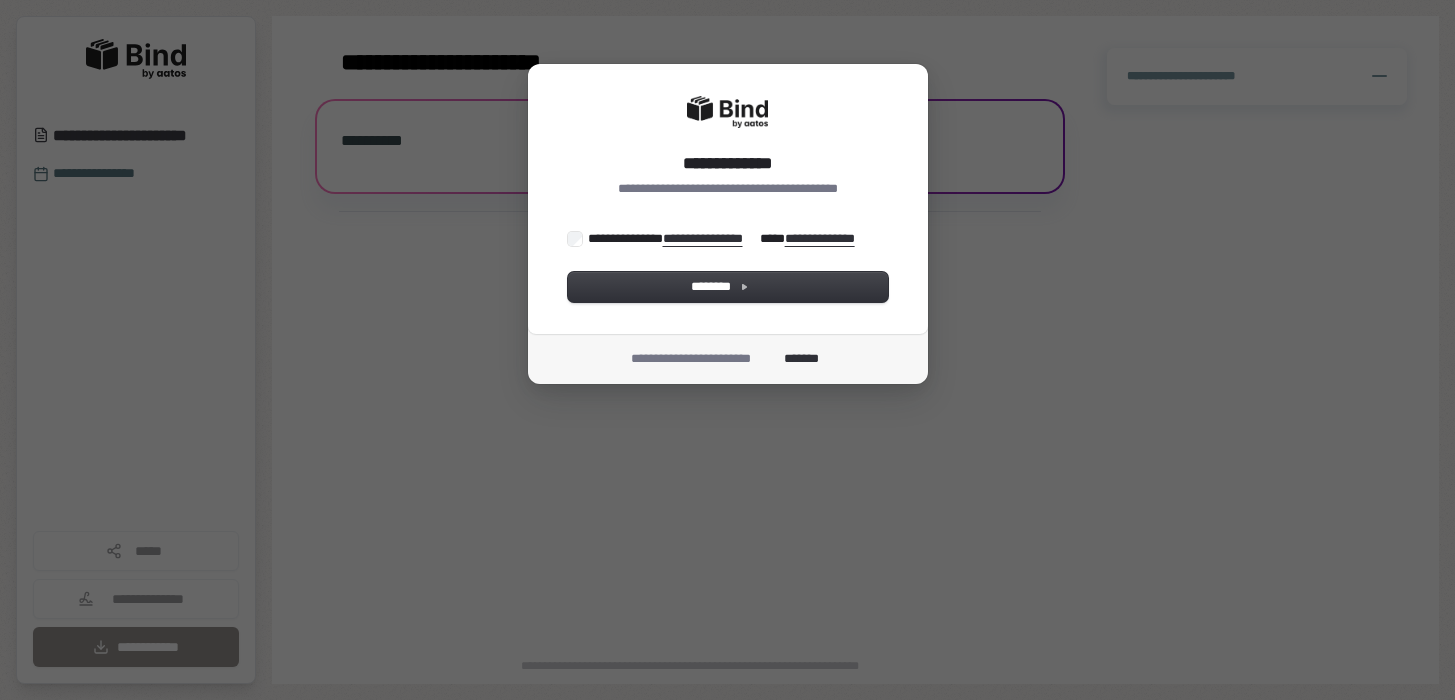 scroll, scrollTop: 0, scrollLeft: 0, axis: both 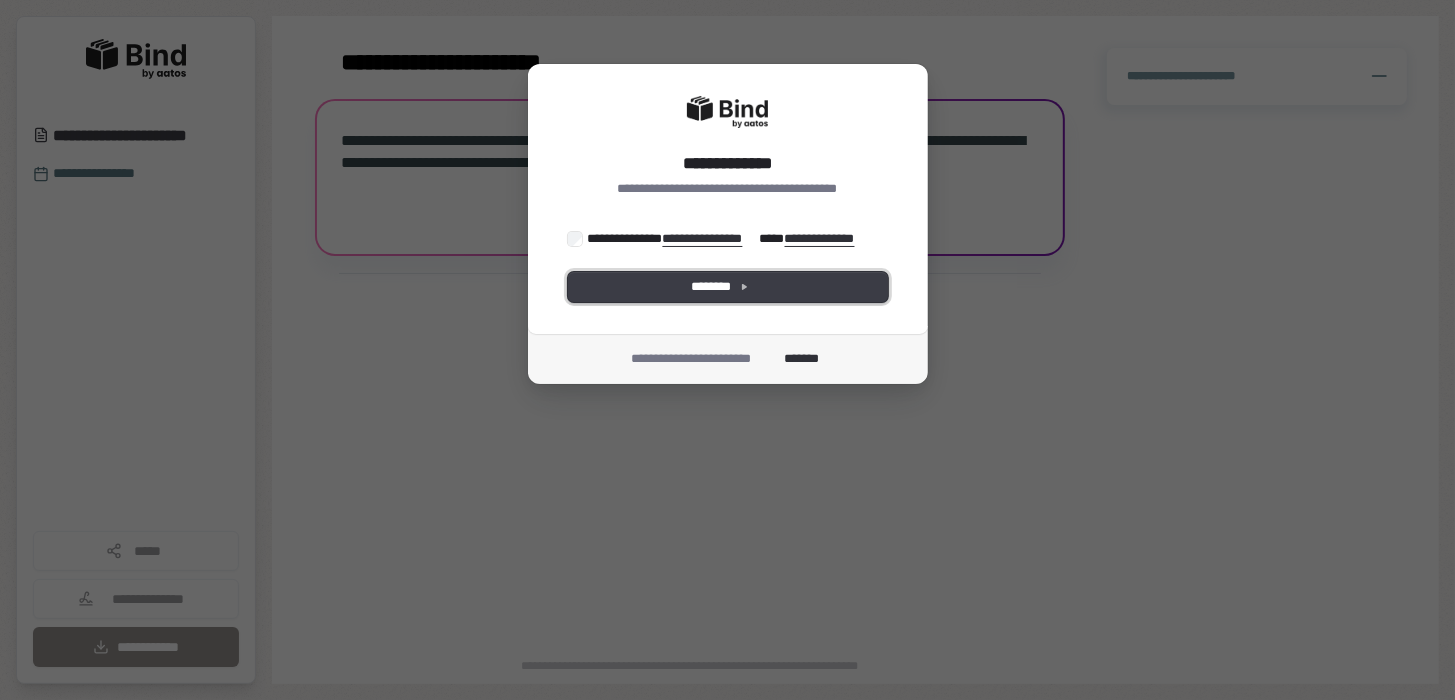 click on "********" at bounding box center (728, 287) 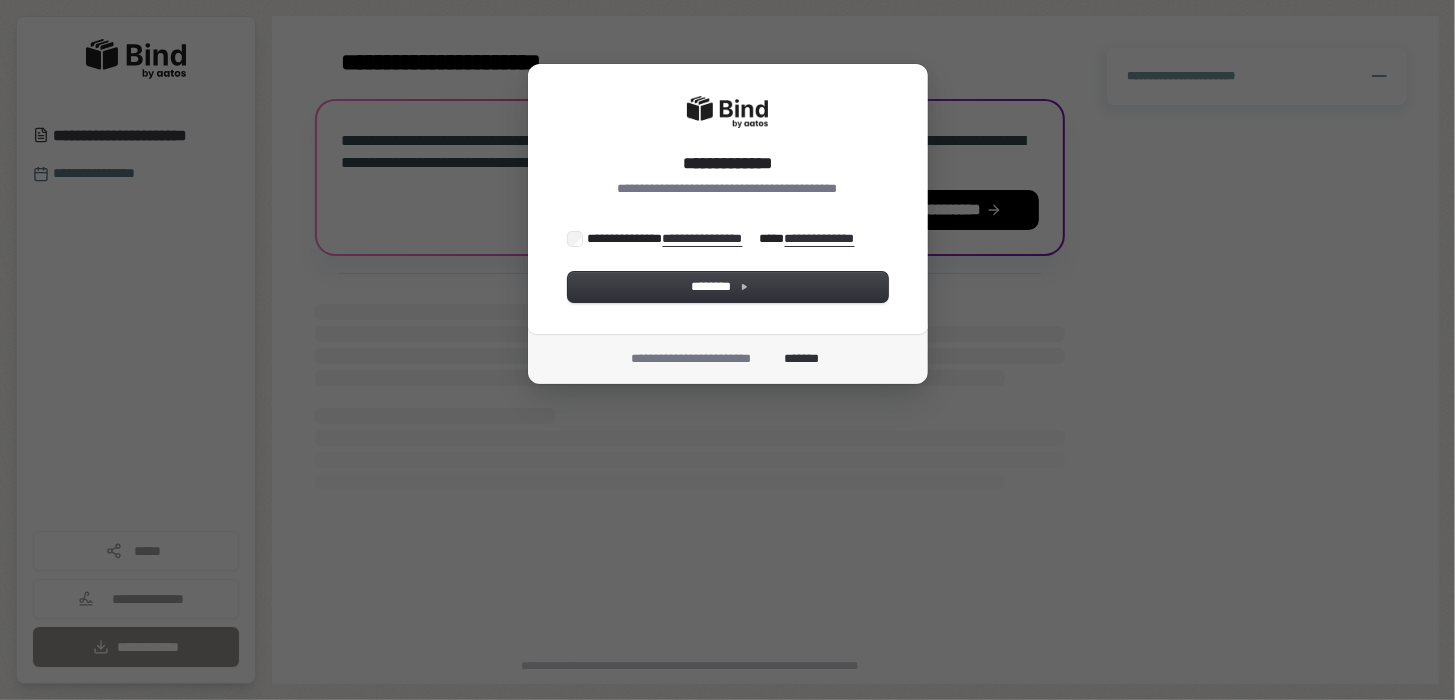 click on "**********" at bounding box center [726, 238] 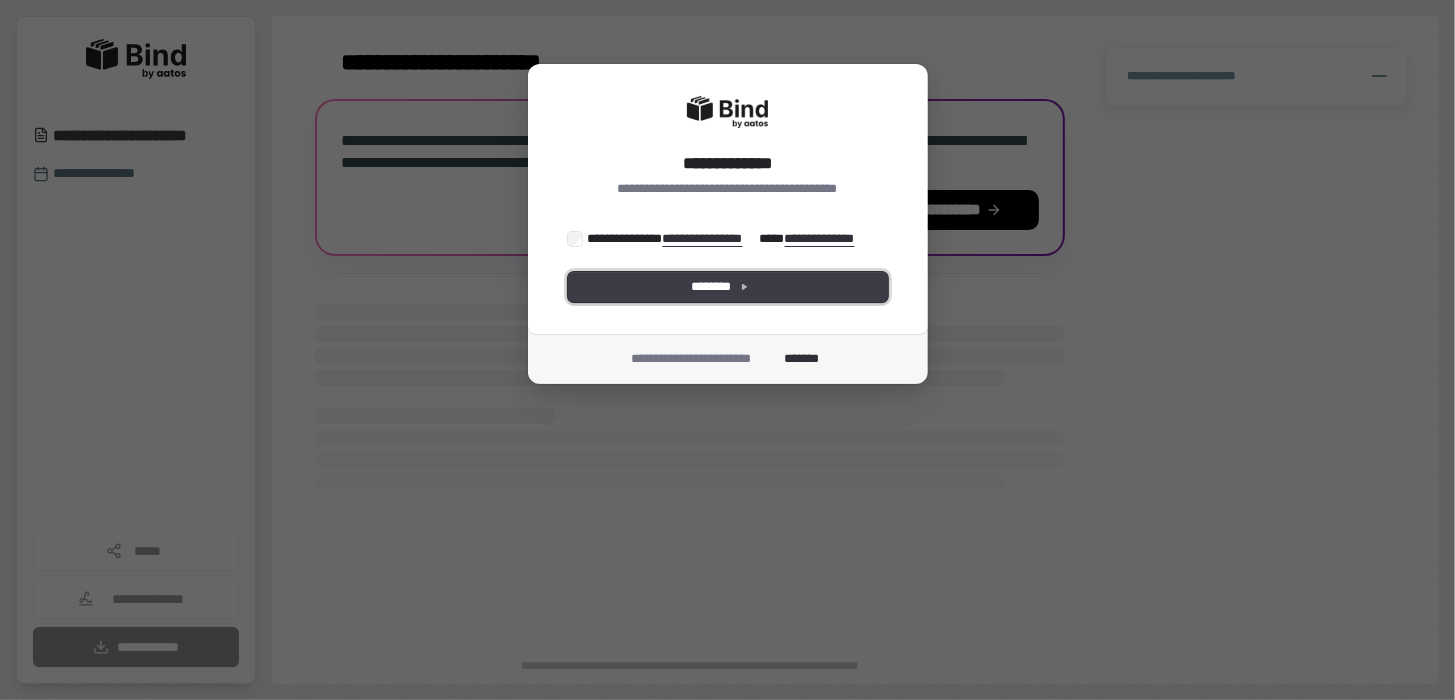 click on "********" at bounding box center [727, 287] 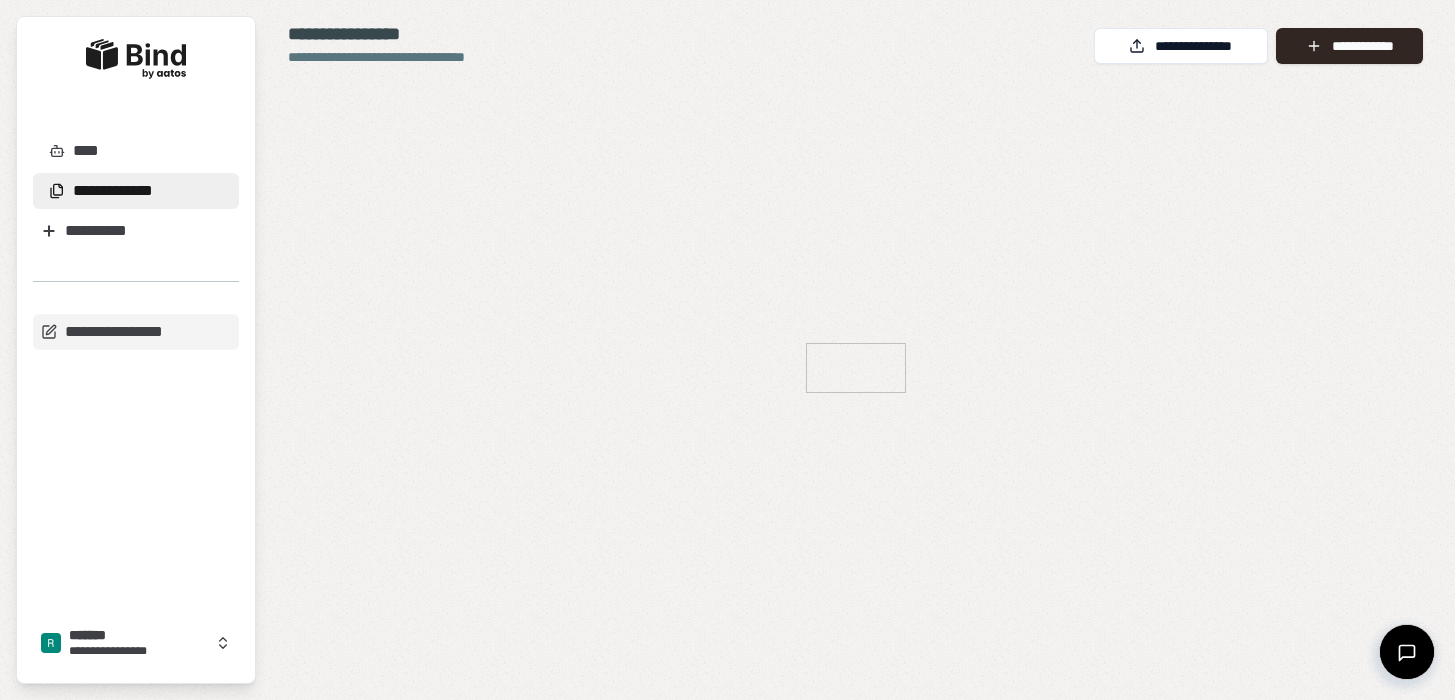 scroll, scrollTop: 0, scrollLeft: 0, axis: both 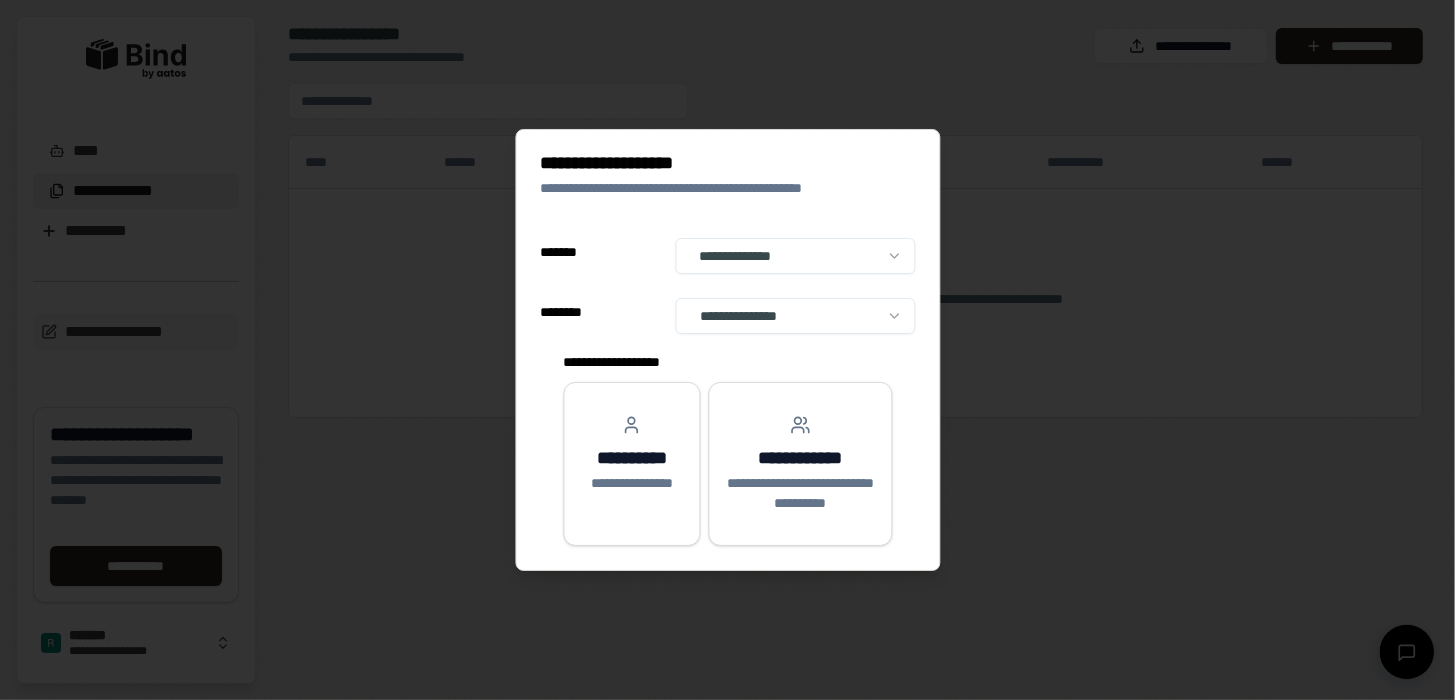 select on "**" 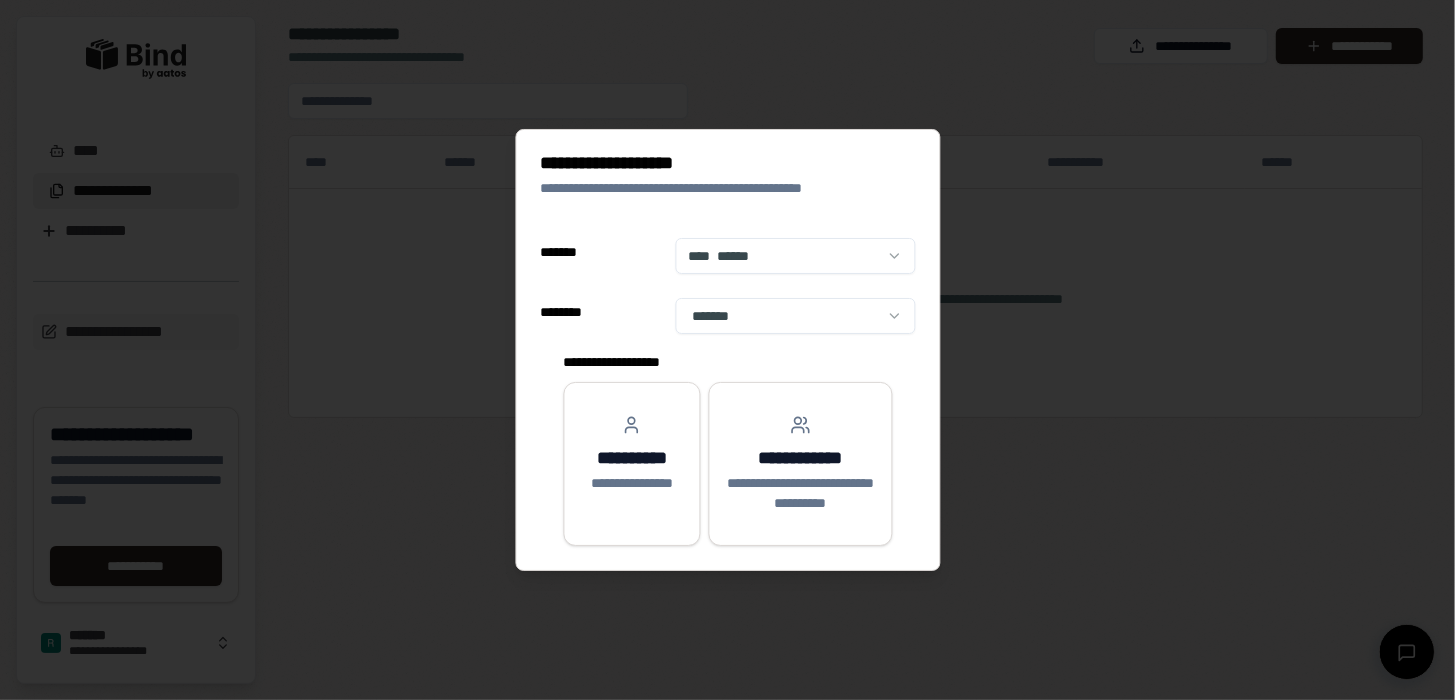 click on "**********" at bounding box center [727, 350] 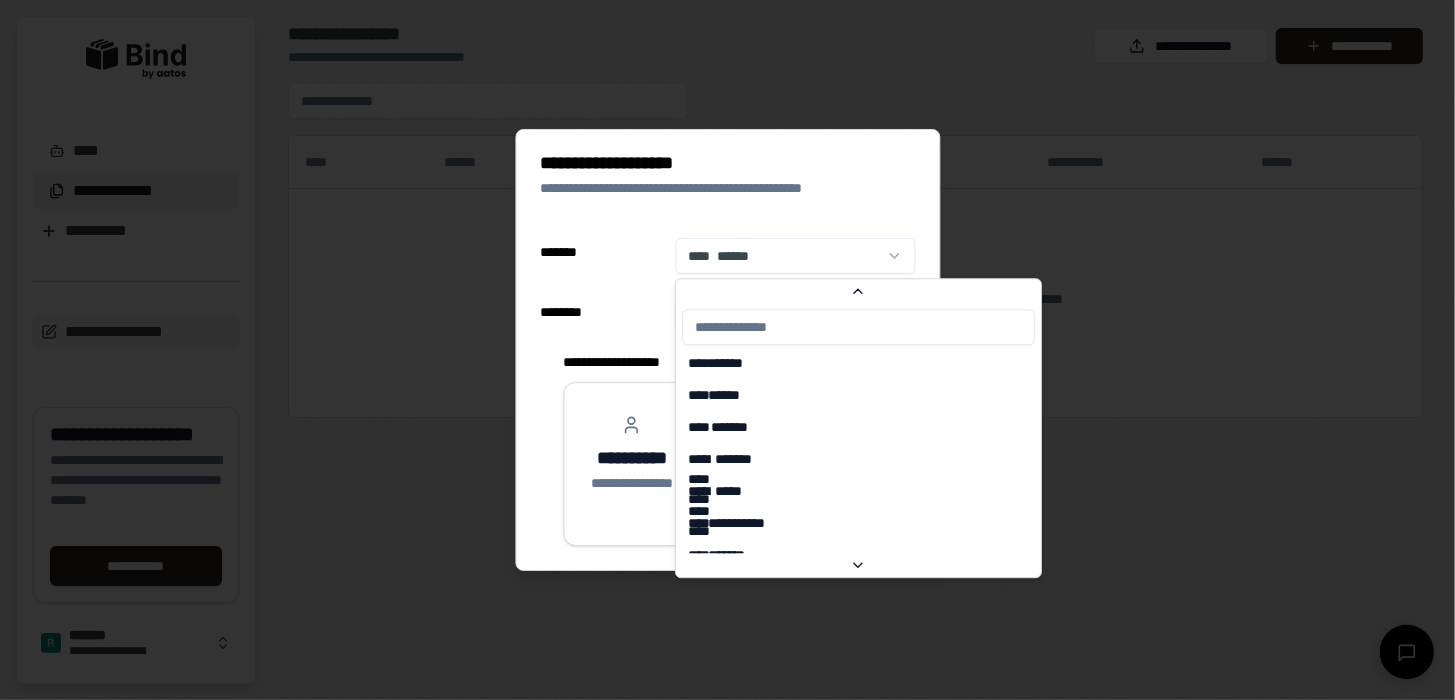 scroll, scrollTop: 1201, scrollLeft: 0, axis: vertical 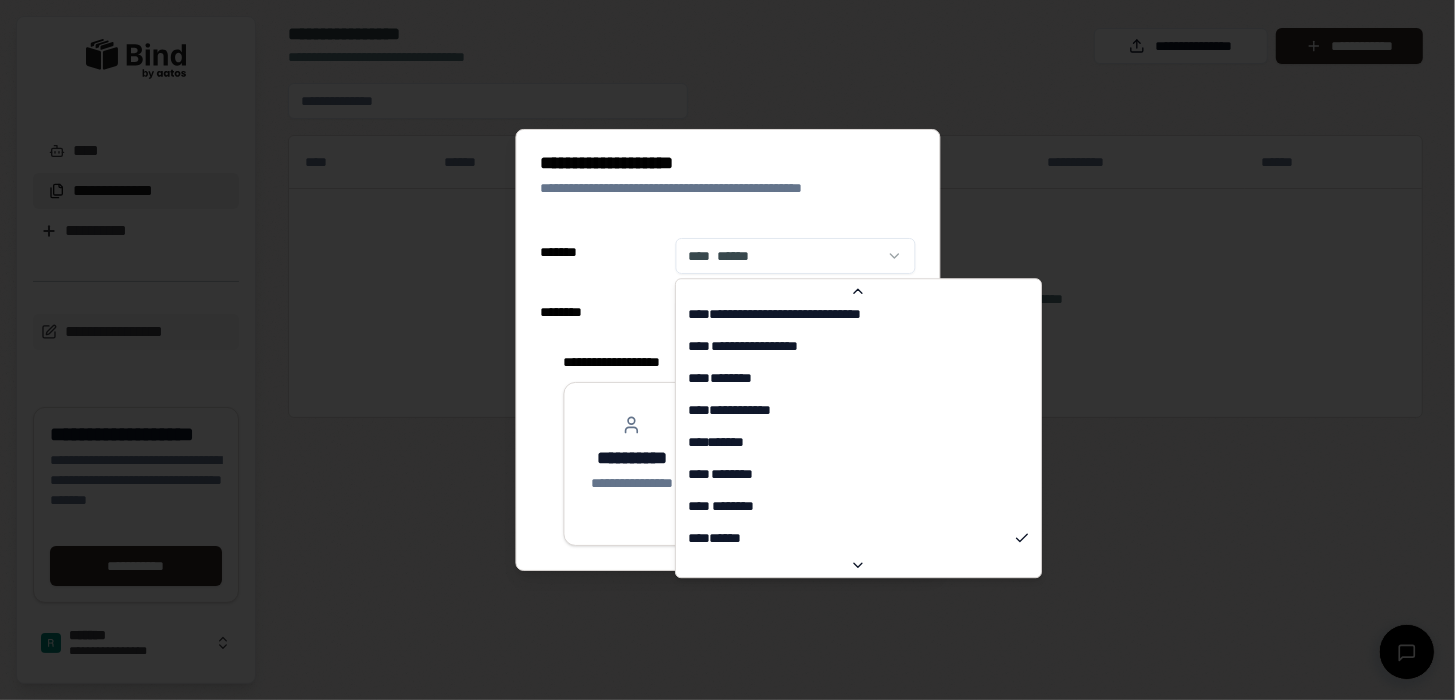 click on "**********" at bounding box center (727, 350) 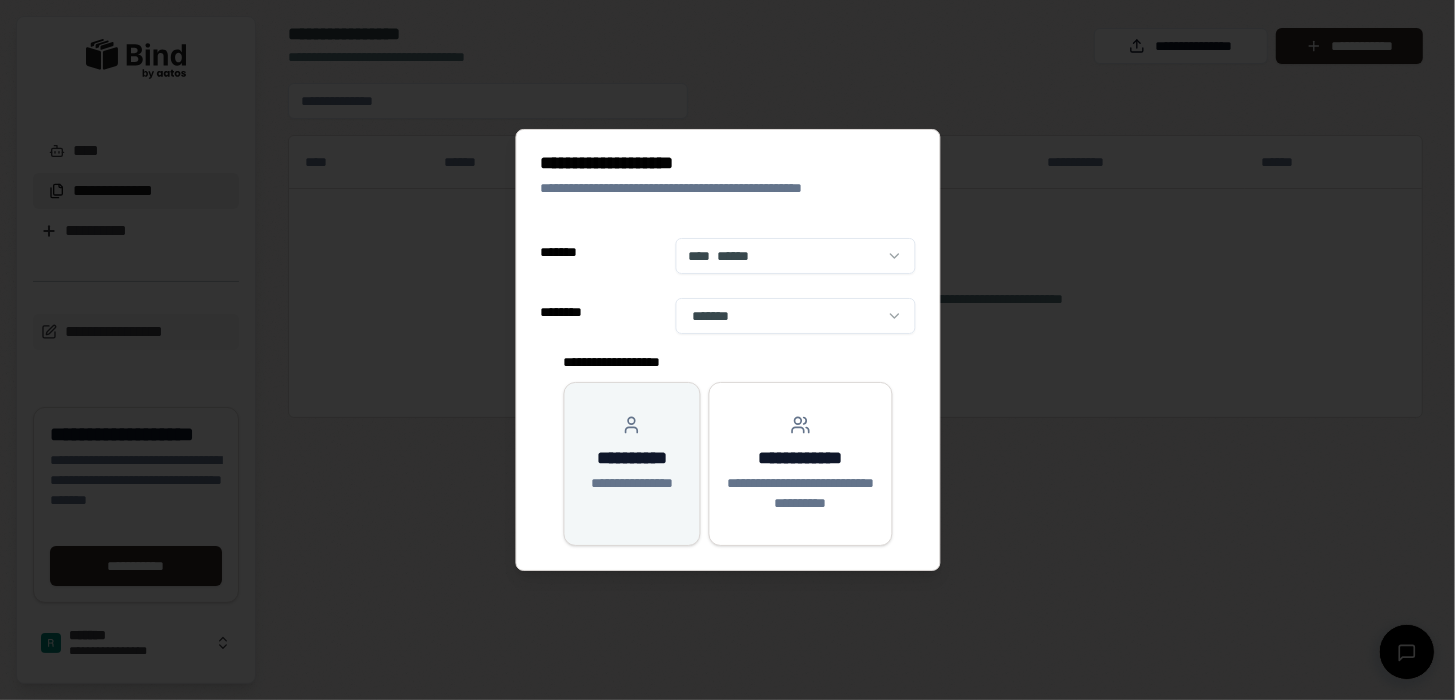 click on "**********" at bounding box center [631, 483] 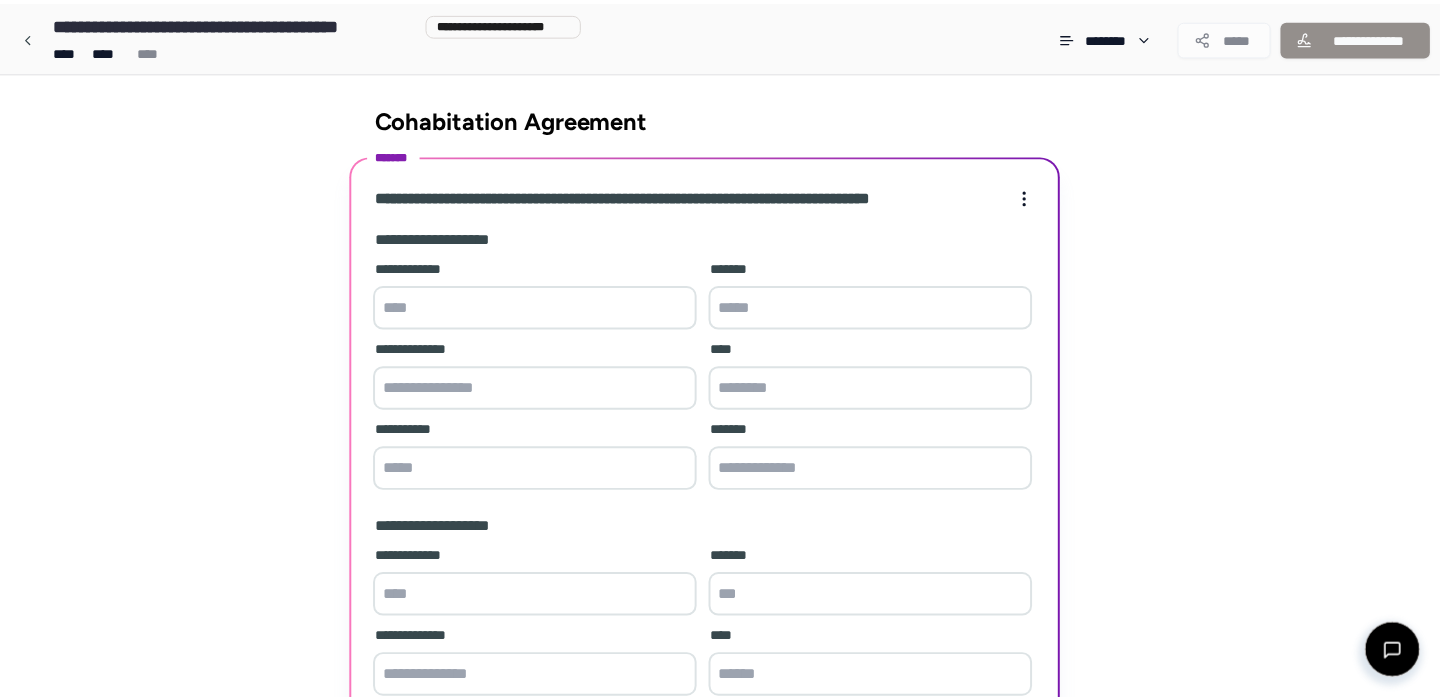 scroll, scrollTop: 244, scrollLeft: 0, axis: vertical 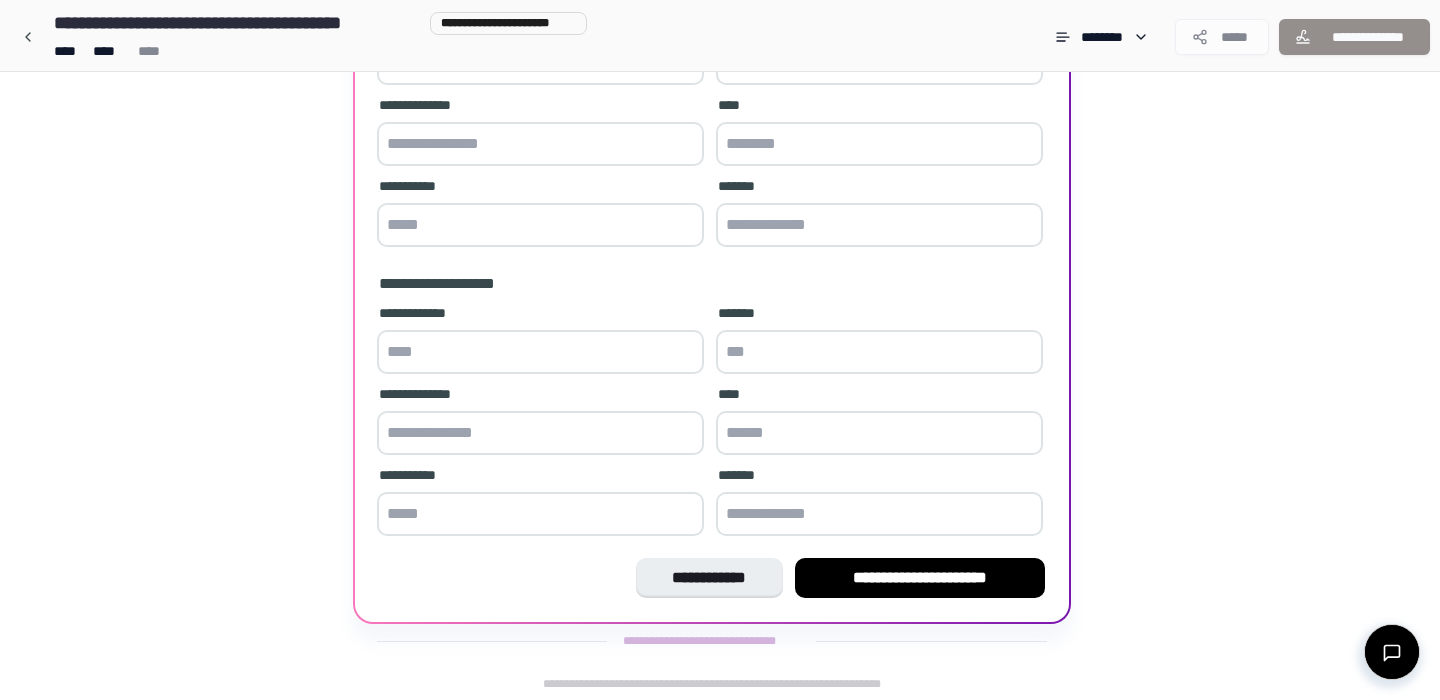 click on "**********" at bounding box center (712, 242) 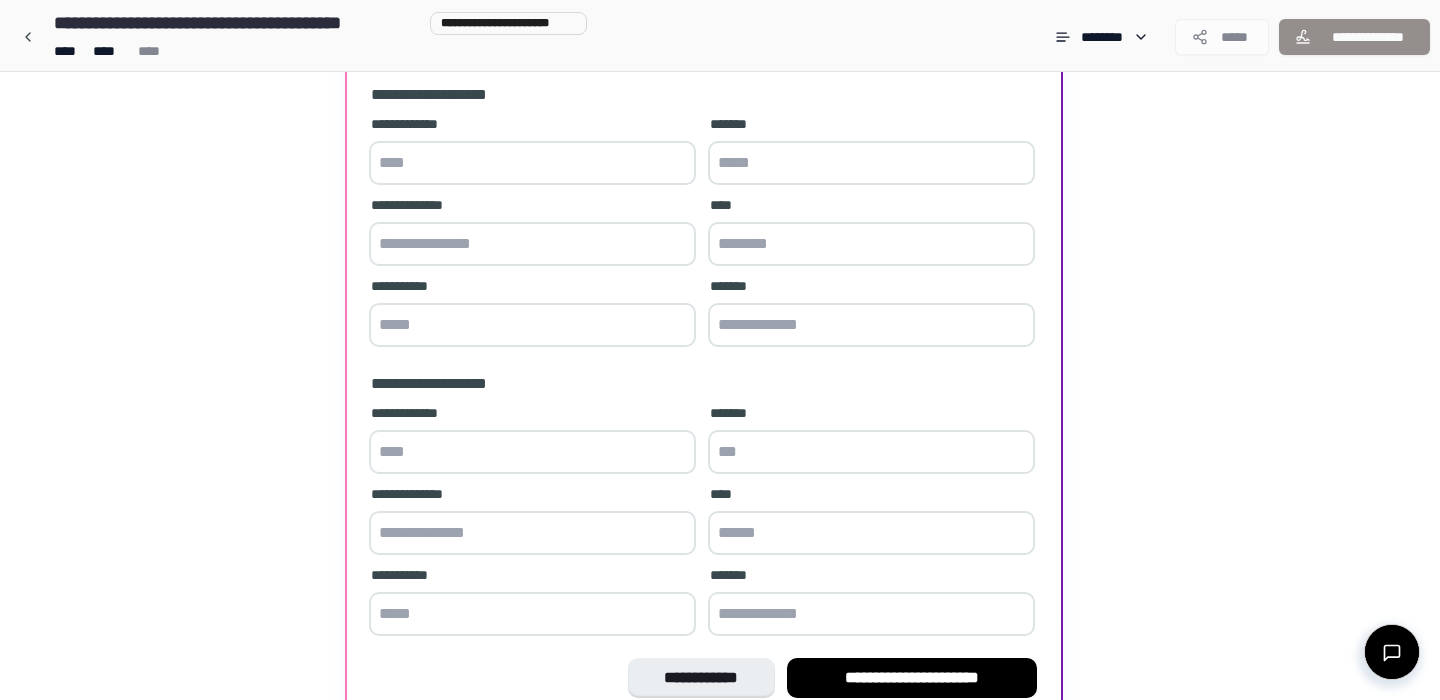 scroll, scrollTop: 0, scrollLeft: 0, axis: both 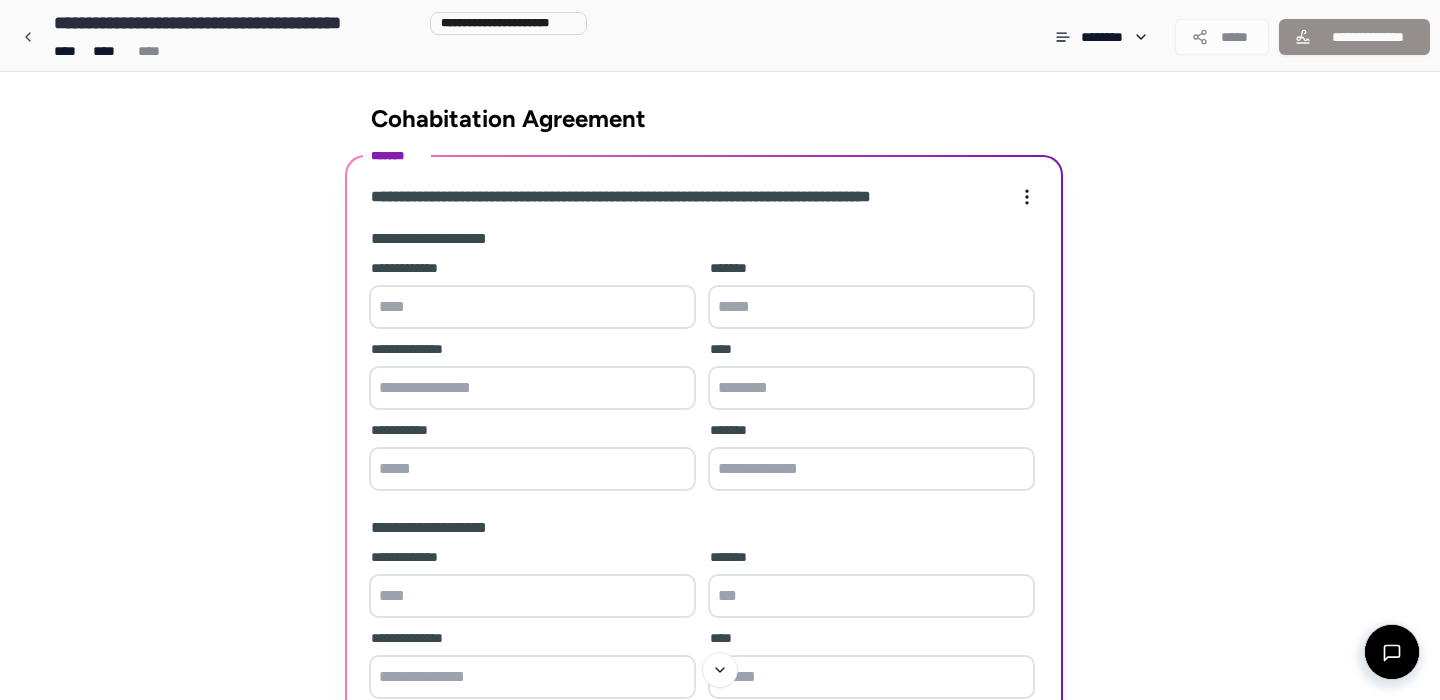 drag, startPoint x: 589, startPoint y: 417, endPoint x: 554, endPoint y: 251, distance: 169.64964 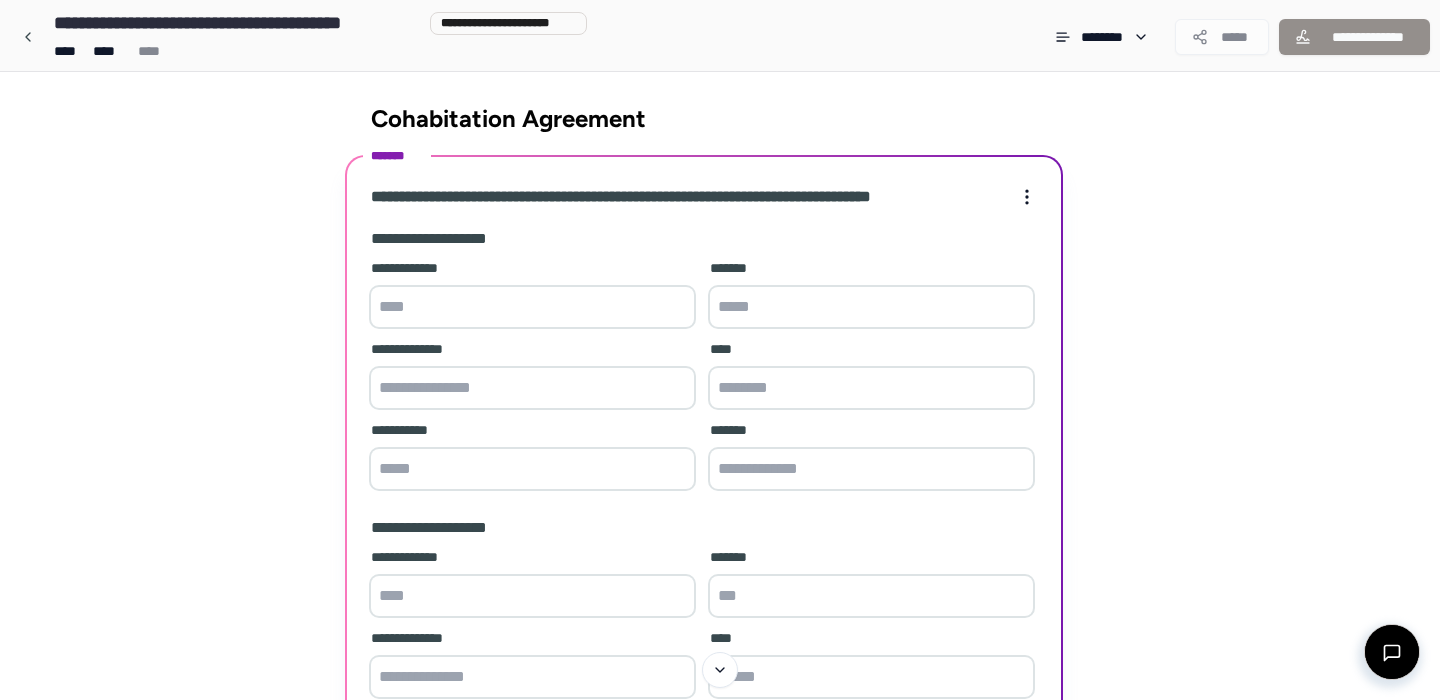 drag, startPoint x: 420, startPoint y: 198, endPoint x: 902, endPoint y: 209, distance: 482.1255 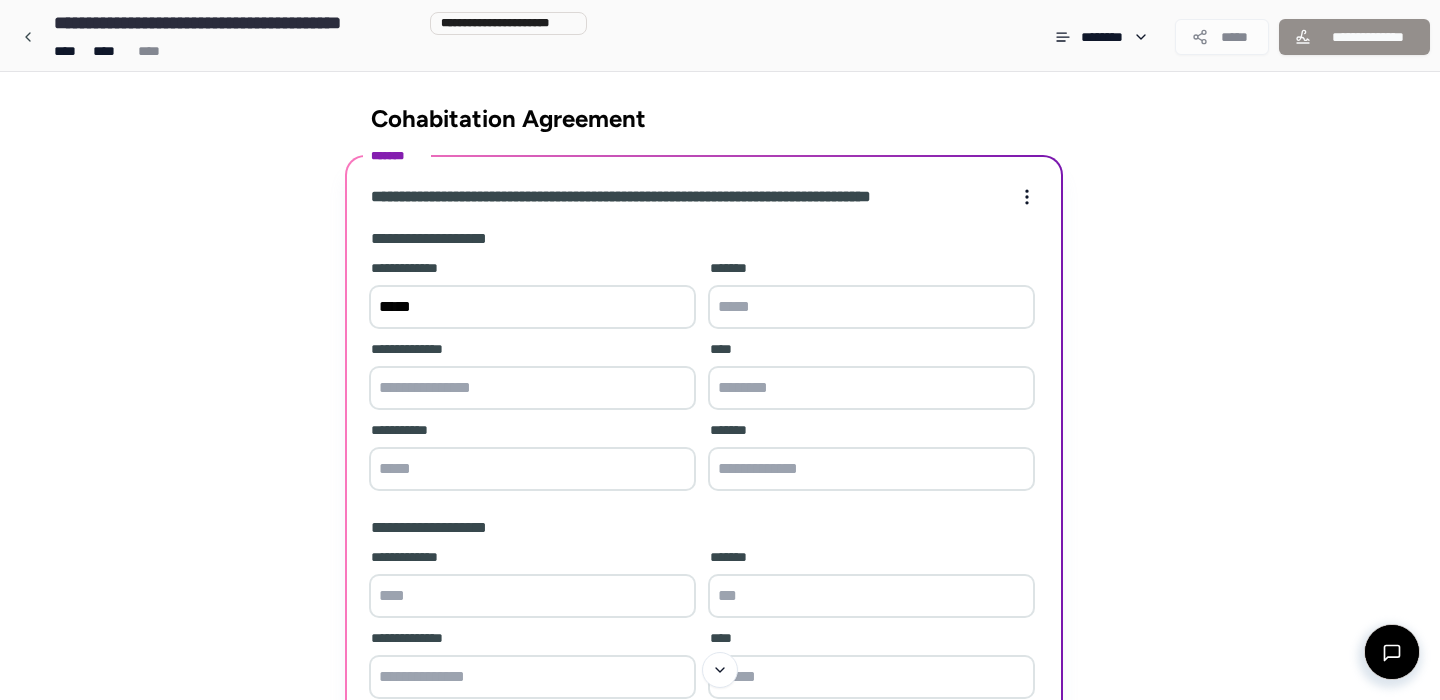 type on "*****" 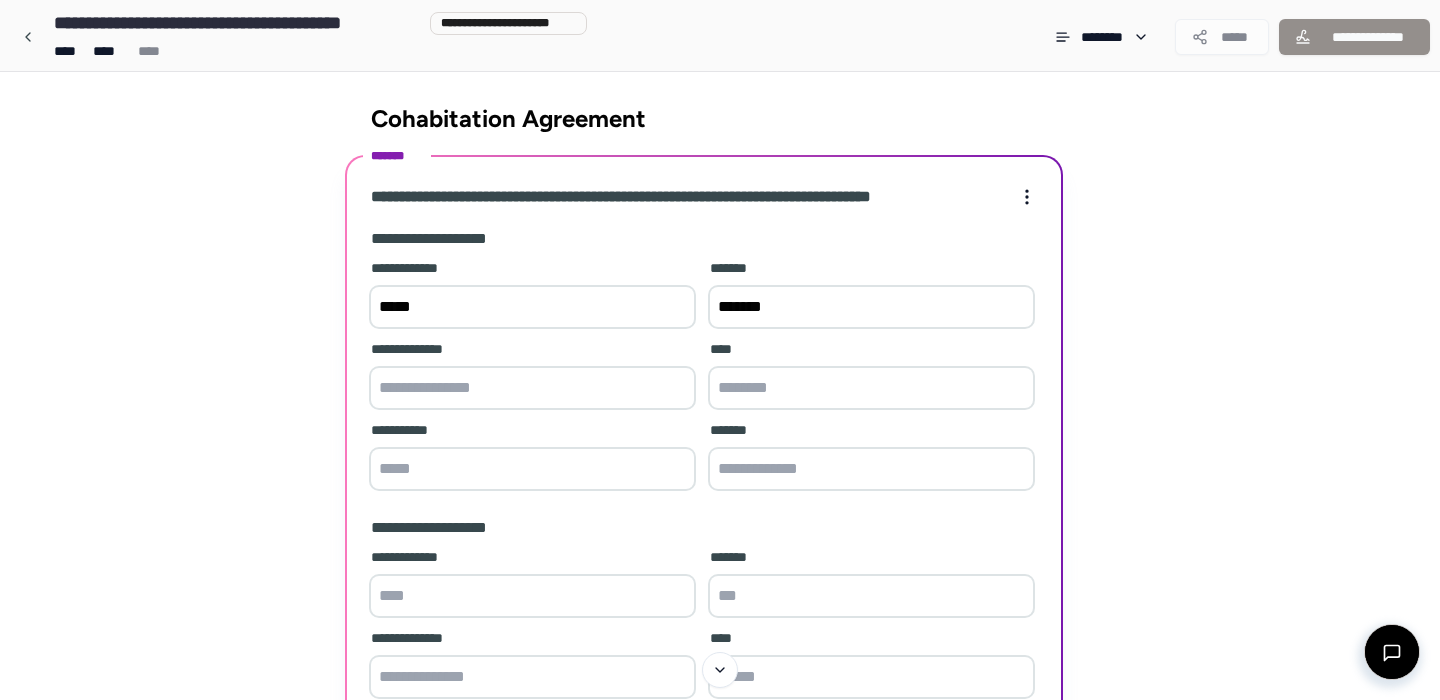 type on "*******" 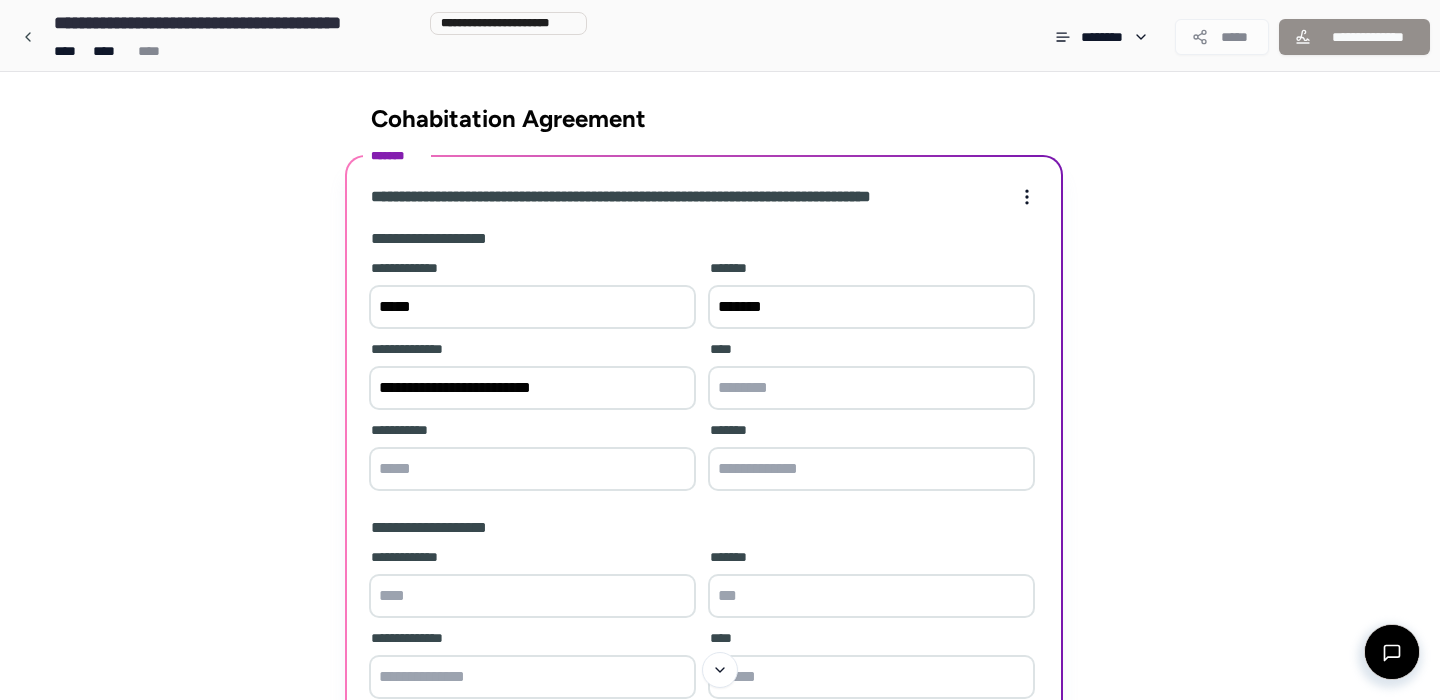 type on "**********" 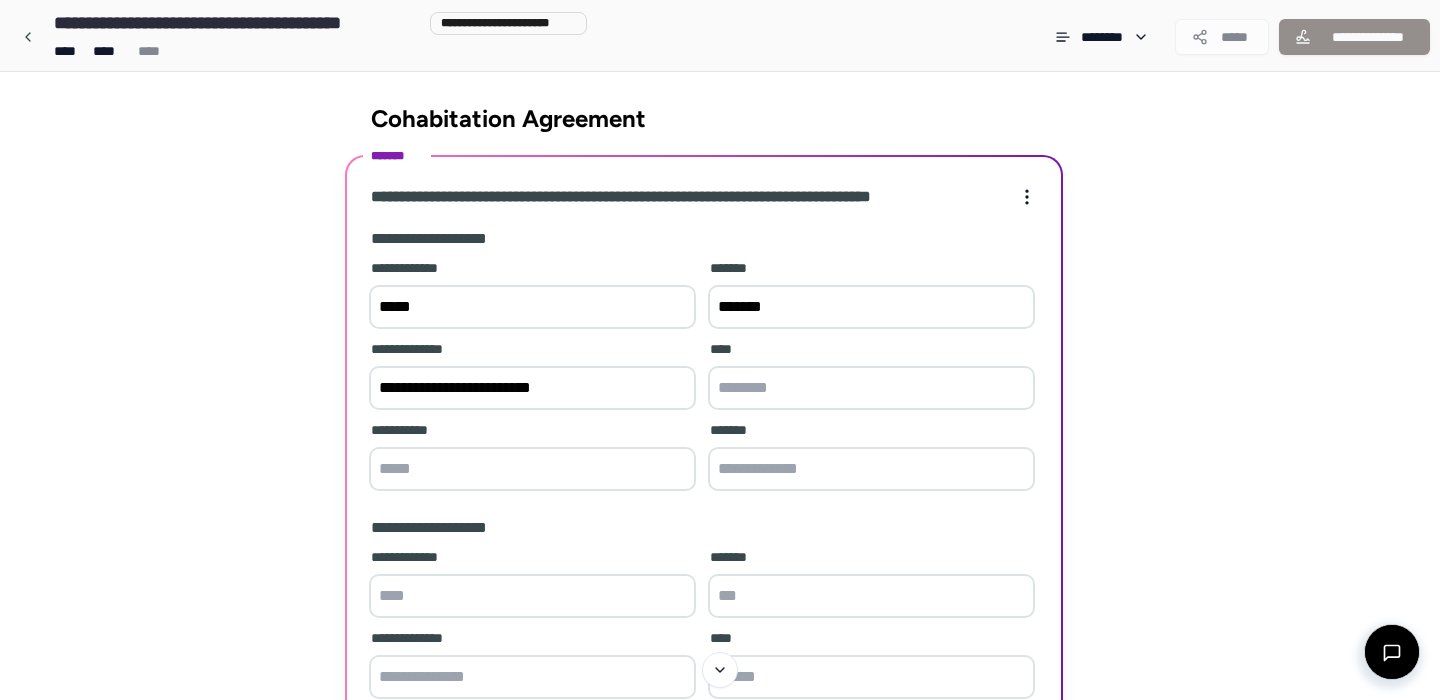 click at bounding box center (871, 388) 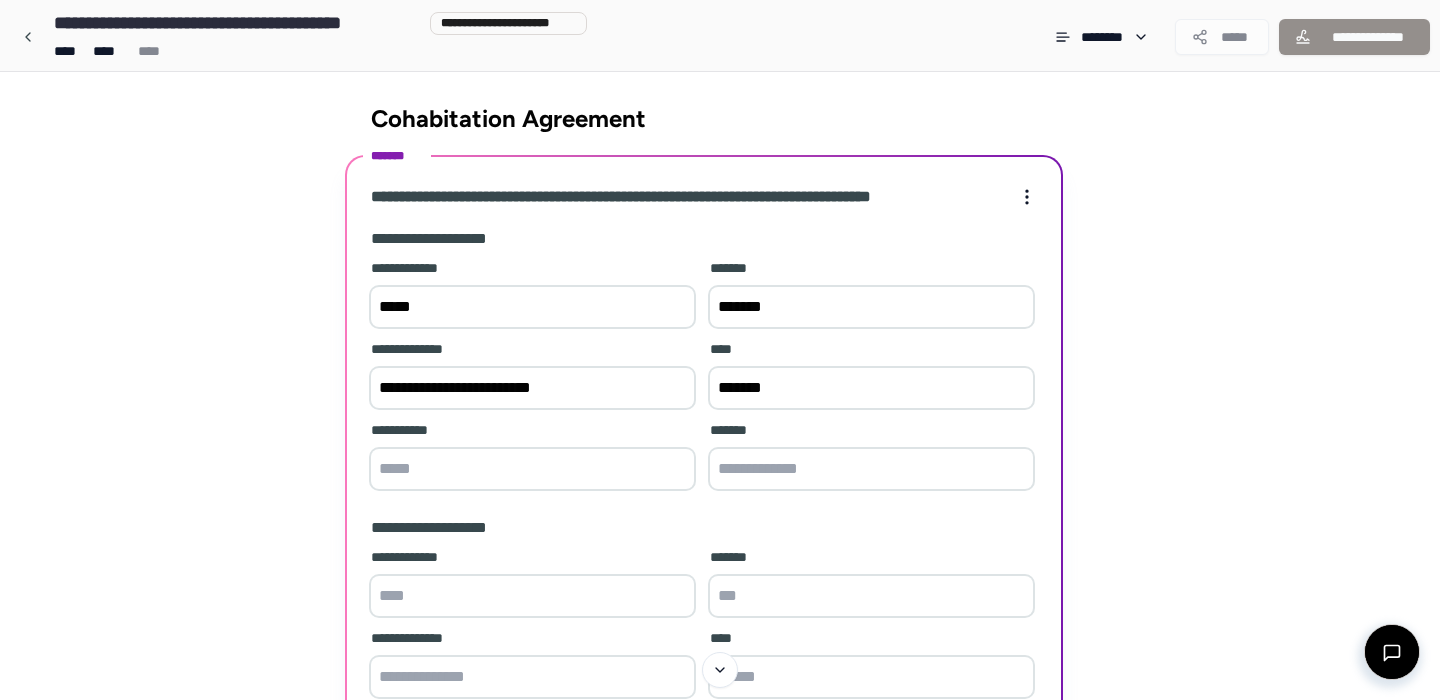 type on "*******" 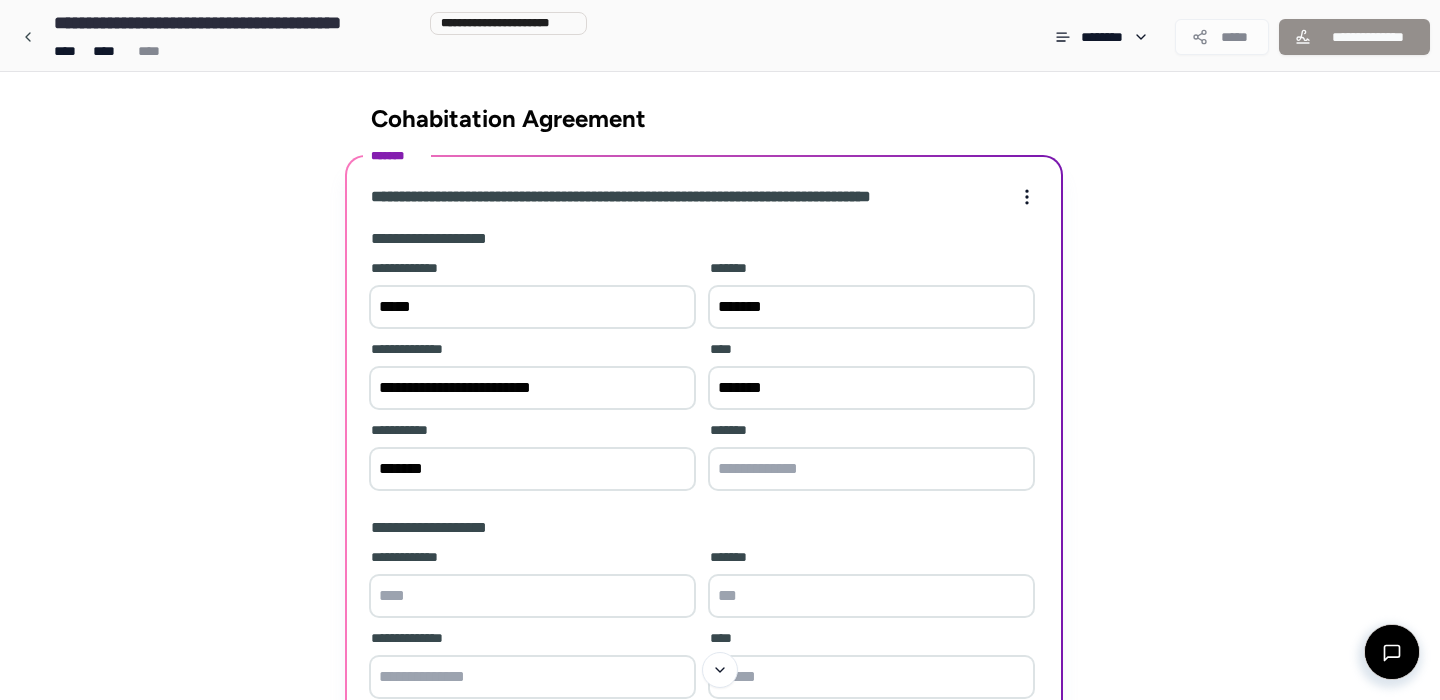 type on "*******" 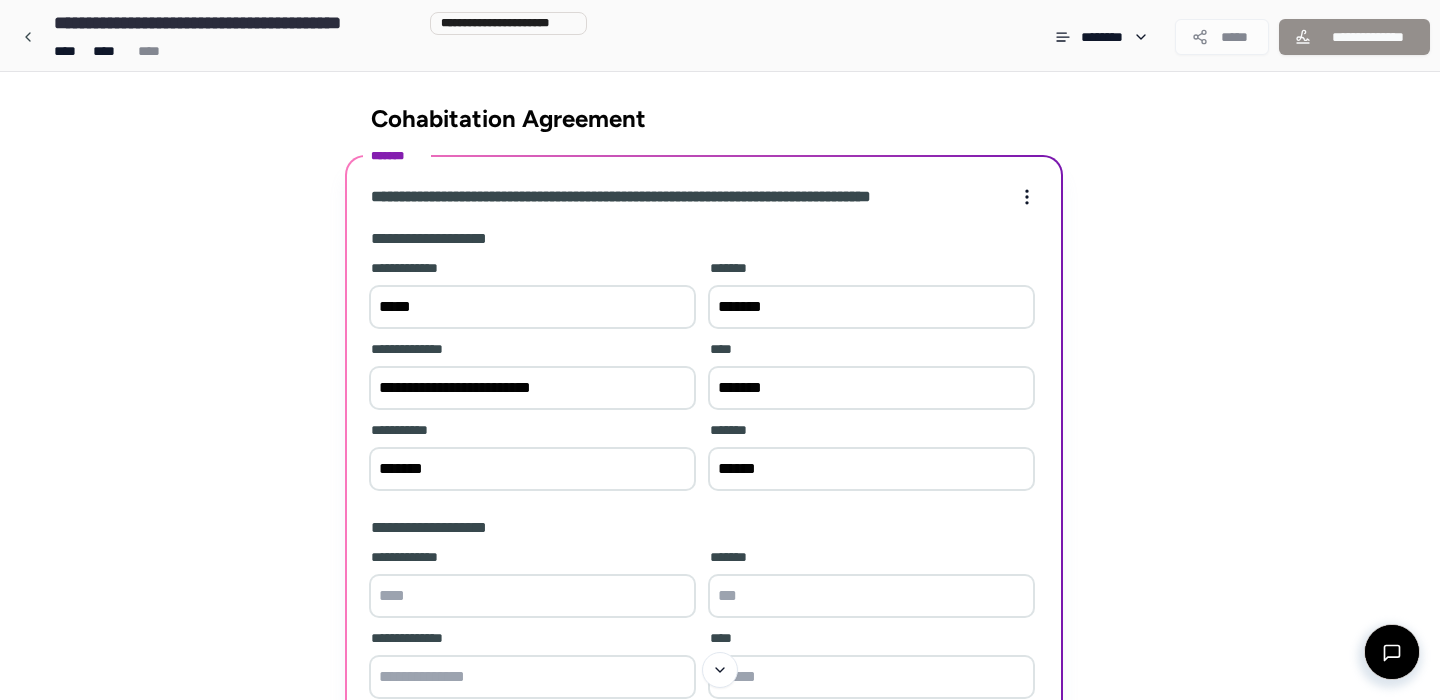 type on "******" 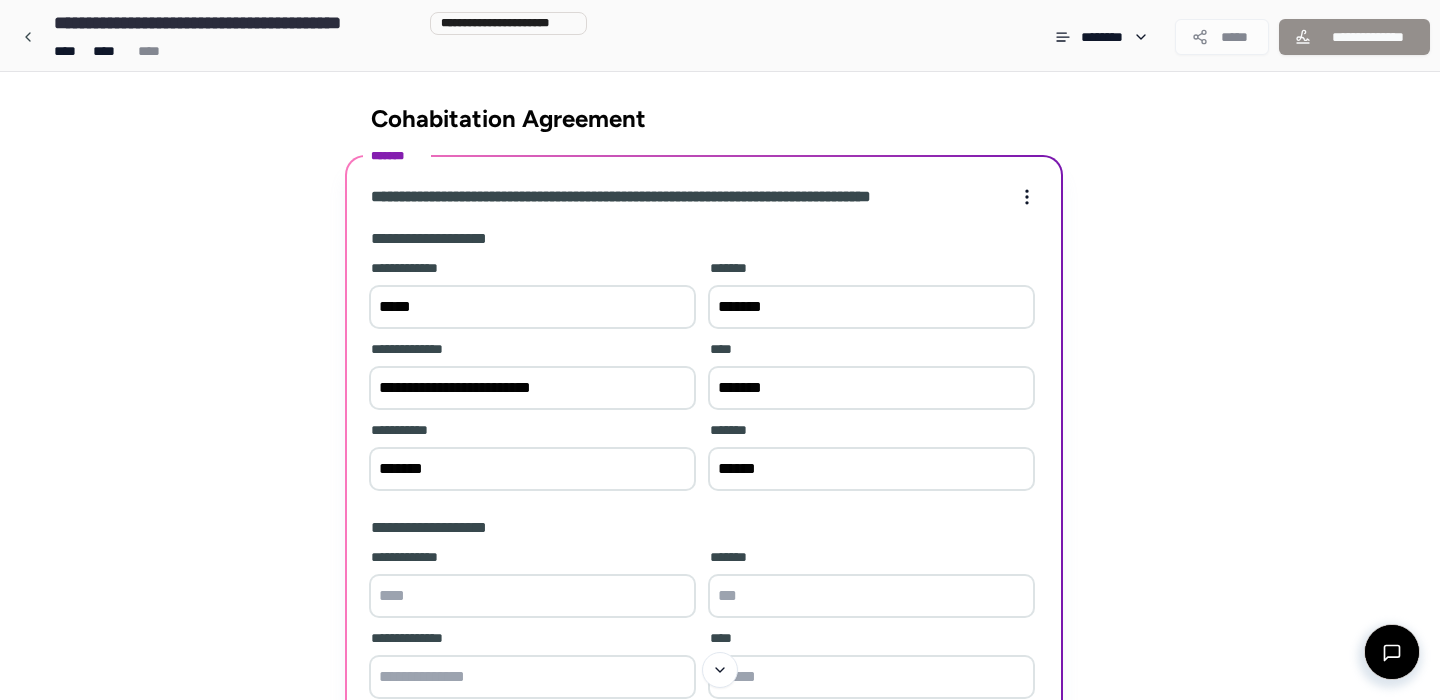 click at bounding box center (532, 596) 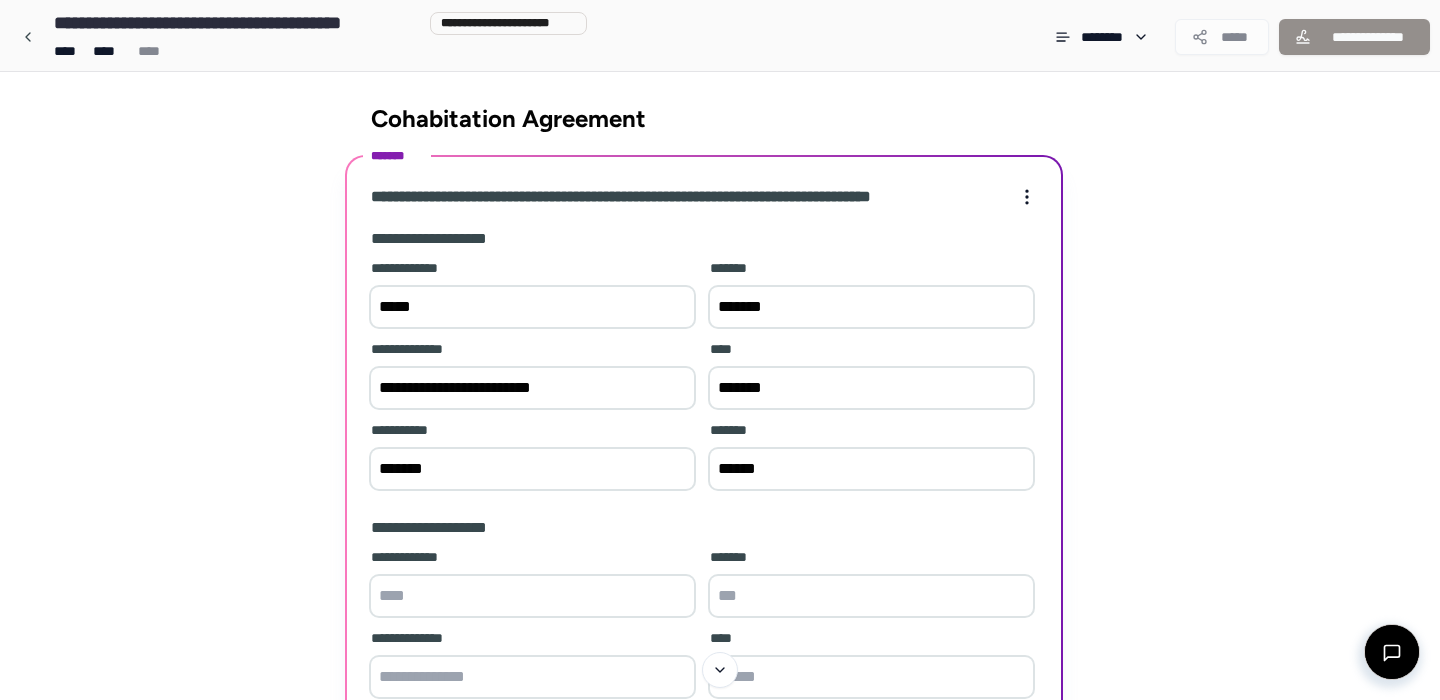 click on "**********" at bounding box center [532, 388] 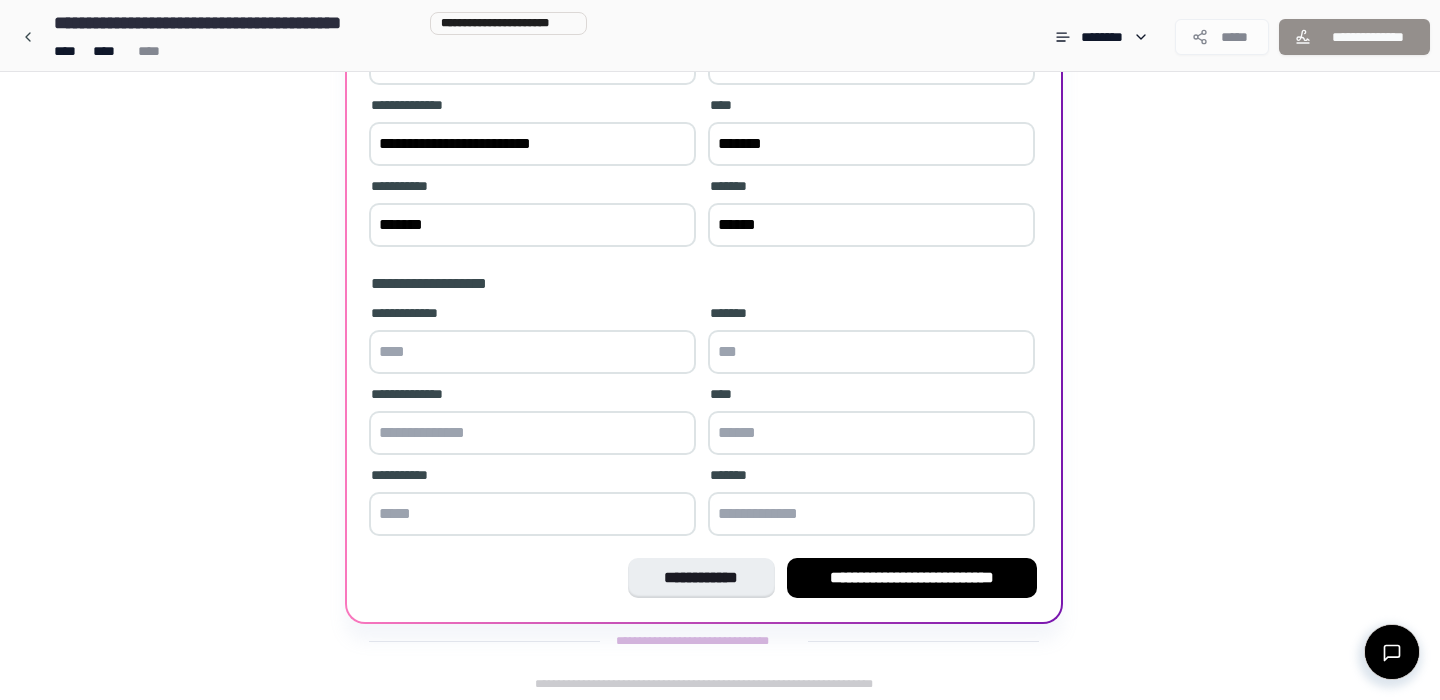 click at bounding box center (532, 433) 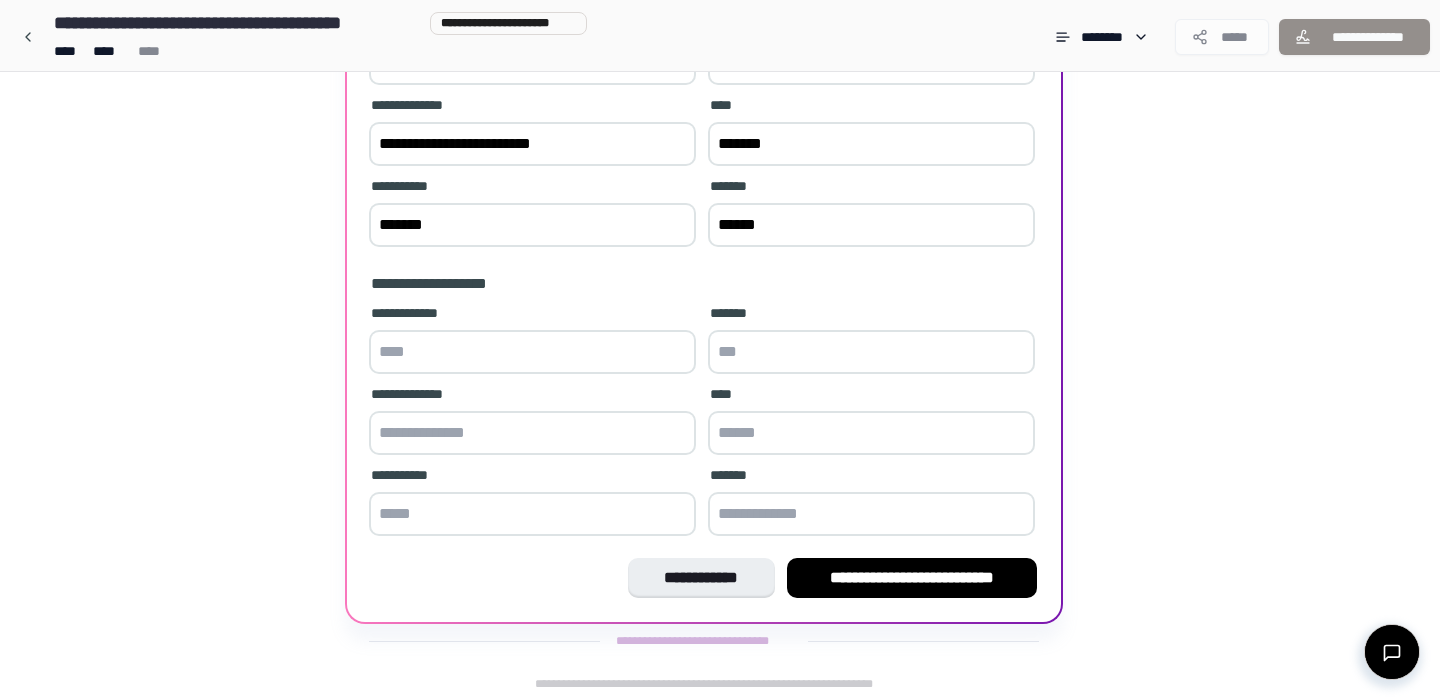 paste on "**********" 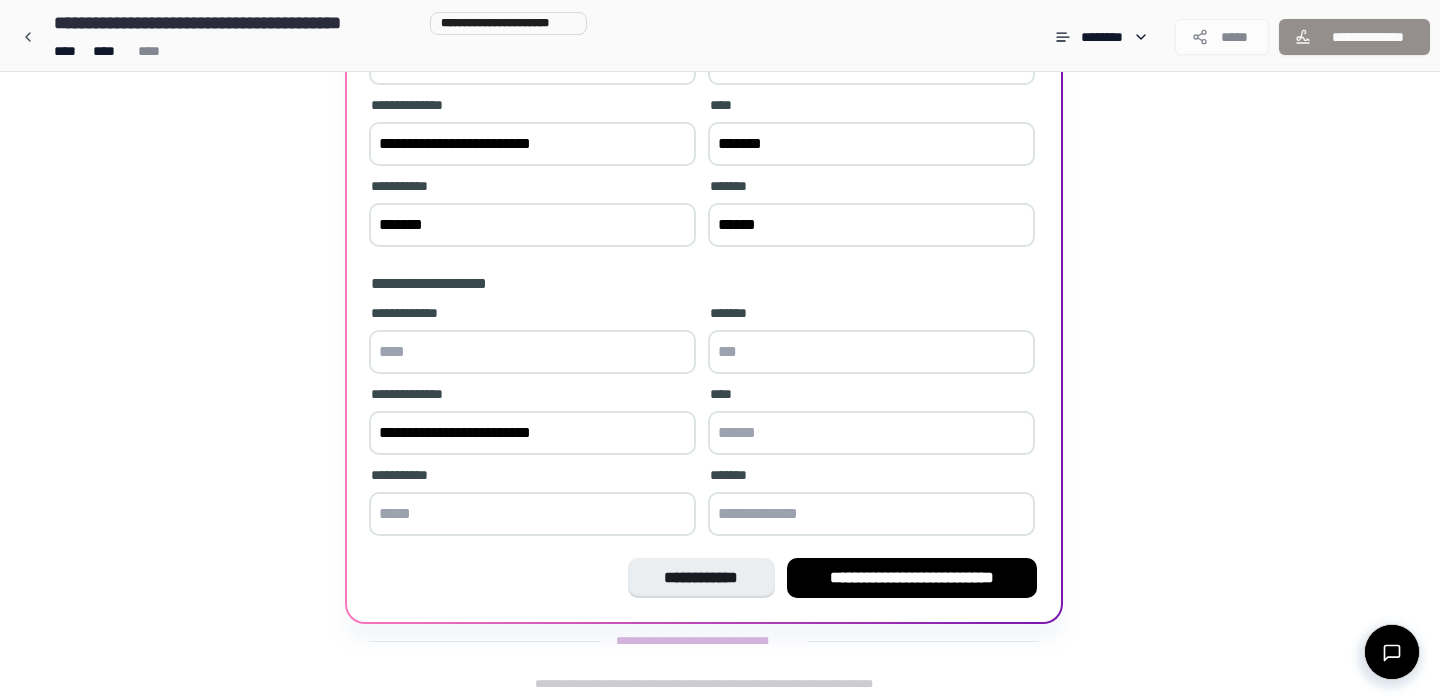 type on "**********" 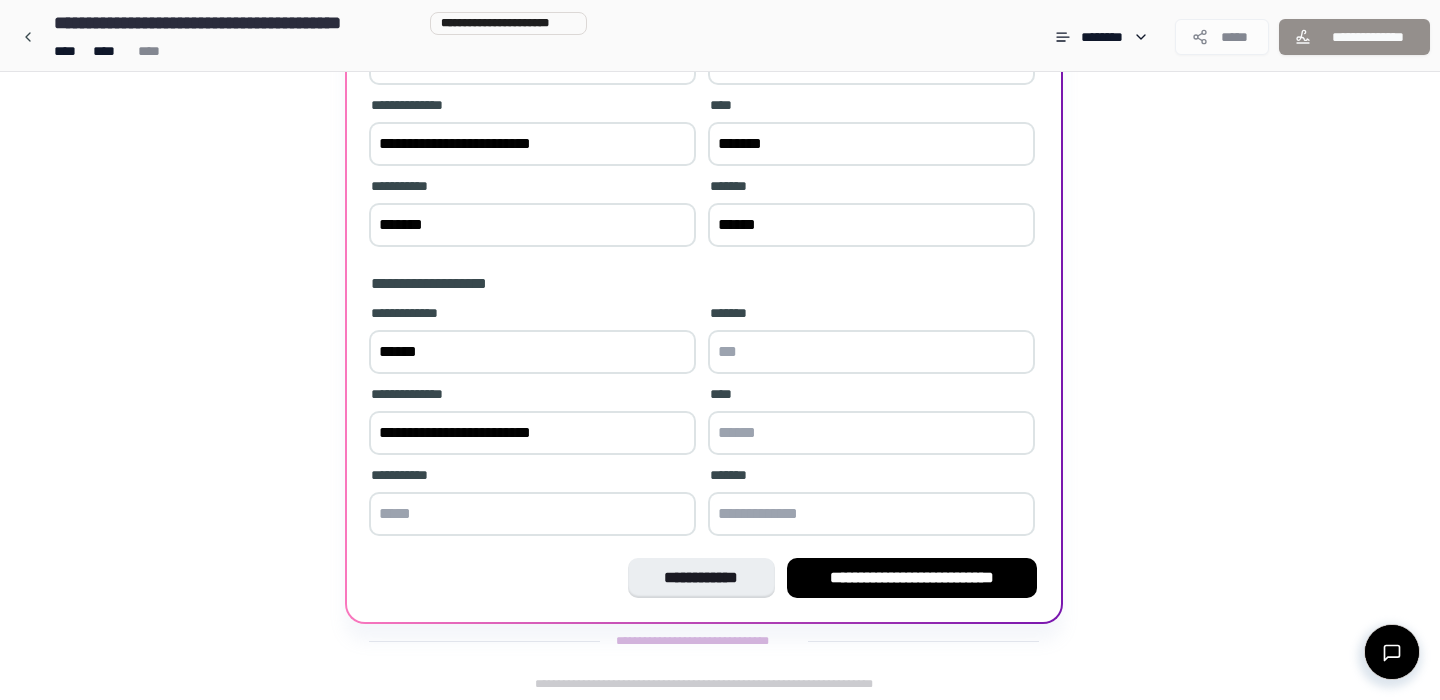 type on "******" 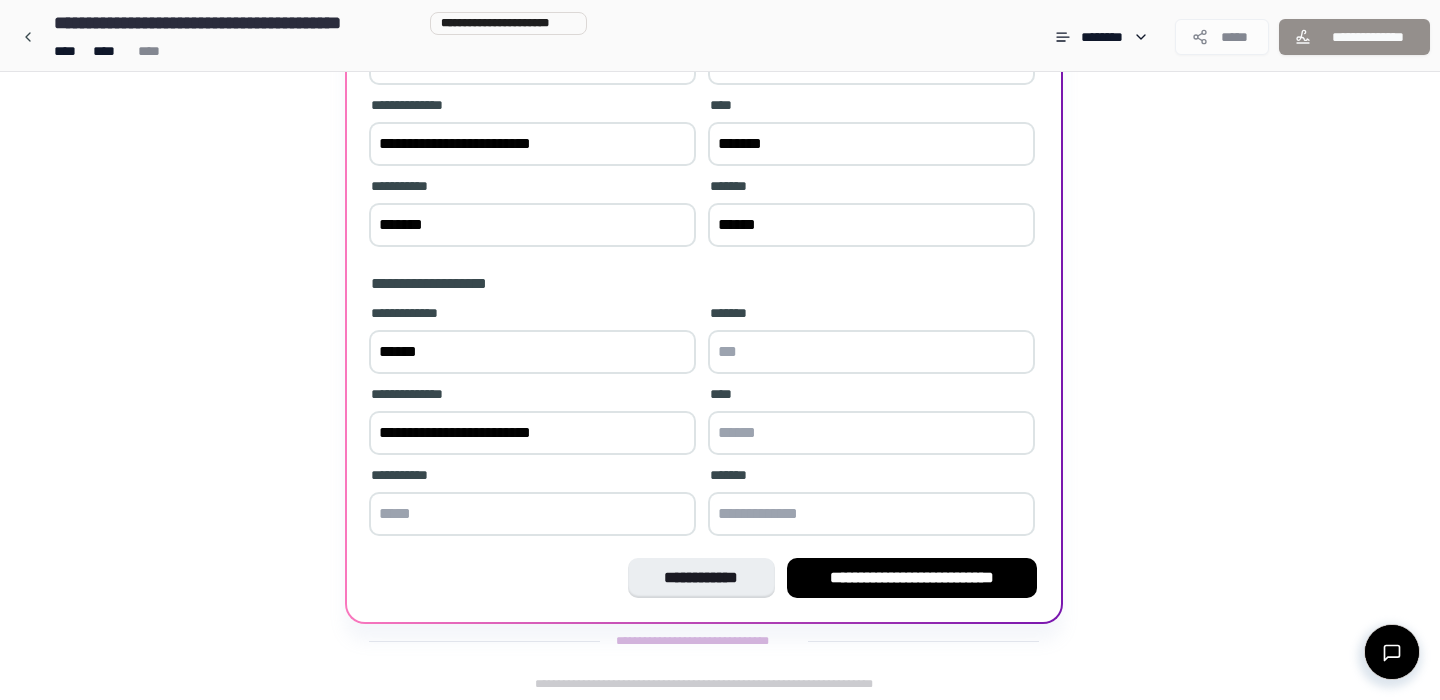 click at bounding box center [871, 352] 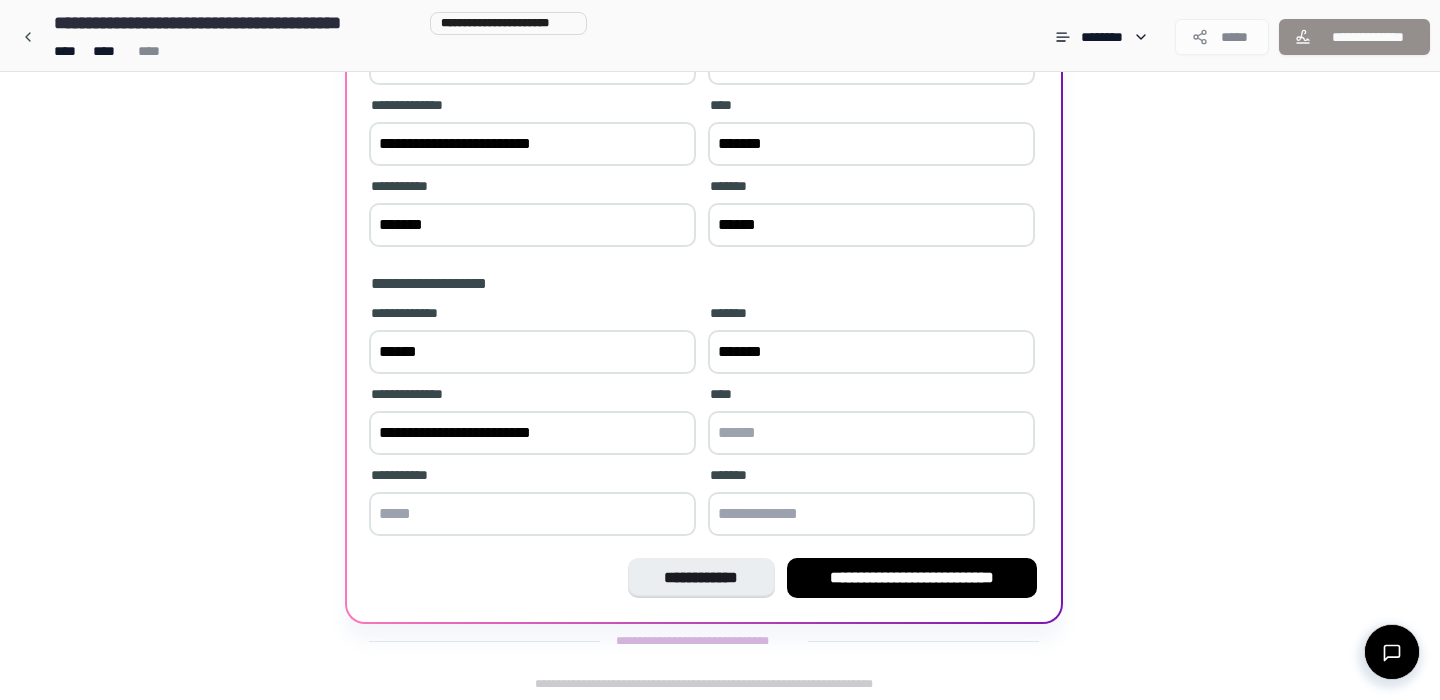 type on "*******" 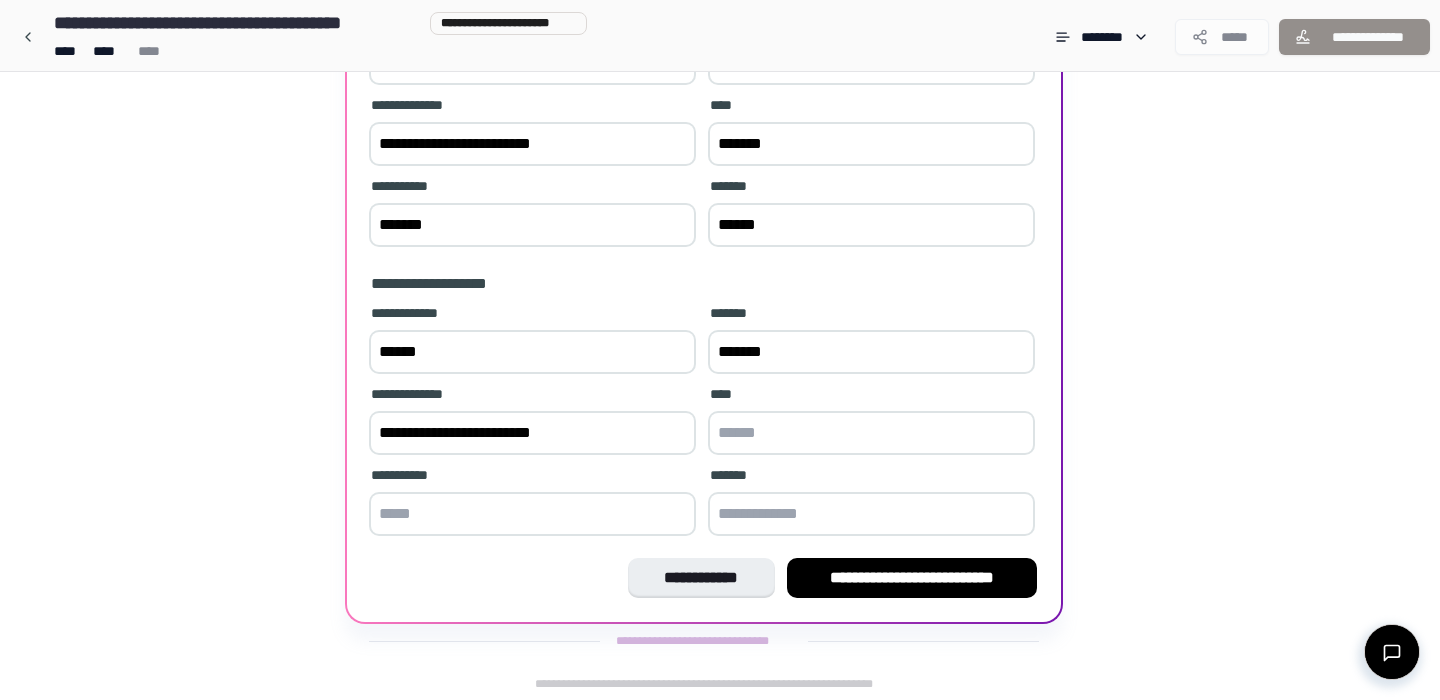 click at bounding box center (871, 433) 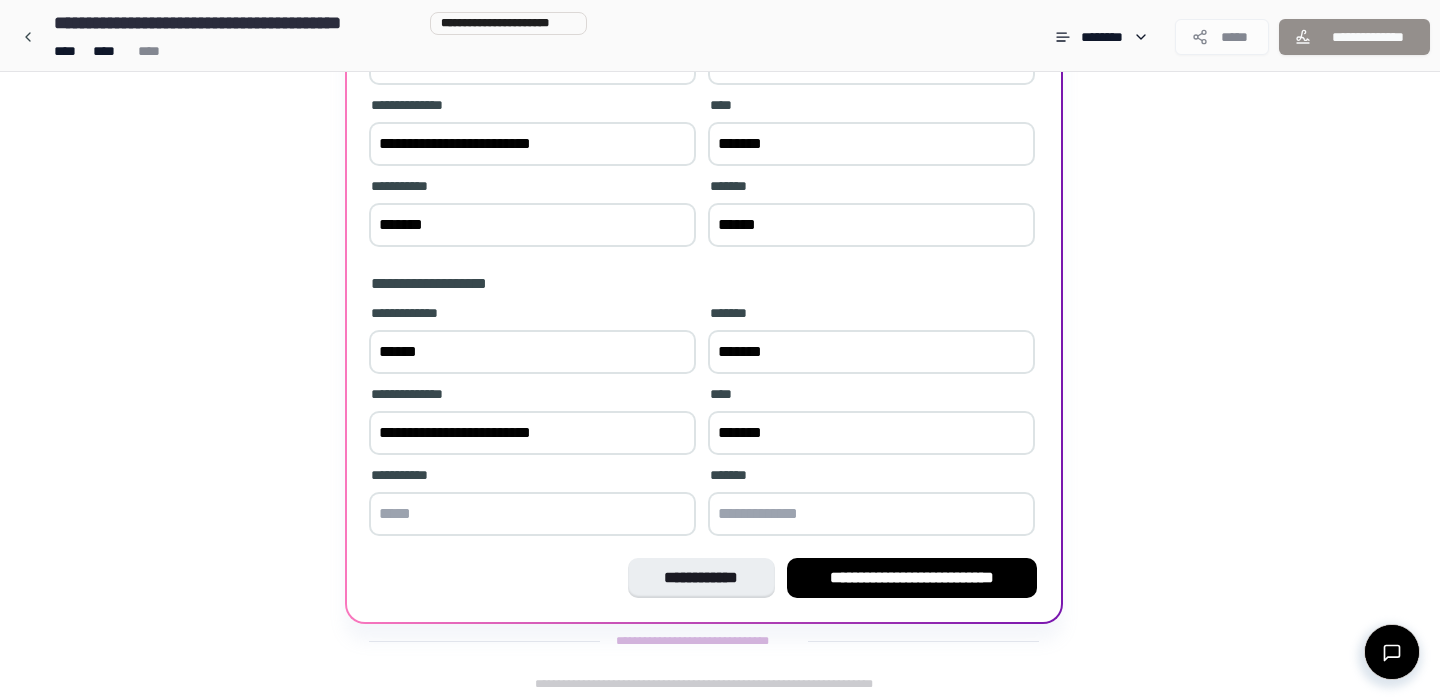 type on "*******" 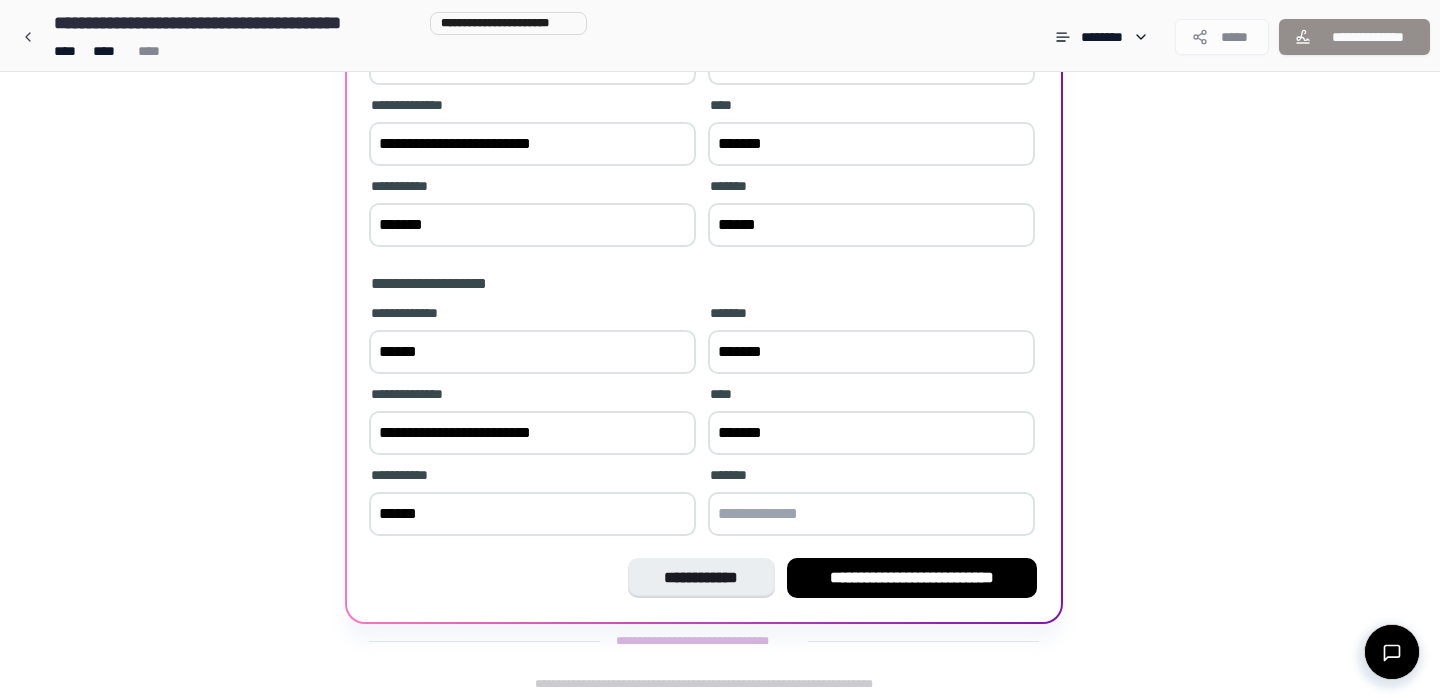 type on "******" 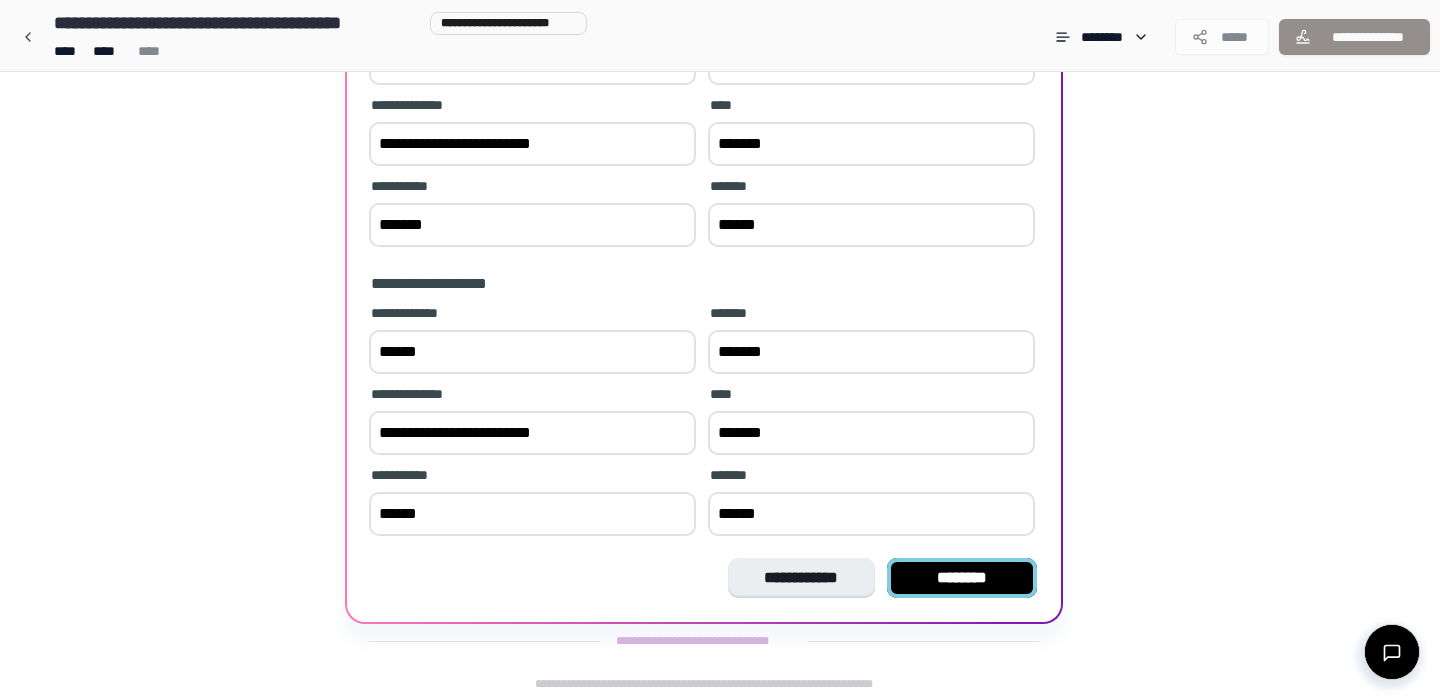 type on "******" 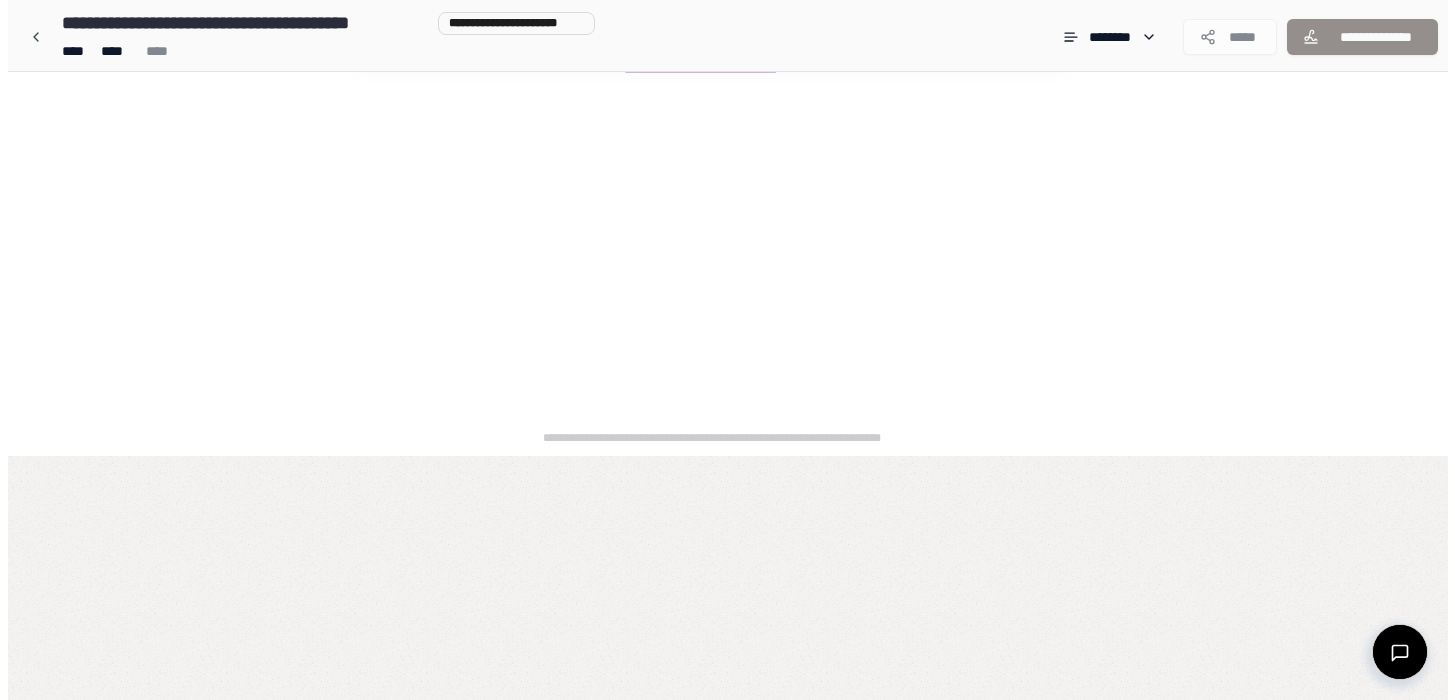 scroll, scrollTop: 0, scrollLeft: 0, axis: both 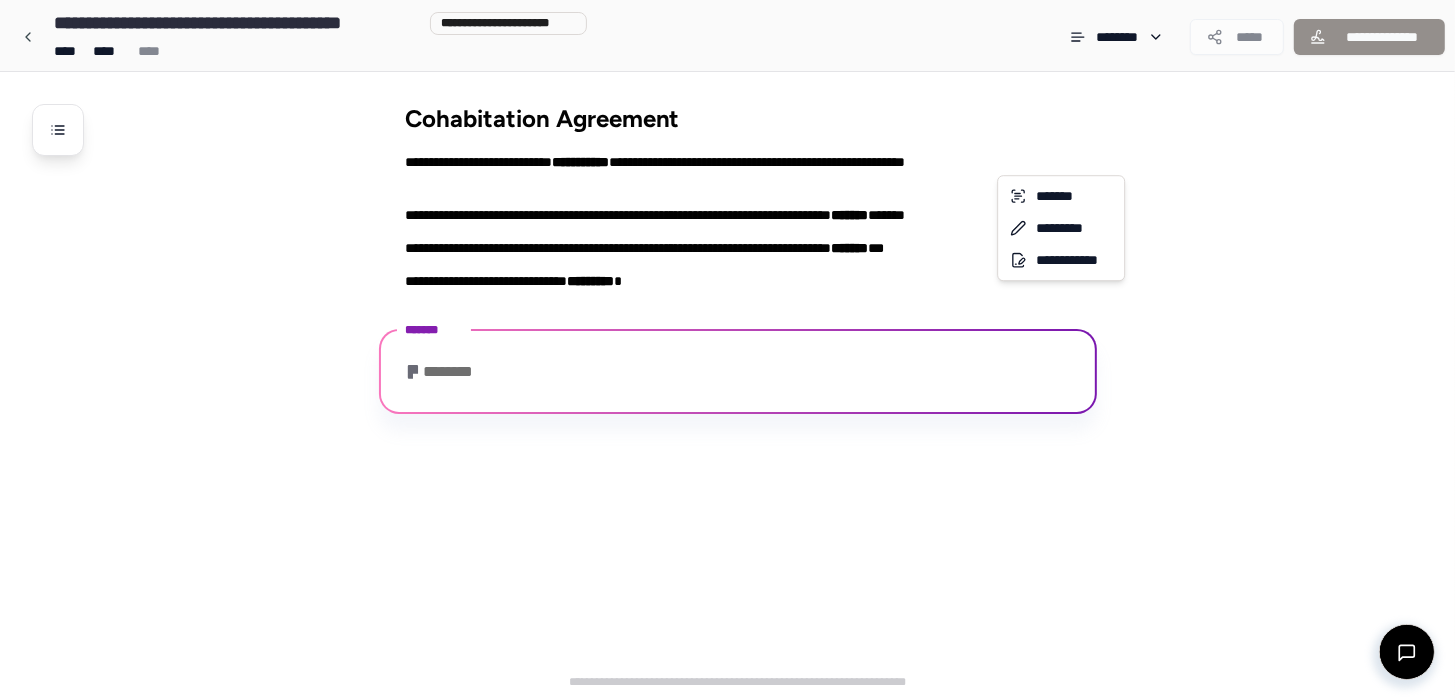 click on "**********" at bounding box center [727, 350] 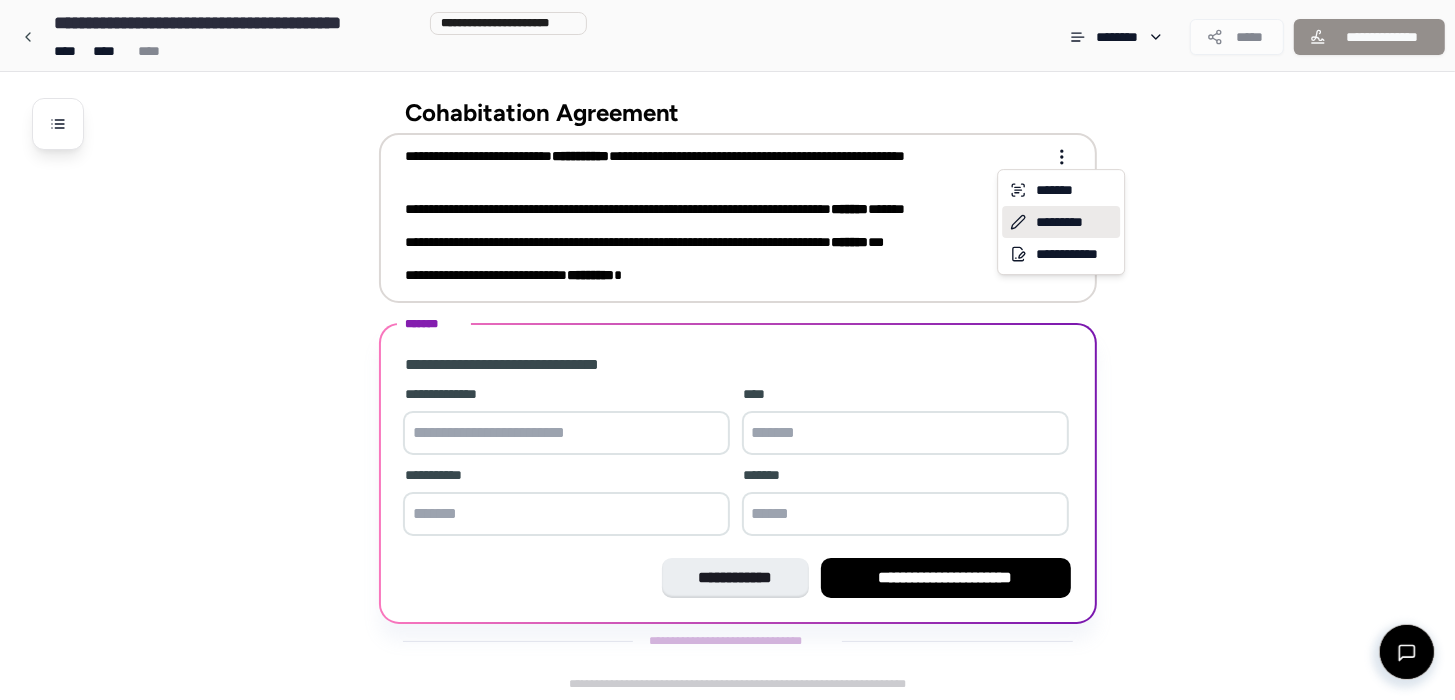 click on "*********" at bounding box center [1061, 222] 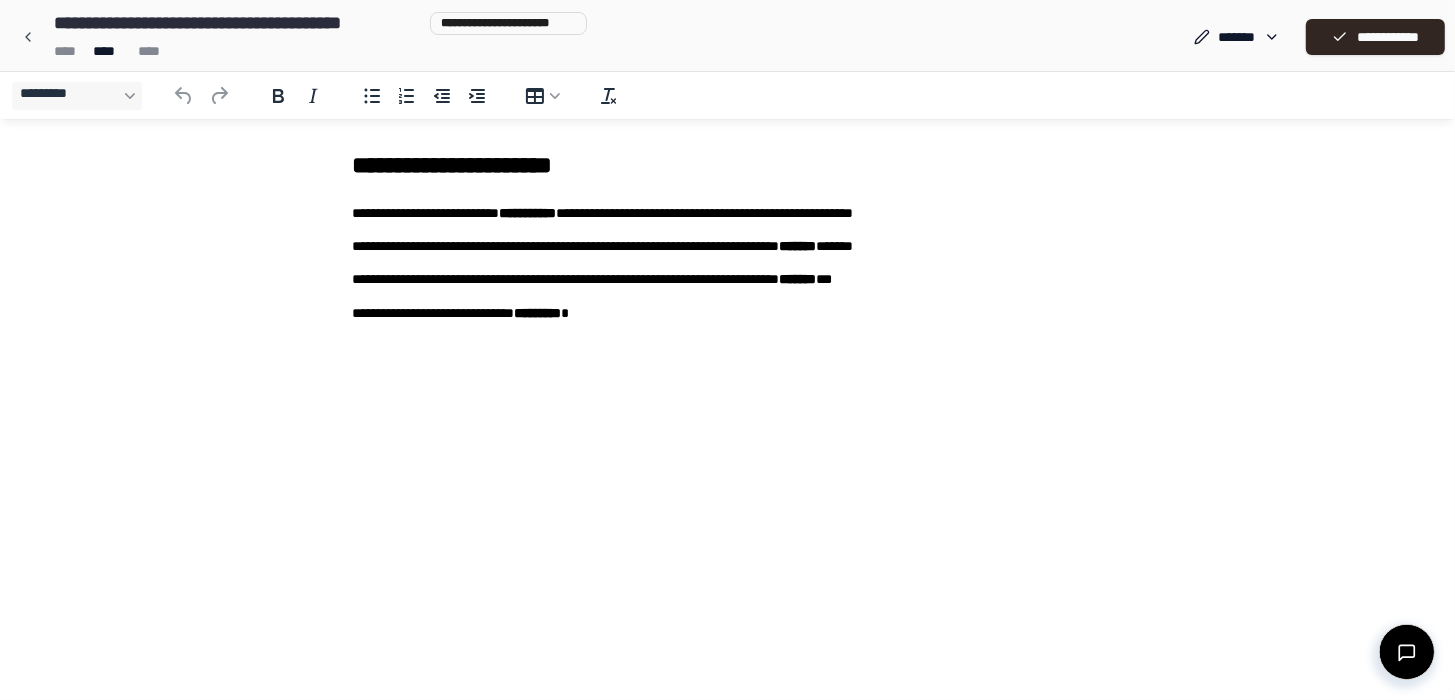 scroll, scrollTop: 0, scrollLeft: 0, axis: both 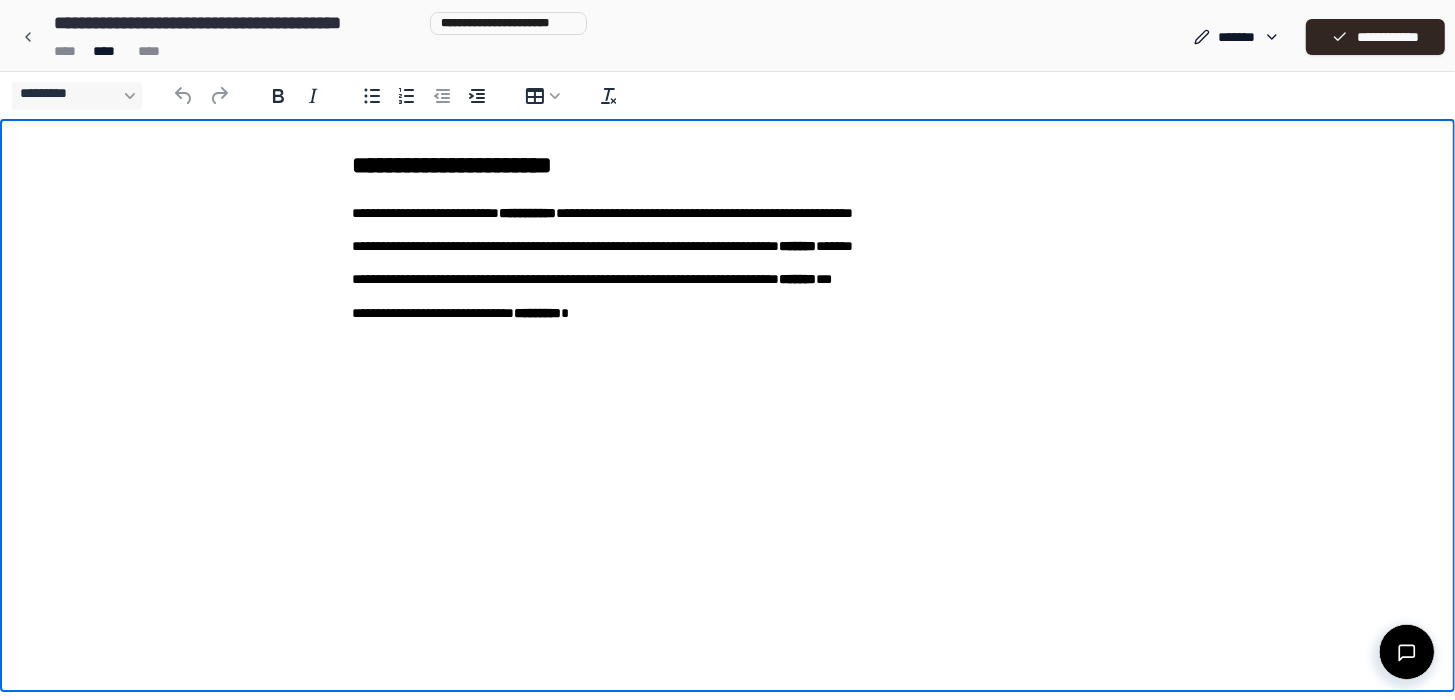 type 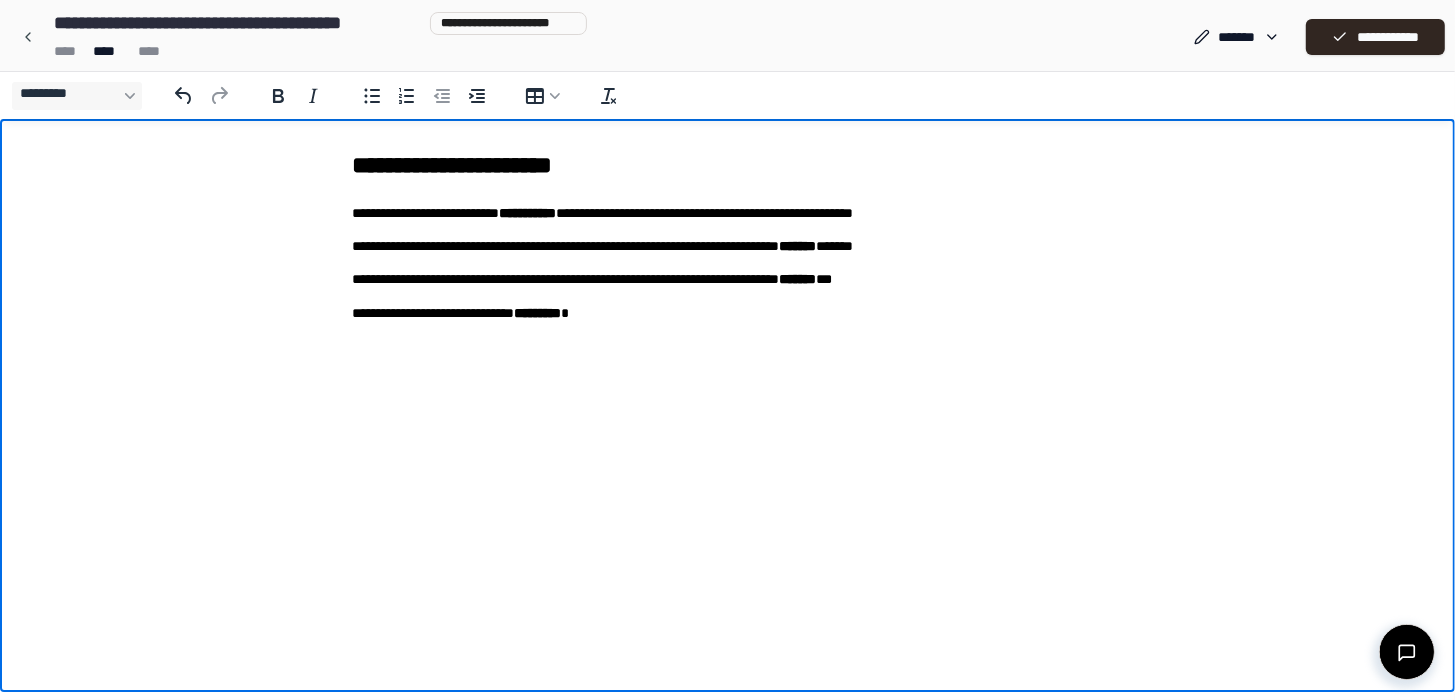 click on "**********" at bounding box center [728, 278] 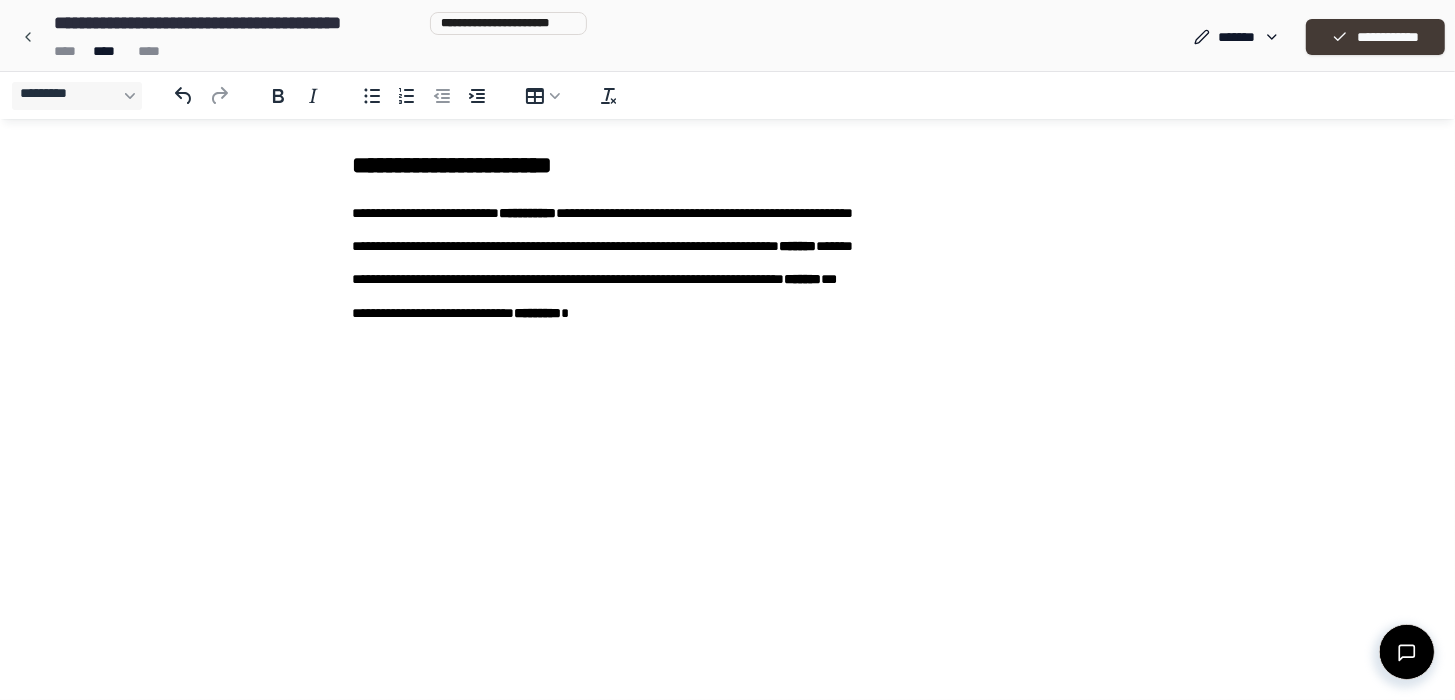 click on "**********" at bounding box center [1375, 37] 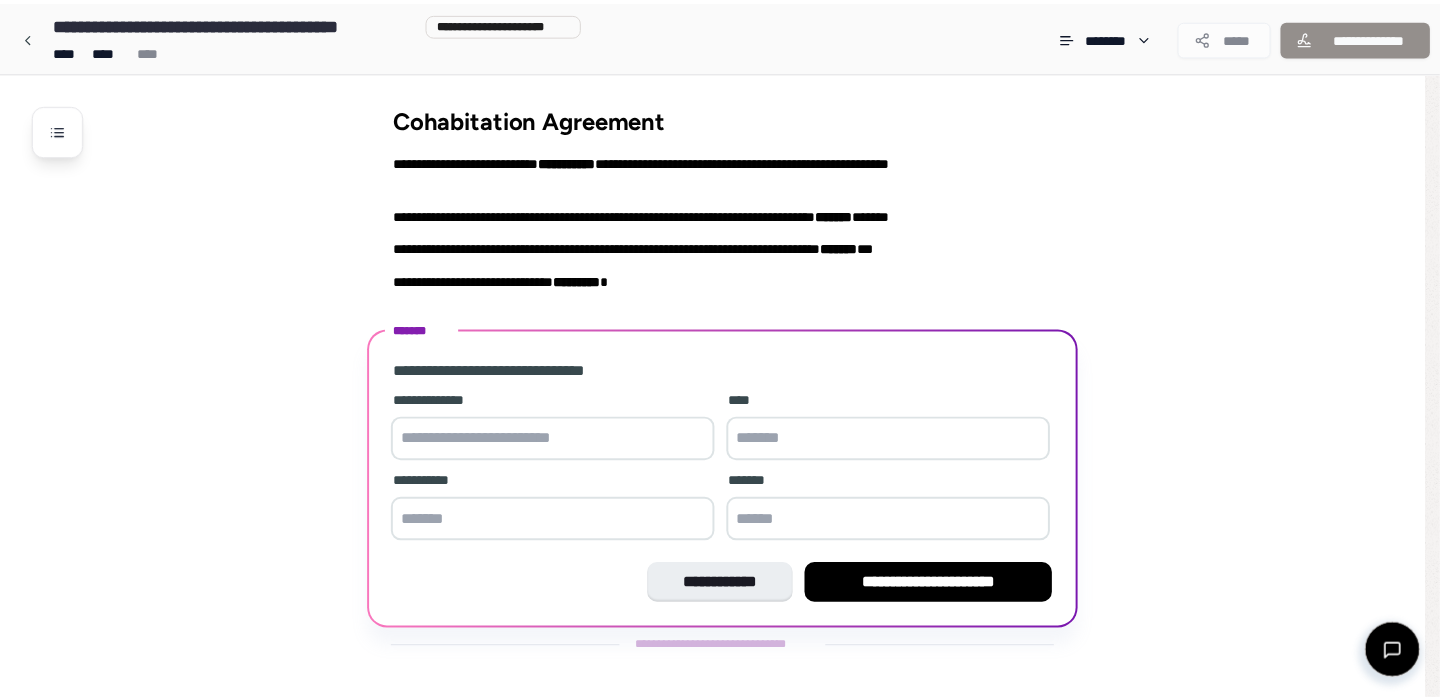 scroll, scrollTop: 6, scrollLeft: 0, axis: vertical 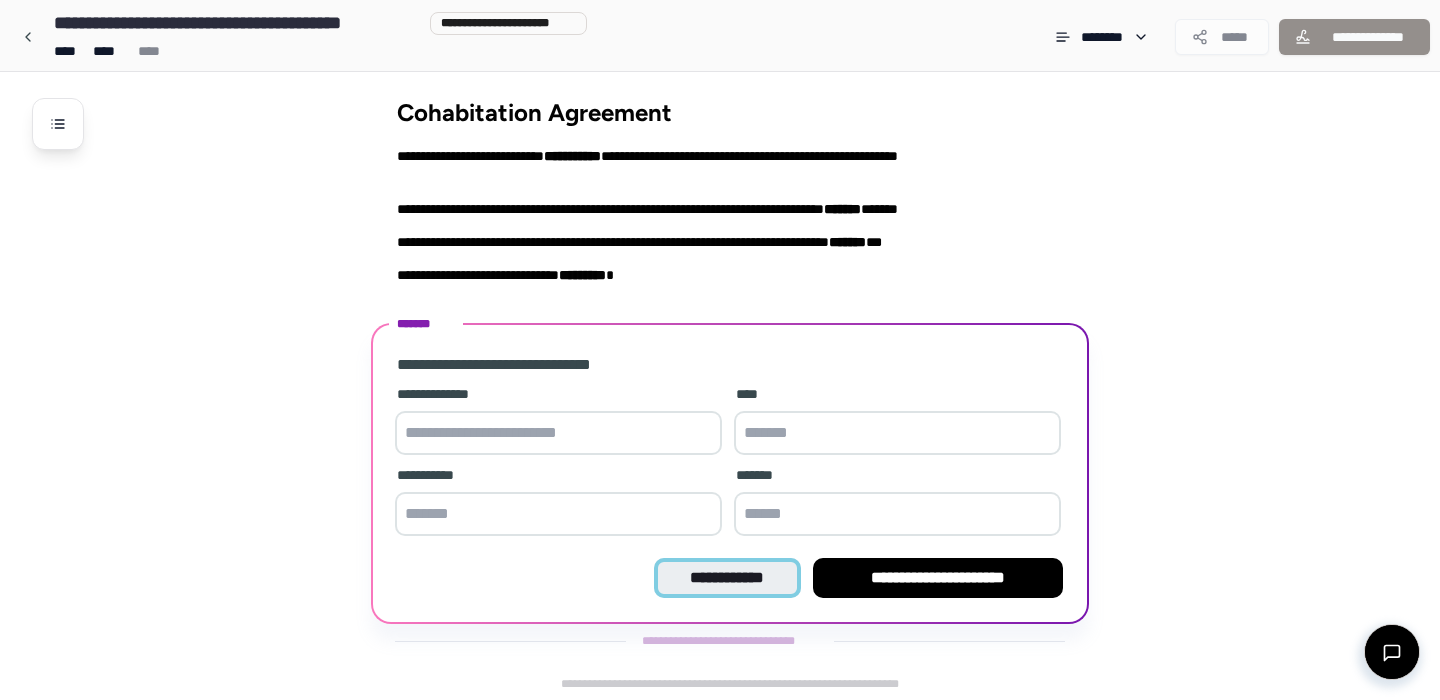 click on "**********" at bounding box center (727, 578) 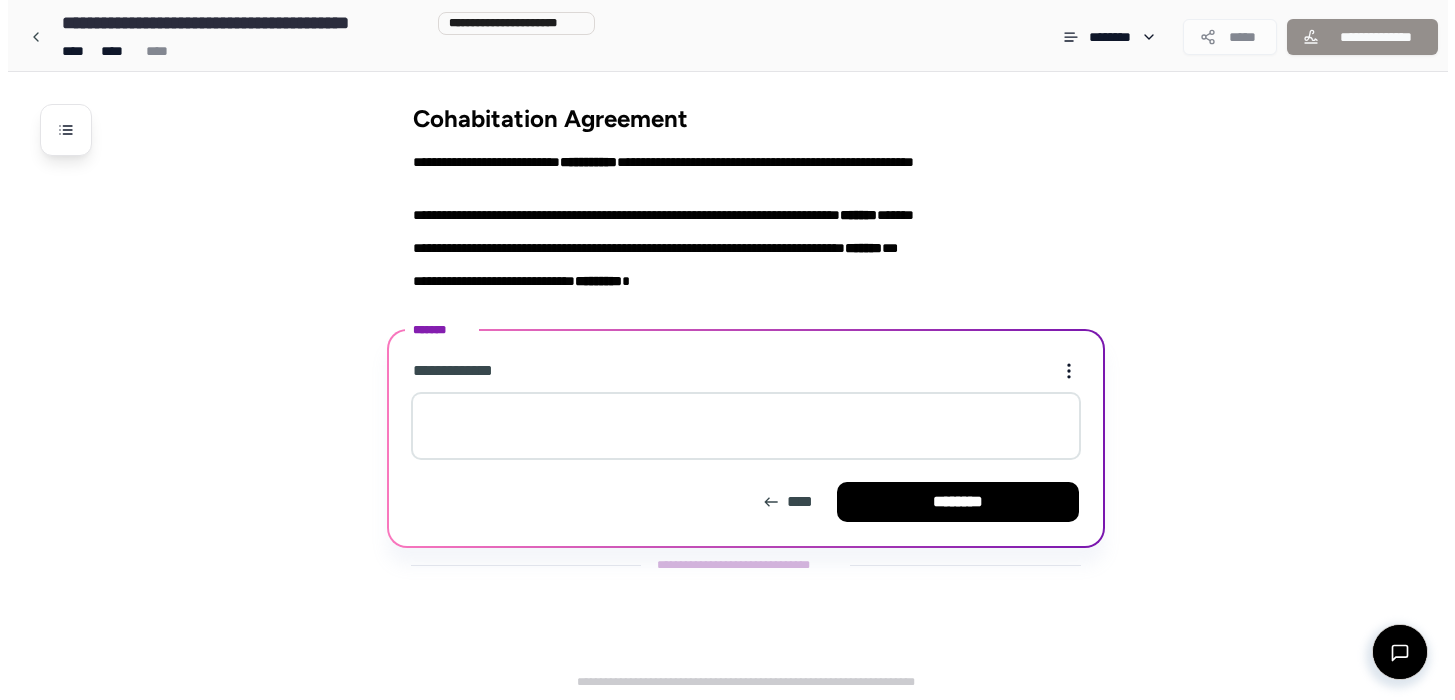 scroll, scrollTop: 0, scrollLeft: 0, axis: both 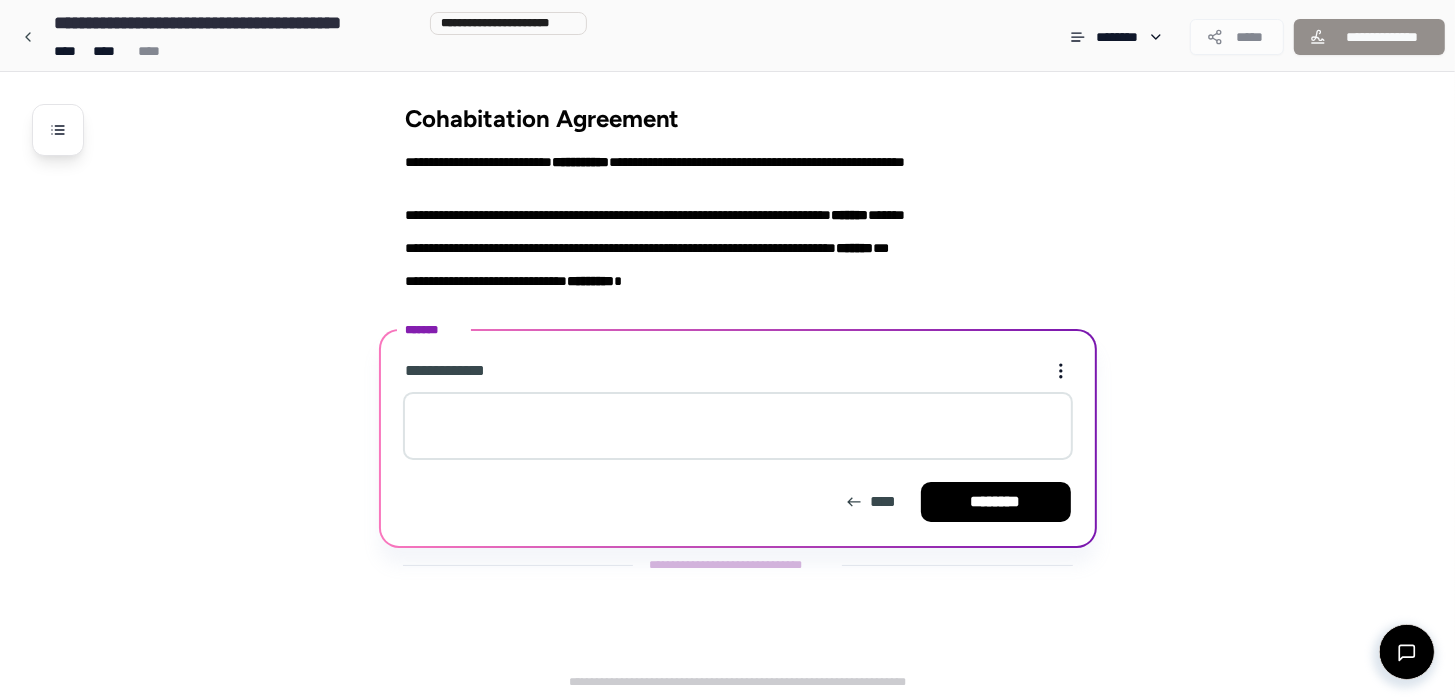 click at bounding box center [738, 426] 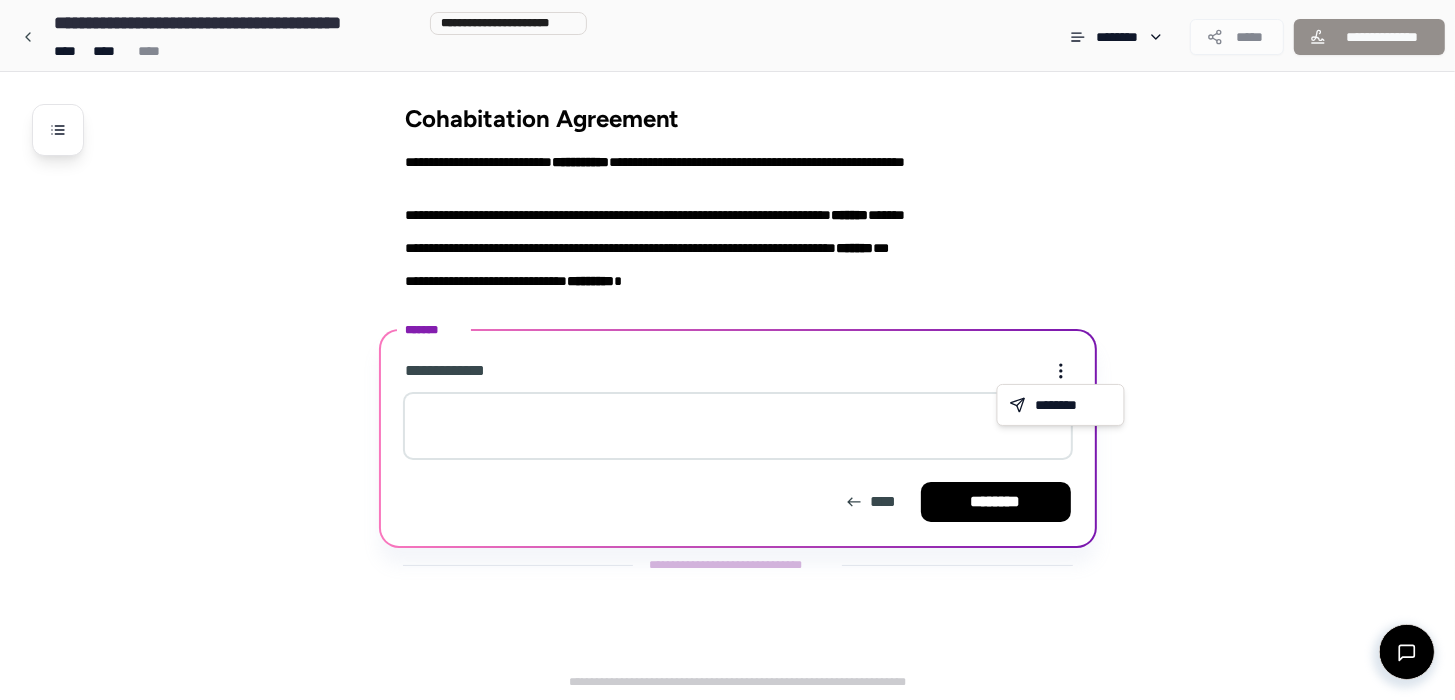 click on "**********" at bounding box center (727, 350) 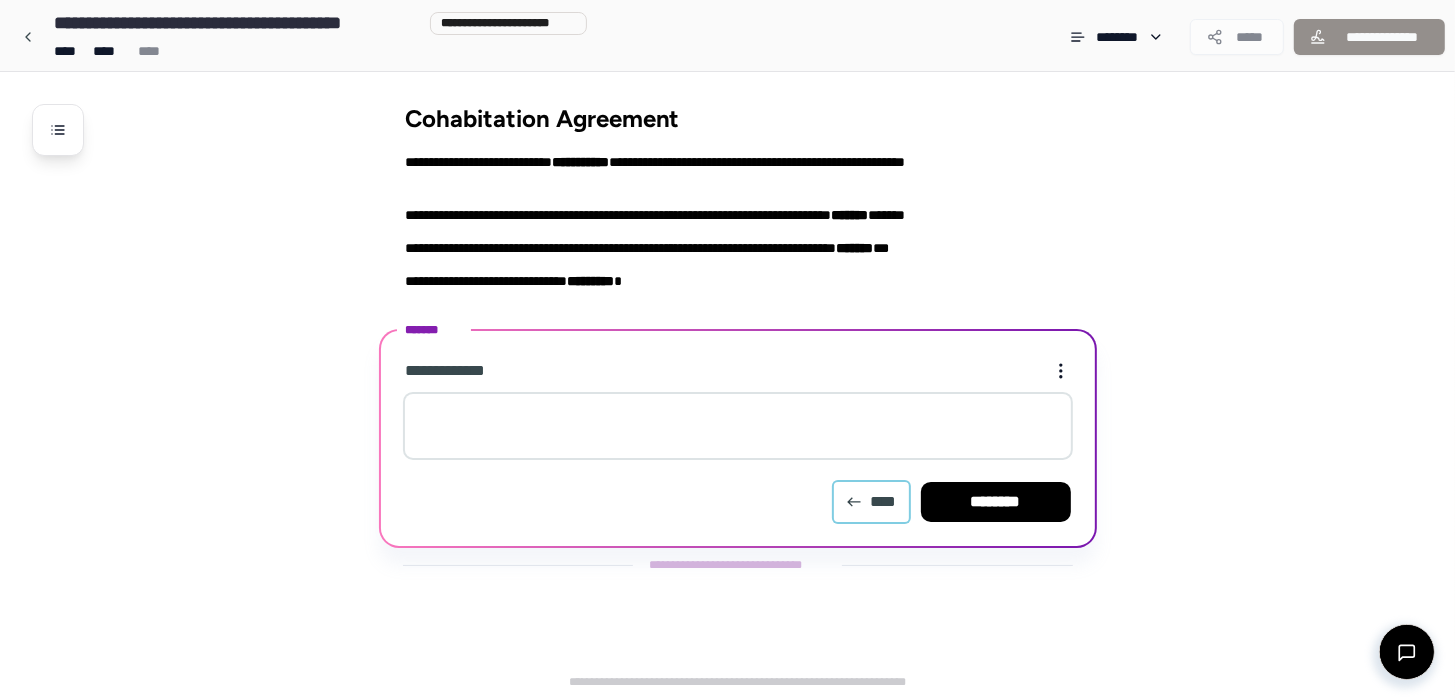 click 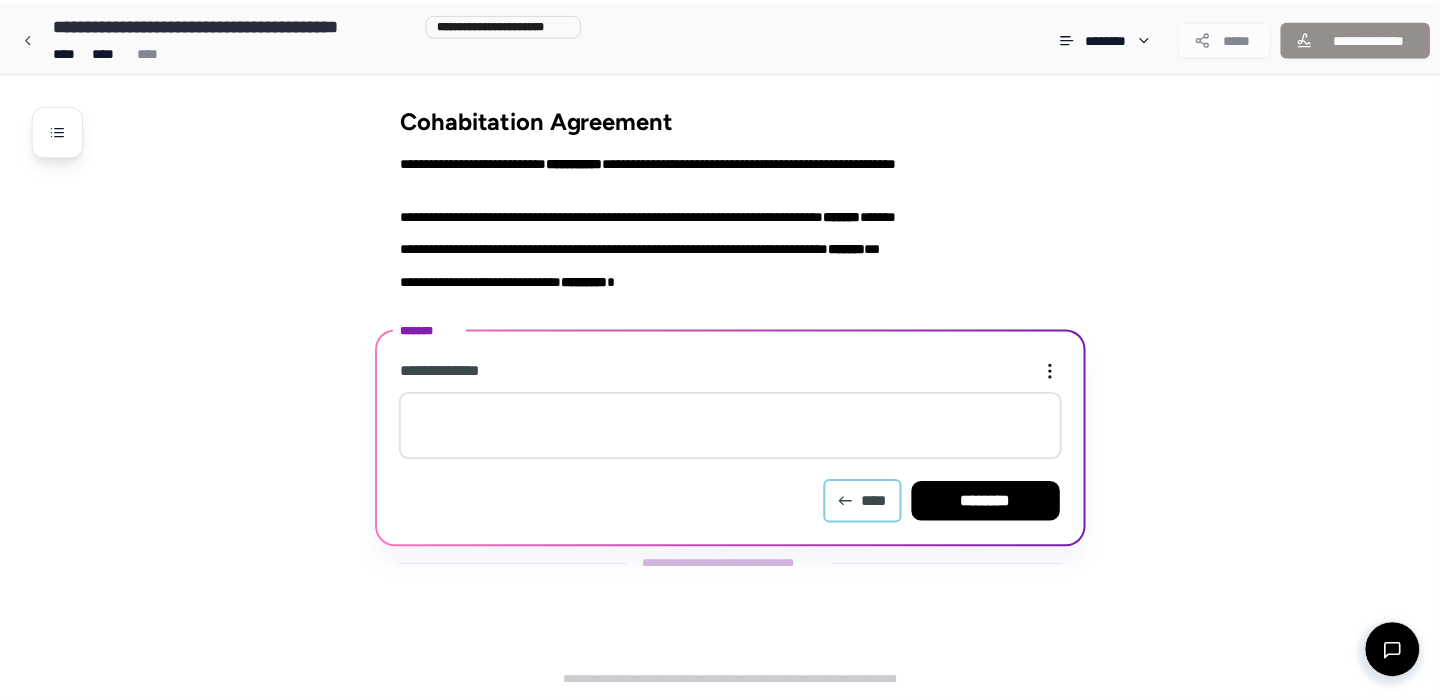 scroll, scrollTop: 6, scrollLeft: 0, axis: vertical 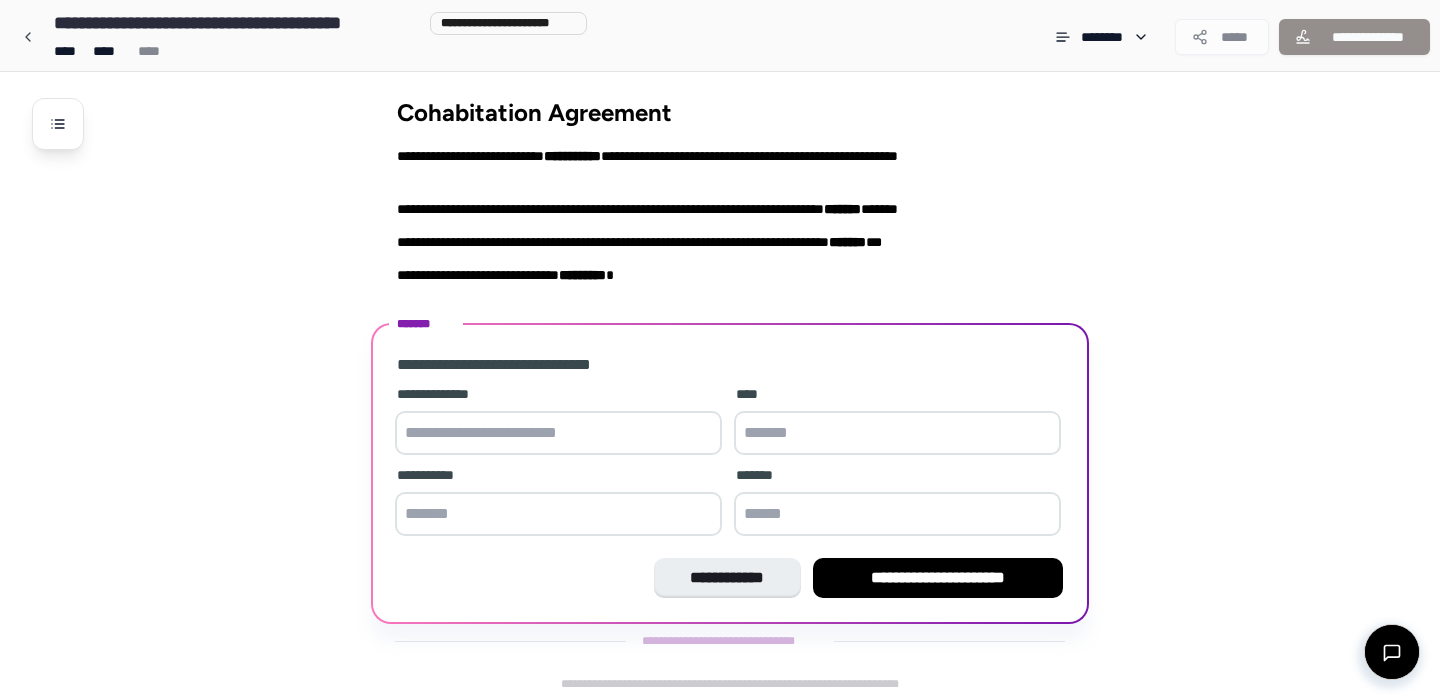 click at bounding box center (558, 514) 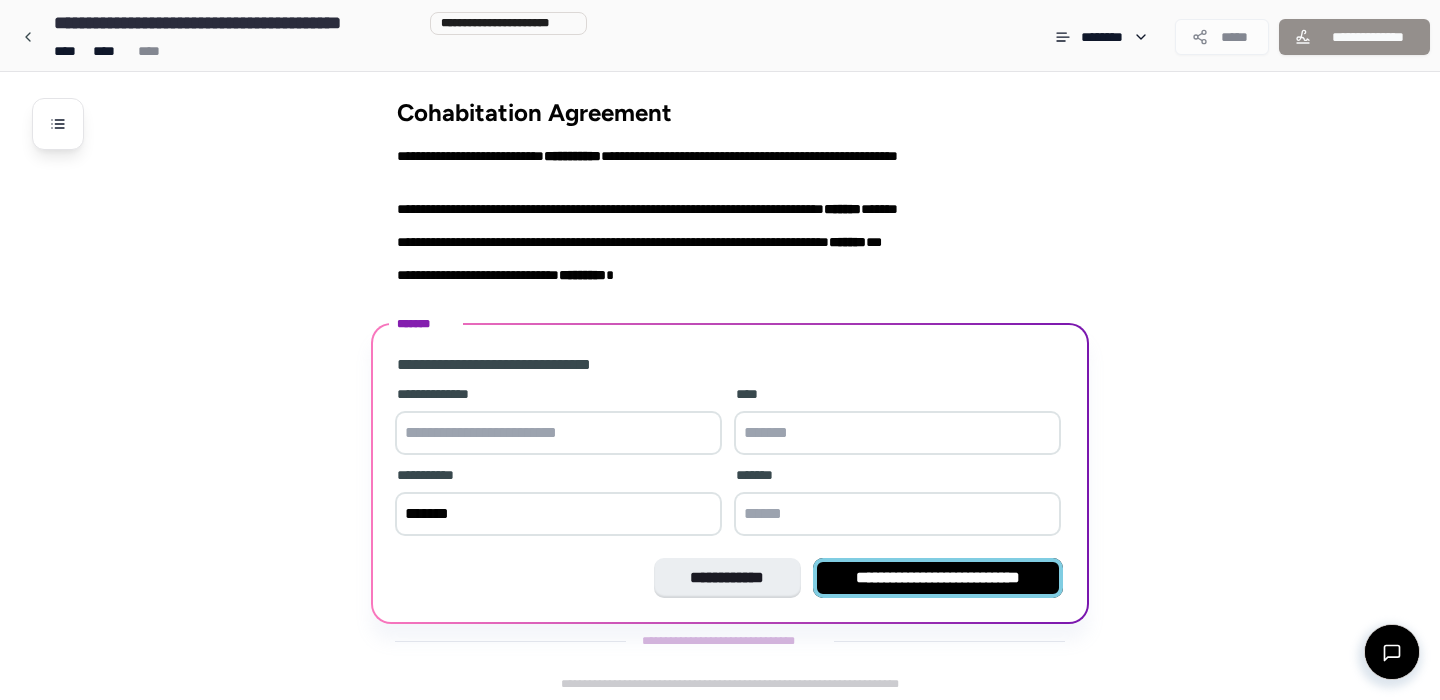 type on "*******" 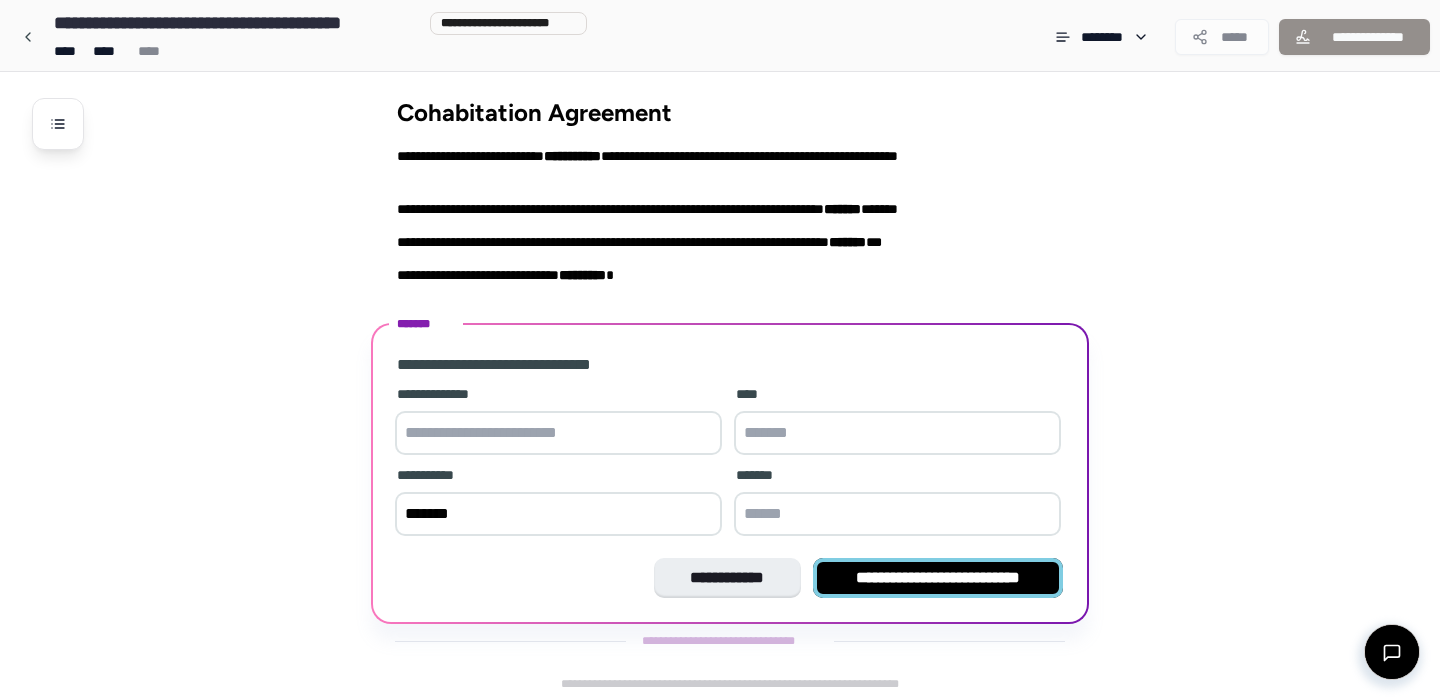click on "**********" at bounding box center (938, 578) 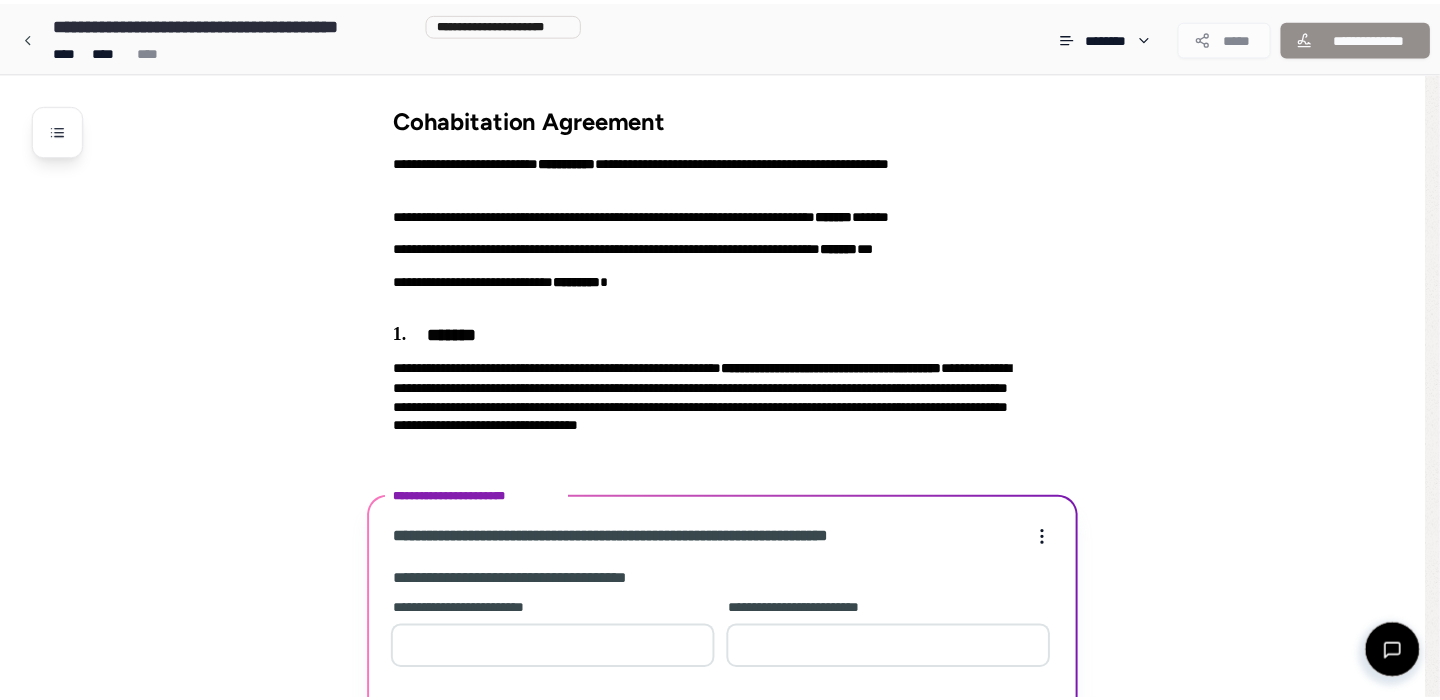 scroll, scrollTop: 259, scrollLeft: 0, axis: vertical 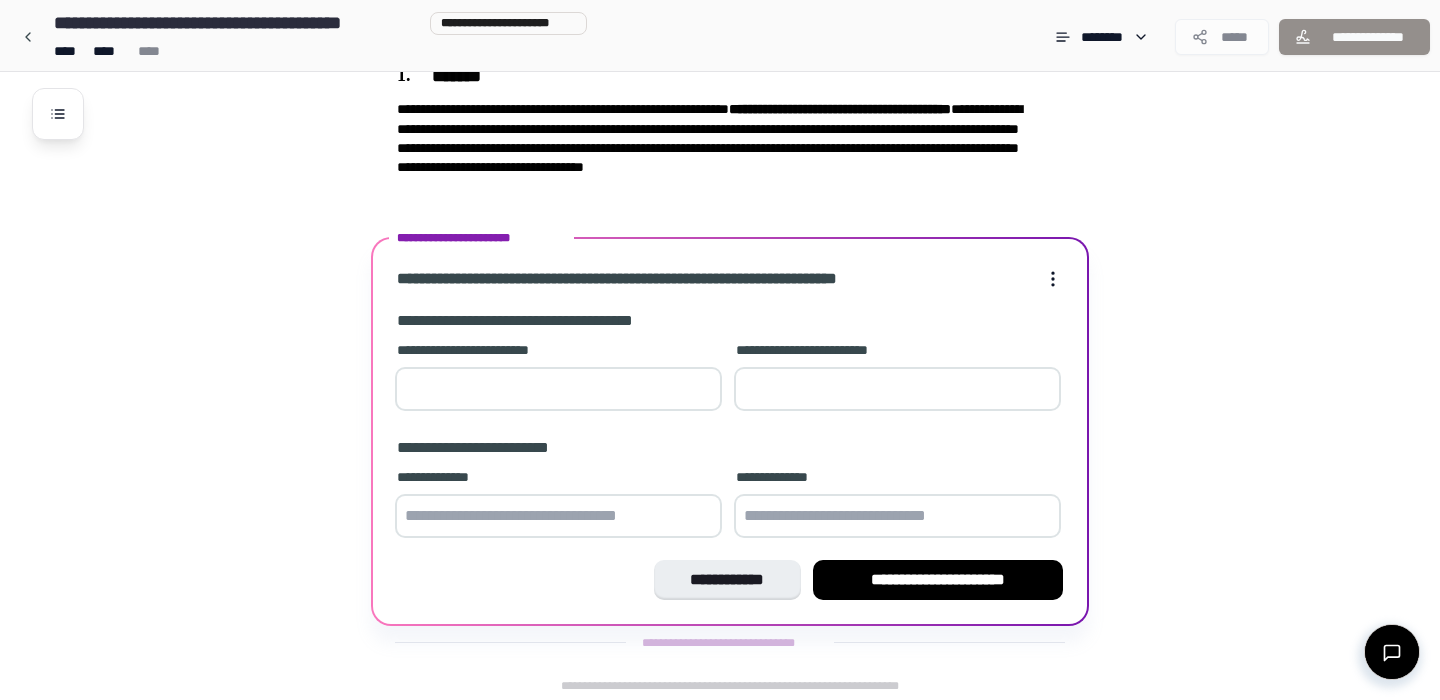 click at bounding box center (558, 389) 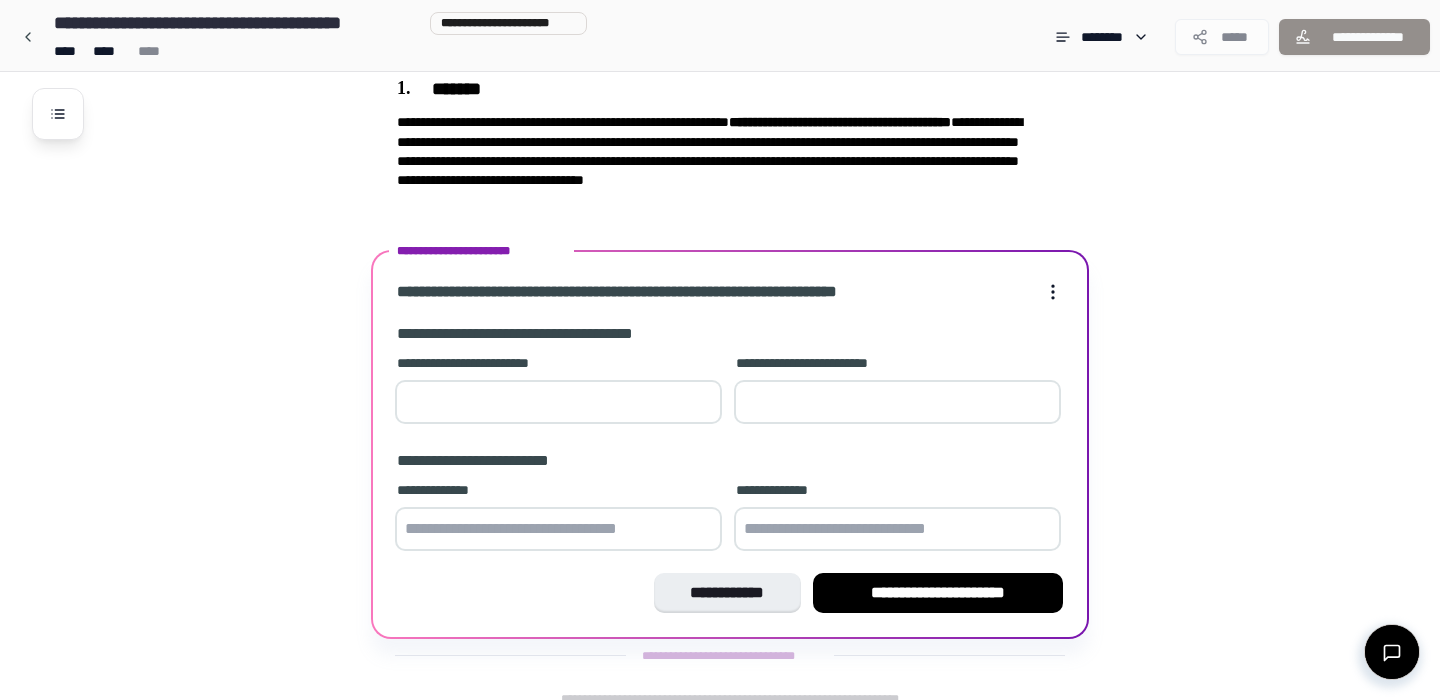 scroll, scrollTop: 259, scrollLeft: 0, axis: vertical 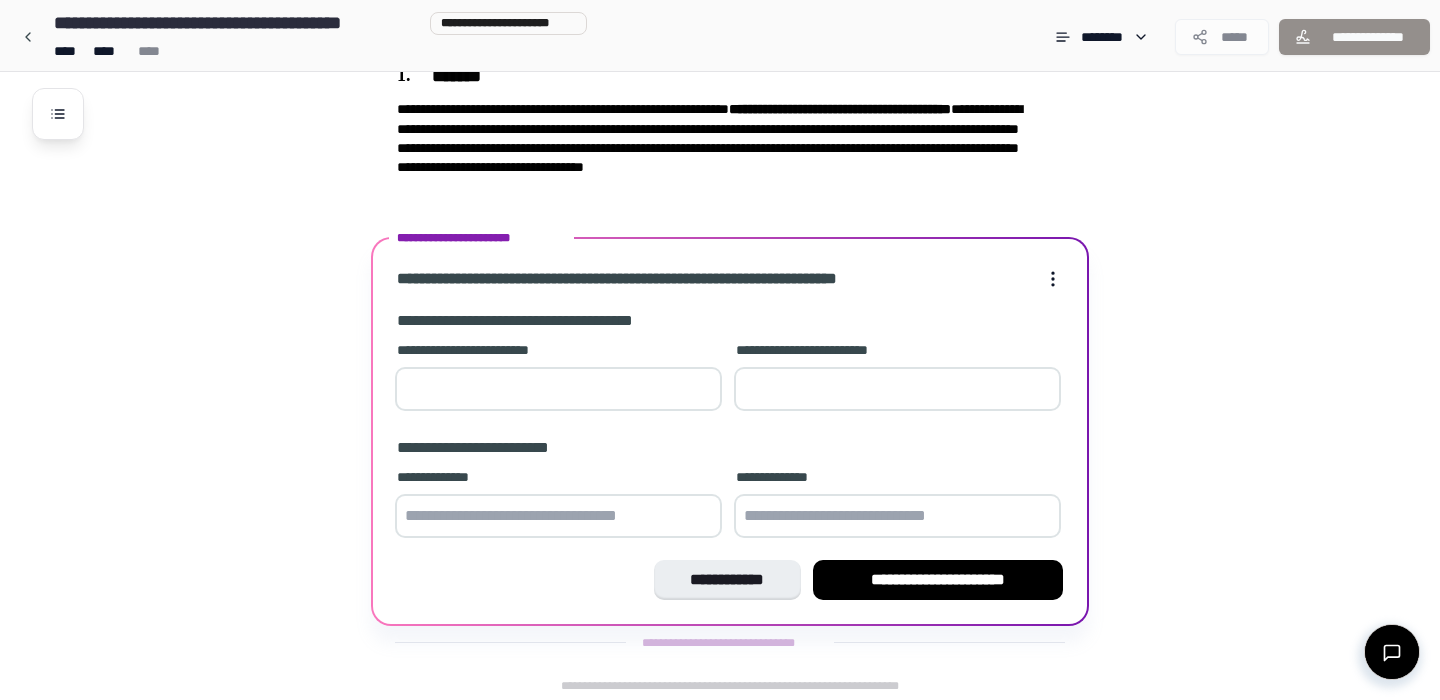 click on "**********" at bounding box center [720, 221] 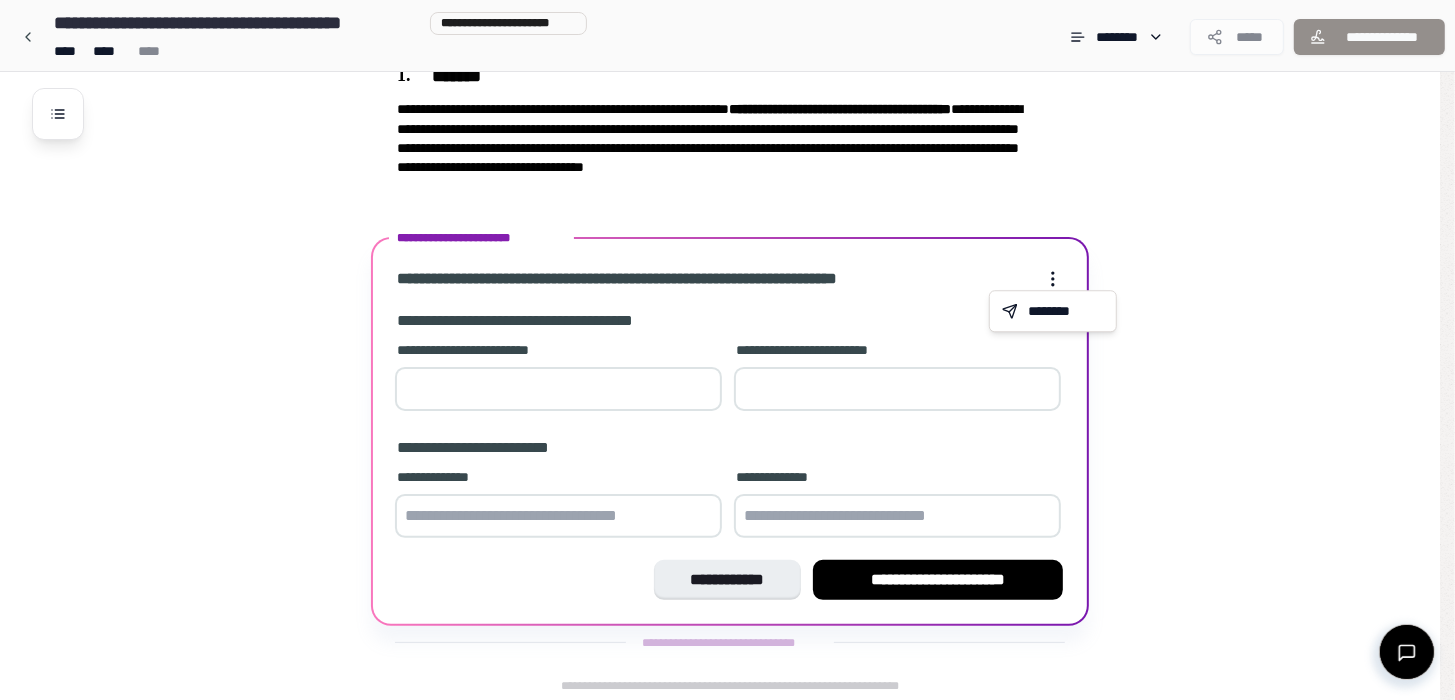 click on "**********" at bounding box center (727, 221) 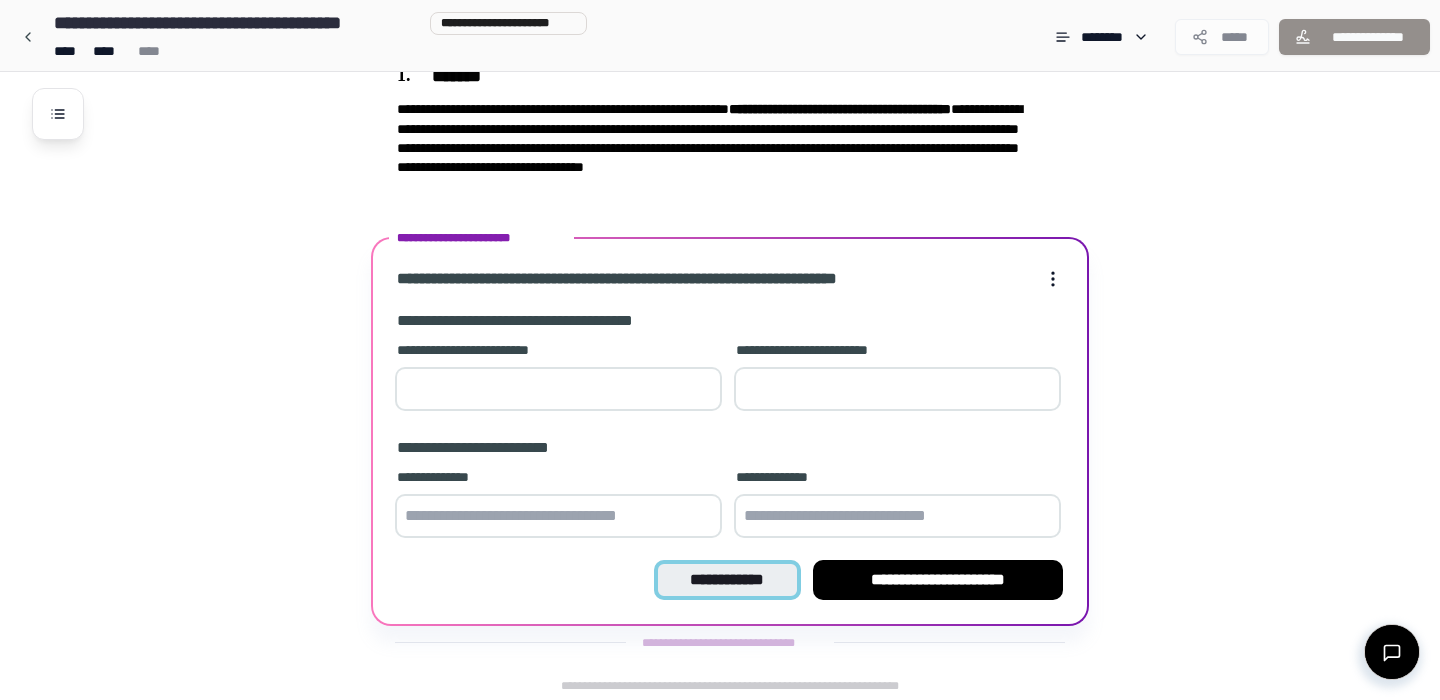 click on "**********" at bounding box center [727, 580] 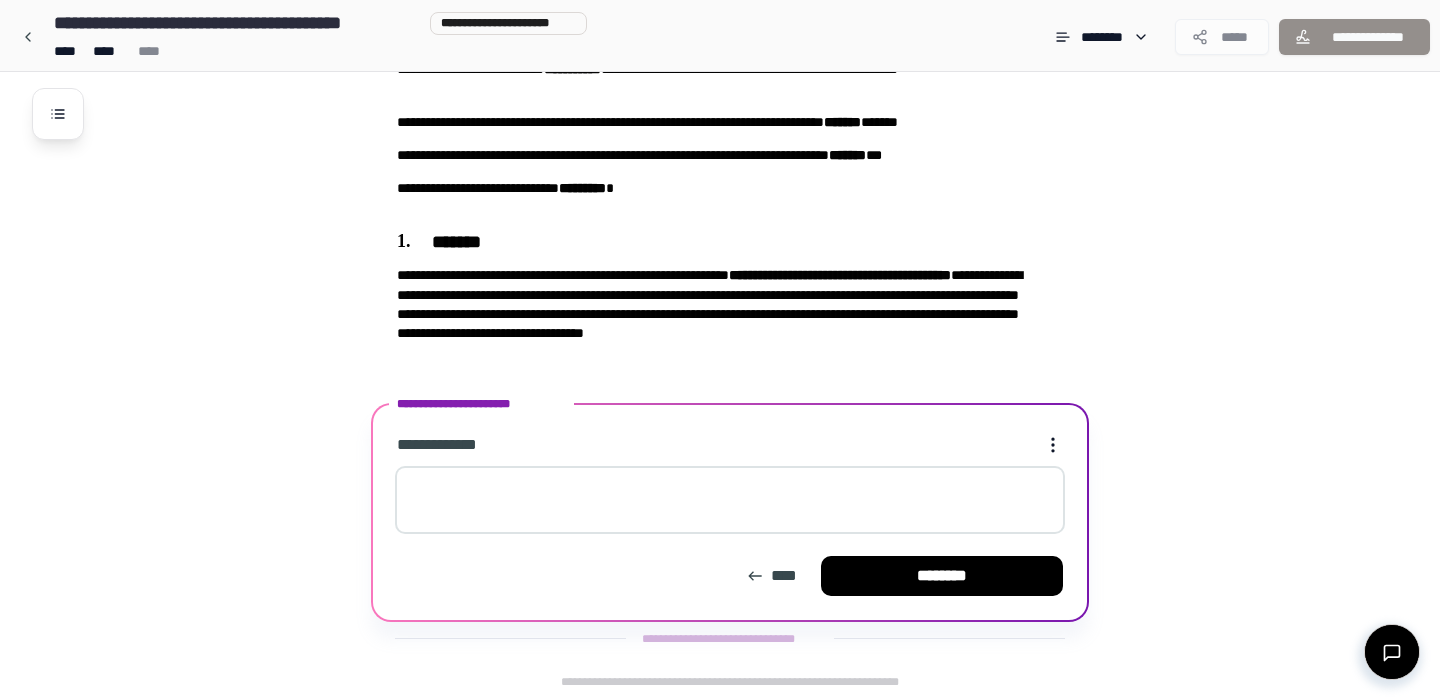 scroll, scrollTop: 89, scrollLeft: 0, axis: vertical 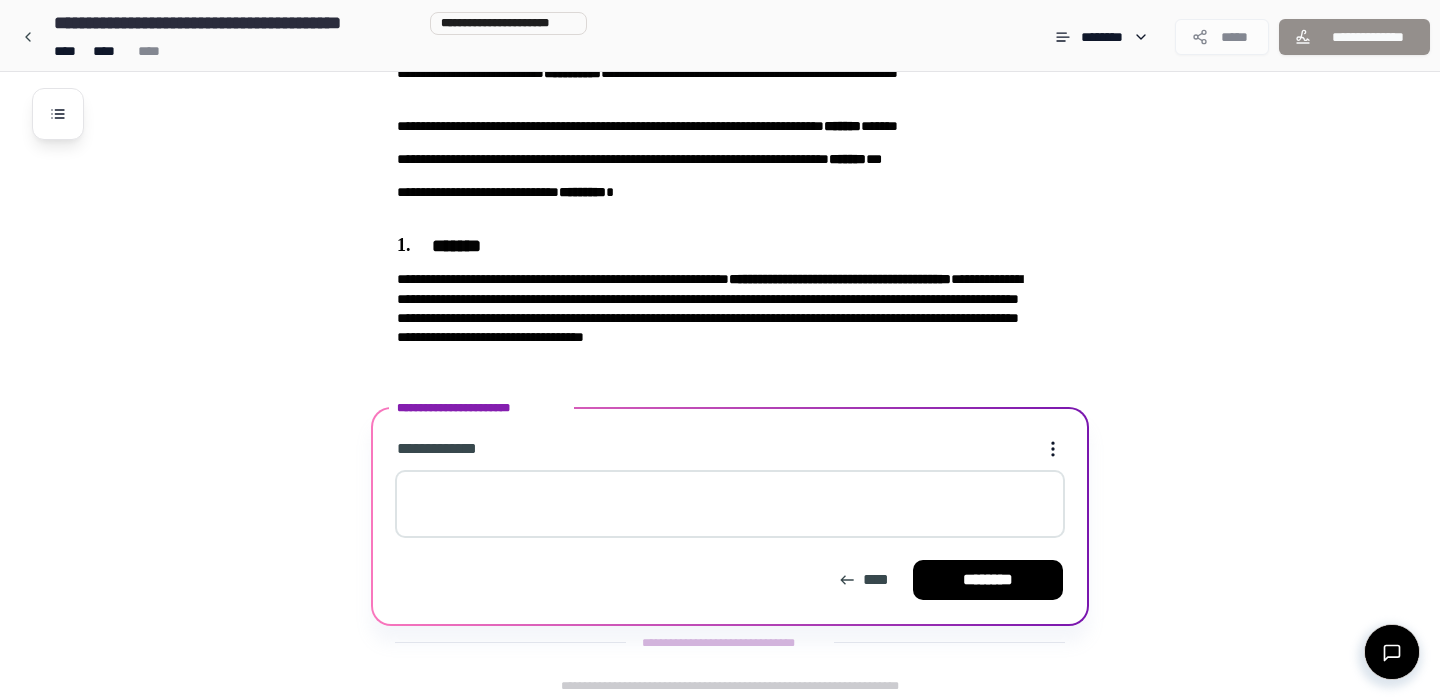 click at bounding box center (730, 504) 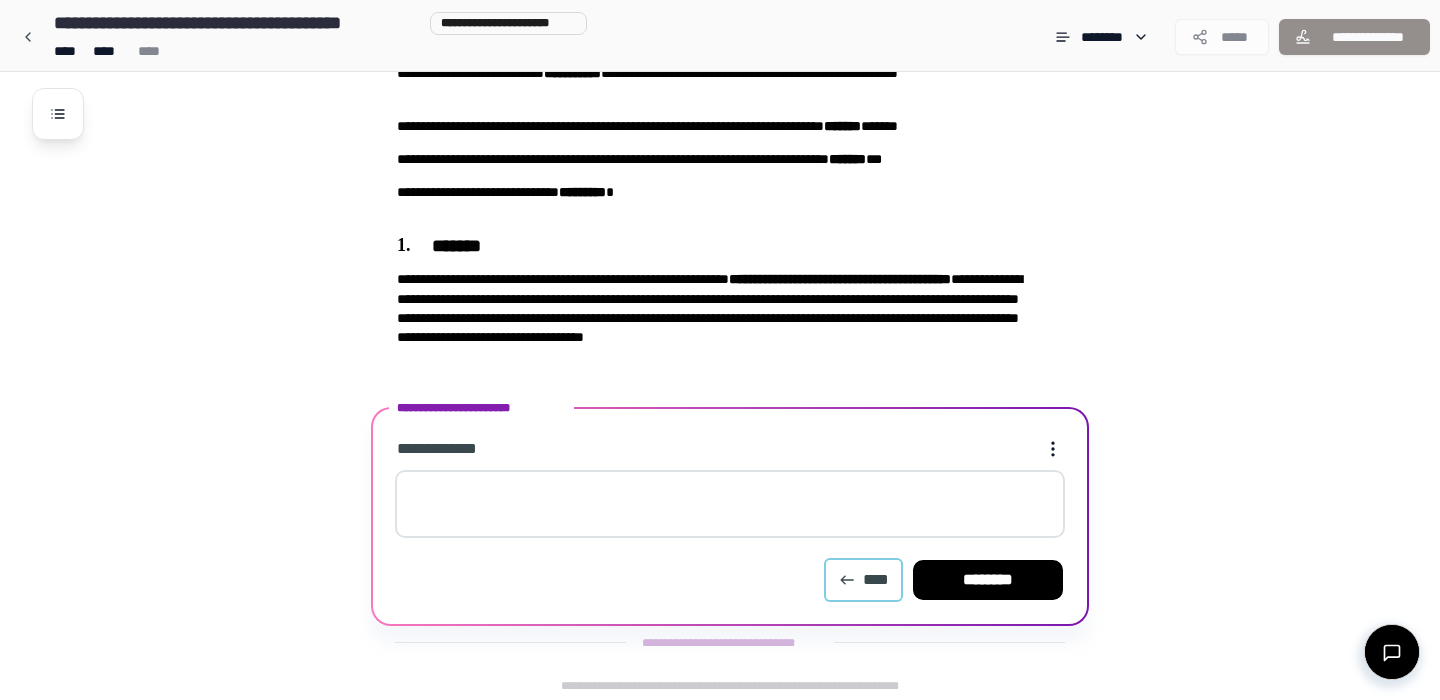 click on "****" at bounding box center (863, 580) 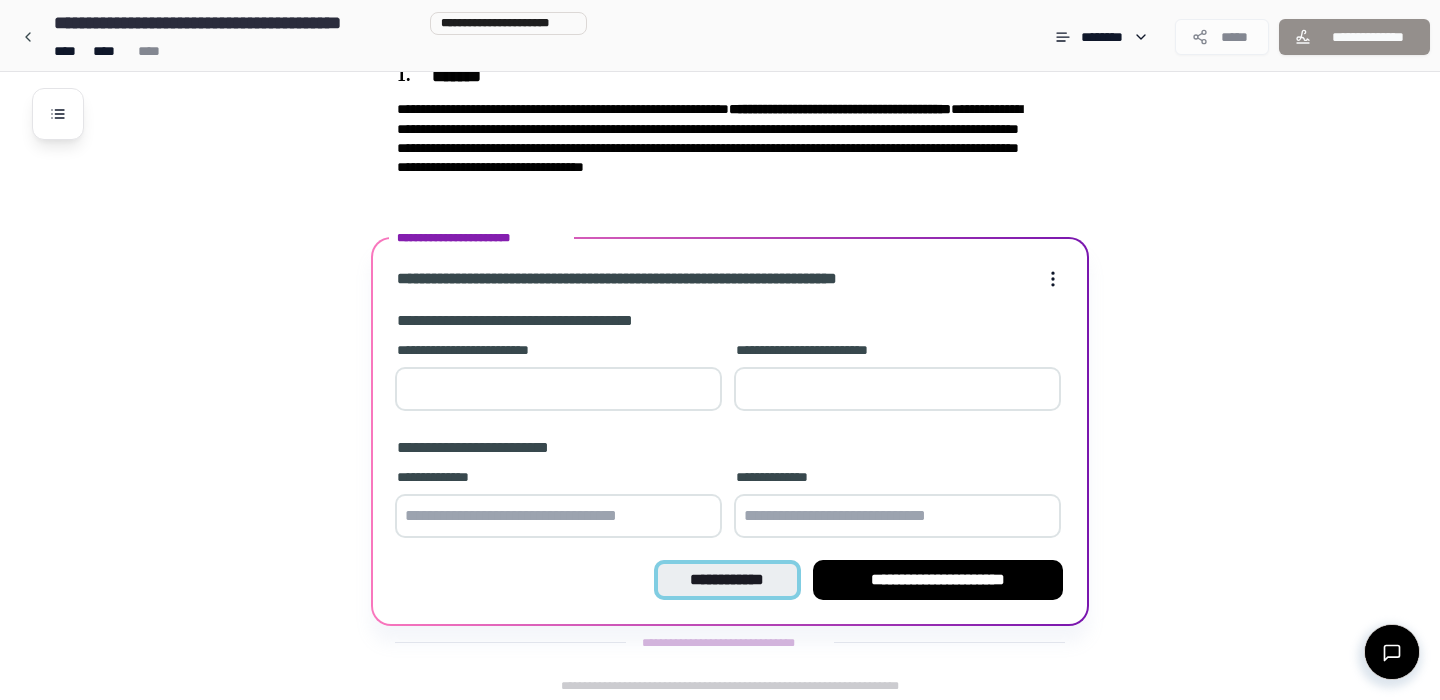 click on "**********" at bounding box center (727, 580) 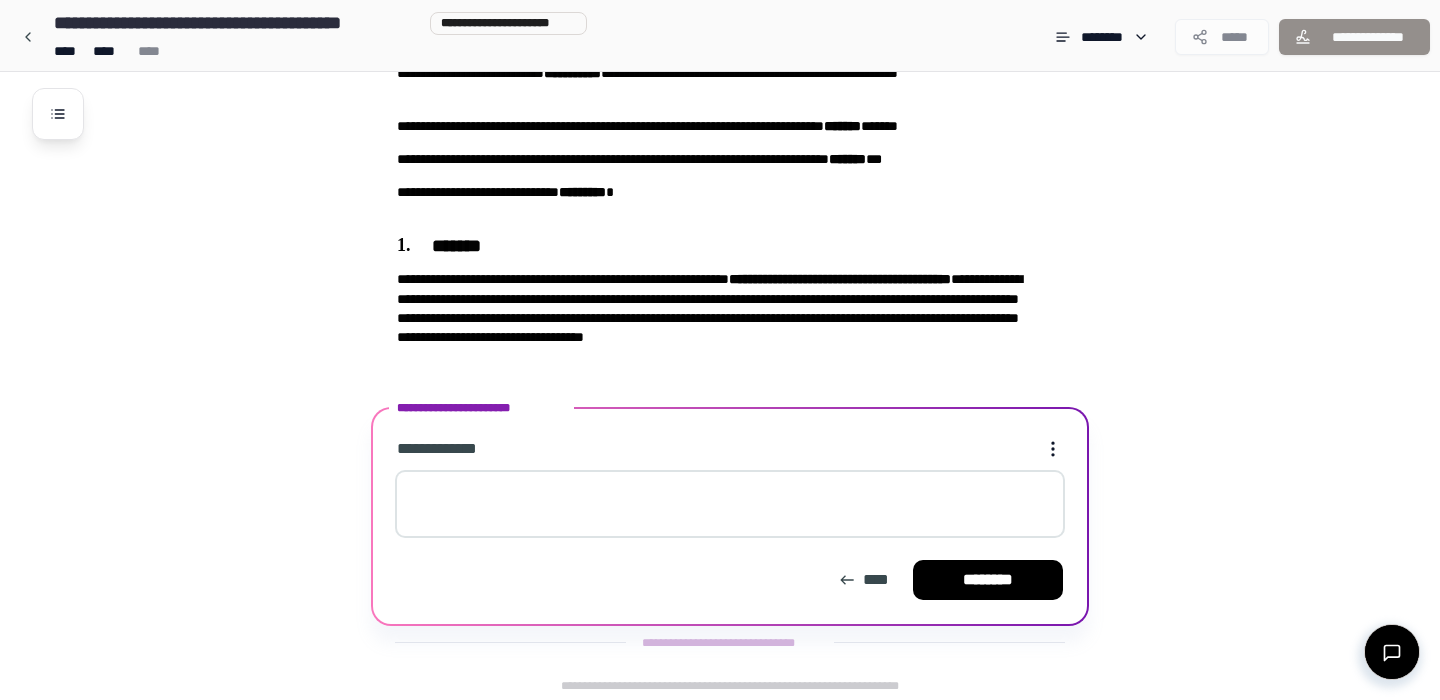 click at bounding box center [730, 504] 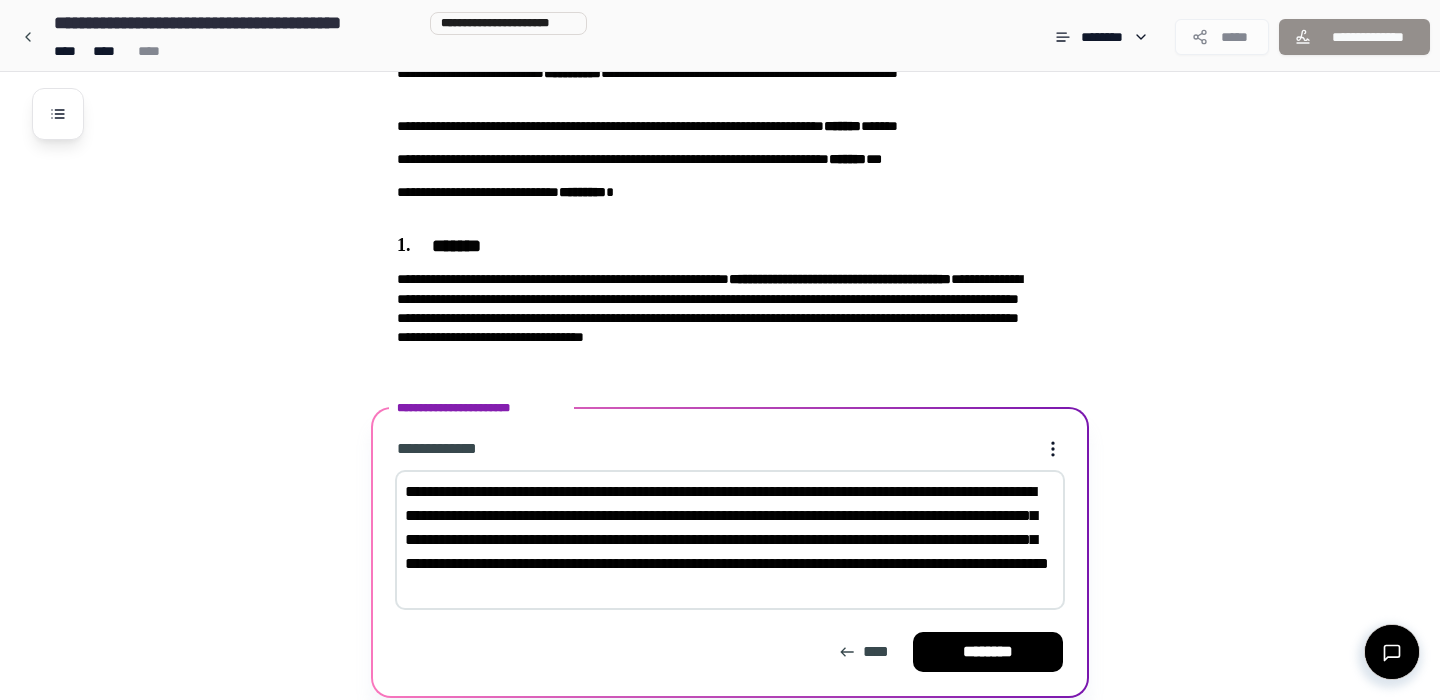 scroll, scrollTop: 161, scrollLeft: 0, axis: vertical 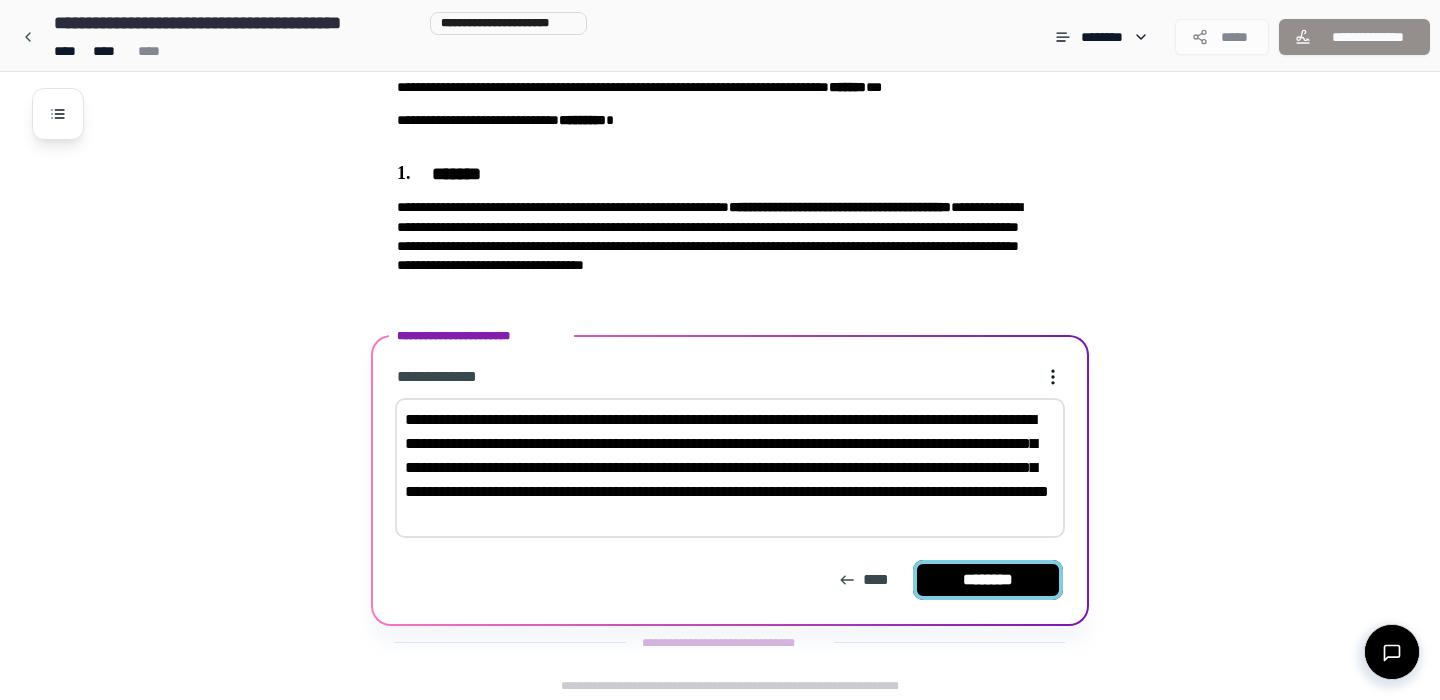 type on "**********" 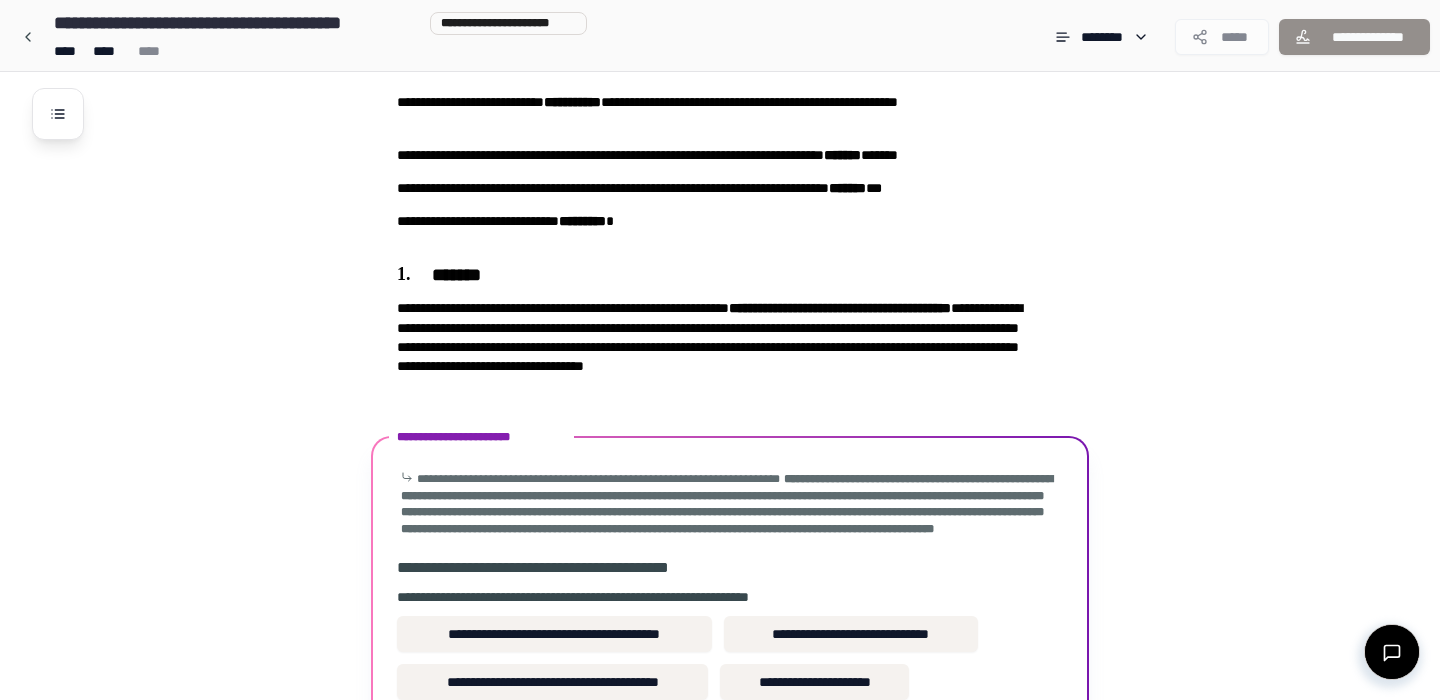 scroll, scrollTop: 318, scrollLeft: 0, axis: vertical 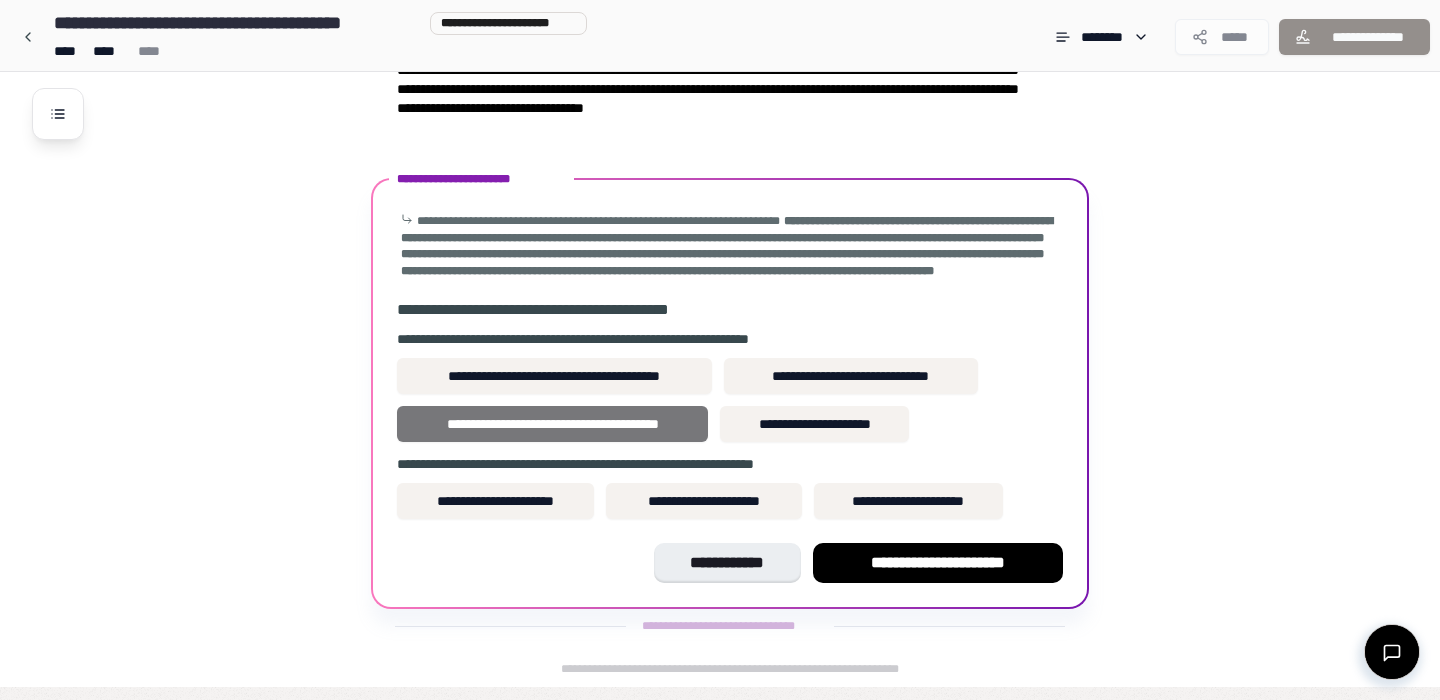 click on "**********" at bounding box center (552, 424) 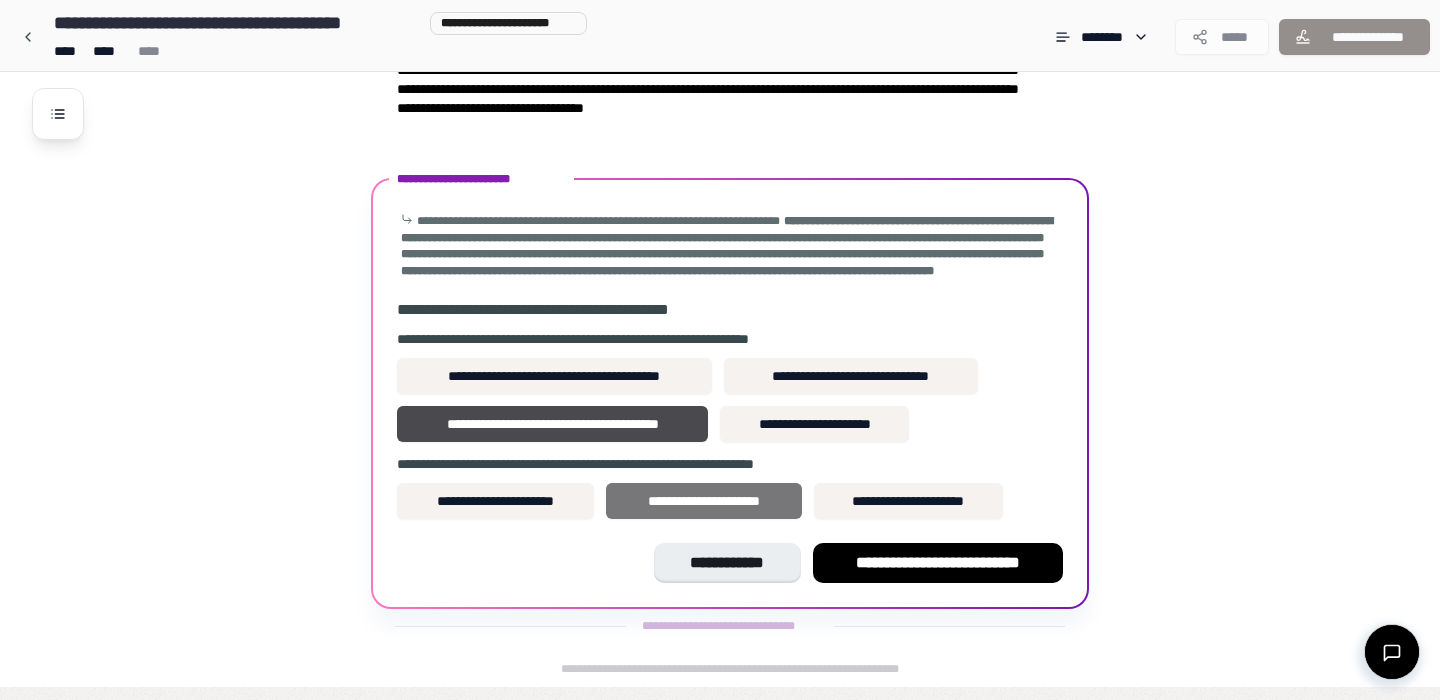 click on "**********" at bounding box center [704, 501] 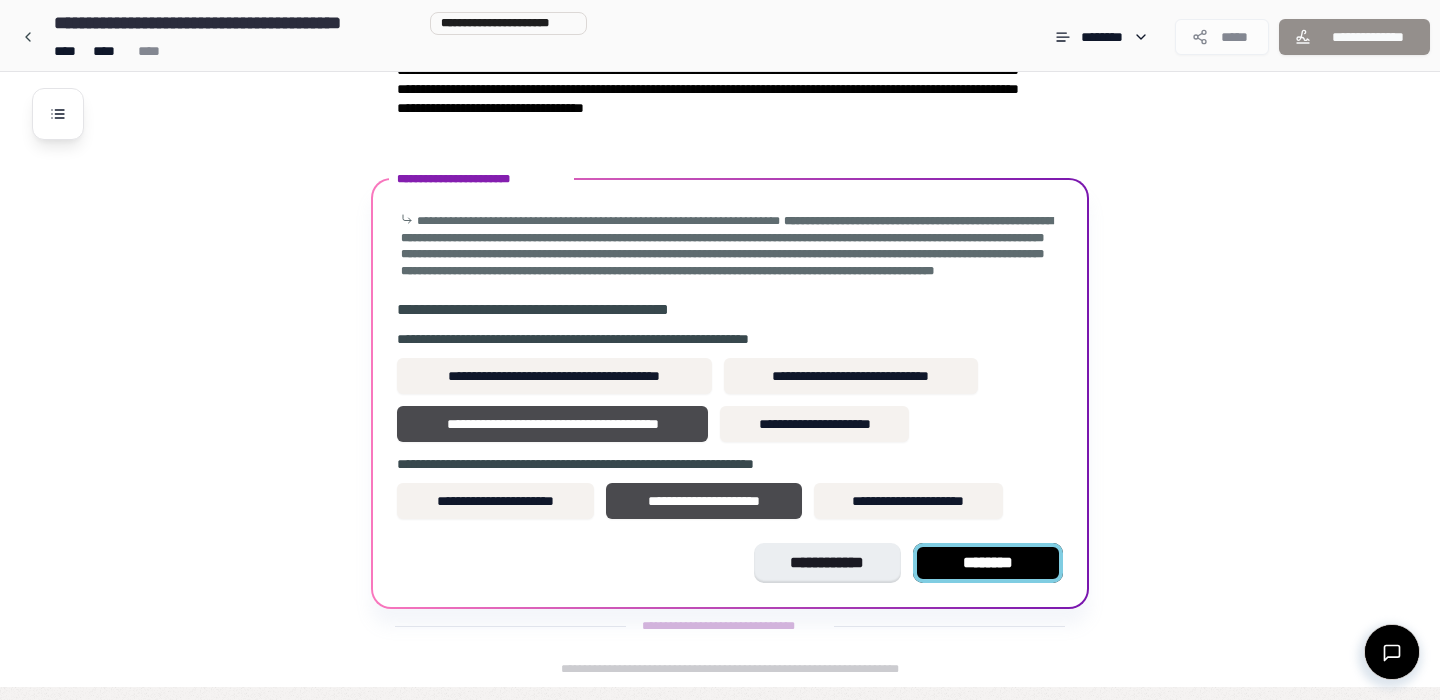 click on "********" at bounding box center (988, 563) 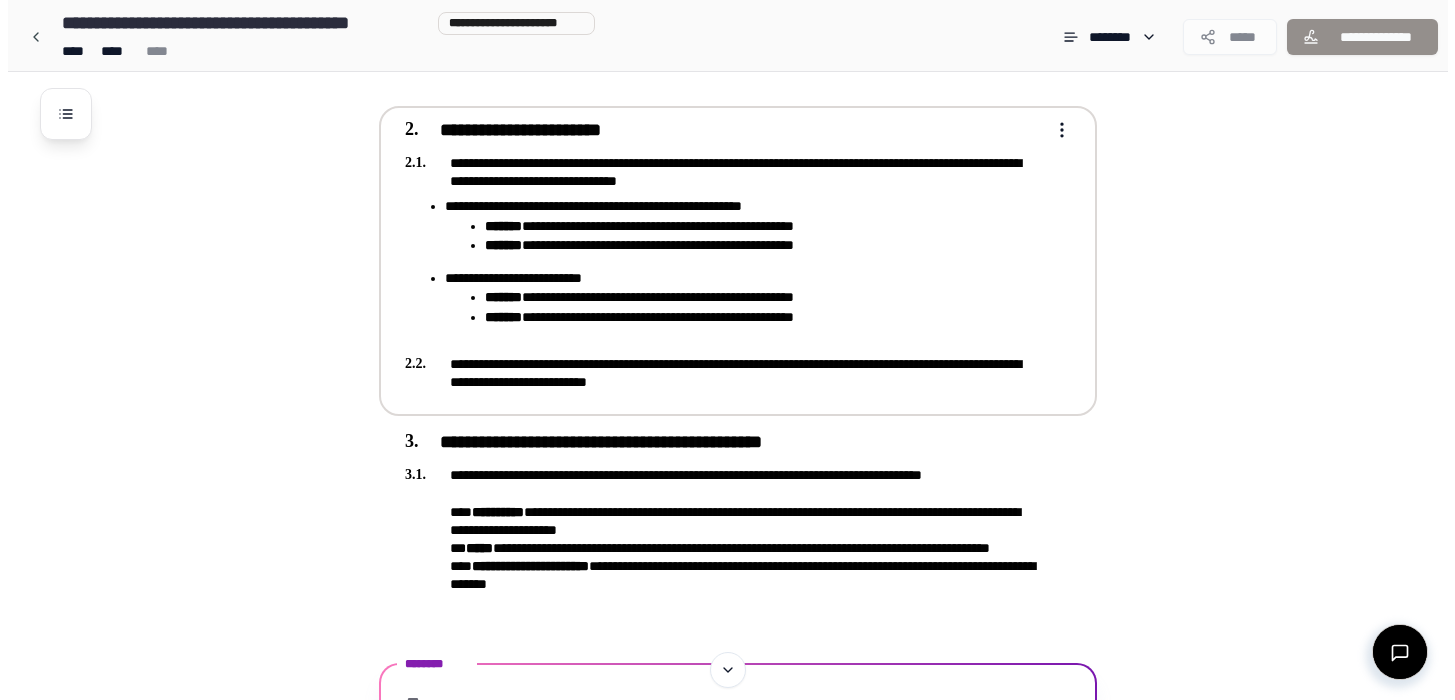 scroll, scrollTop: 338, scrollLeft: 0, axis: vertical 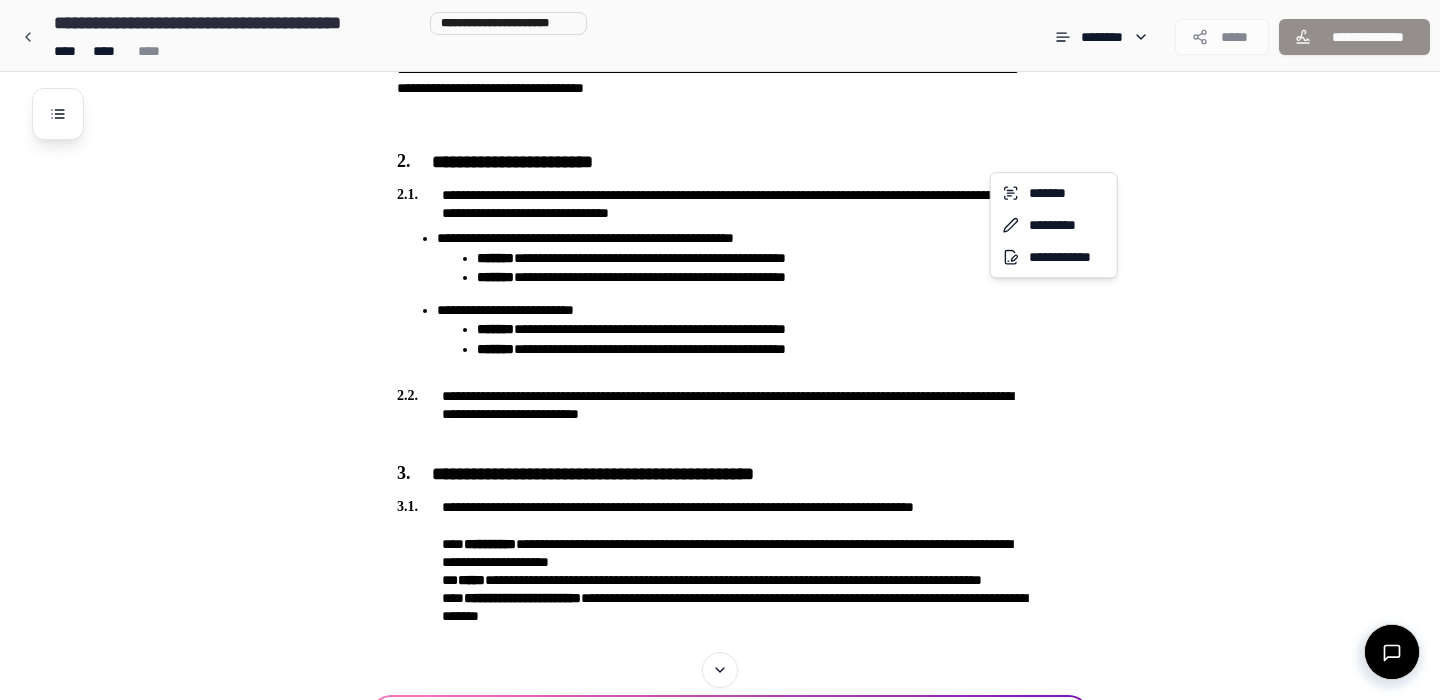 click on "**********" at bounding box center (727, 303) 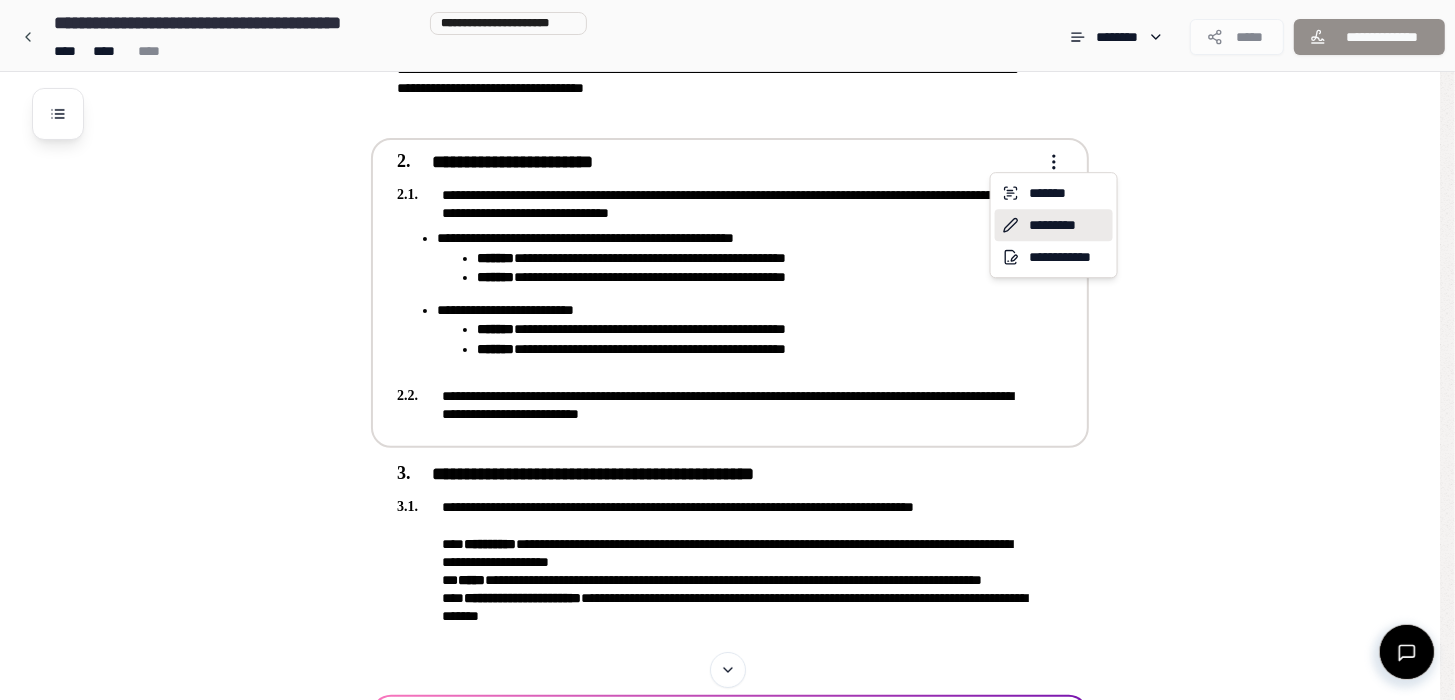 click on "*********" at bounding box center [1054, 225] 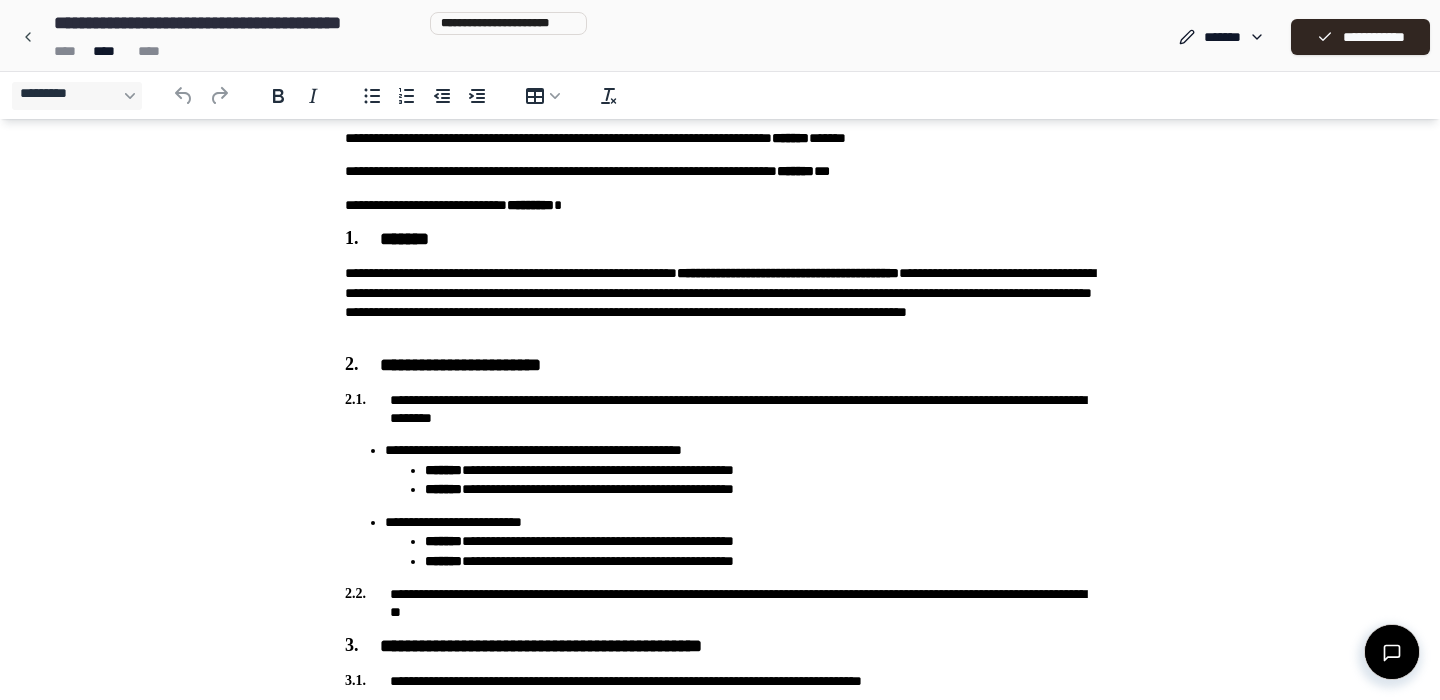 scroll, scrollTop: 109, scrollLeft: 0, axis: vertical 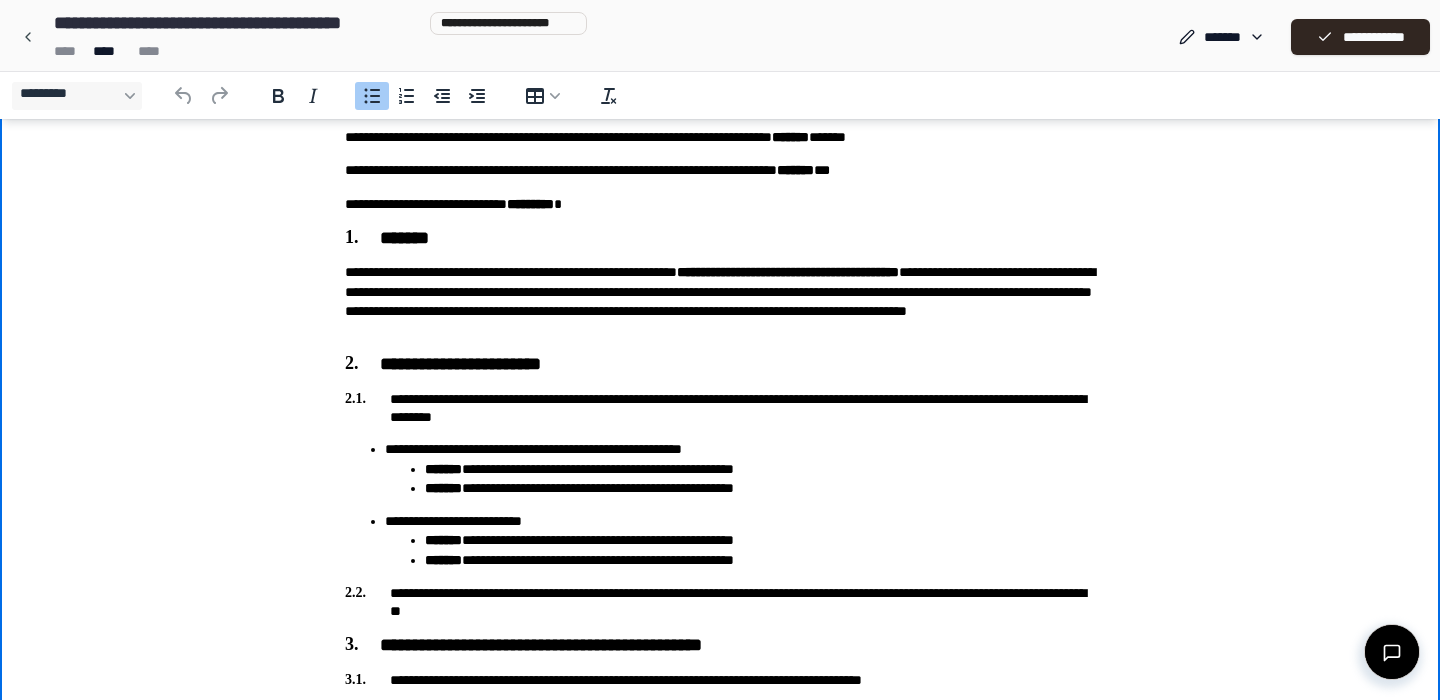 click on "**********" at bounding box center (740, 469) 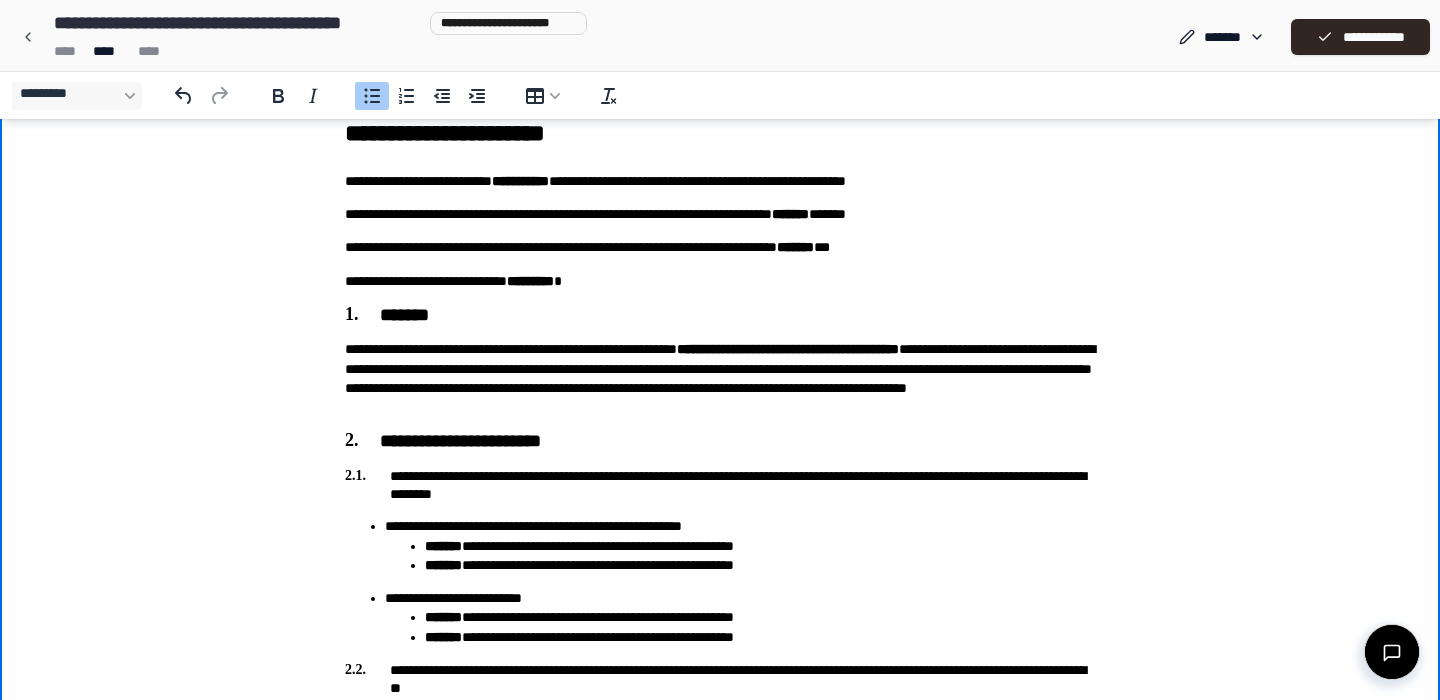 scroll, scrollTop: 38, scrollLeft: 0, axis: vertical 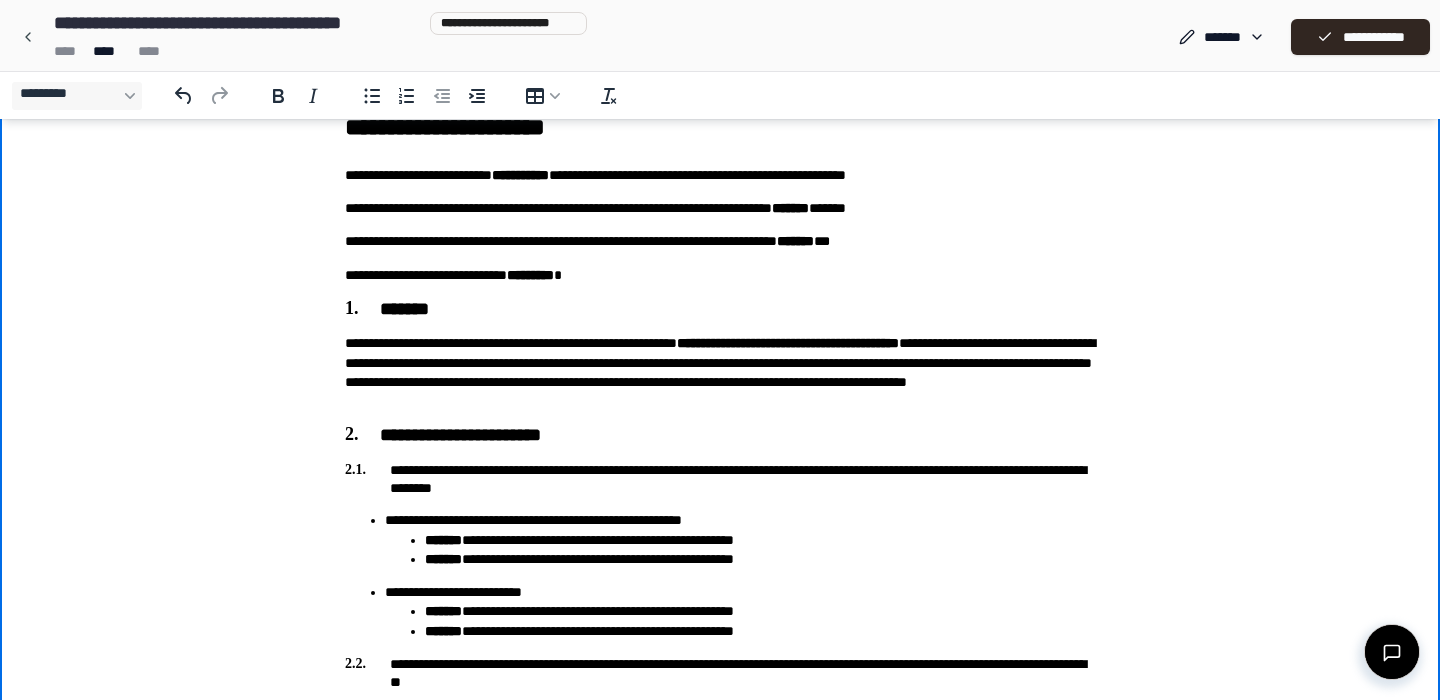 drag, startPoint x: 580, startPoint y: 208, endPoint x: 783, endPoint y: 207, distance: 203.00246 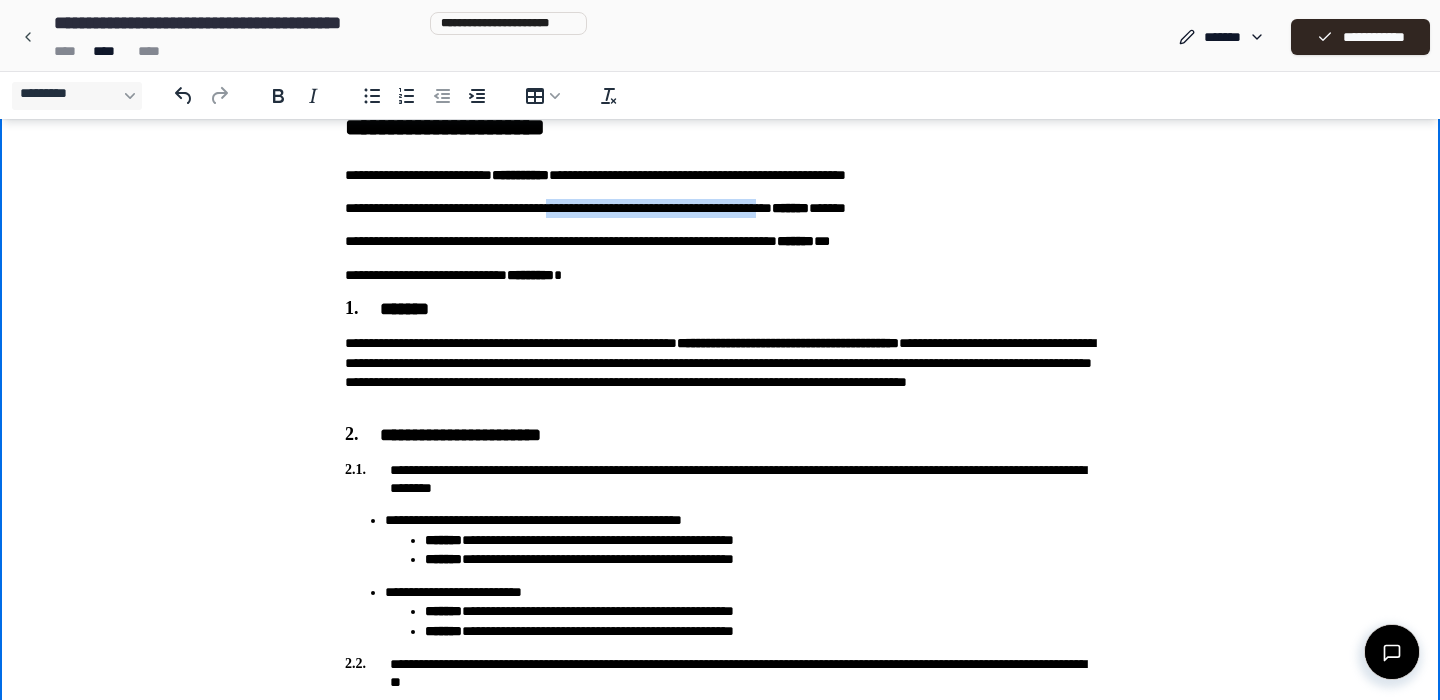 drag, startPoint x: 584, startPoint y: 208, endPoint x: 870, endPoint y: 210, distance: 286.007 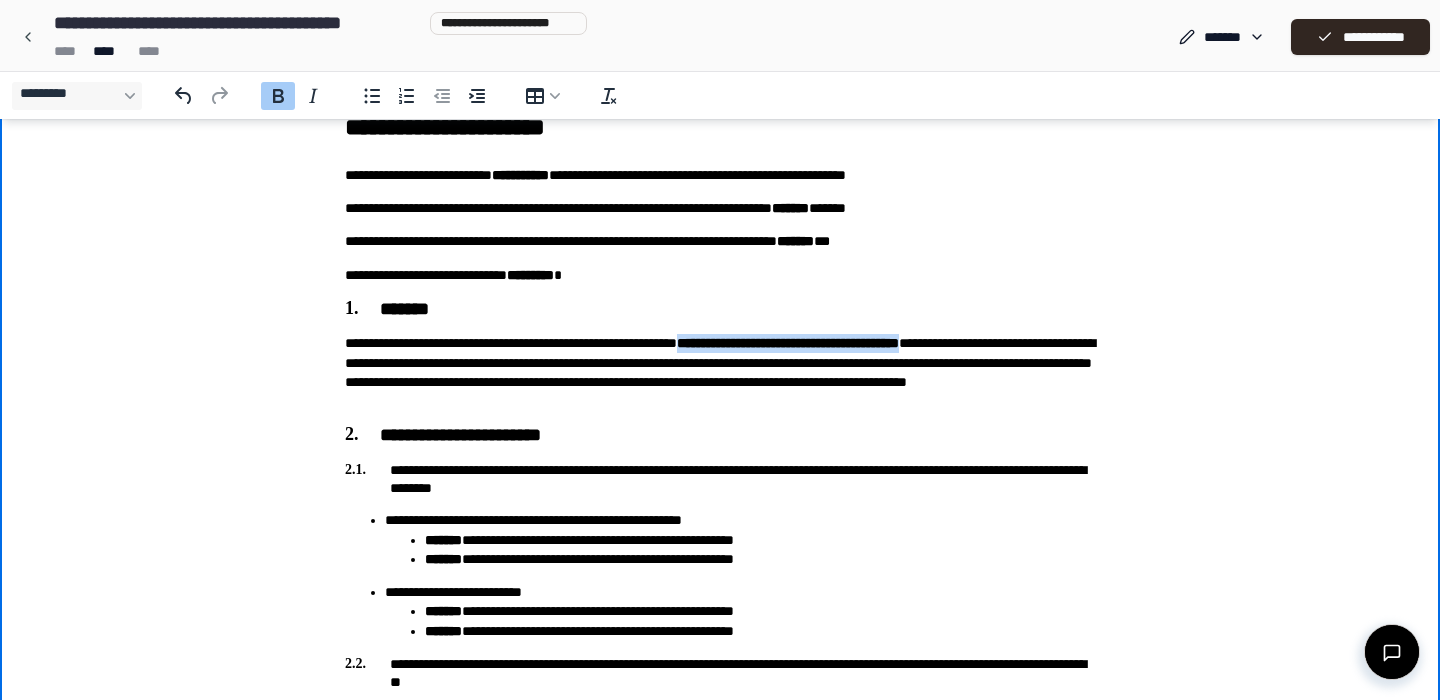 drag, startPoint x: 753, startPoint y: 342, endPoint x: 1085, endPoint y: 334, distance: 332.09637 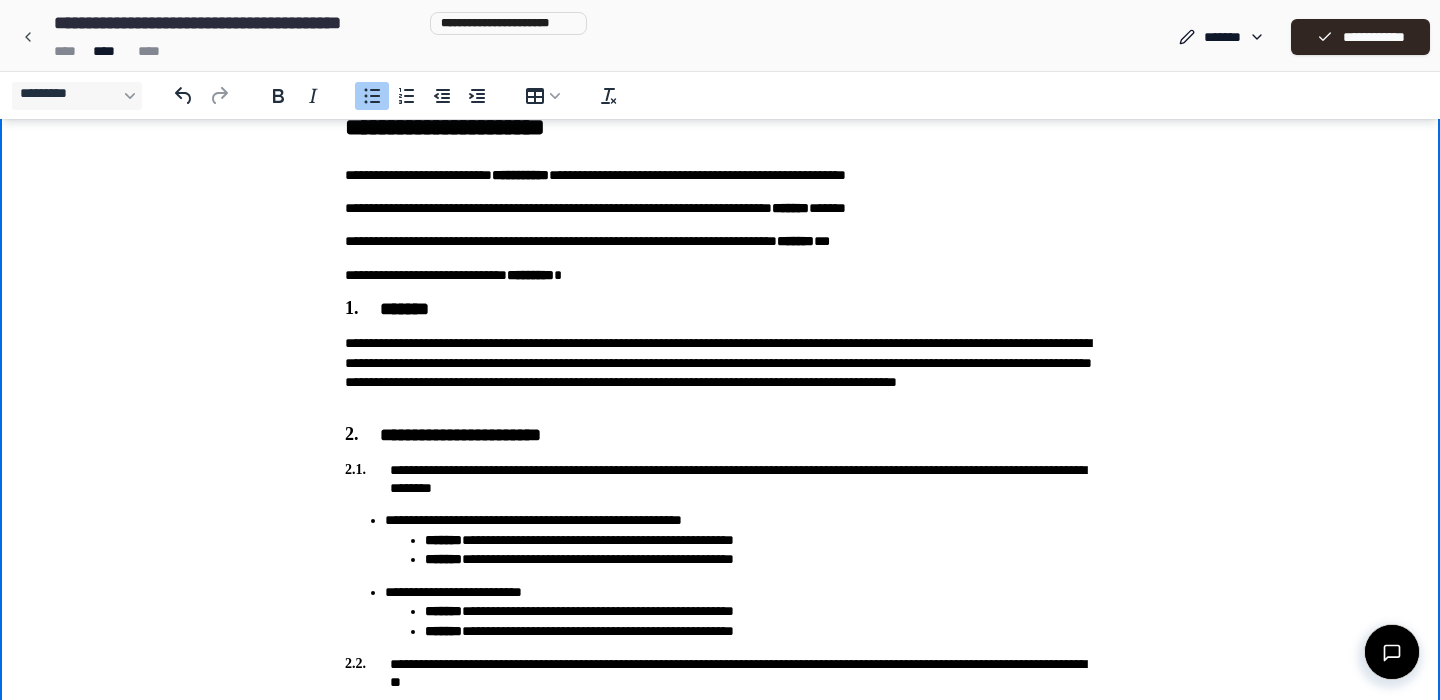 drag, startPoint x: 450, startPoint y: 520, endPoint x: 516, endPoint y: 516, distance: 66.1211 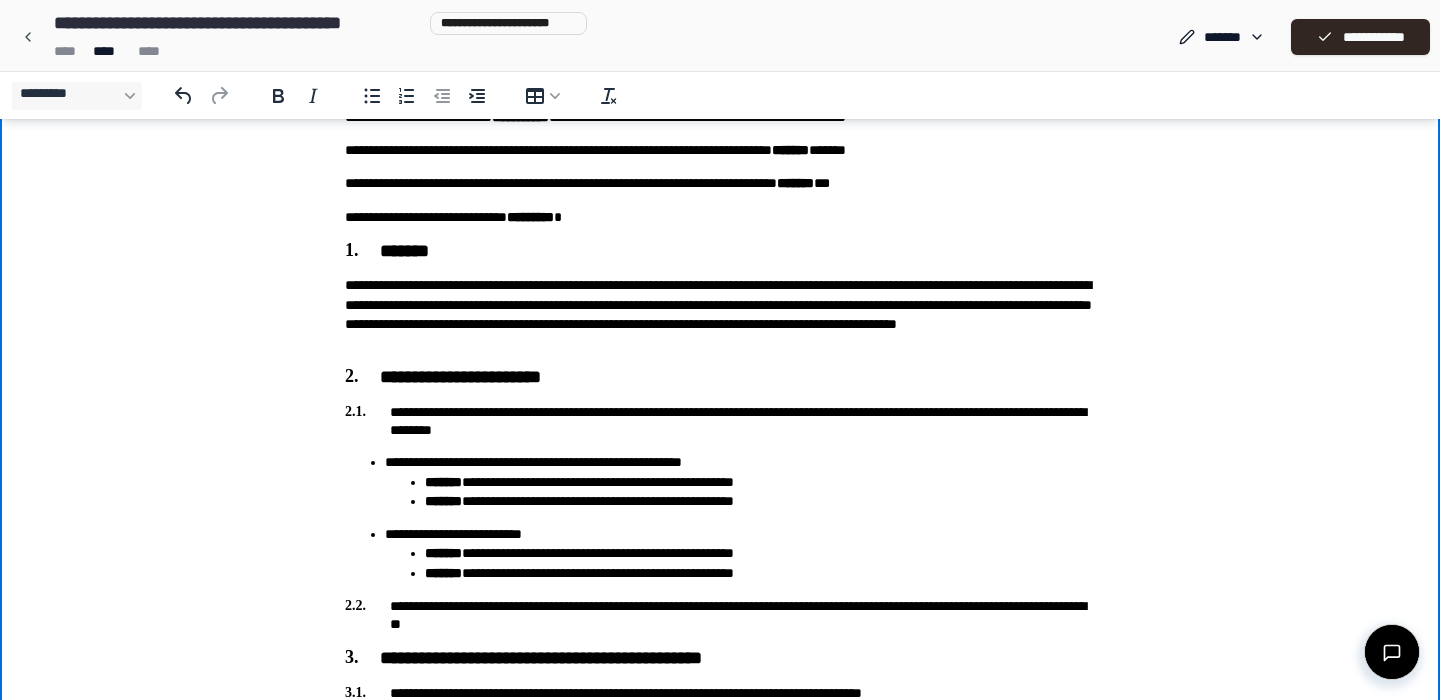 drag, startPoint x: 624, startPoint y: 370, endPoint x: 622, endPoint y: 429, distance: 59.03389 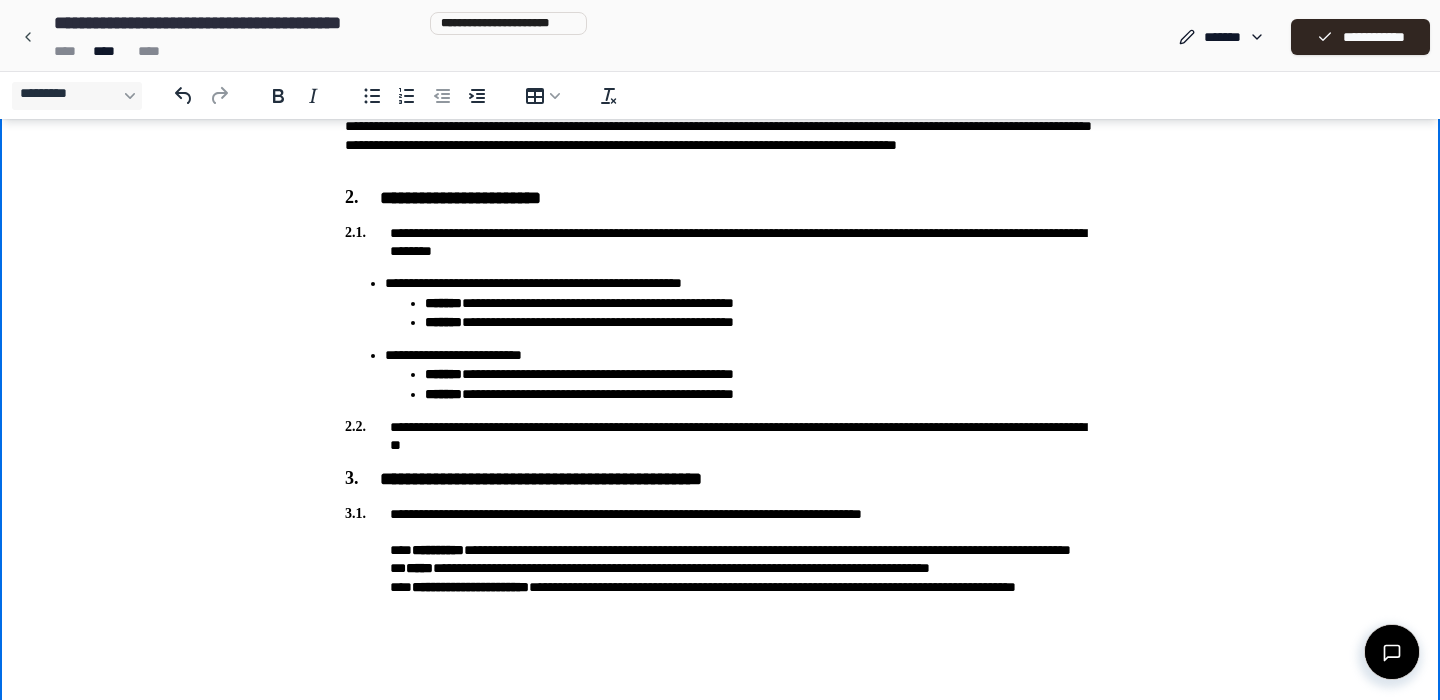 scroll, scrollTop: 288, scrollLeft: 0, axis: vertical 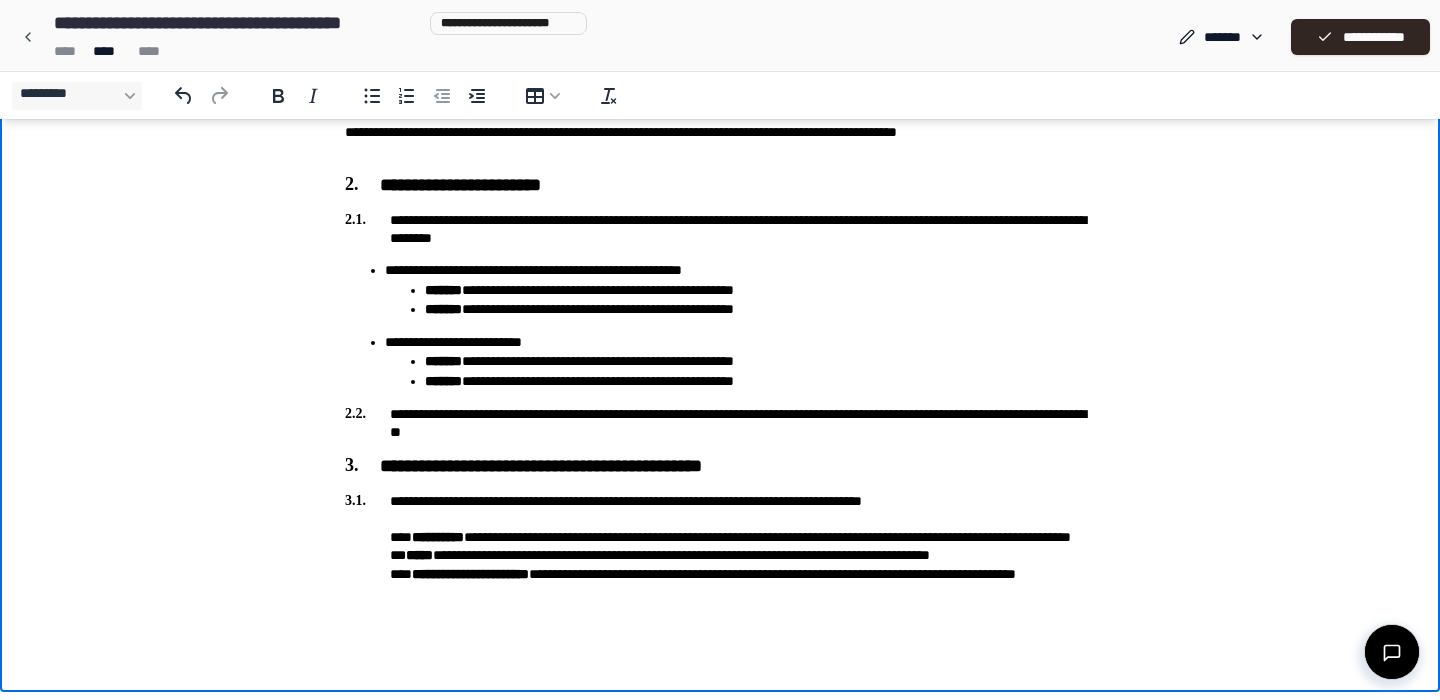 drag, startPoint x: 739, startPoint y: 248, endPoint x: 736, endPoint y: 268, distance: 20.22375 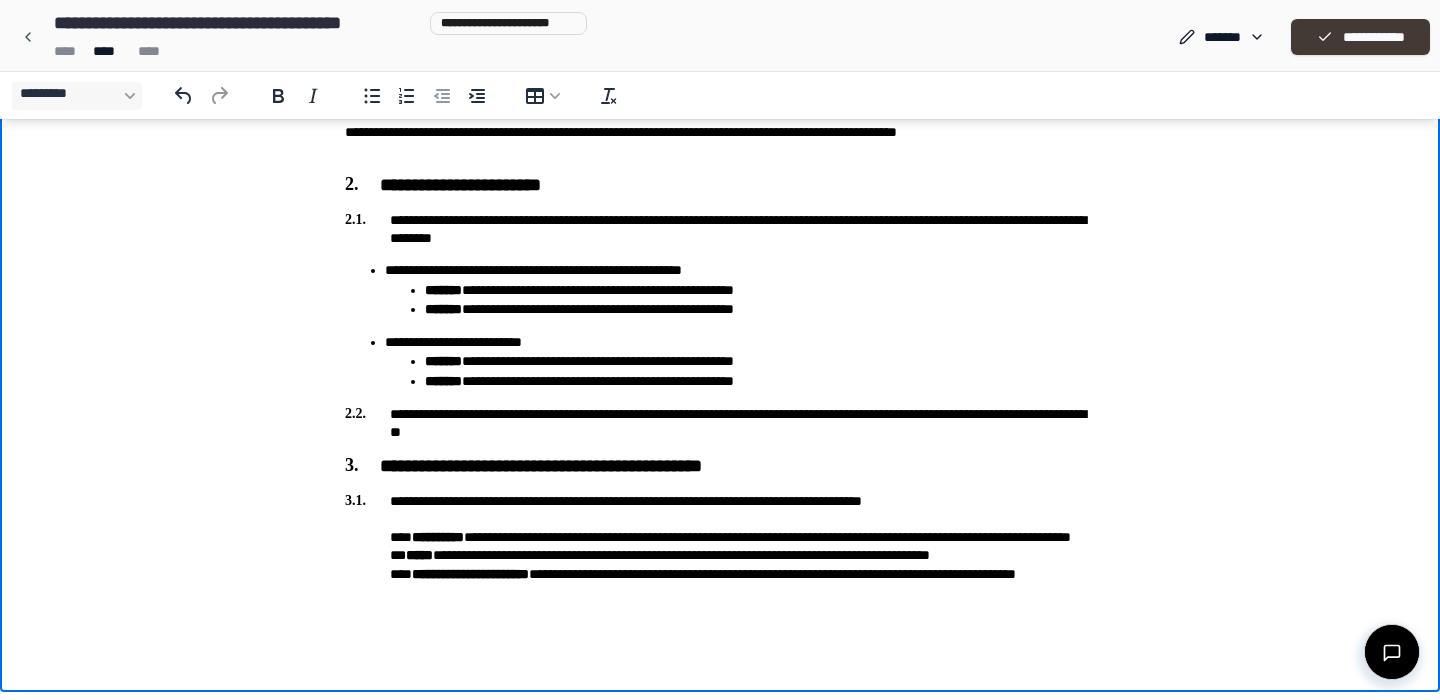 click on "**********" at bounding box center [1360, 37] 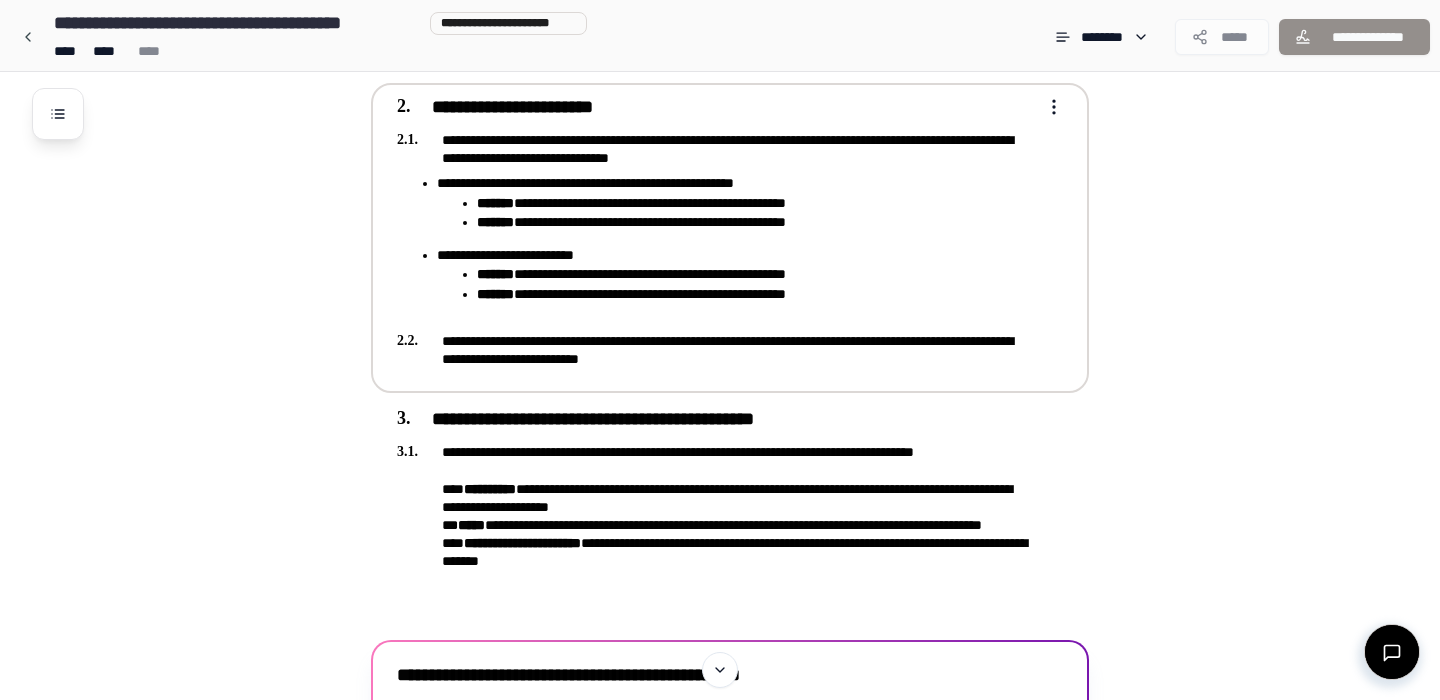 drag, startPoint x: 645, startPoint y: 397, endPoint x: 648, endPoint y: 451, distance: 54.08327 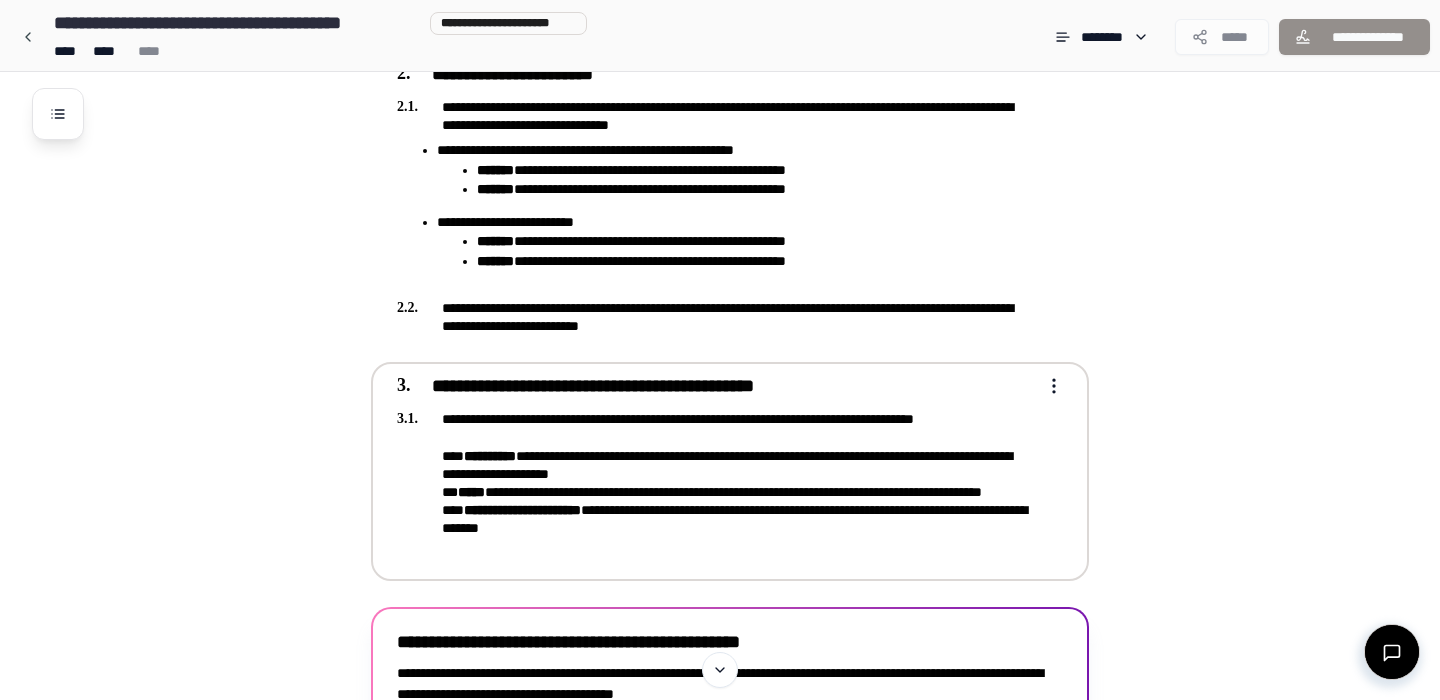 scroll, scrollTop: 468, scrollLeft: 0, axis: vertical 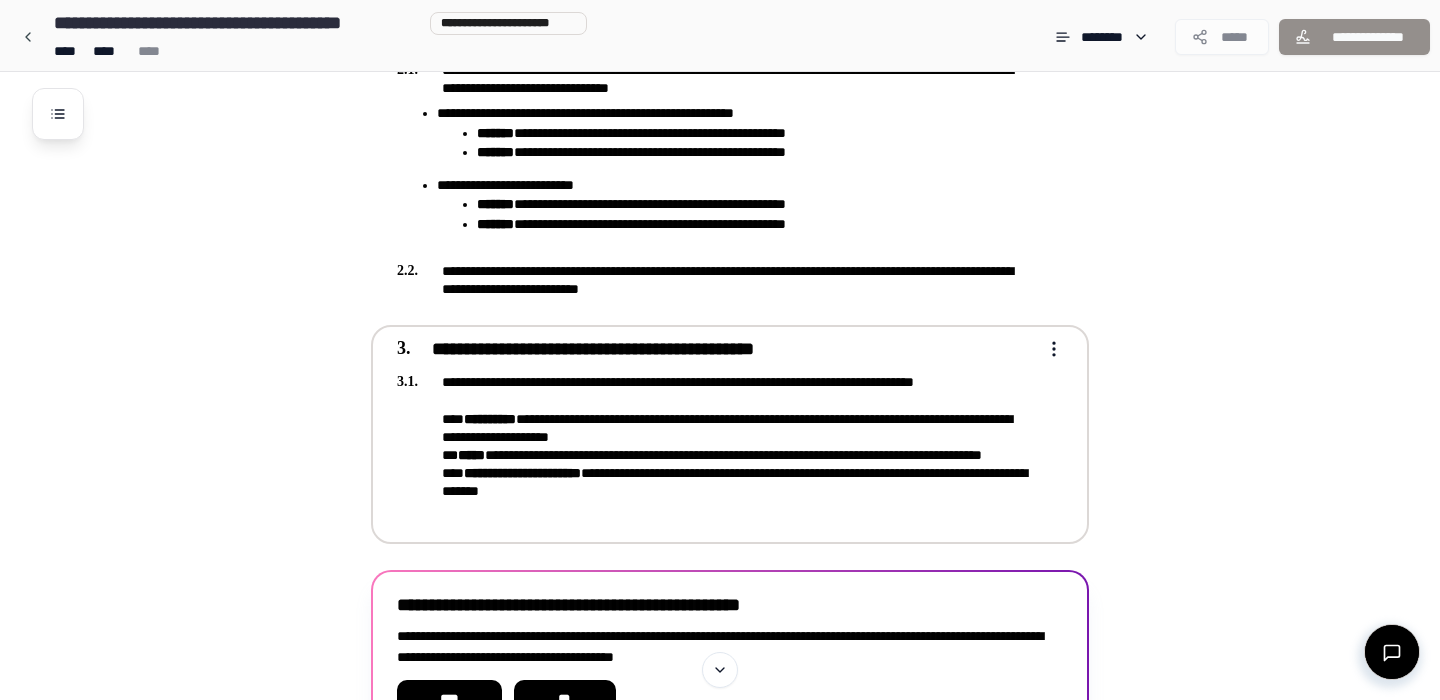 drag, startPoint x: 460, startPoint y: 511, endPoint x: 472, endPoint y: 457, distance: 55.31727 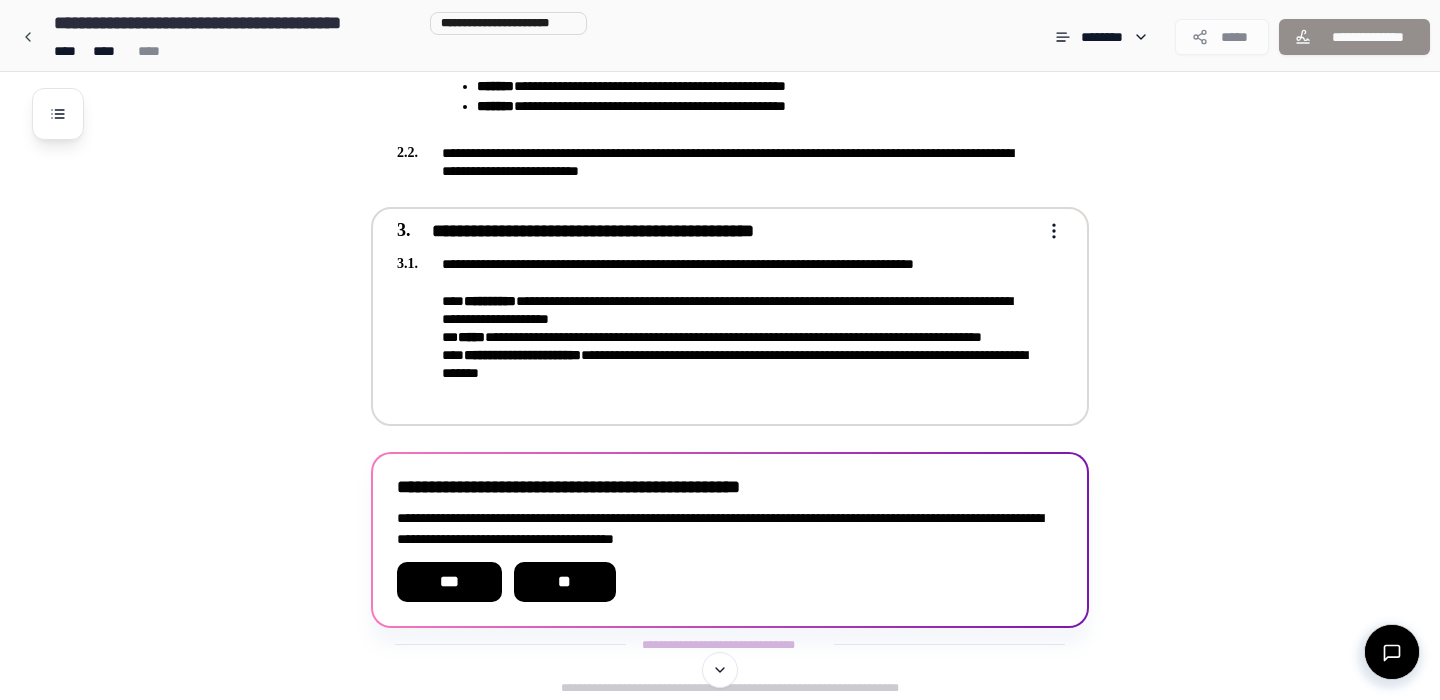 drag, startPoint x: 568, startPoint y: 428, endPoint x: 569, endPoint y: 489, distance: 61.008198 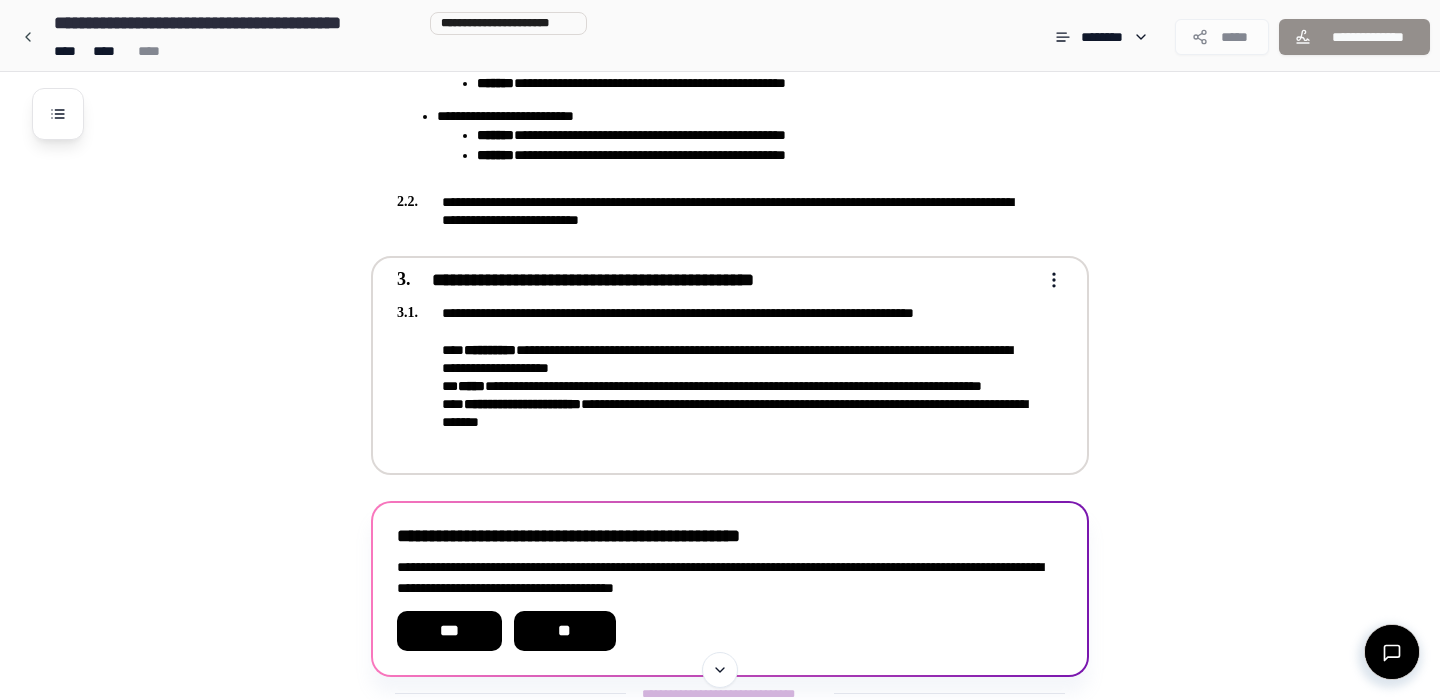 drag, startPoint x: 573, startPoint y: 416, endPoint x: 557, endPoint y: 350, distance: 67.911705 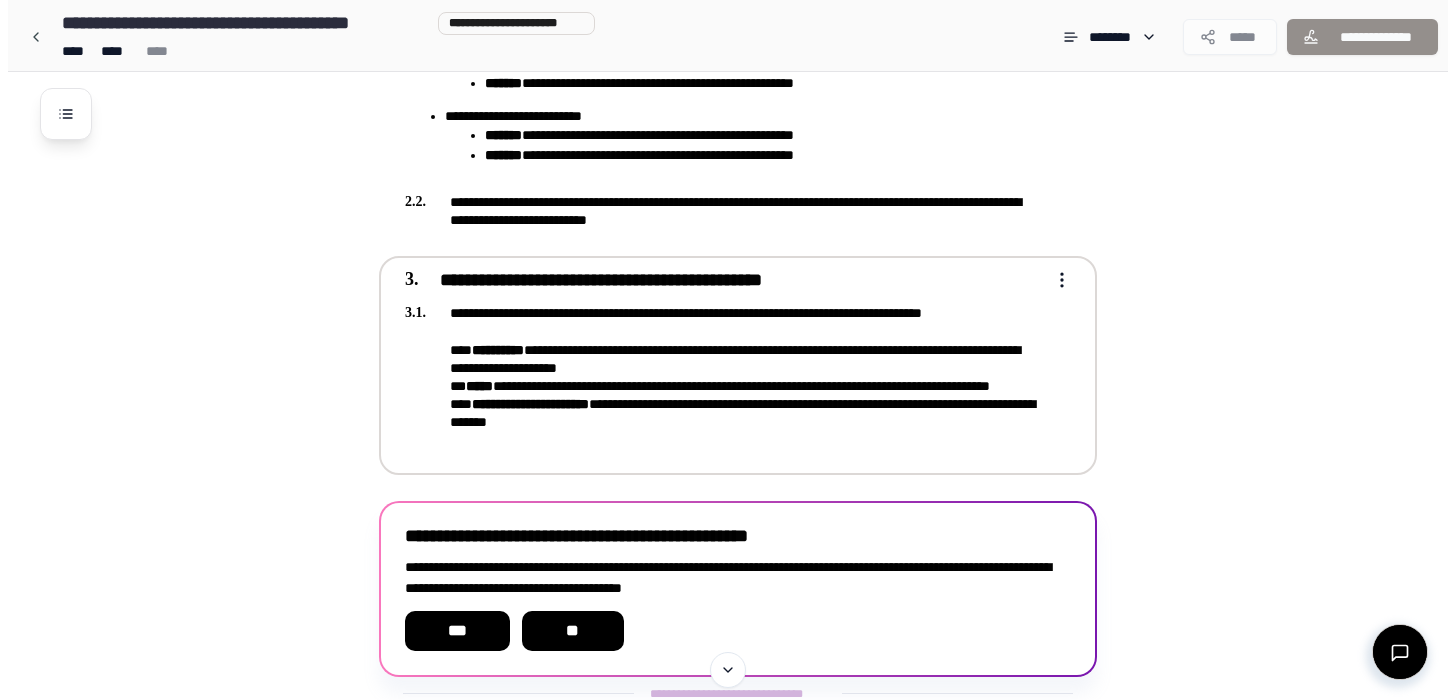 scroll, scrollTop: 508, scrollLeft: 0, axis: vertical 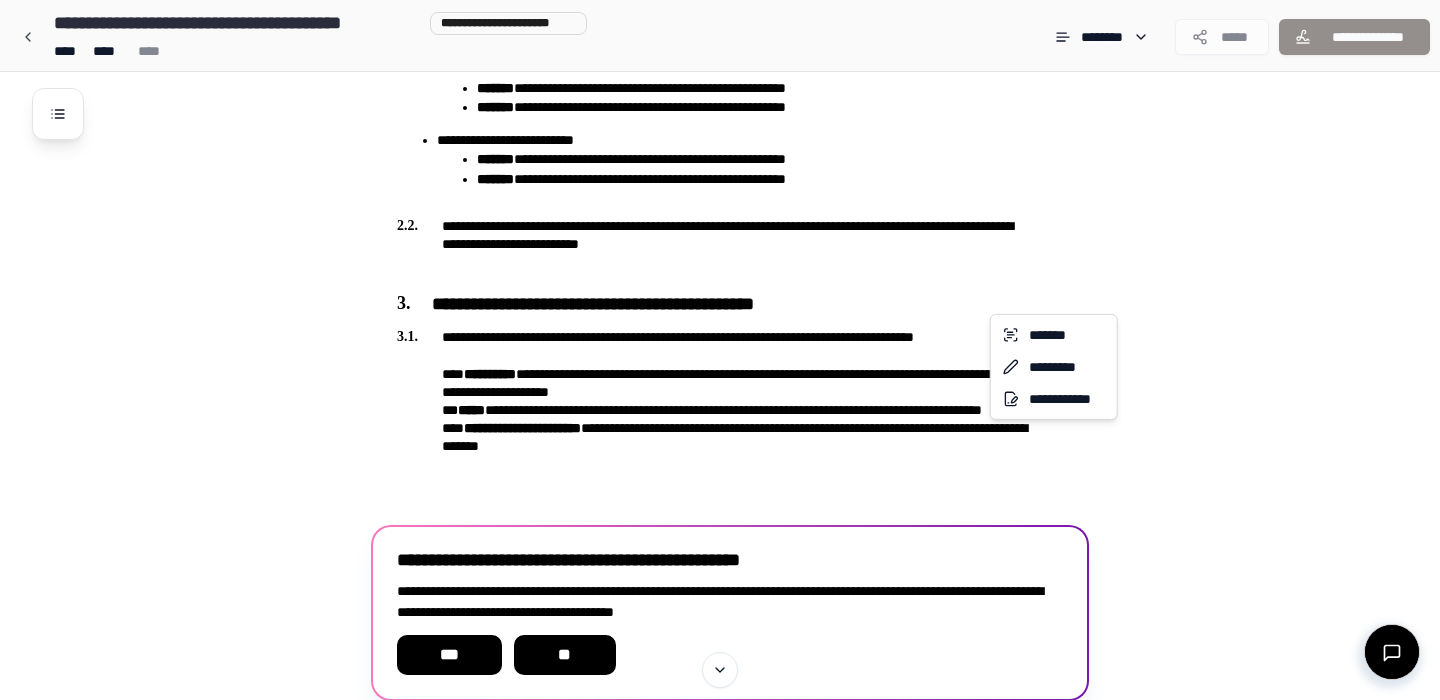 click on "**********" at bounding box center (720, 133) 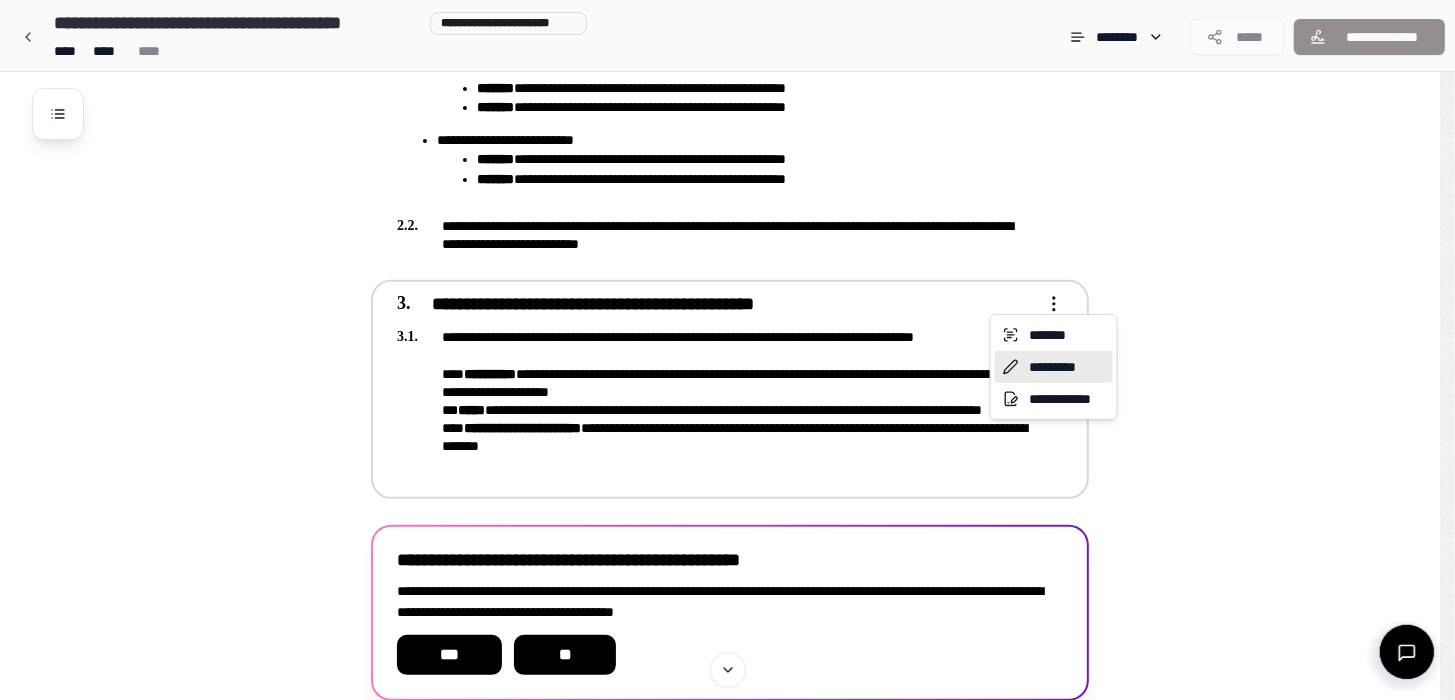 click on "*********" at bounding box center [1054, 367] 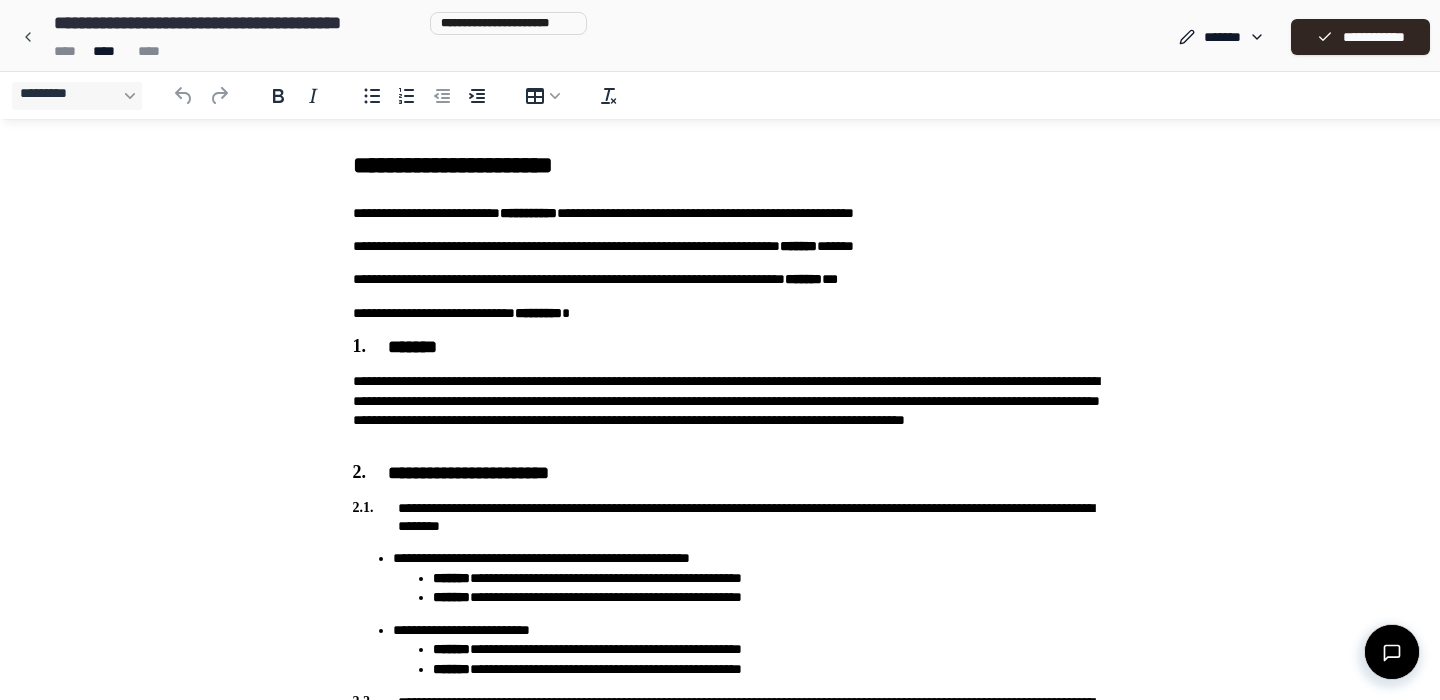 scroll, scrollTop: 0, scrollLeft: 0, axis: both 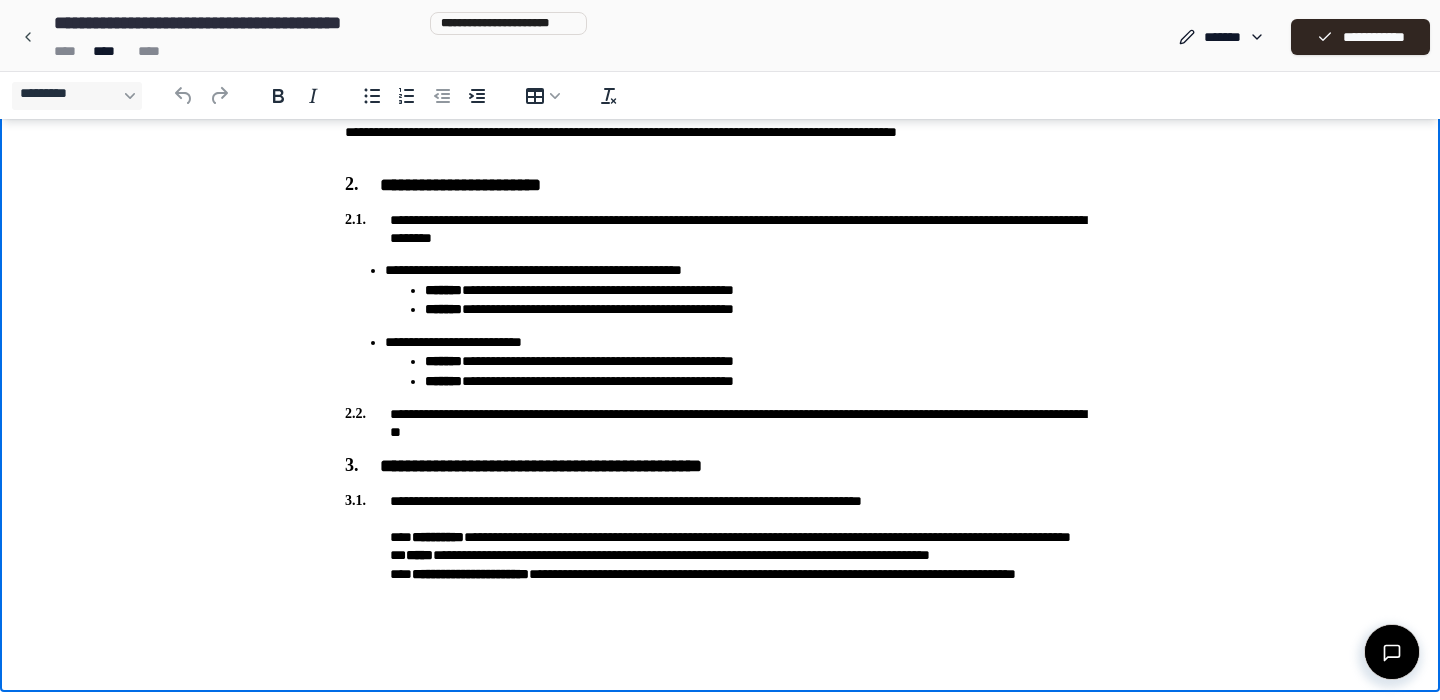 drag, startPoint x: 431, startPoint y: 105, endPoint x: 431, endPoint y: 239, distance: 134 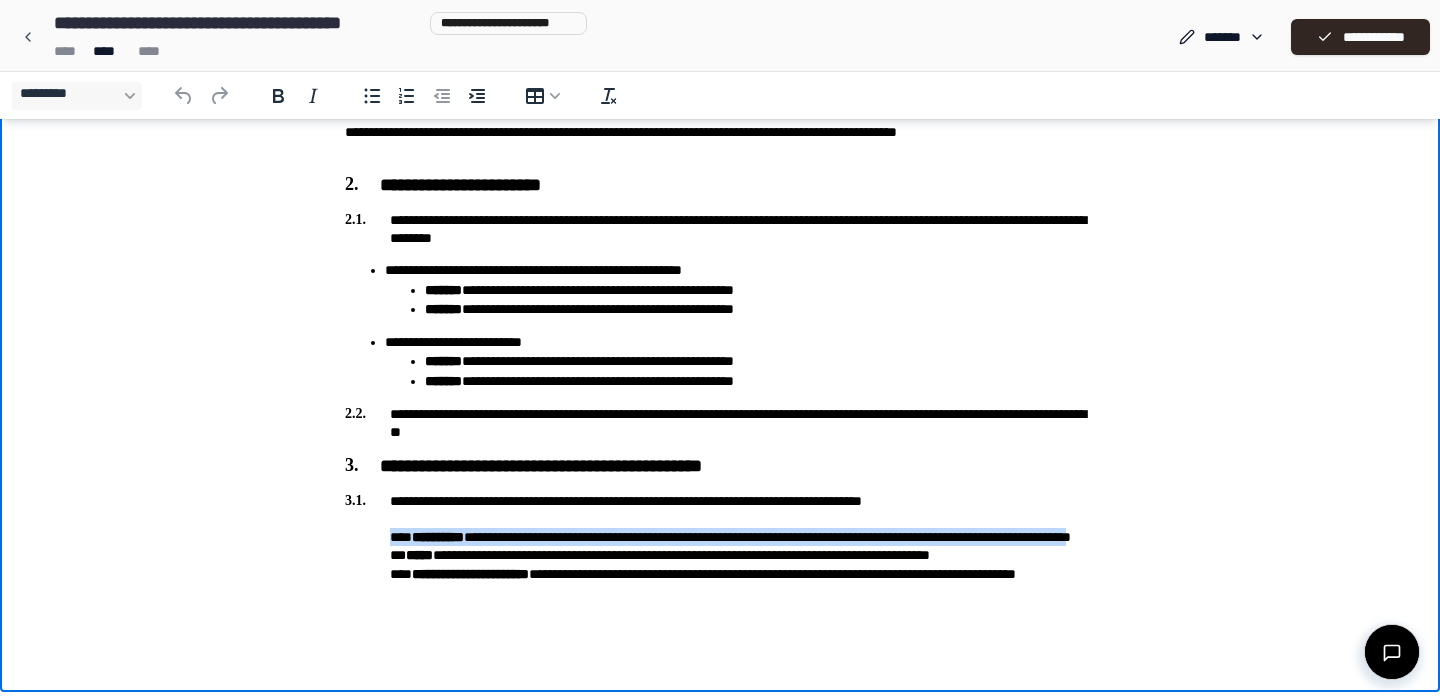 drag, startPoint x: 525, startPoint y: 555, endPoint x: 389, endPoint y: 543, distance: 136.52838 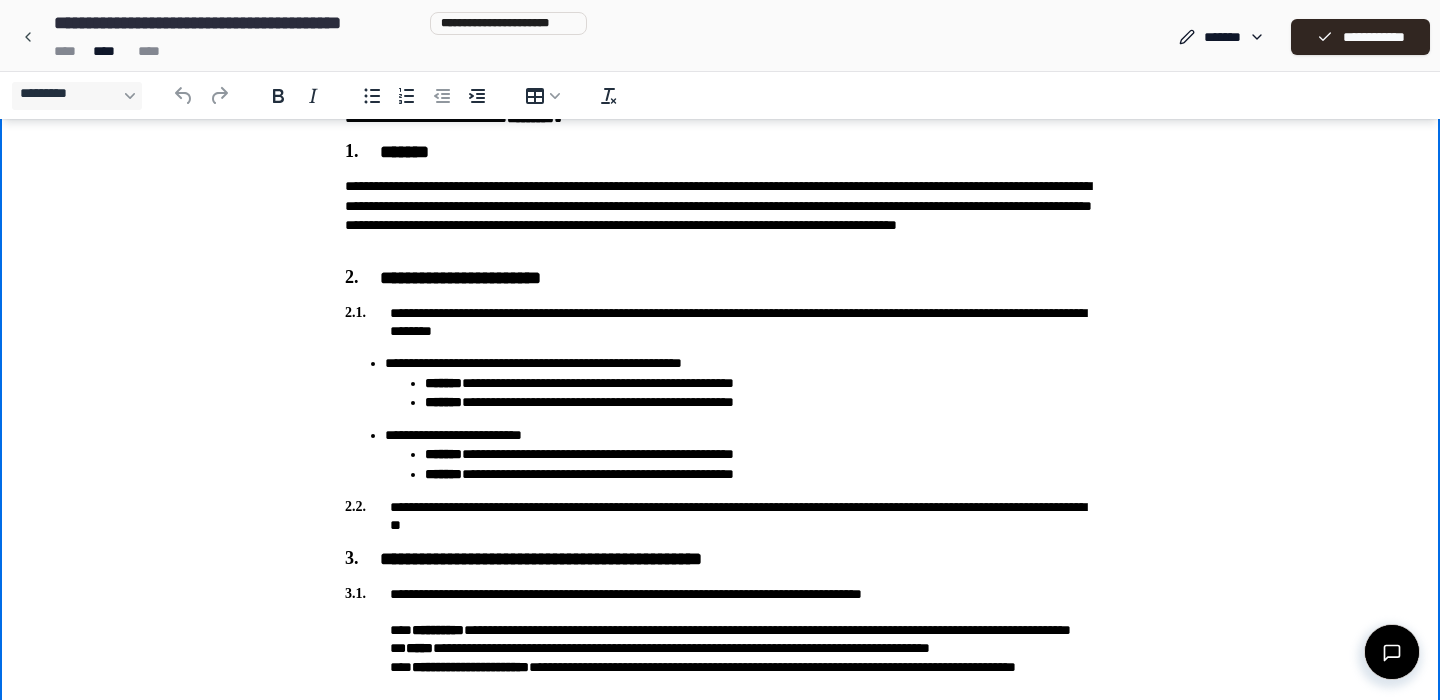 drag, startPoint x: 542, startPoint y: 638, endPoint x: 527, endPoint y: 519, distance: 119.94165 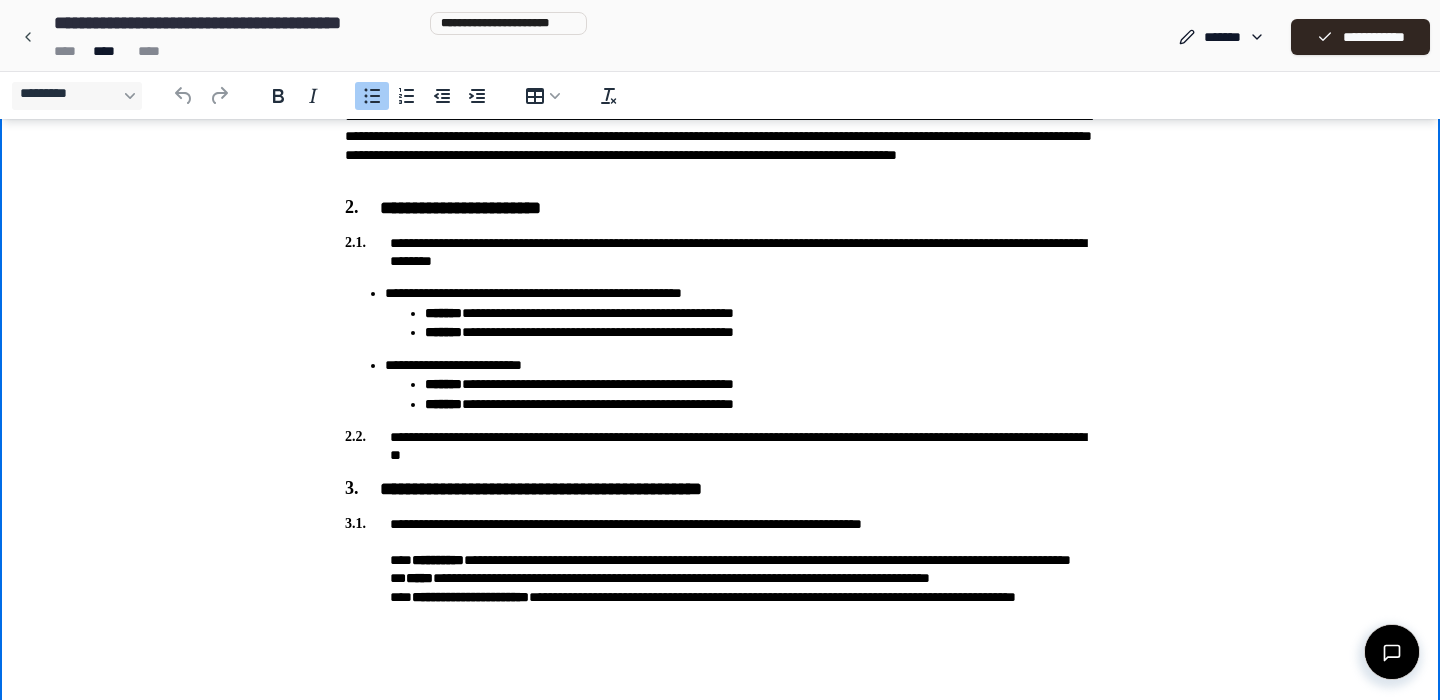 scroll, scrollTop: 288, scrollLeft: 0, axis: vertical 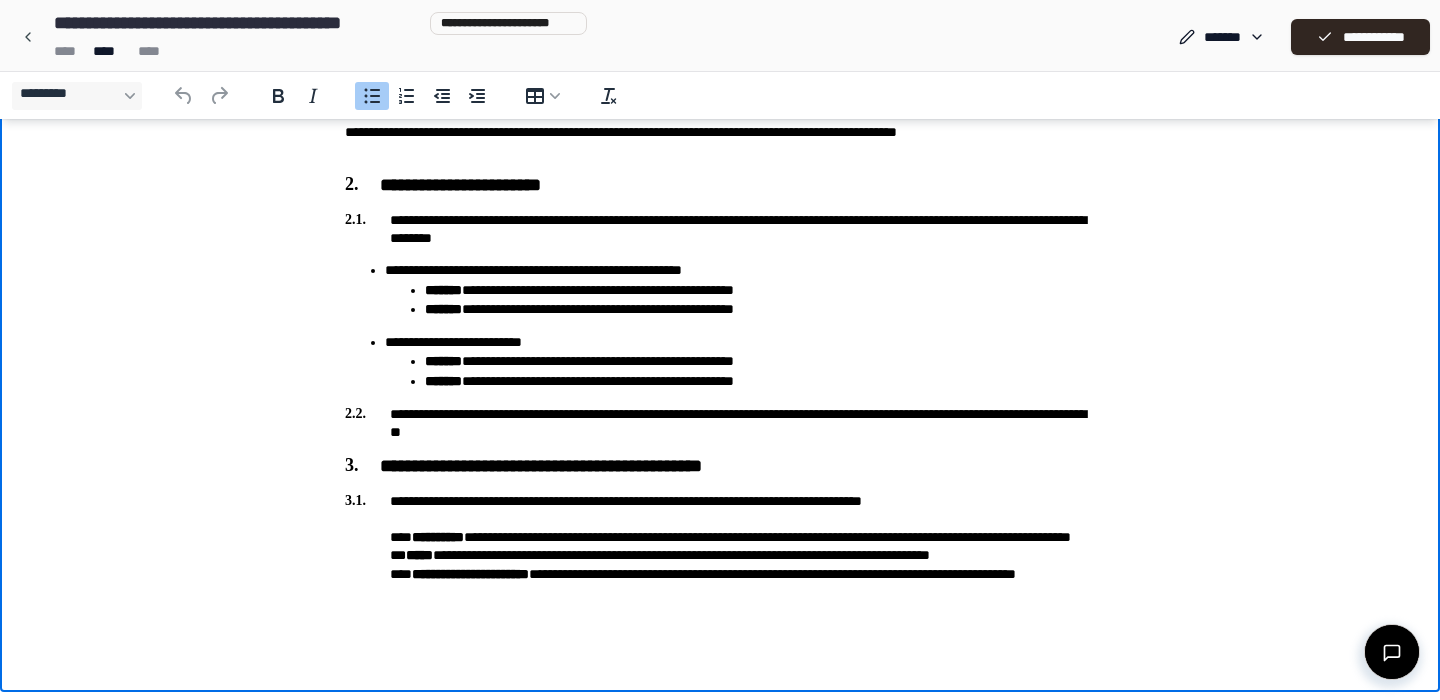 drag, startPoint x: 533, startPoint y: 304, endPoint x: 507, endPoint y: 507, distance: 204.65825 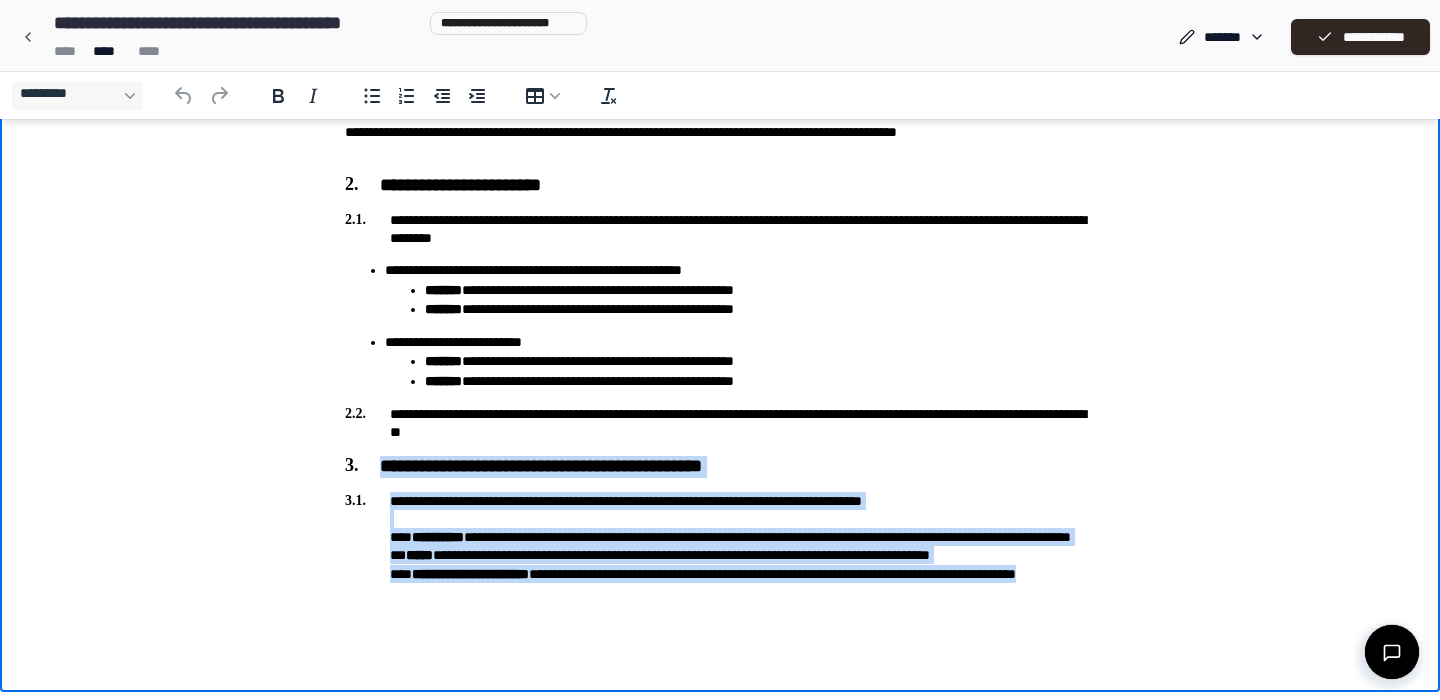 drag, startPoint x: 469, startPoint y: 611, endPoint x: 341, endPoint y: 466, distance: 193.41406 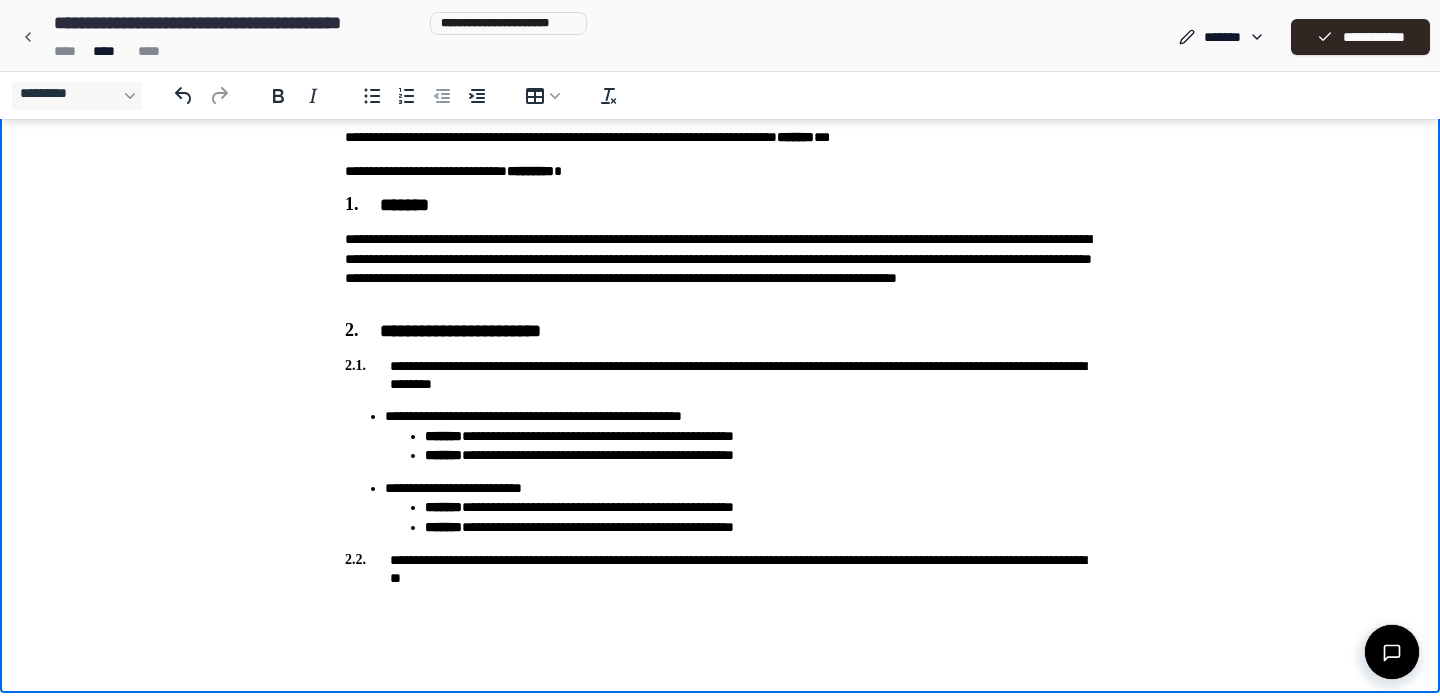 scroll, scrollTop: 109, scrollLeft: 0, axis: vertical 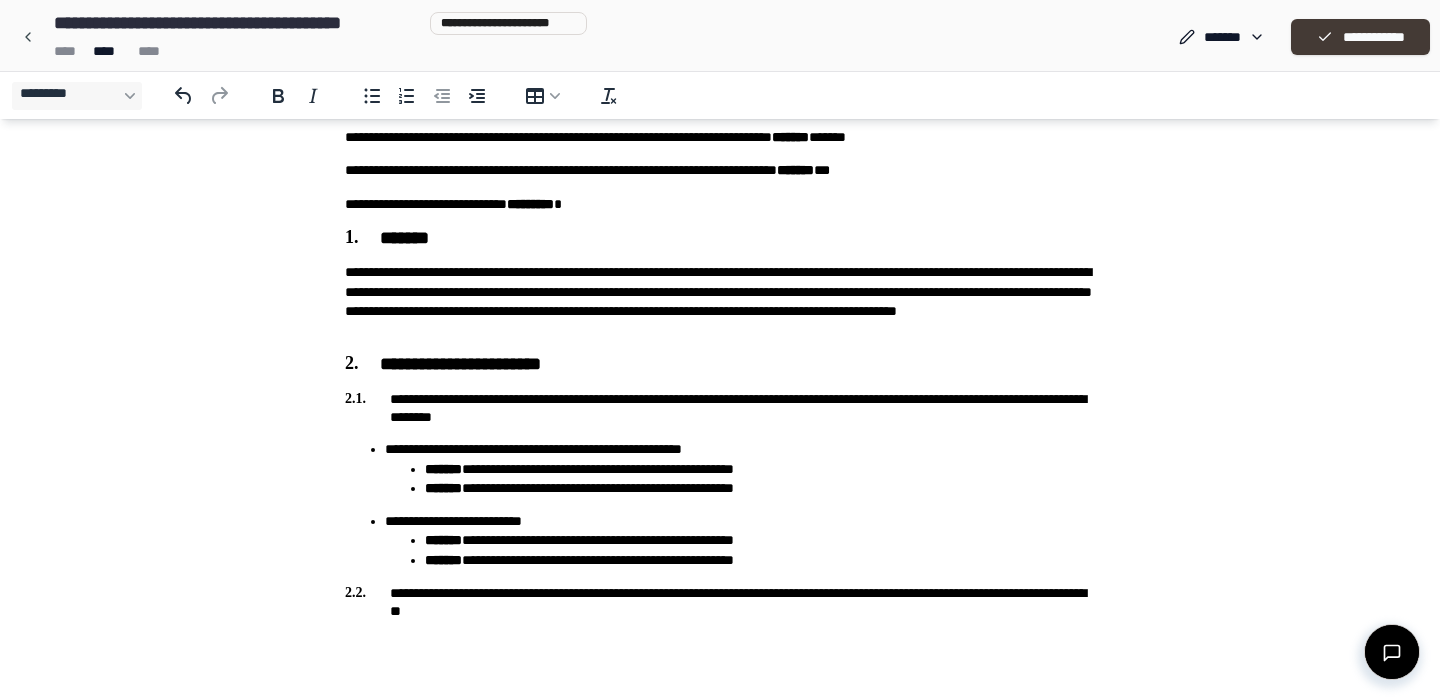 click on "**********" at bounding box center (1360, 37) 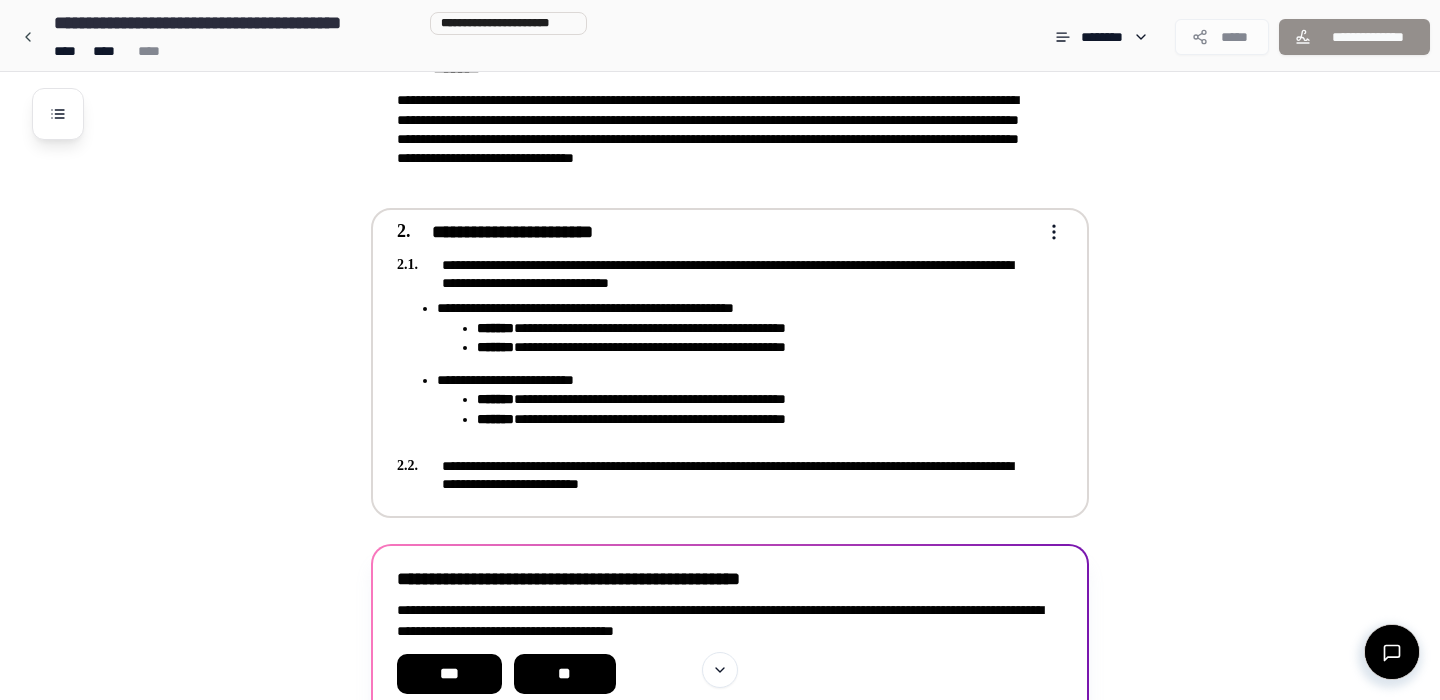 scroll, scrollTop: 361, scrollLeft: 0, axis: vertical 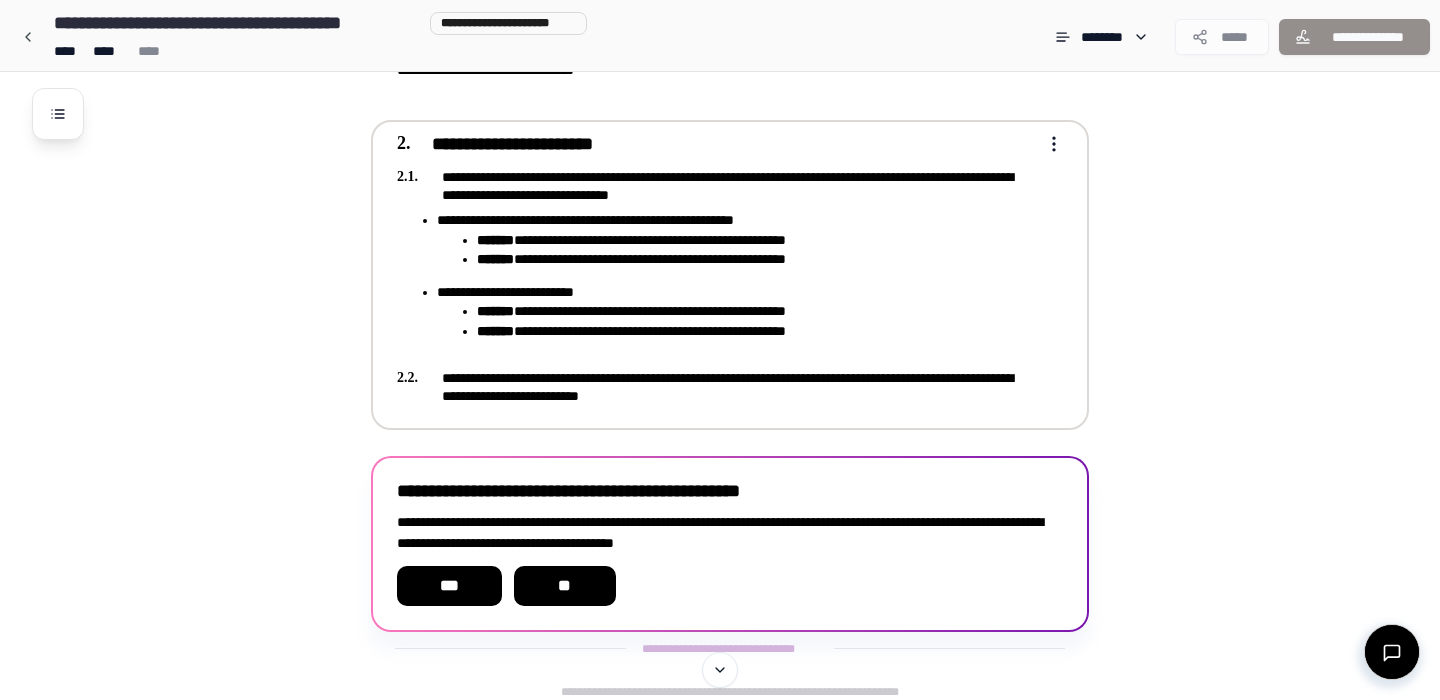 drag, startPoint x: 642, startPoint y: 374, endPoint x: 636, endPoint y: 482, distance: 108.16654 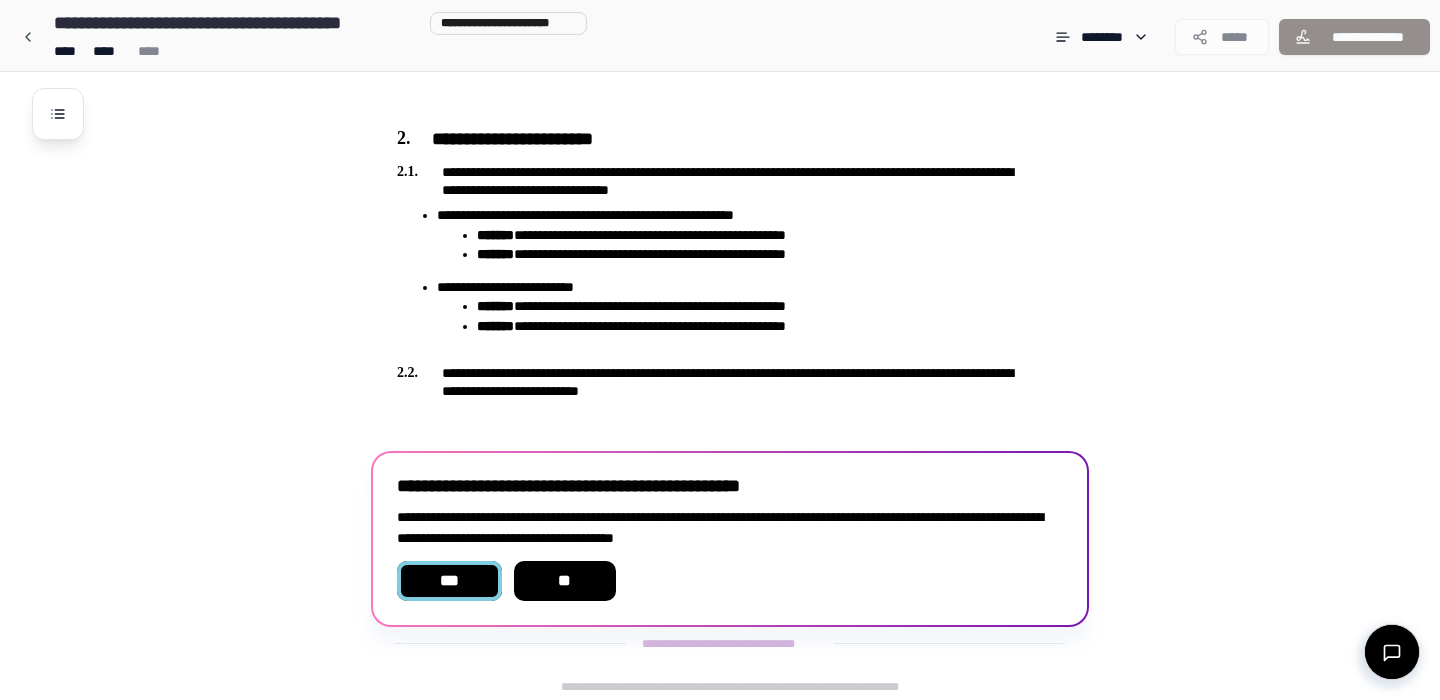 click on "***" at bounding box center (449, 581) 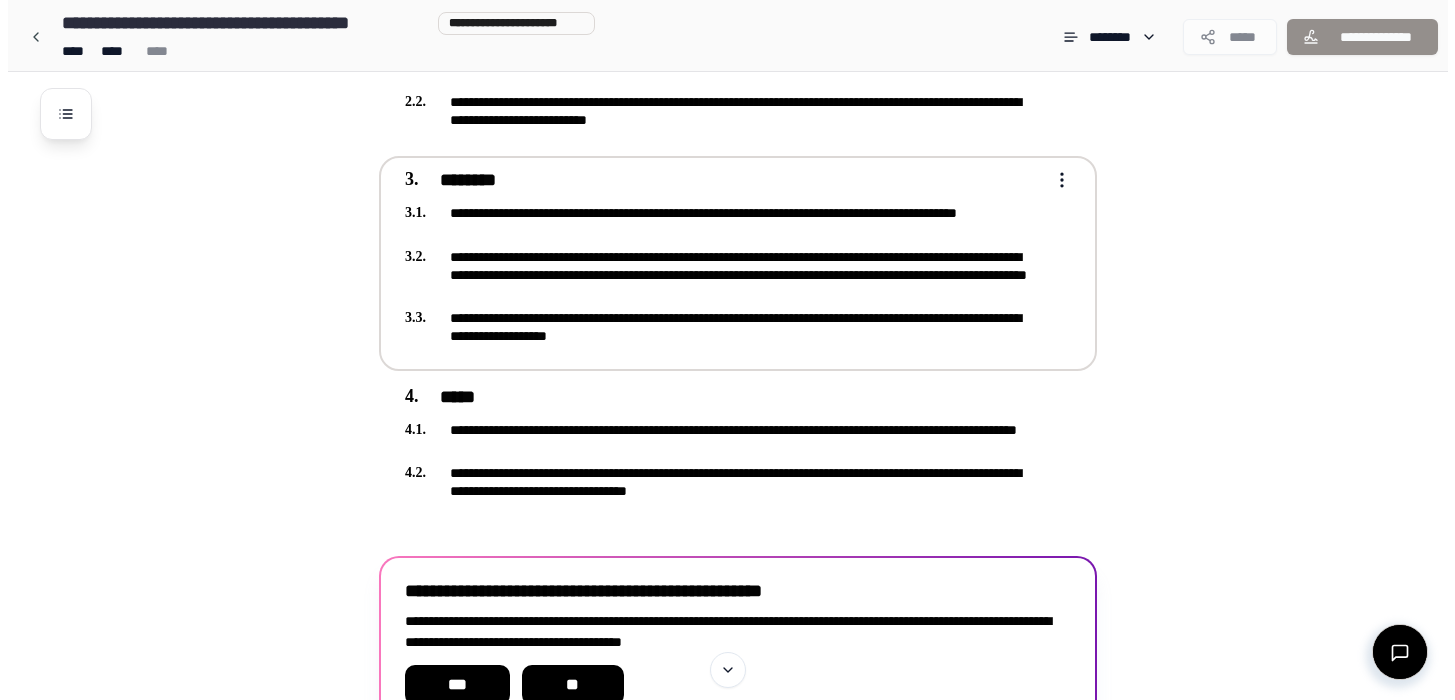 scroll, scrollTop: 627, scrollLeft: 0, axis: vertical 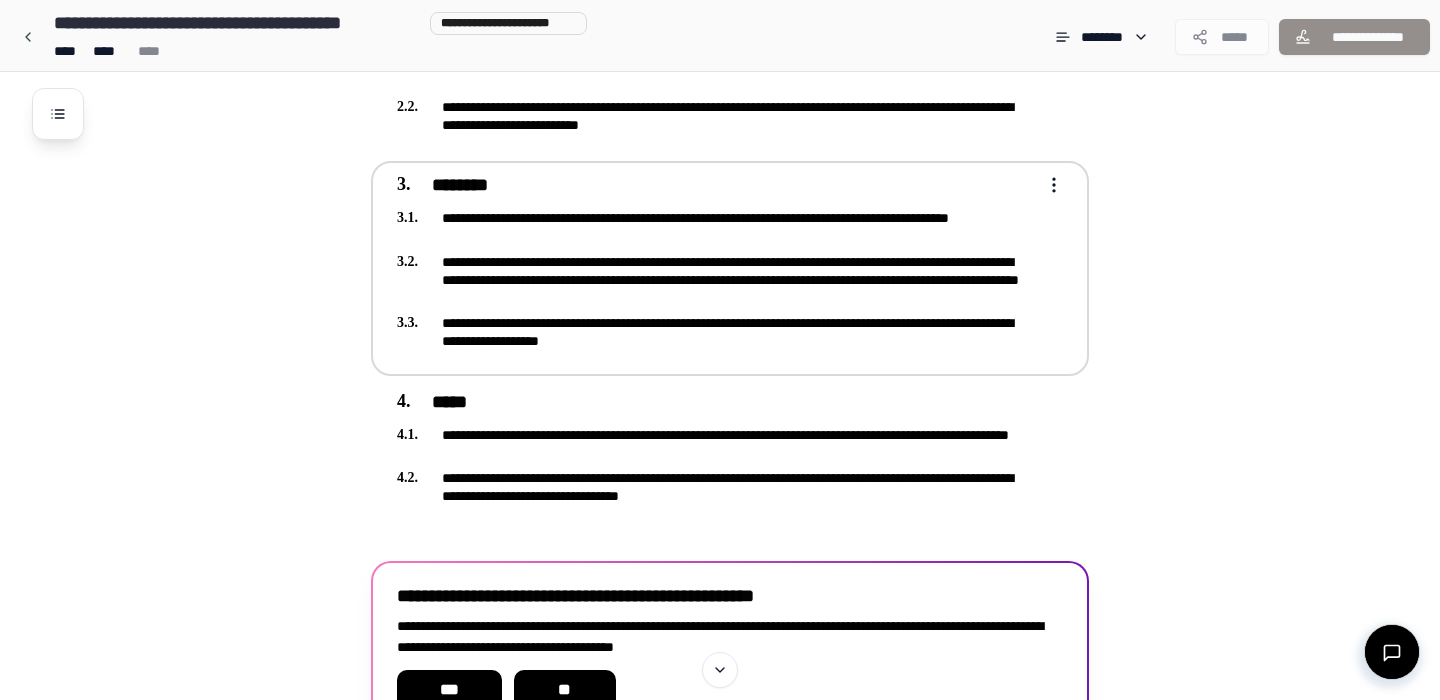 drag, startPoint x: 636, startPoint y: 260, endPoint x: 642, endPoint y: 232, distance: 28.635643 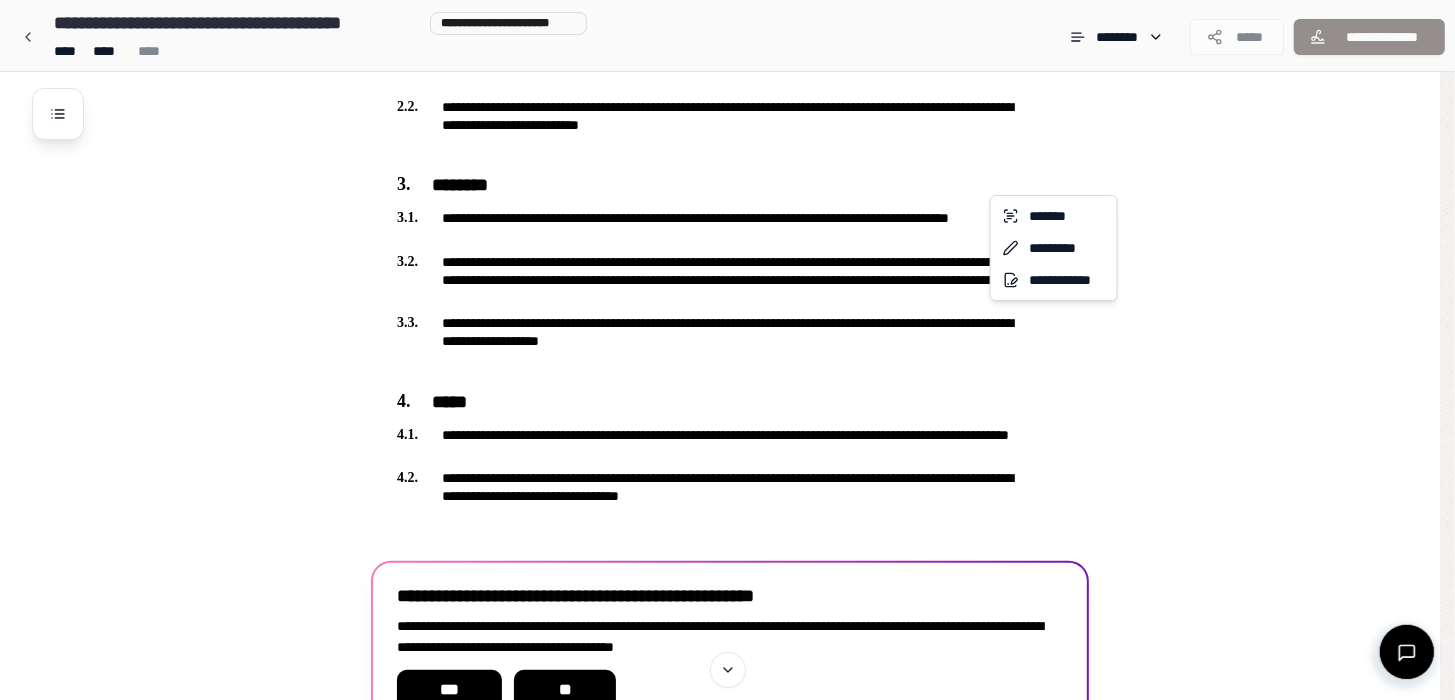 click on "**********" at bounding box center (727, 91) 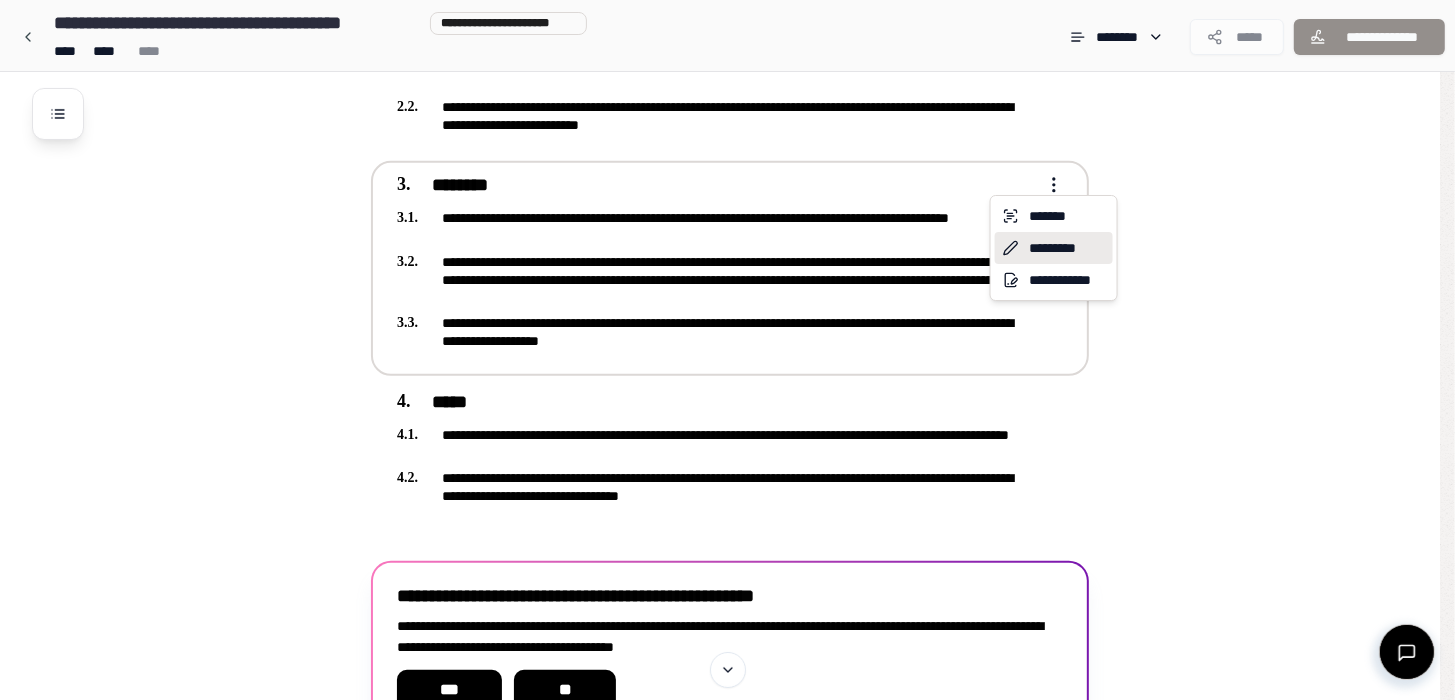 click on "*********" at bounding box center (1054, 248) 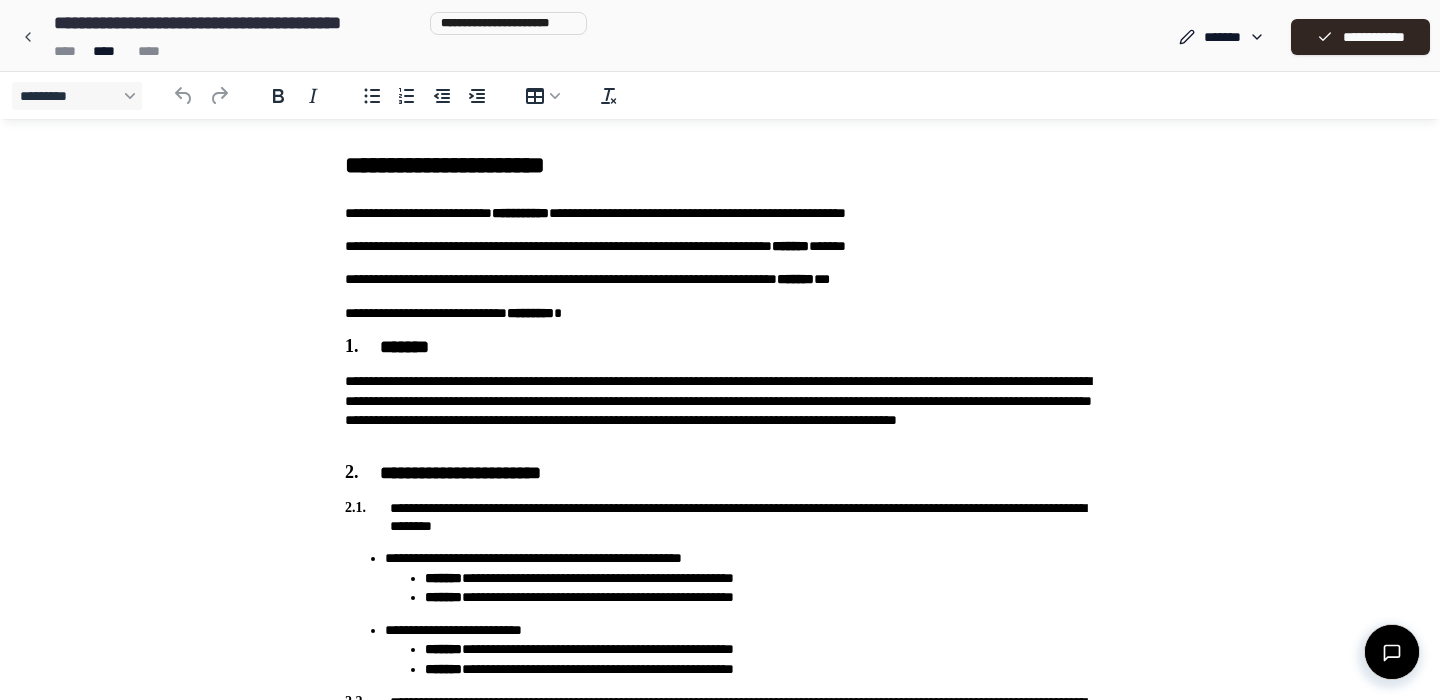 scroll, scrollTop: 0, scrollLeft: 0, axis: both 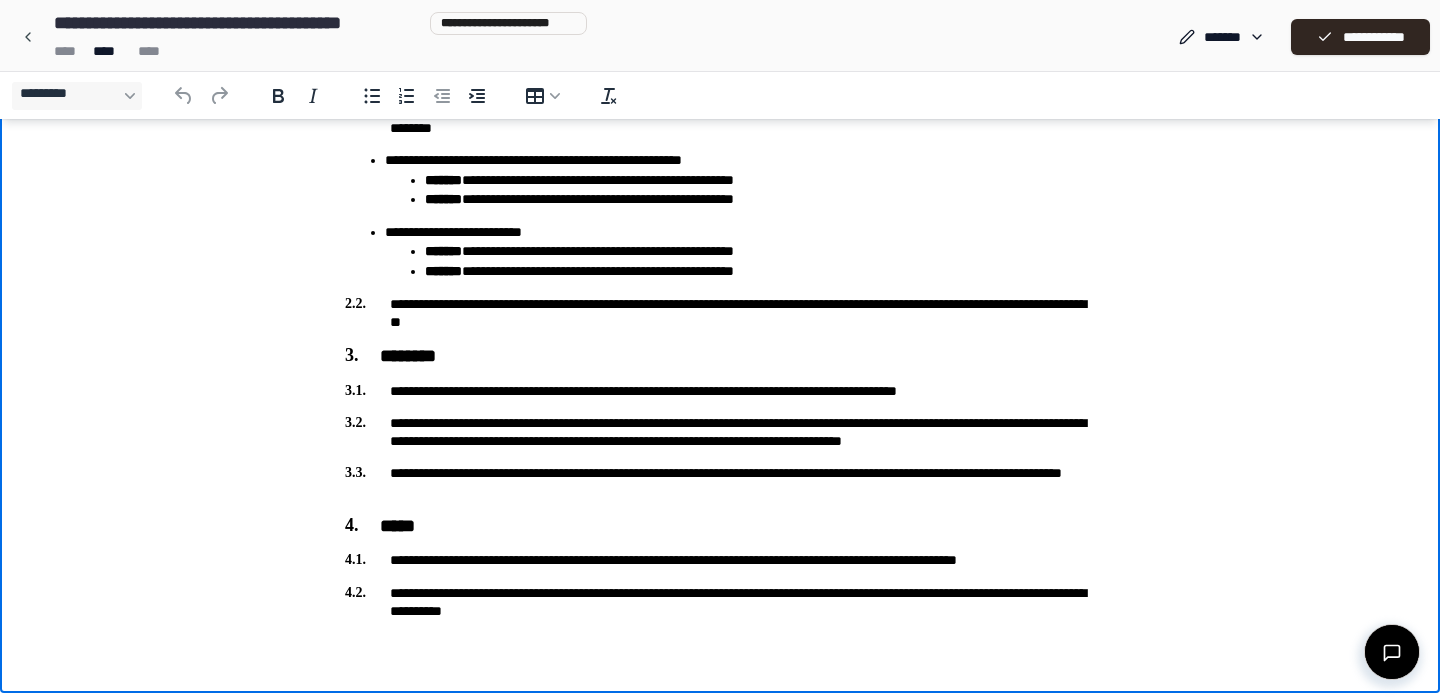 drag, startPoint x: 413, startPoint y: 5, endPoint x: 411, endPoint y: 155, distance: 150.01334 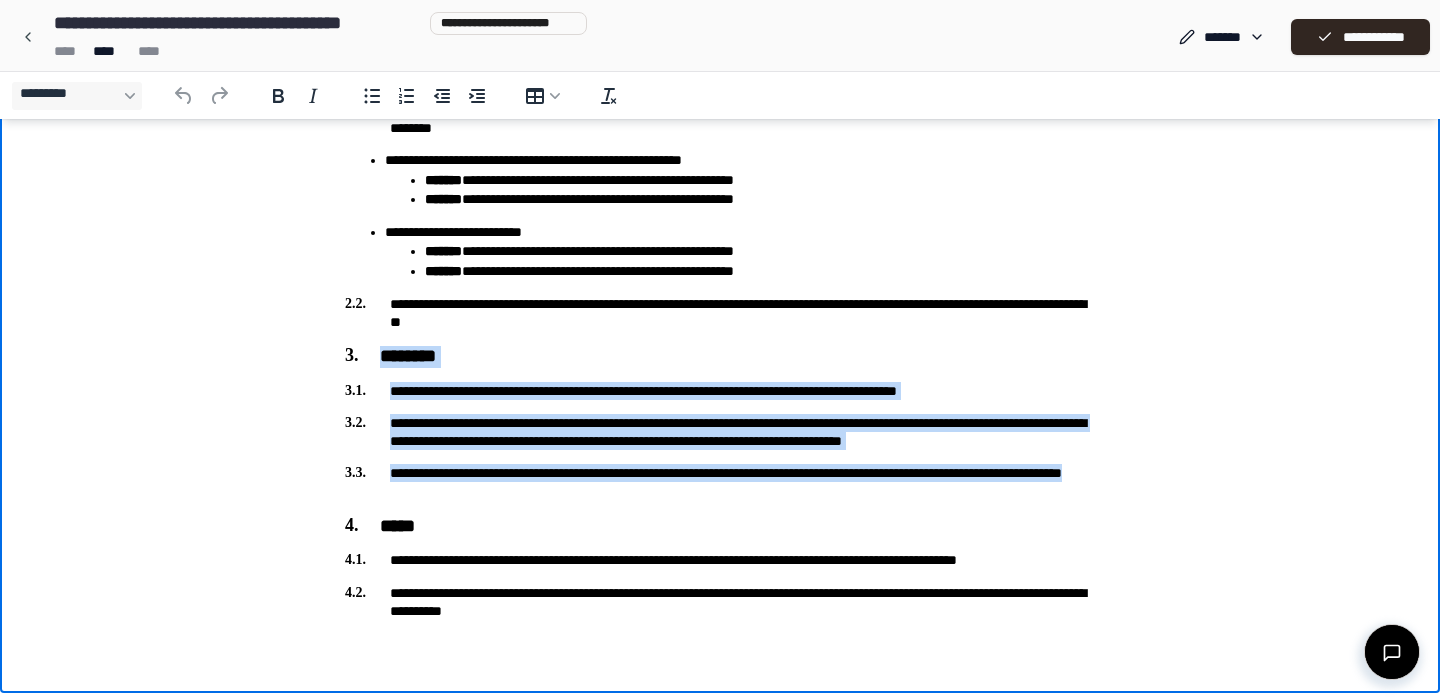 drag, startPoint x: 504, startPoint y: 494, endPoint x: 338, endPoint y: 351, distance: 219.10043 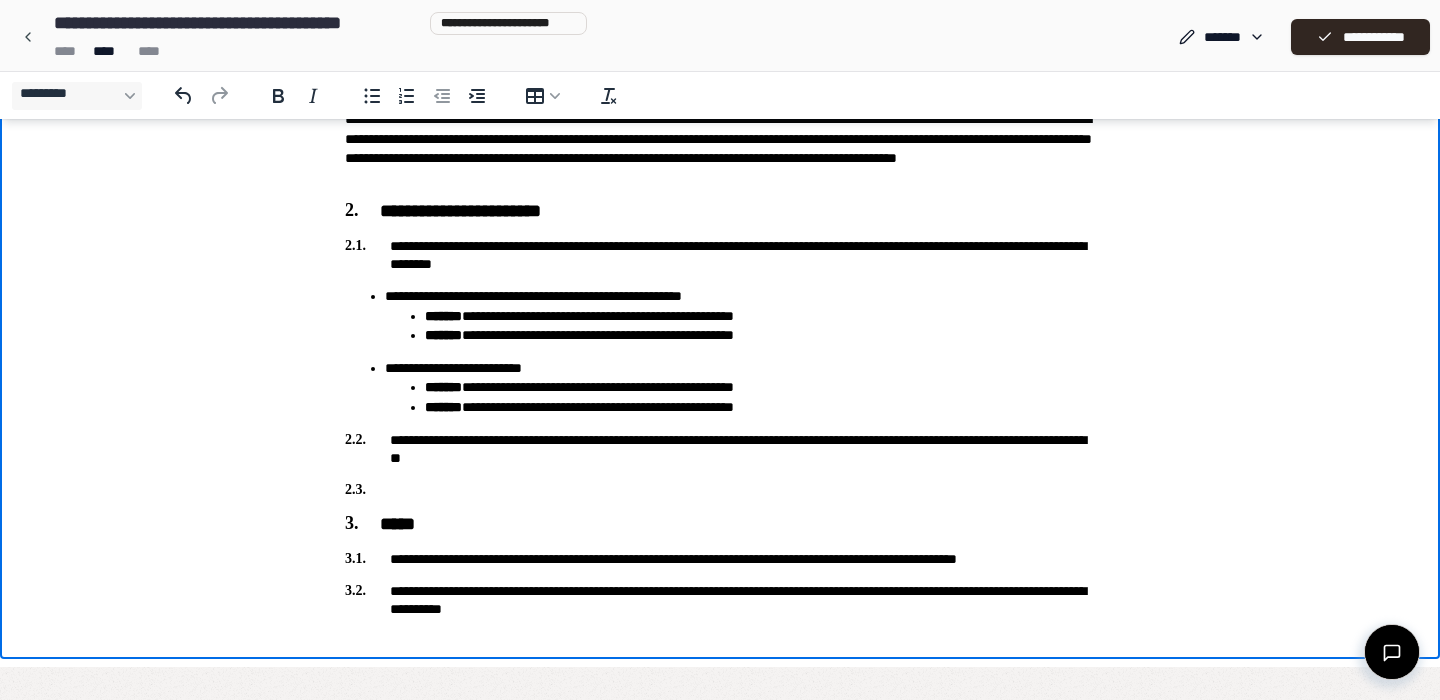 scroll, scrollTop: 228, scrollLeft: 0, axis: vertical 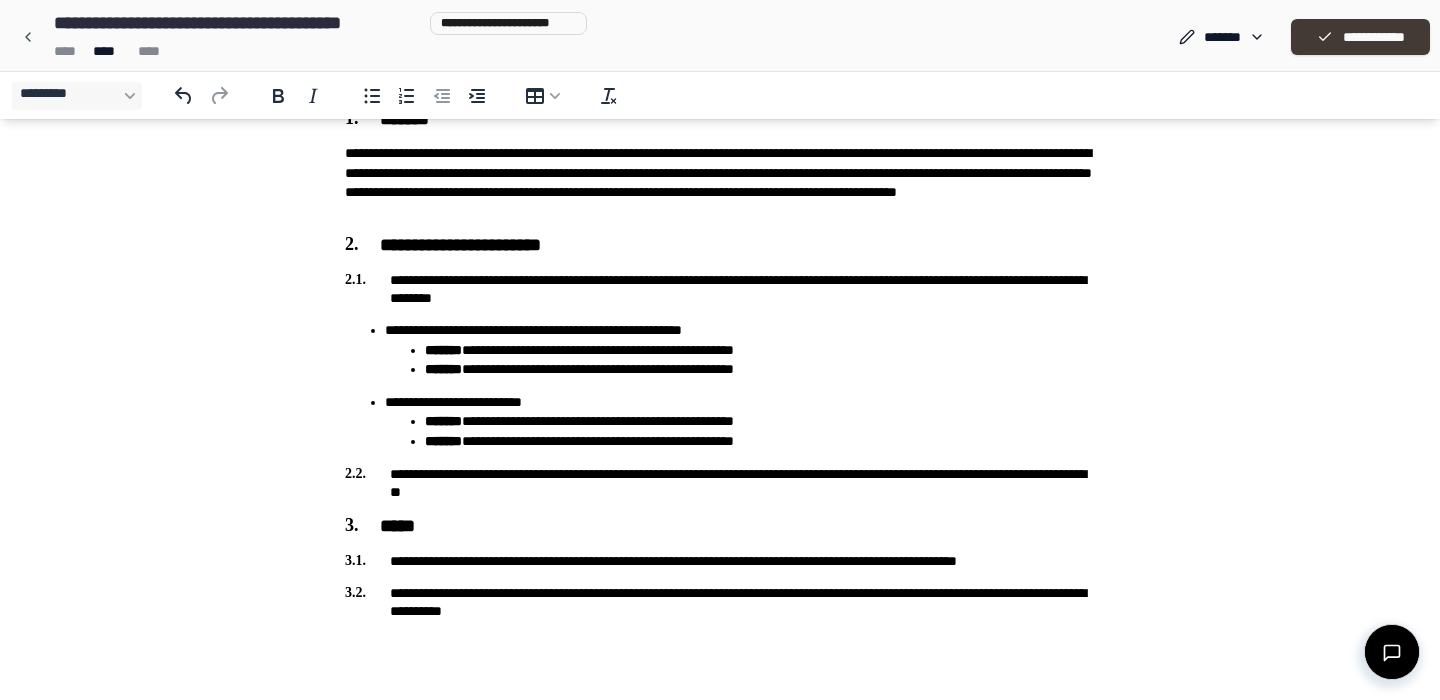 click on "**********" at bounding box center [1360, 37] 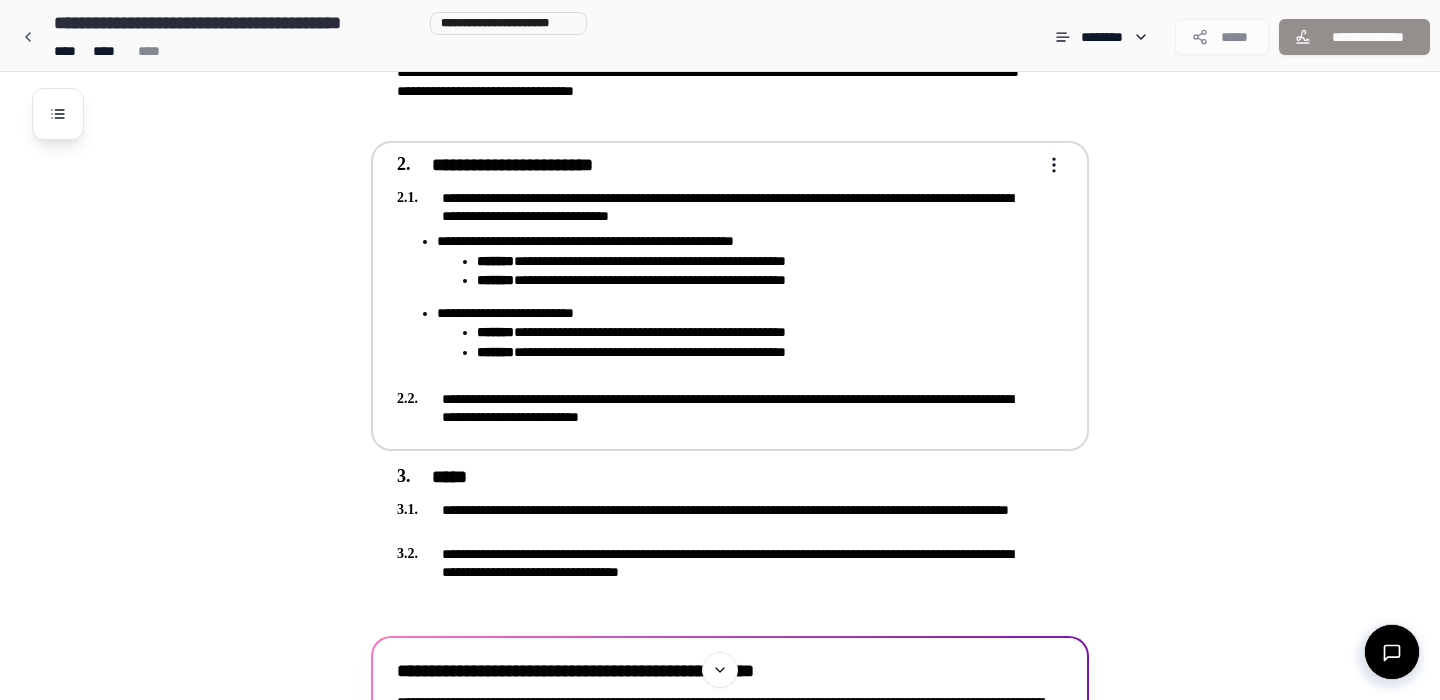 drag, startPoint x: 661, startPoint y: 424, endPoint x: 661, endPoint y: 450, distance: 26 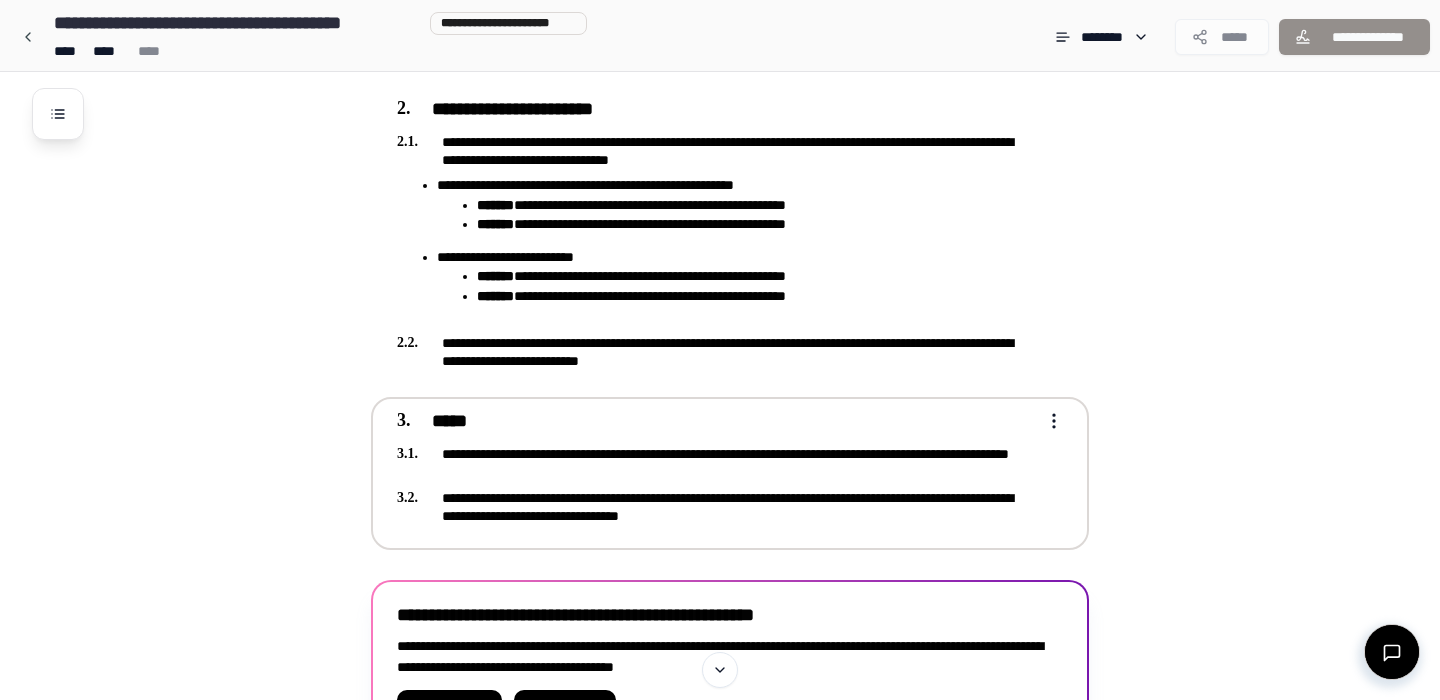 drag, startPoint x: 677, startPoint y: 514, endPoint x: 731, endPoint y: 490, distance: 59.093147 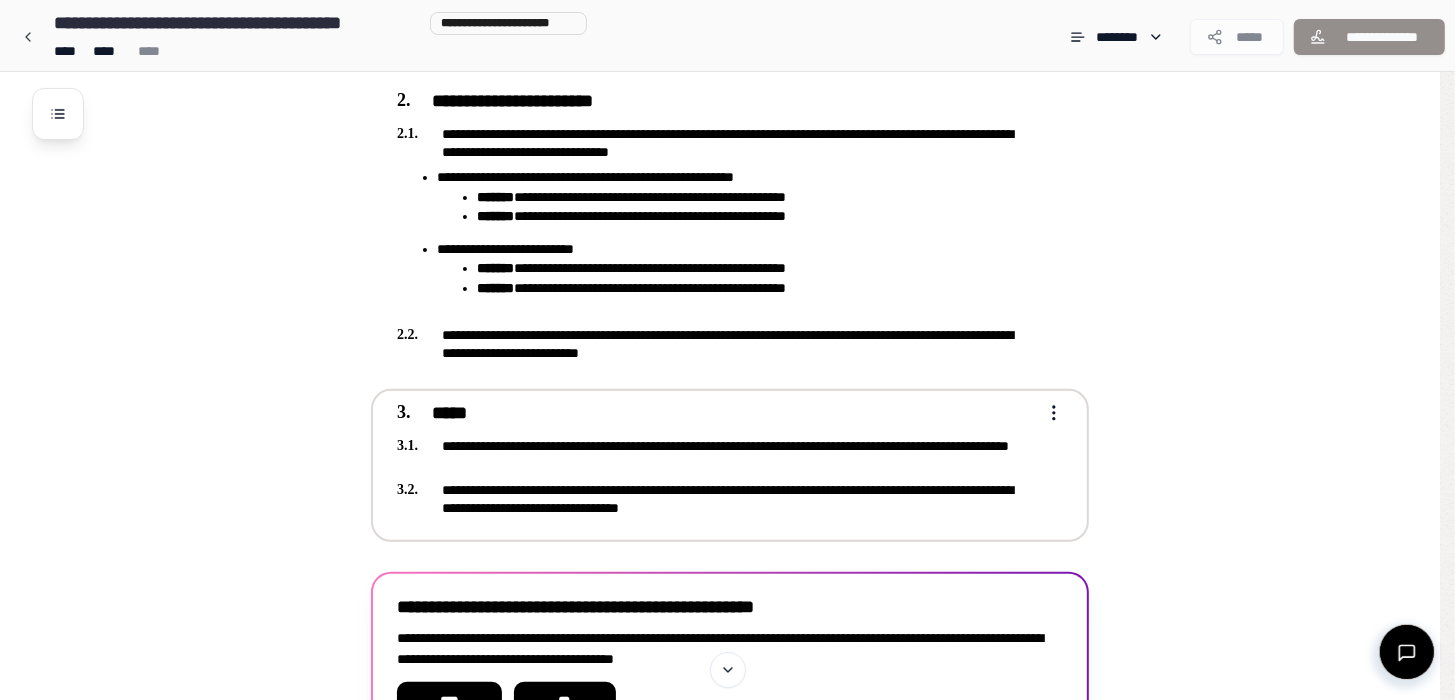 click on "**********" at bounding box center (720, 211) 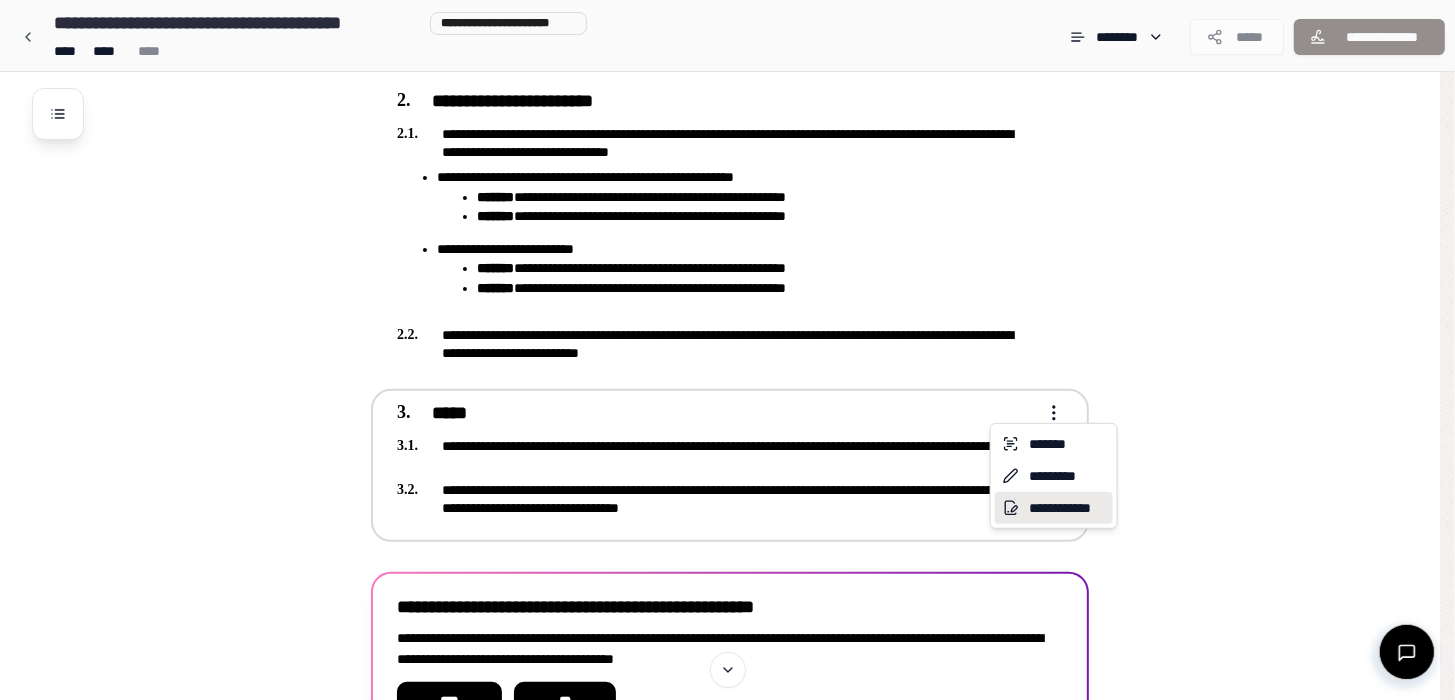 click on "**********" at bounding box center (1054, 508) 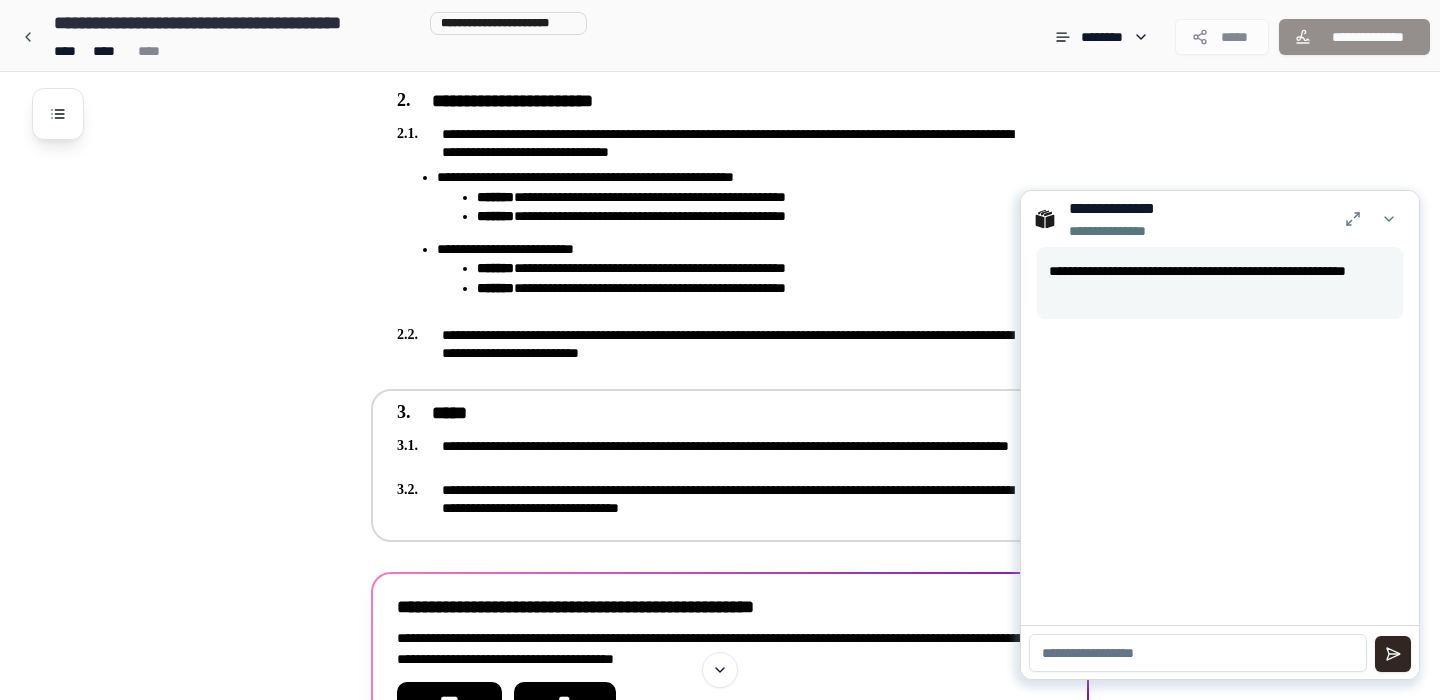 click on "**********" at bounding box center (716, 463) 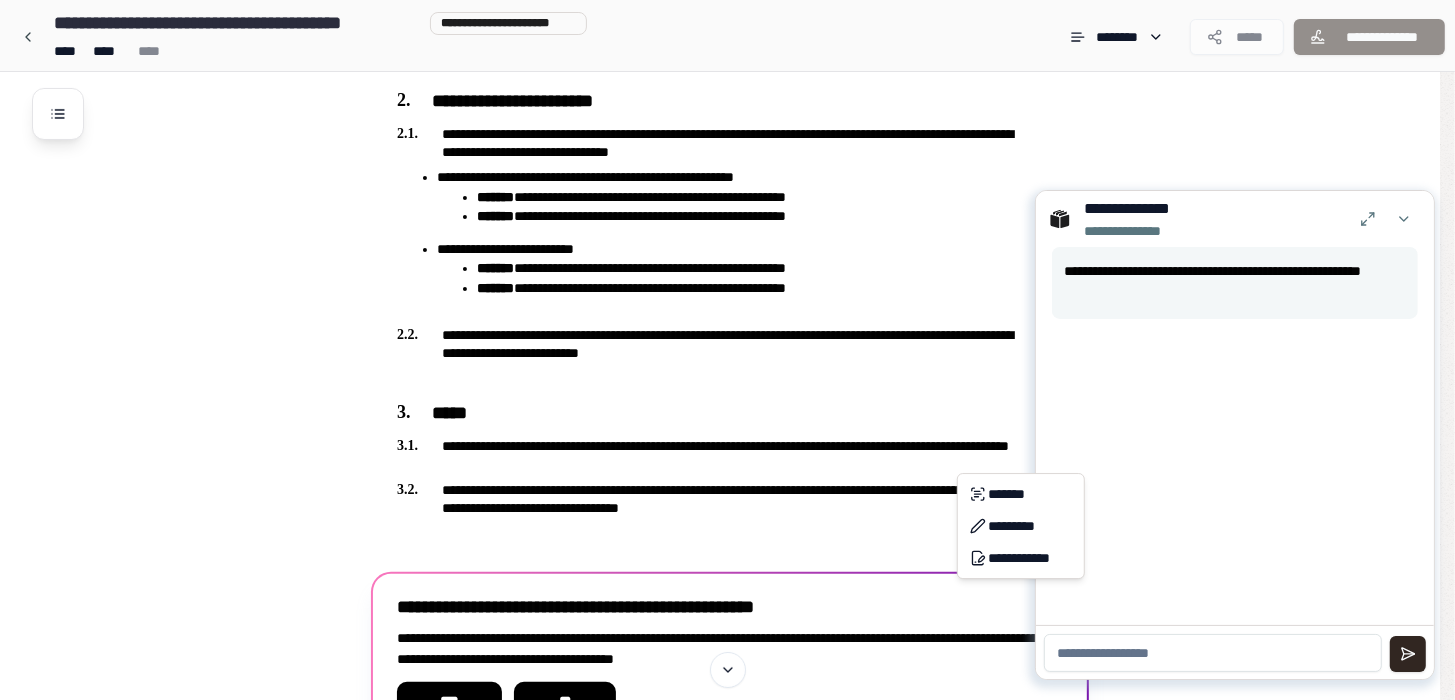 drag, startPoint x: 1083, startPoint y: 657, endPoint x: 1052, endPoint y: 634, distance: 38.600517 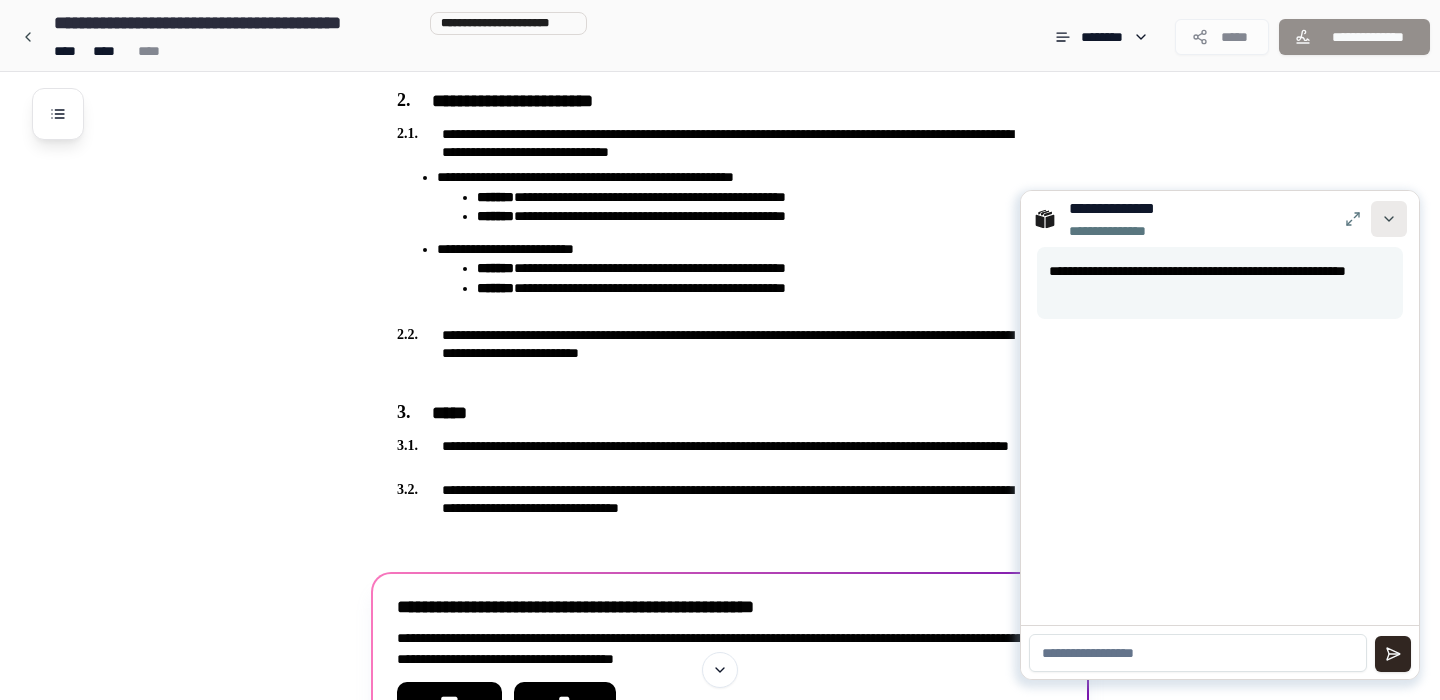 click at bounding box center [1389, 219] 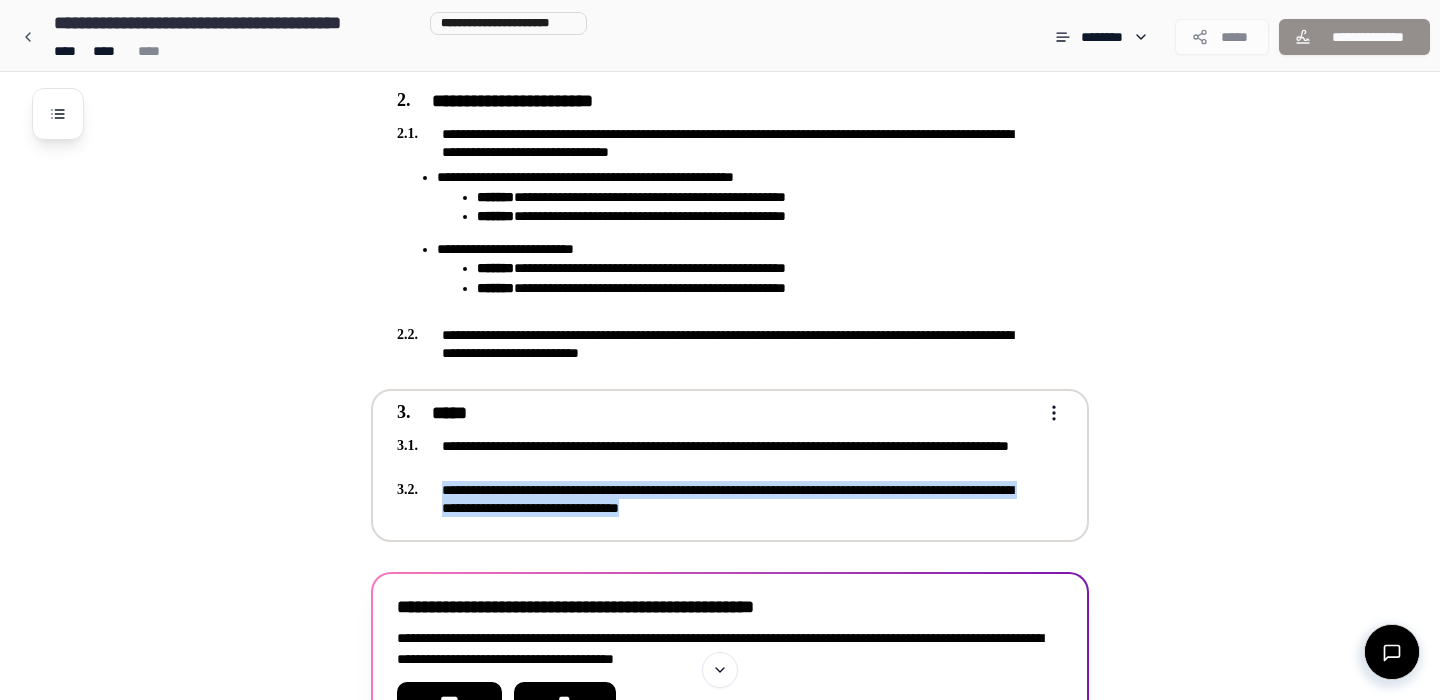 drag, startPoint x: 777, startPoint y: 505, endPoint x: 445, endPoint y: 486, distance: 332.54324 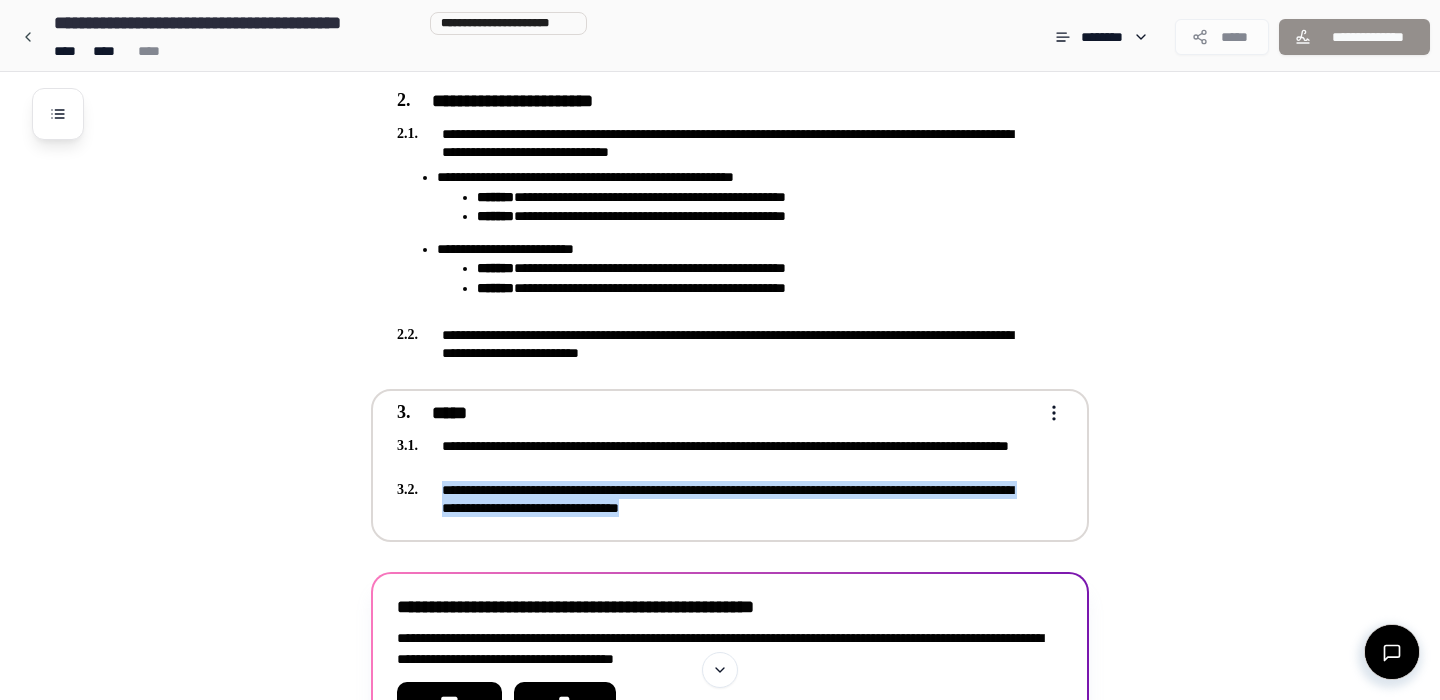 drag, startPoint x: 767, startPoint y: 500, endPoint x: 430, endPoint y: 488, distance: 337.2136 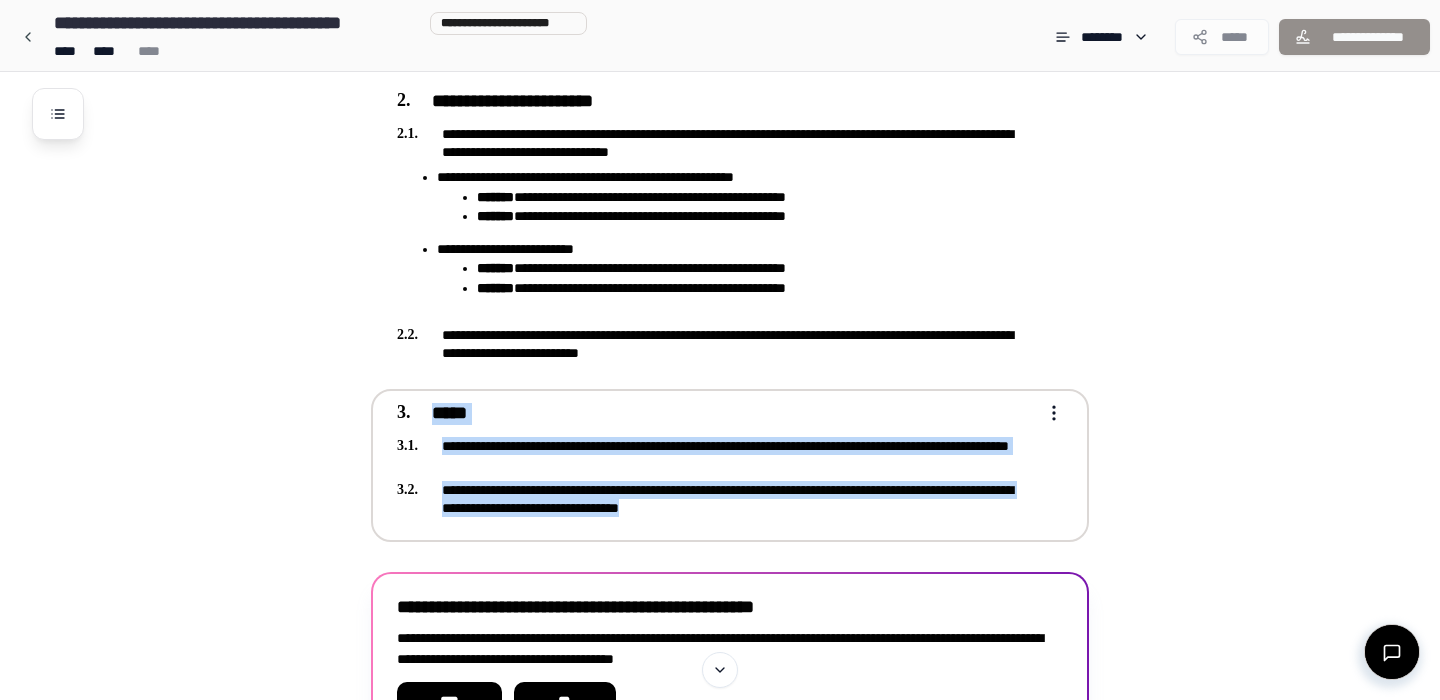 drag, startPoint x: 430, startPoint y: 488, endPoint x: 775, endPoint y: 499, distance: 345.17532 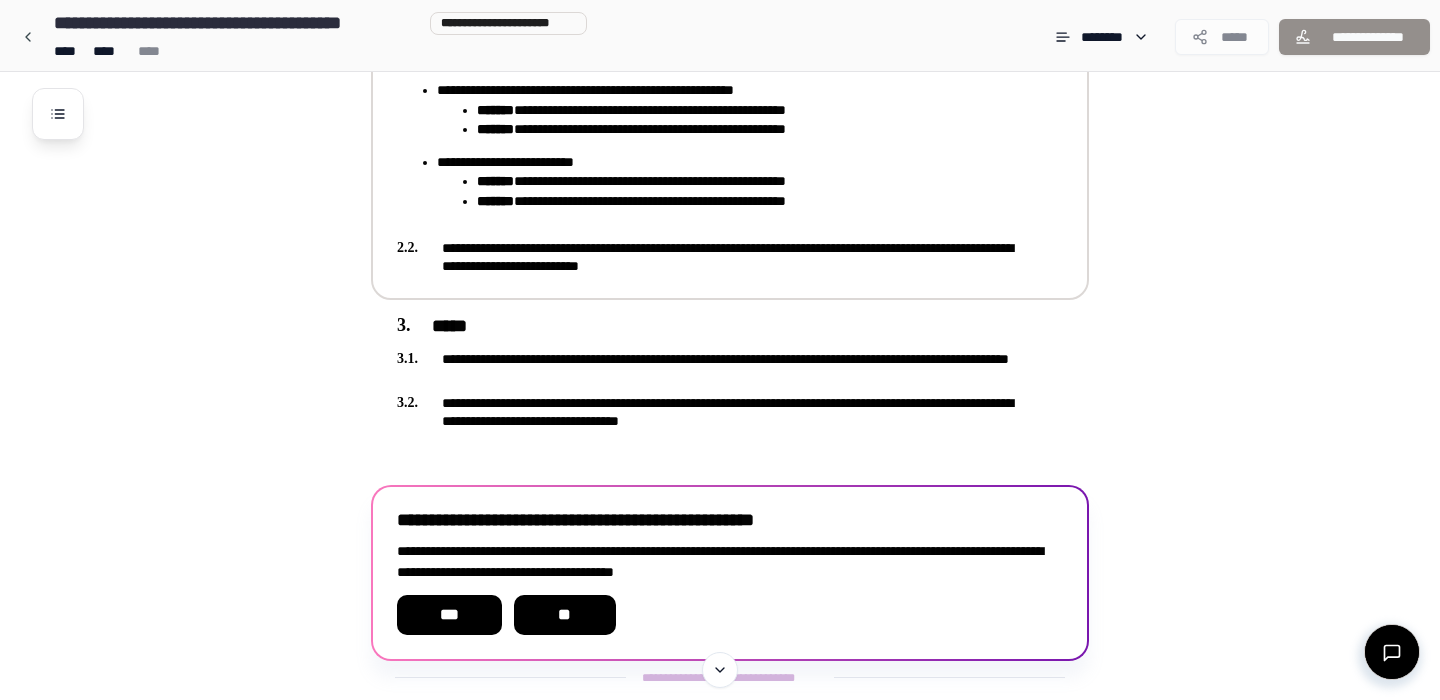 scroll, scrollTop: 519, scrollLeft: 0, axis: vertical 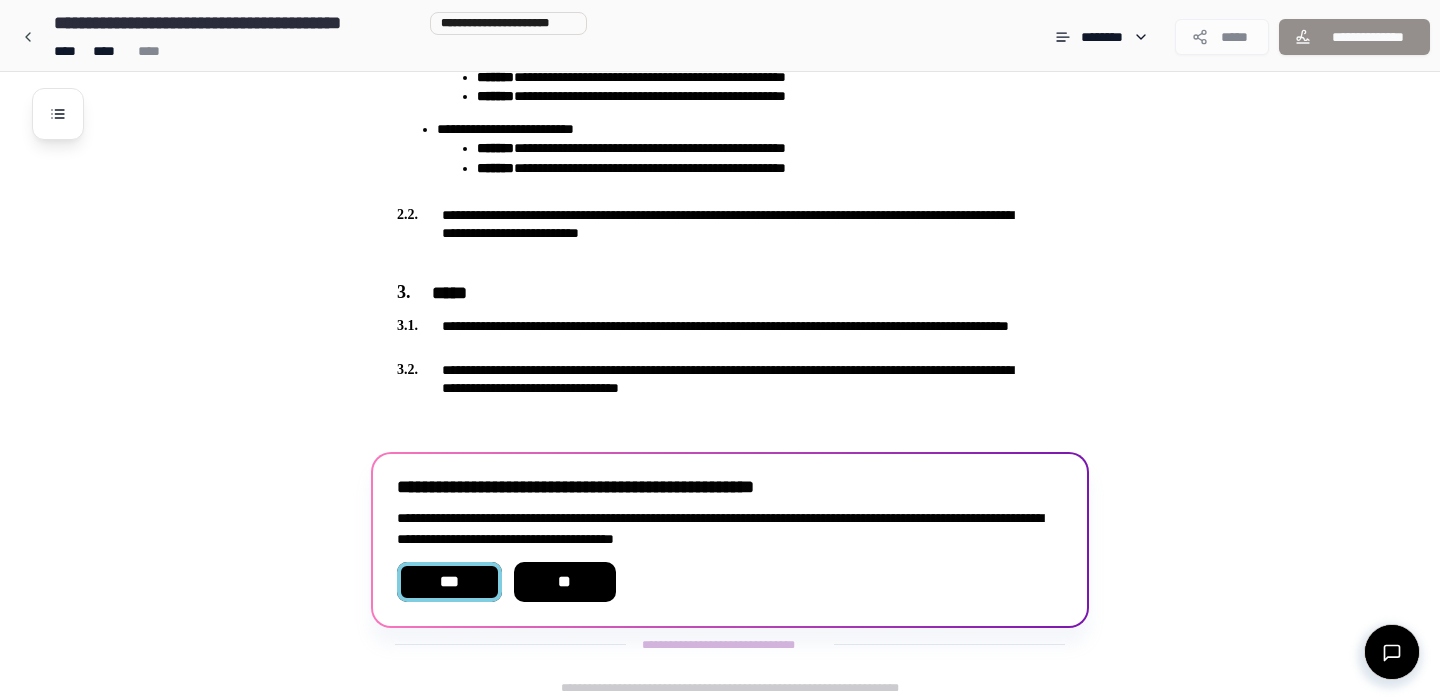 click on "***" at bounding box center [449, 582] 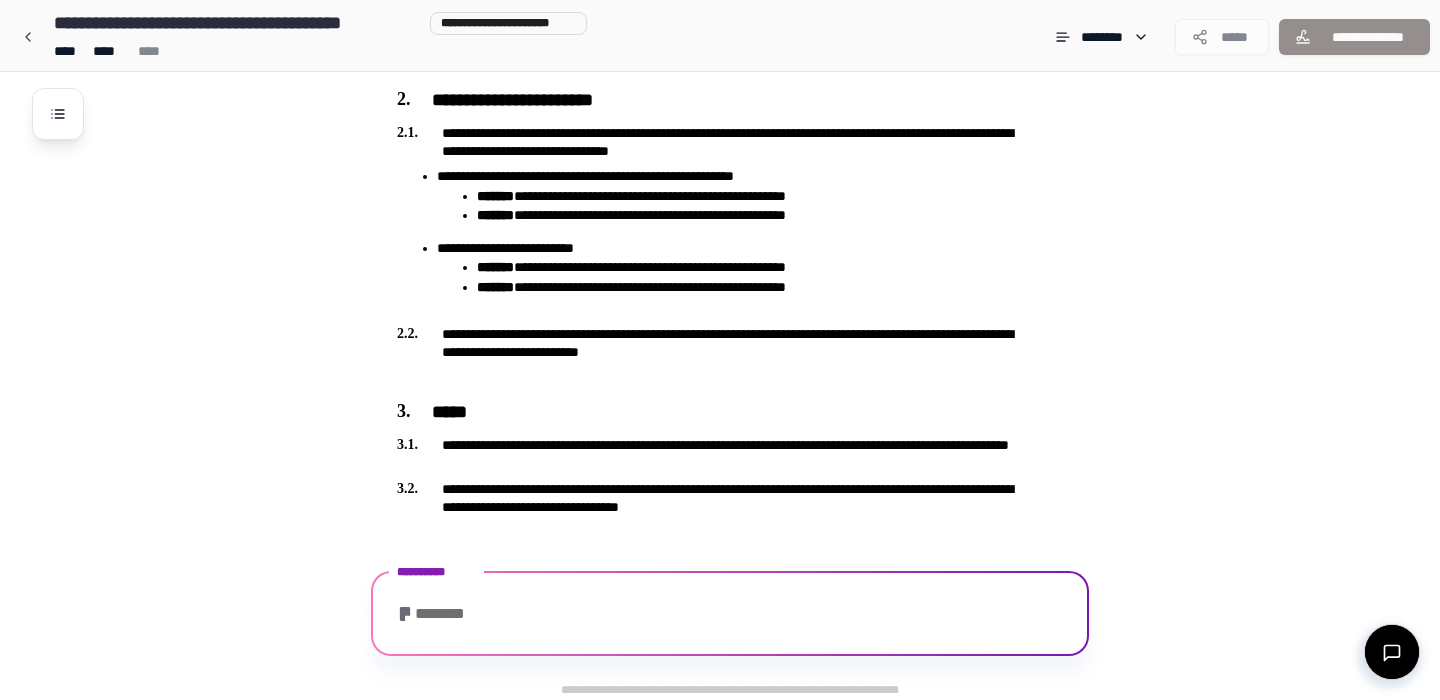 scroll, scrollTop: 556, scrollLeft: 0, axis: vertical 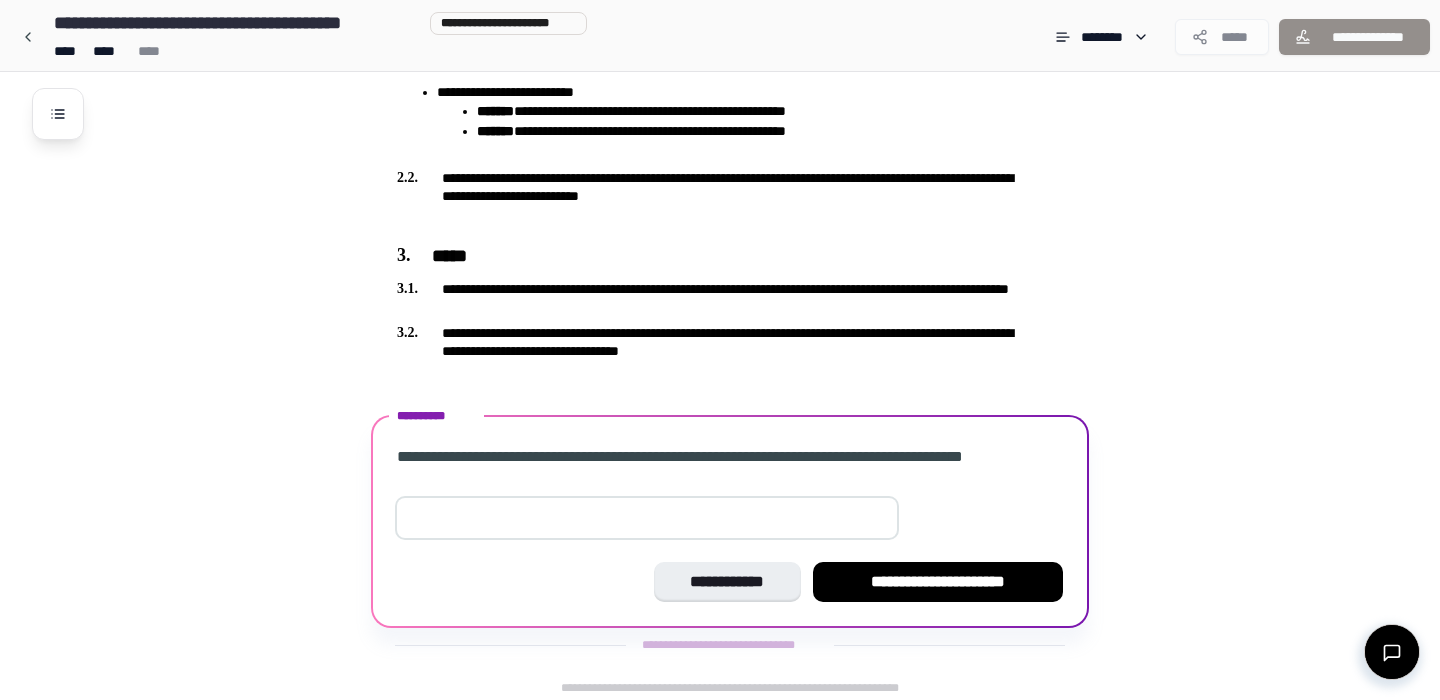 click at bounding box center (647, 518) 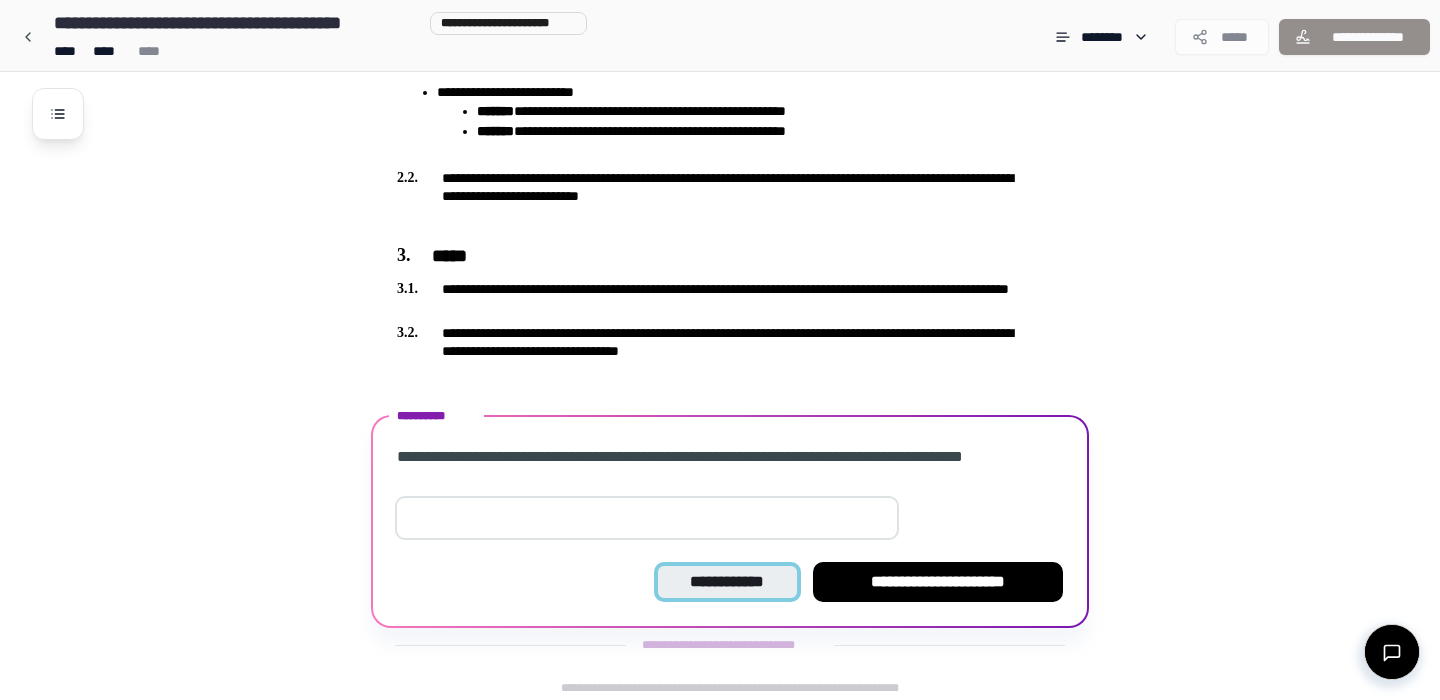 click on "**********" at bounding box center [727, 582] 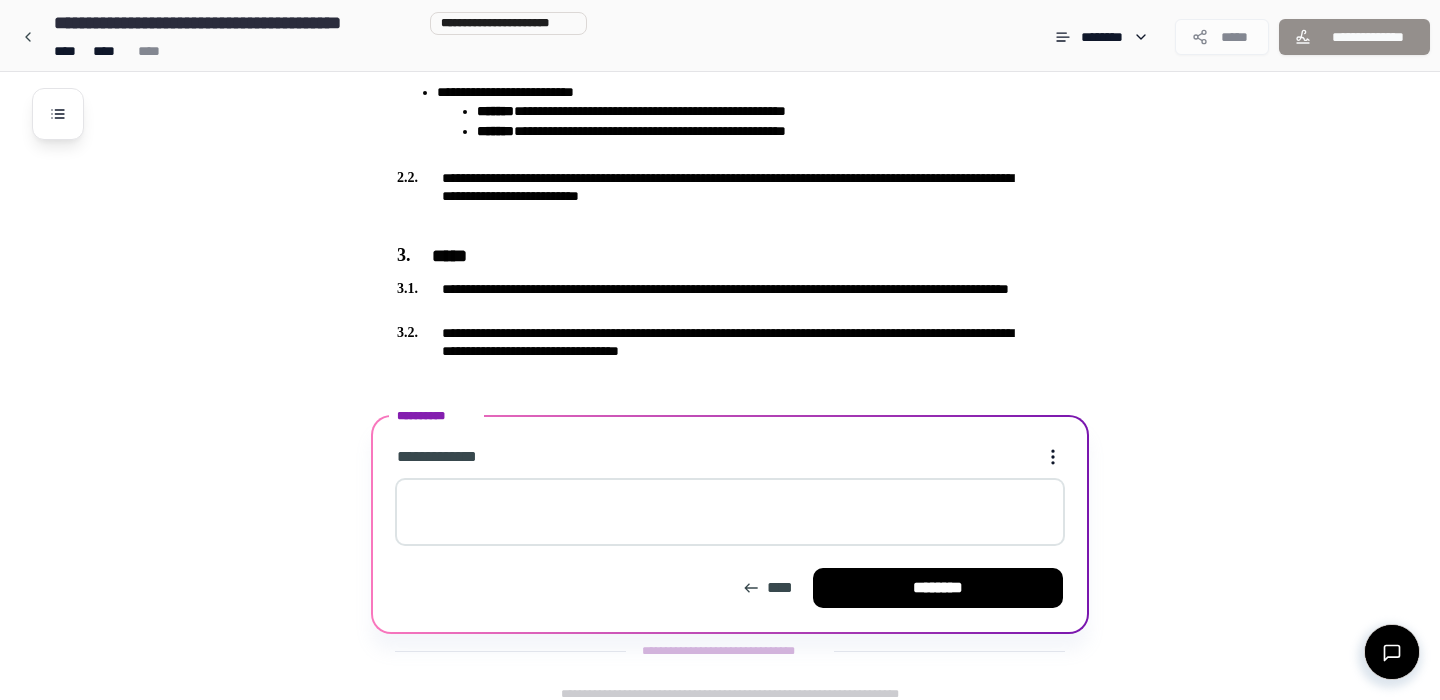 scroll, scrollTop: 563, scrollLeft: 0, axis: vertical 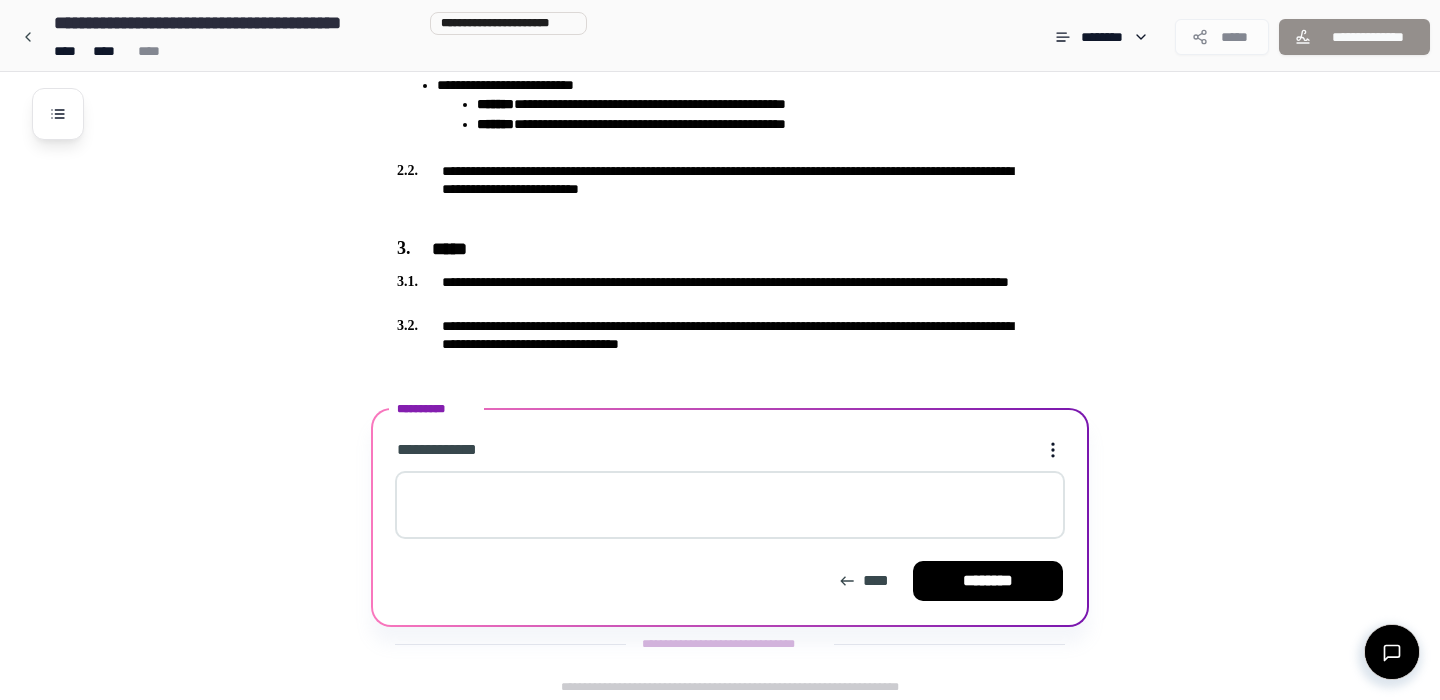 click at bounding box center [730, 505] 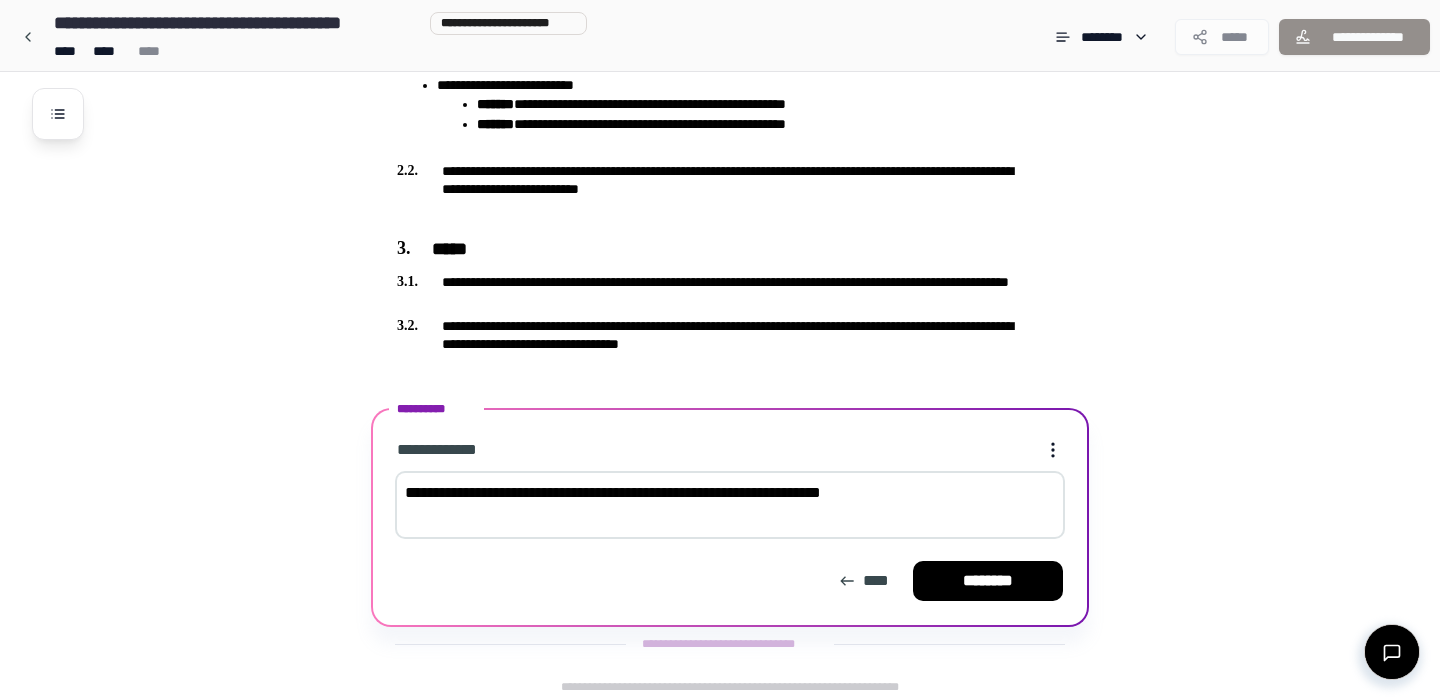 click on "**********" at bounding box center [730, 505] 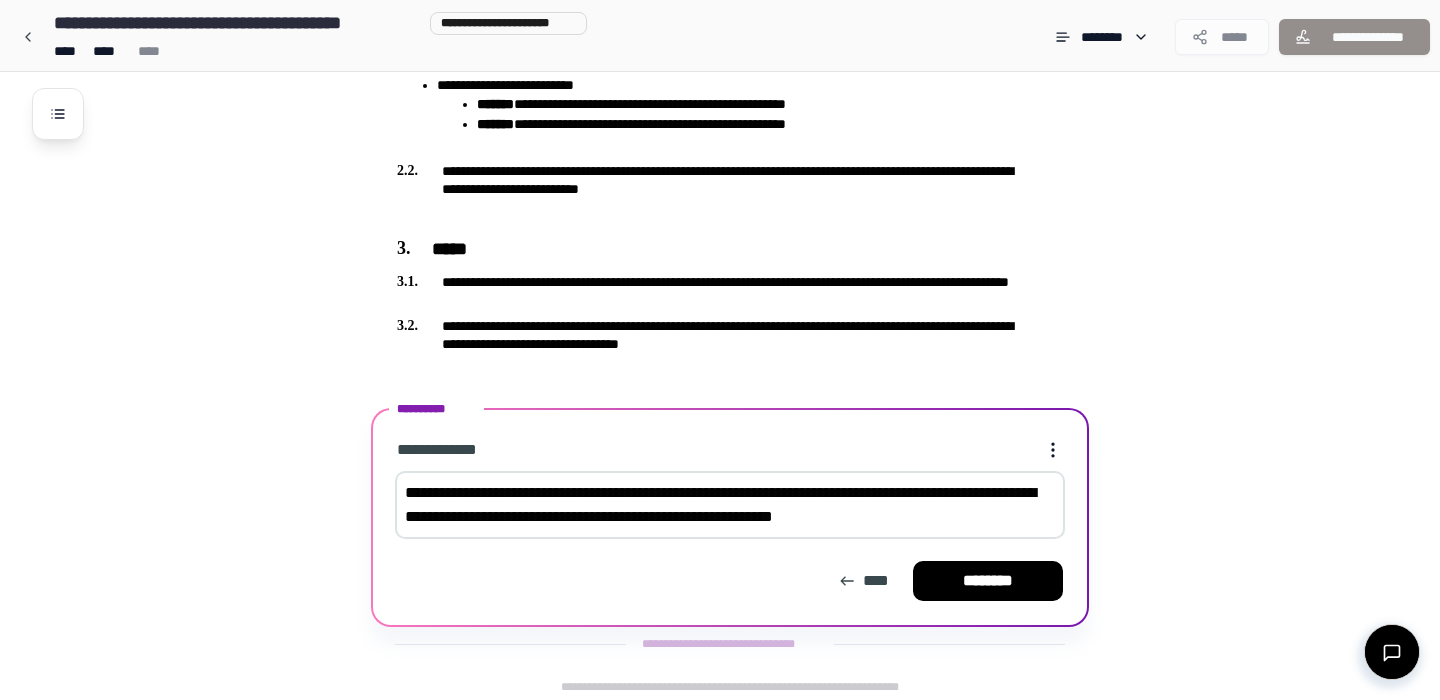 click on "**********" at bounding box center (730, 505) 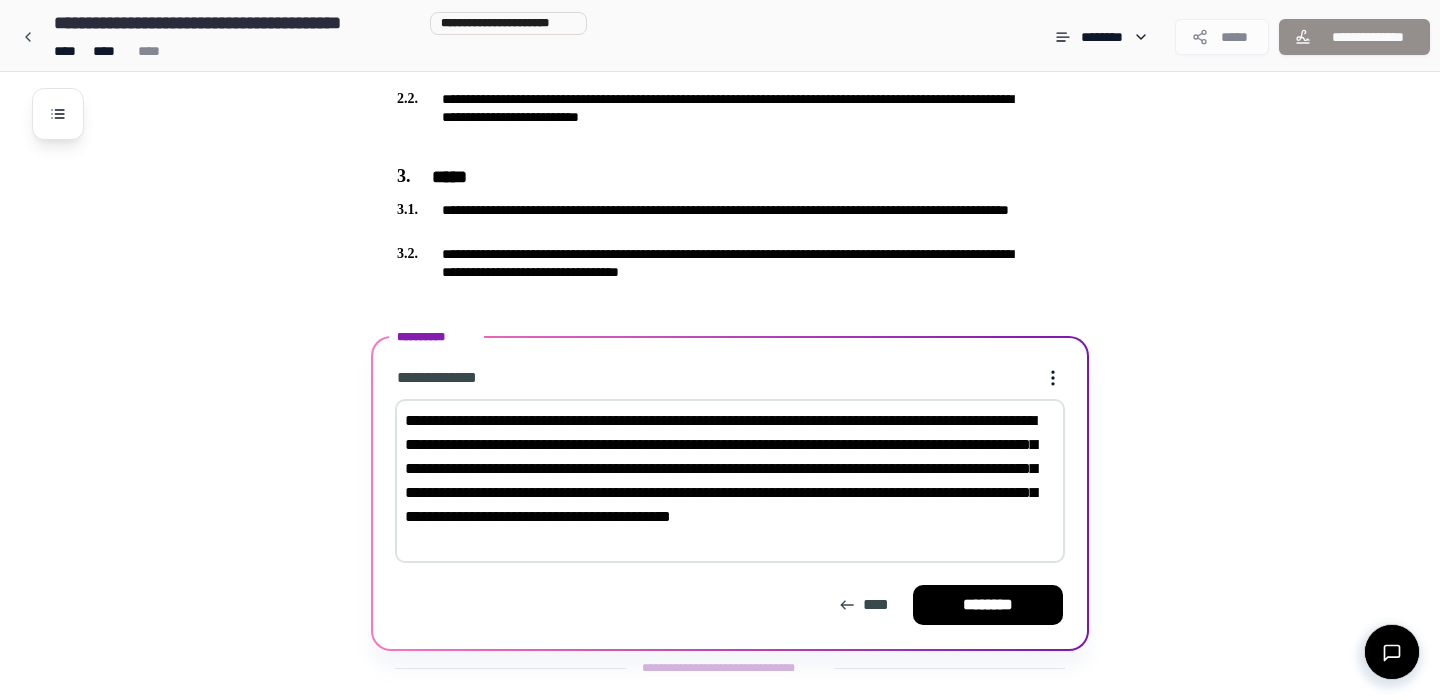 scroll, scrollTop: 659, scrollLeft: 0, axis: vertical 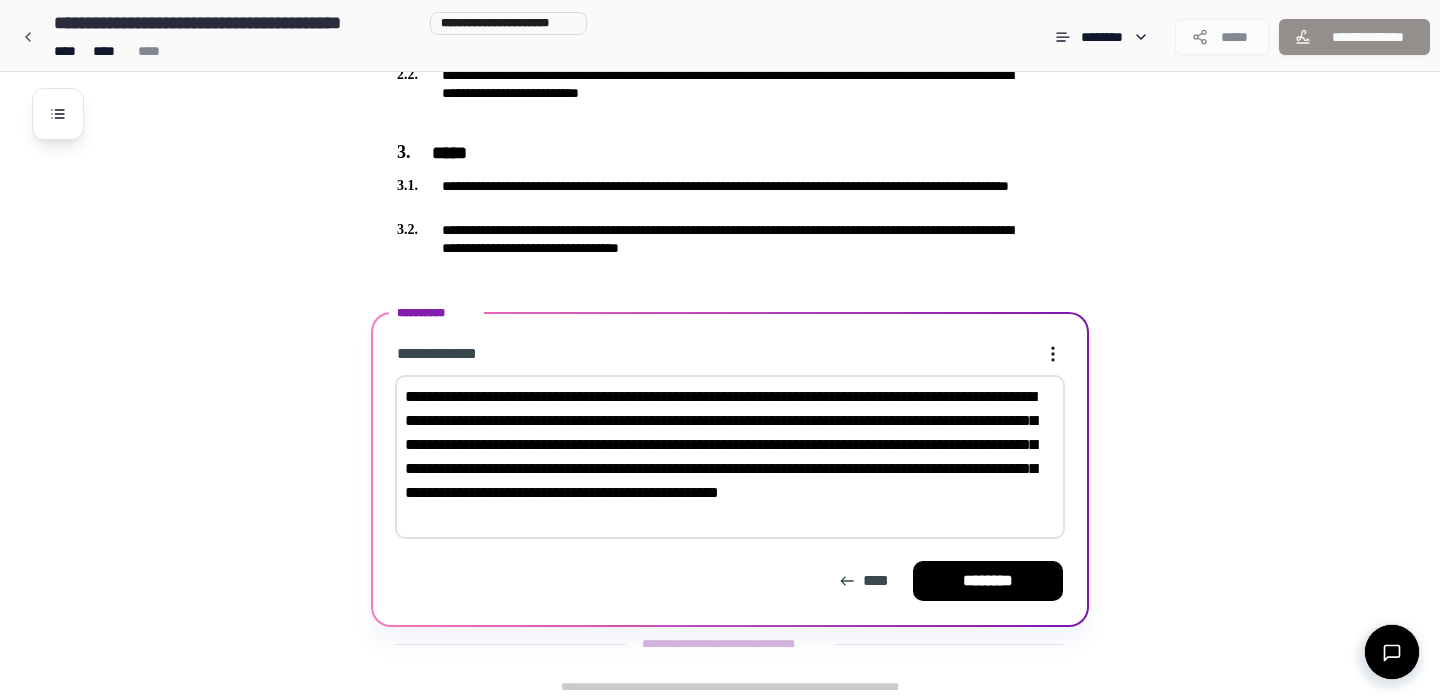 click on "**********" at bounding box center [730, 457] 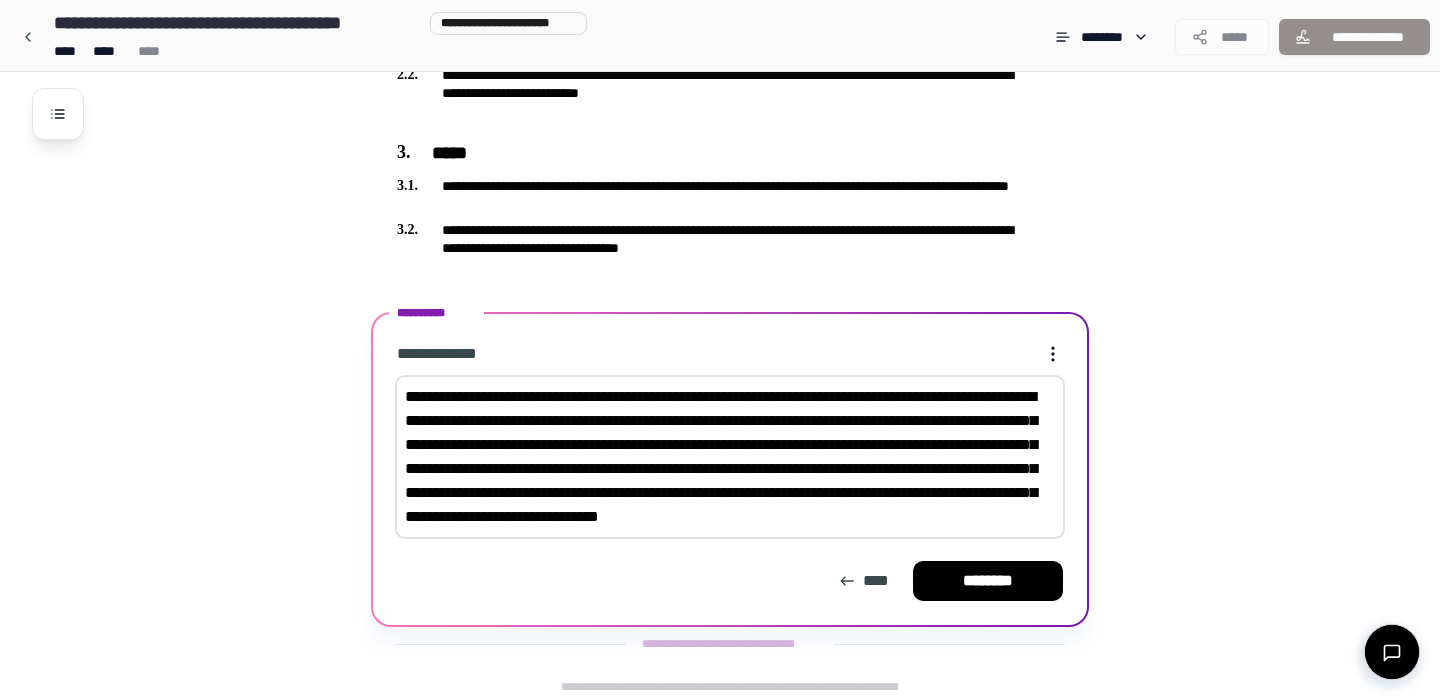 scroll, scrollTop: 683, scrollLeft: 0, axis: vertical 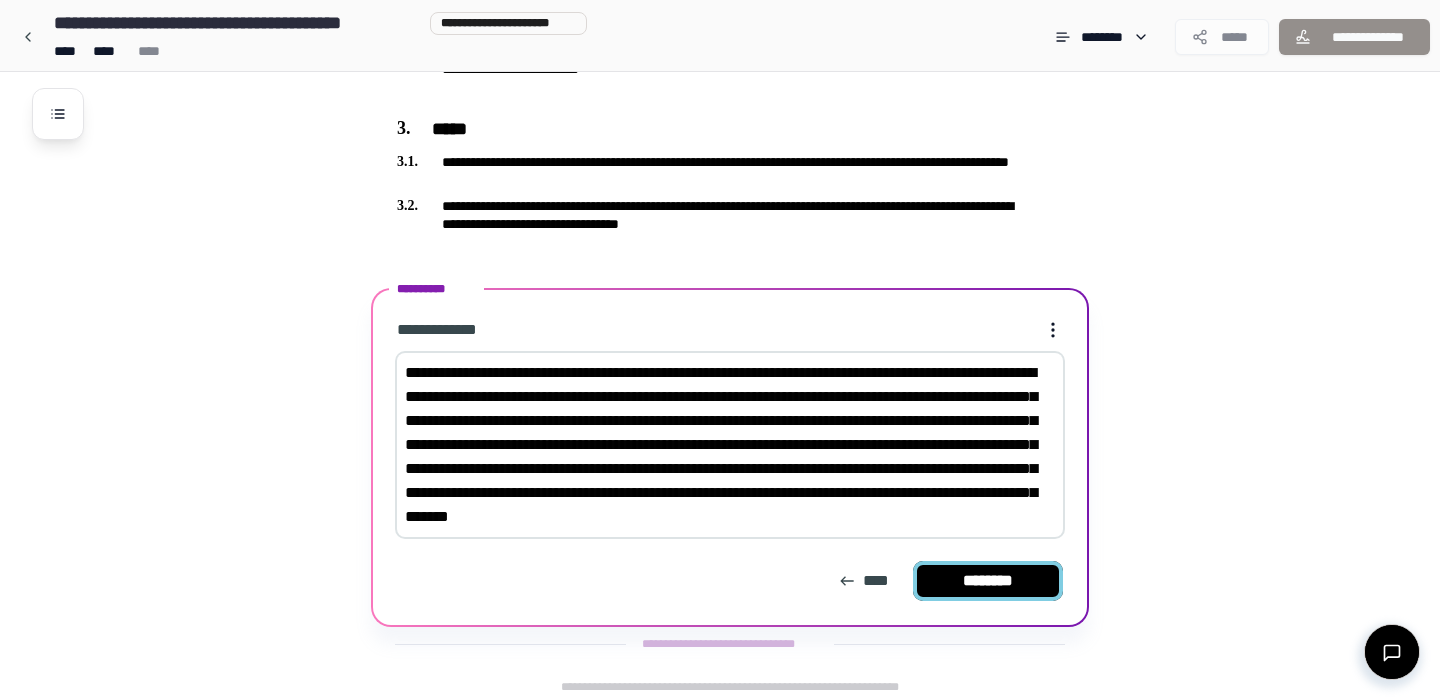 type on "**********" 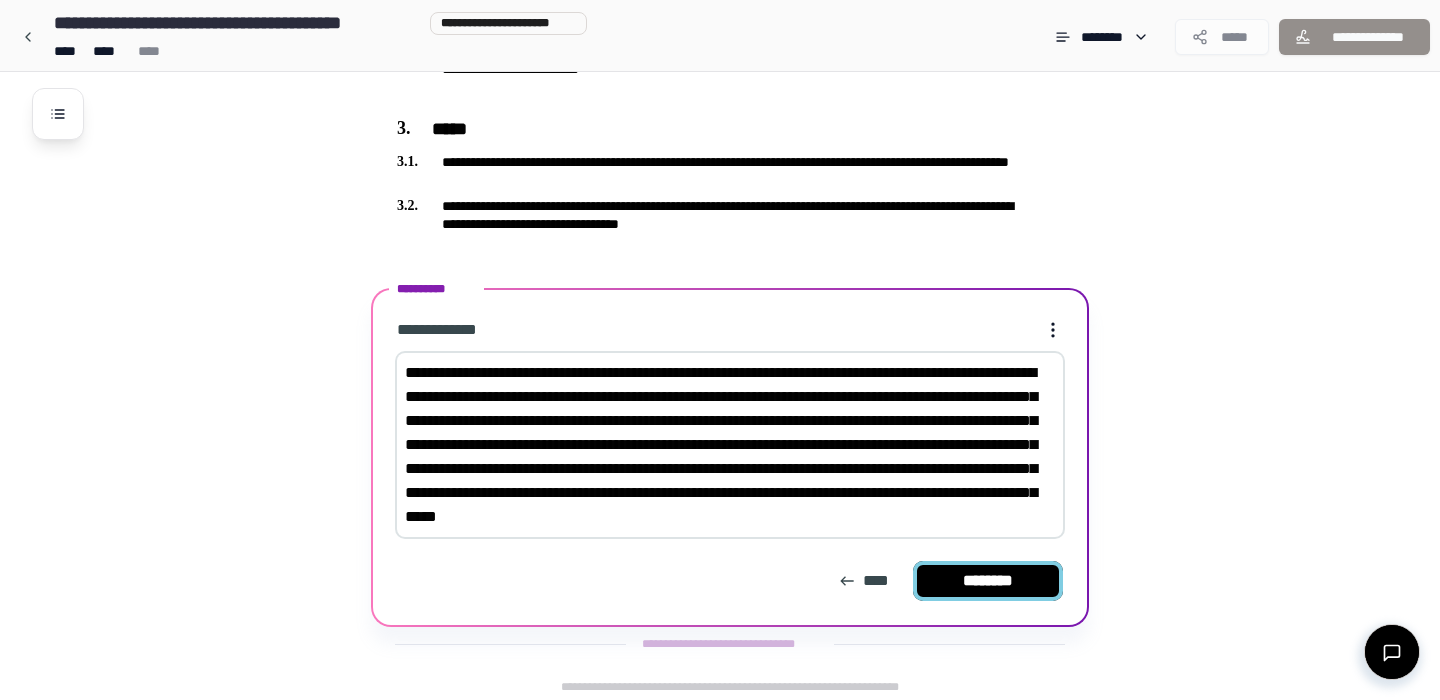 click on "********" at bounding box center (988, 581) 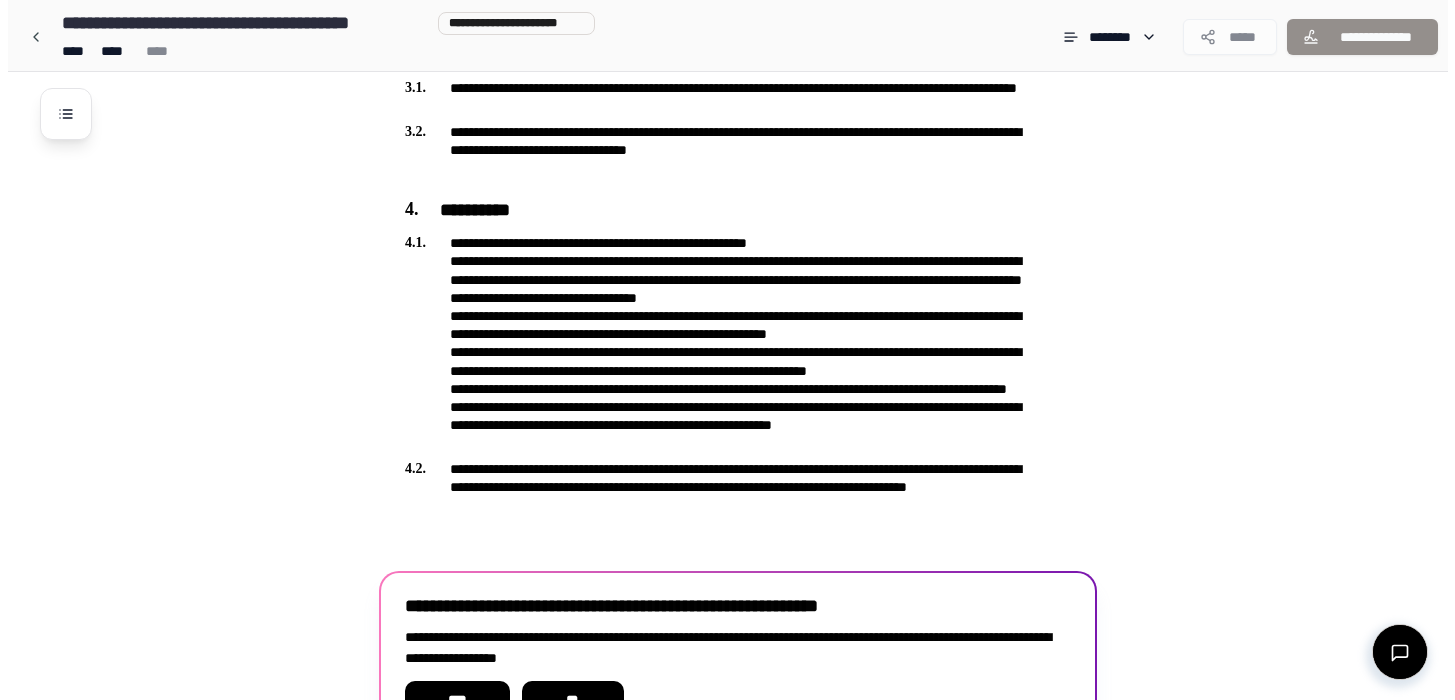 scroll, scrollTop: 876, scrollLeft: 0, axis: vertical 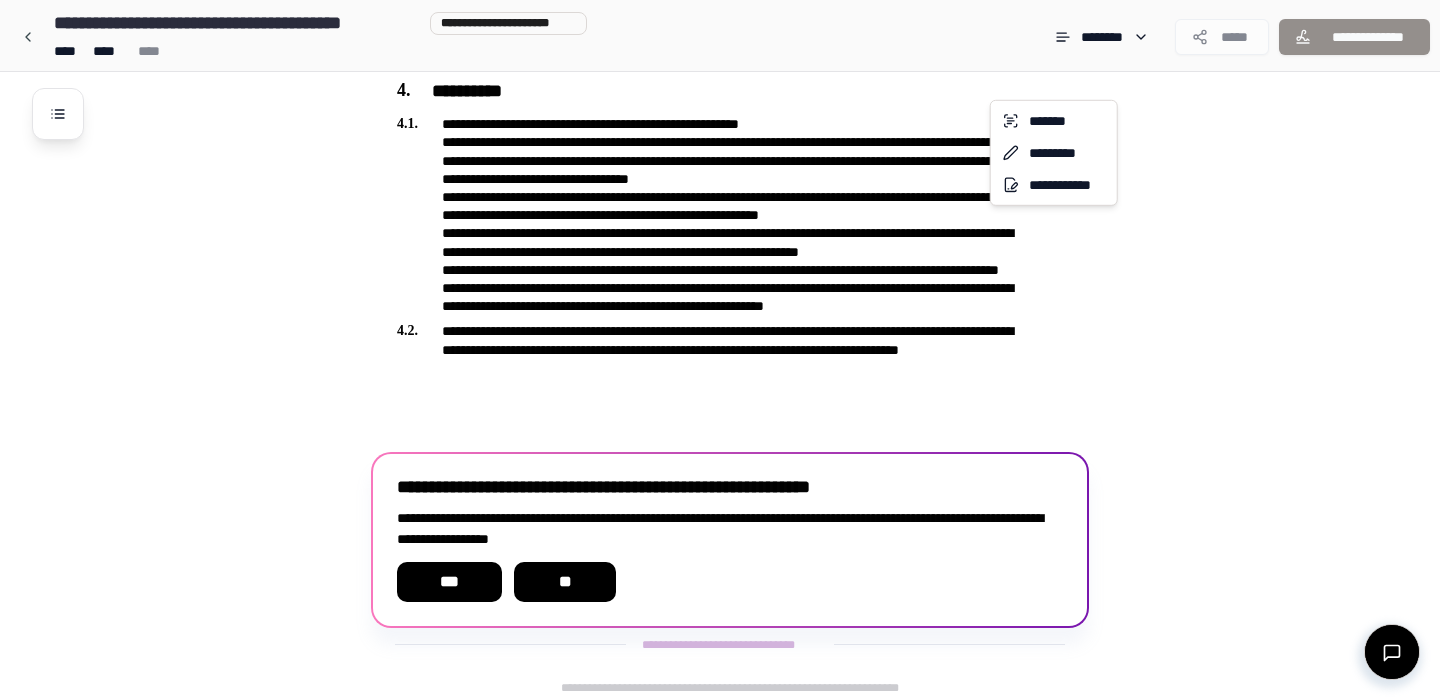 click on "**********" at bounding box center (727, -88) 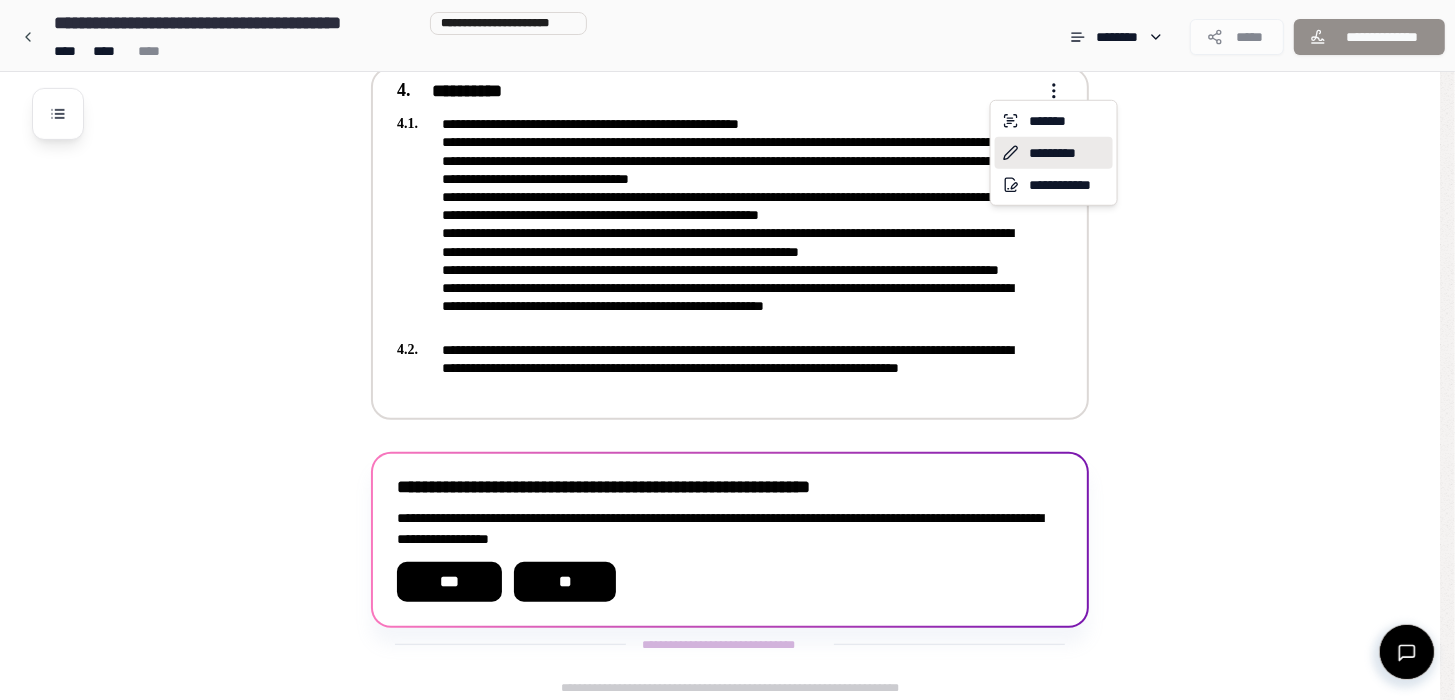 click on "*********" at bounding box center (1054, 153) 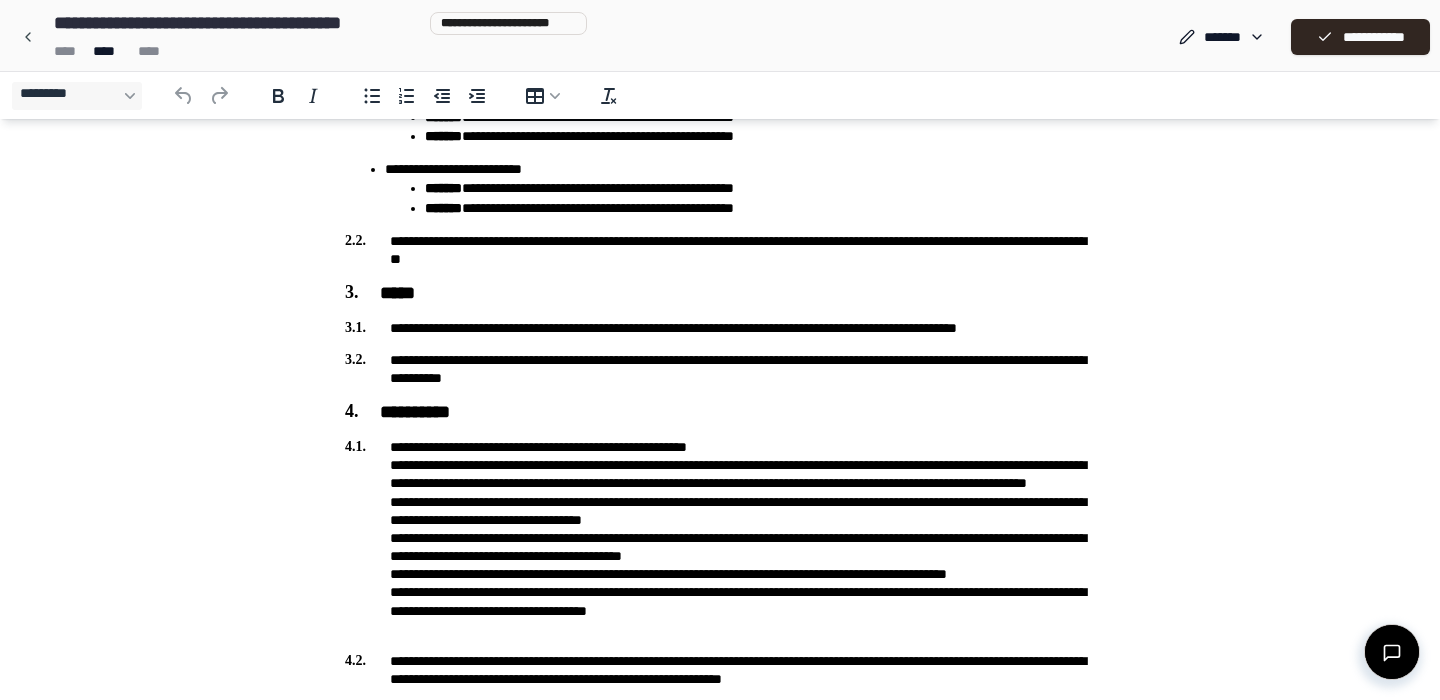 scroll, scrollTop: 529, scrollLeft: 0, axis: vertical 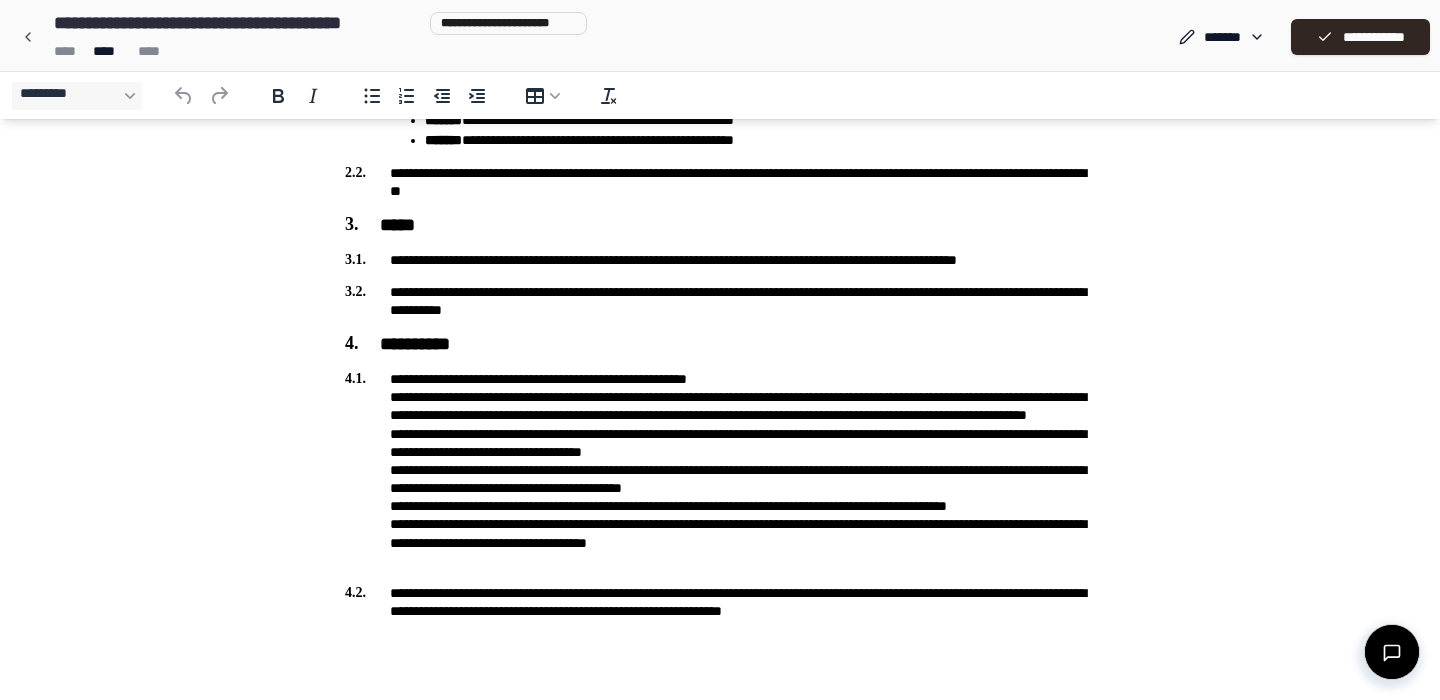 click on "**********" at bounding box center (720, 470) 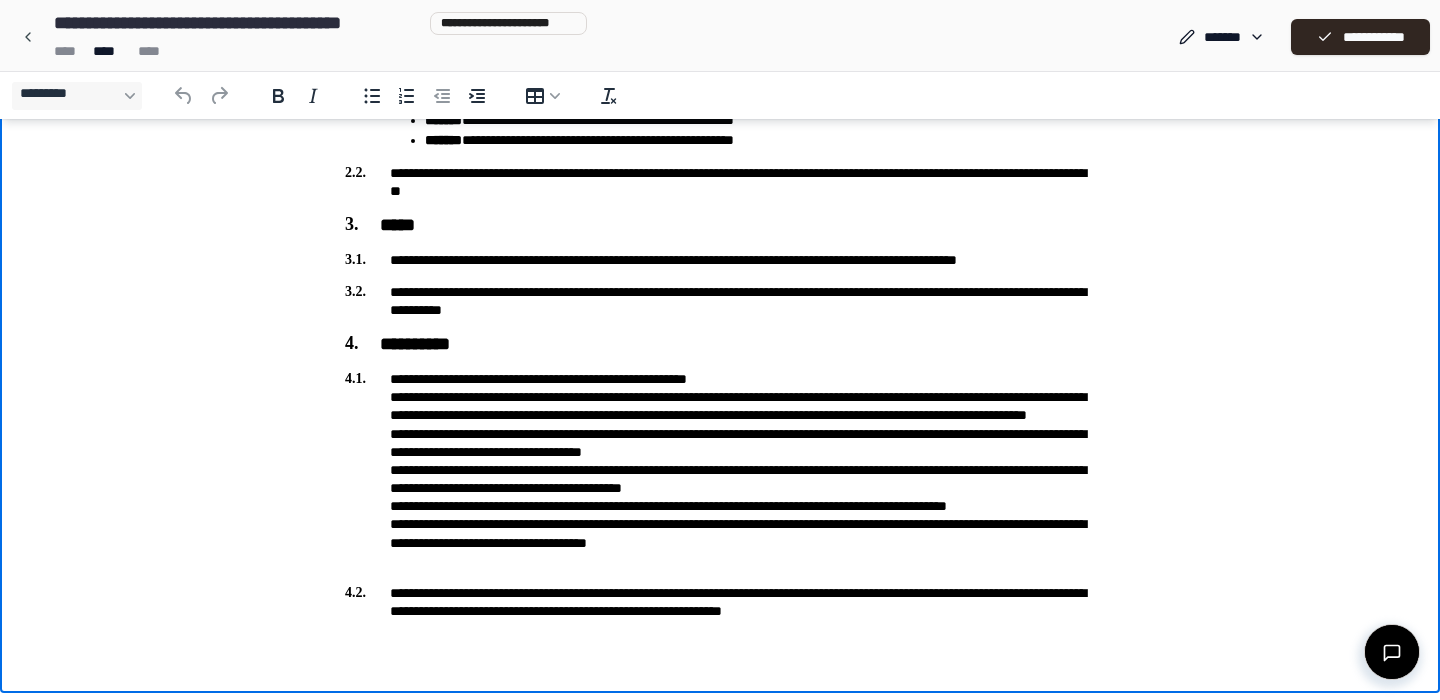 click on "**********" at bounding box center [720, 470] 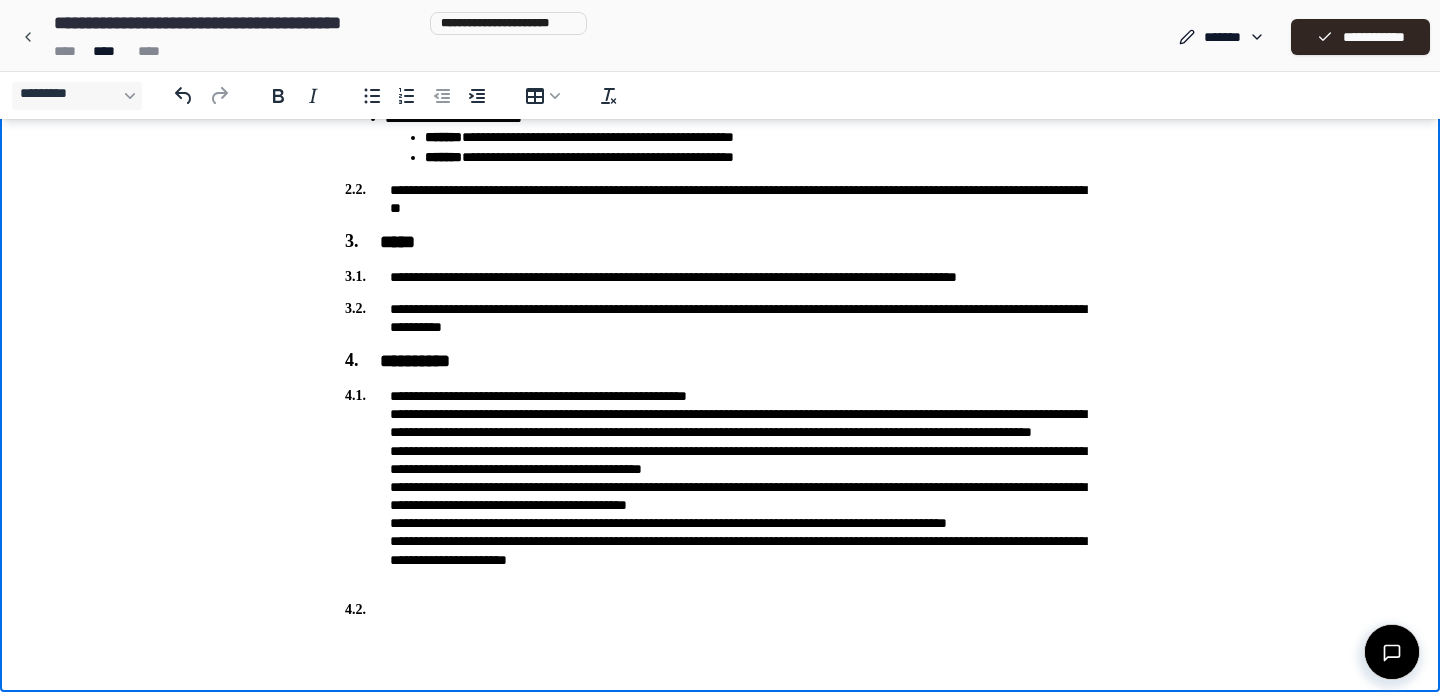 scroll, scrollTop: 480, scrollLeft: 0, axis: vertical 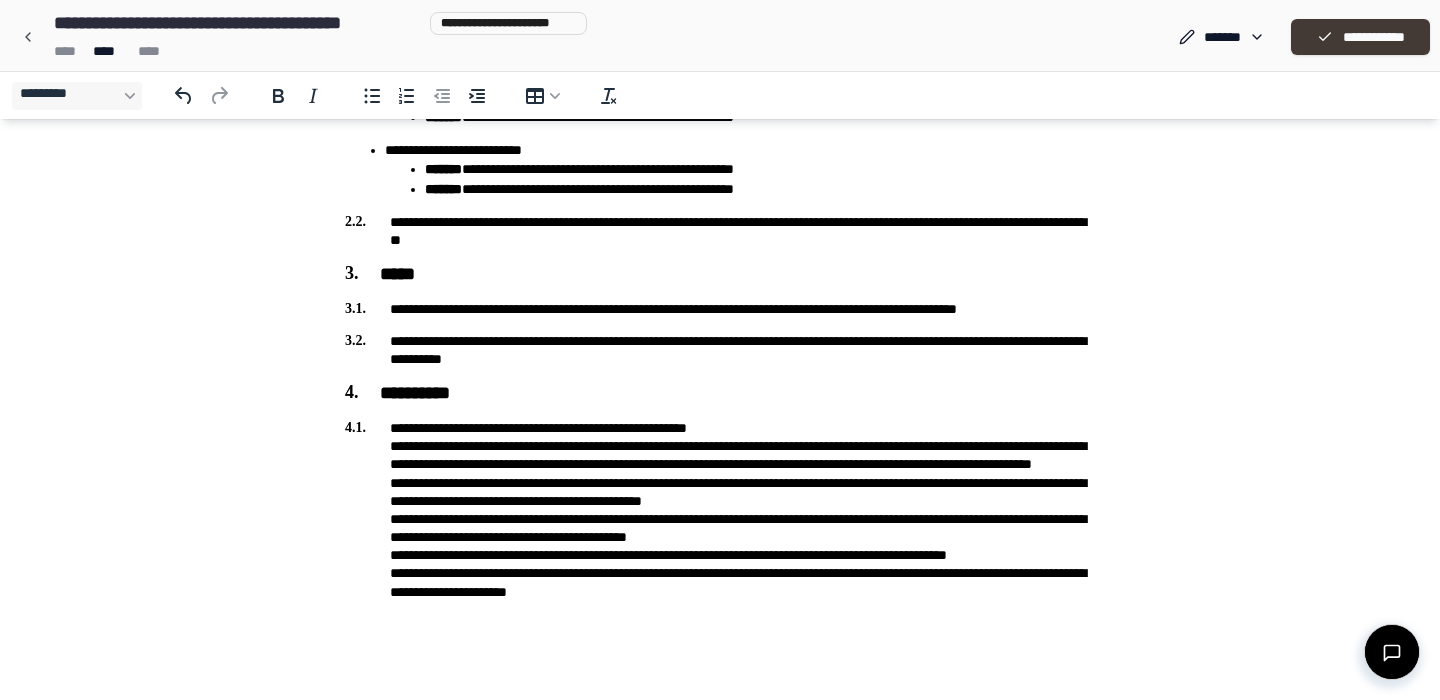 click on "**********" at bounding box center [1360, 37] 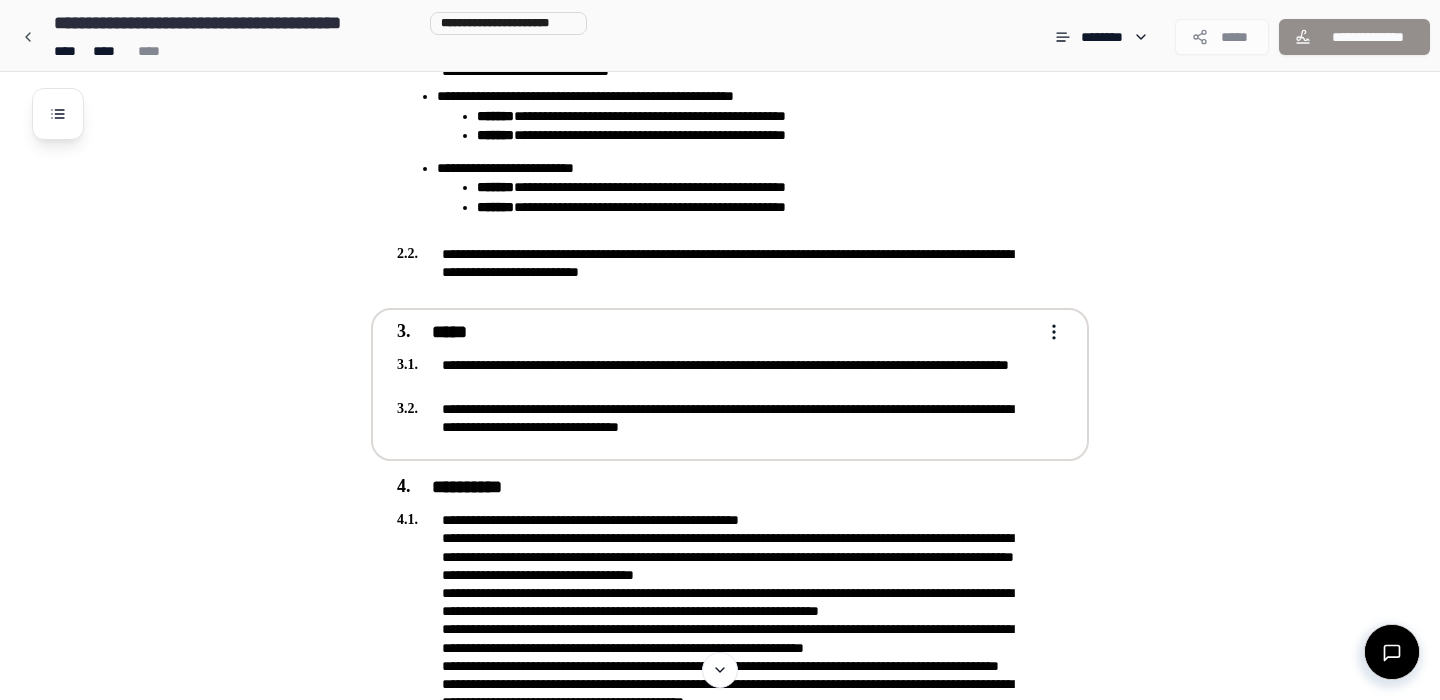 scroll, scrollTop: 832, scrollLeft: 0, axis: vertical 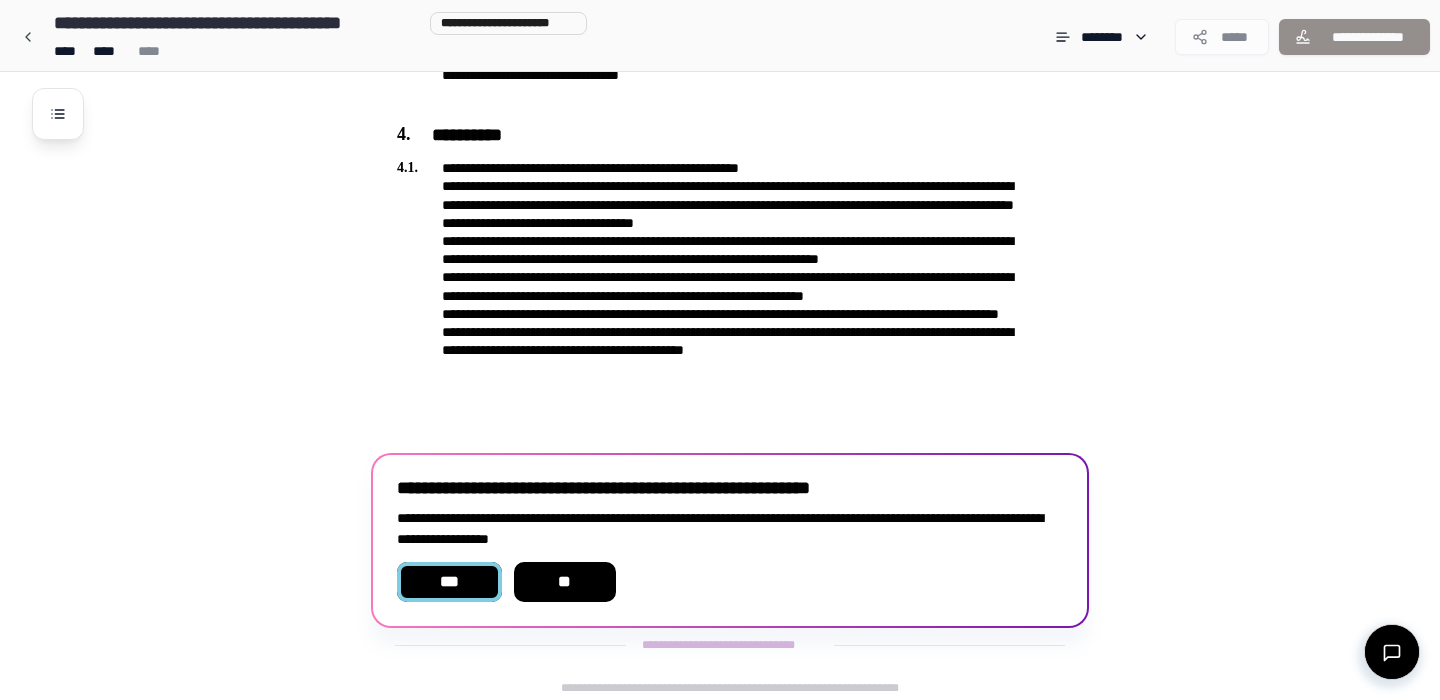 click on "***" at bounding box center (449, 582) 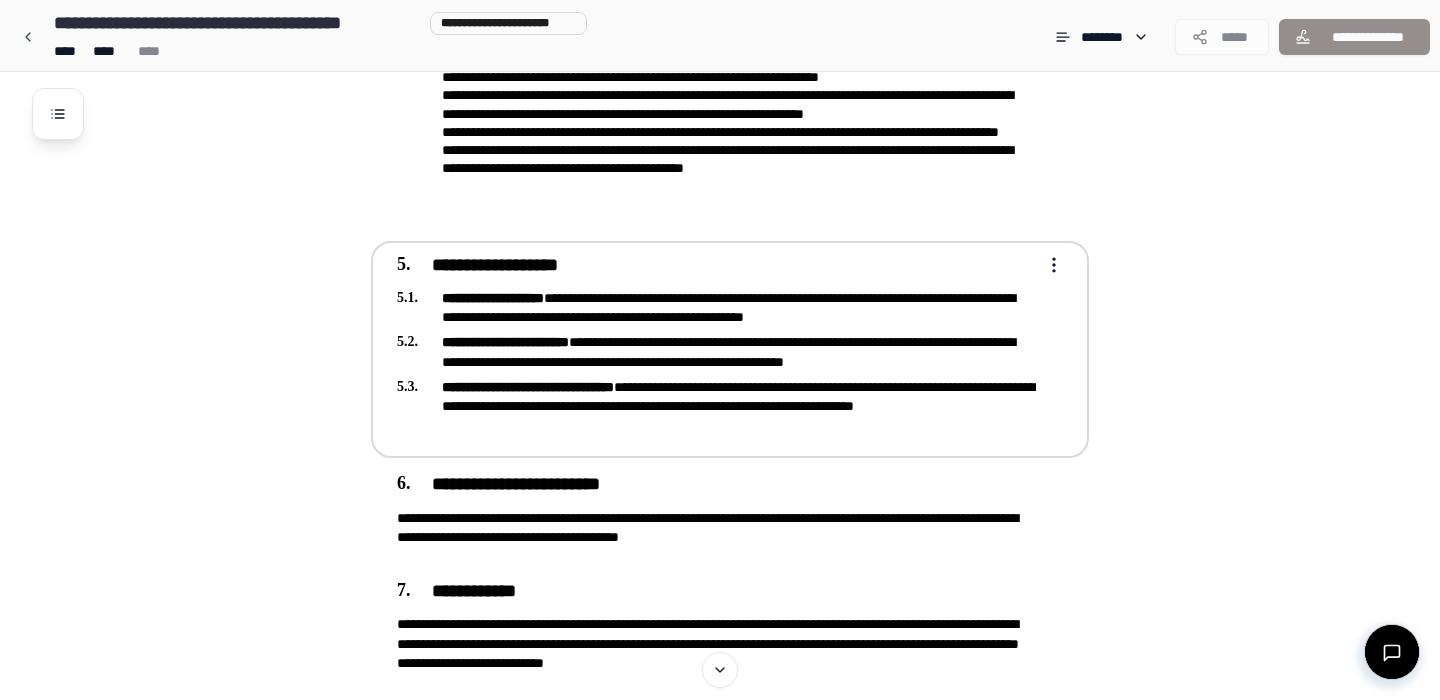 scroll, scrollTop: 976, scrollLeft: 0, axis: vertical 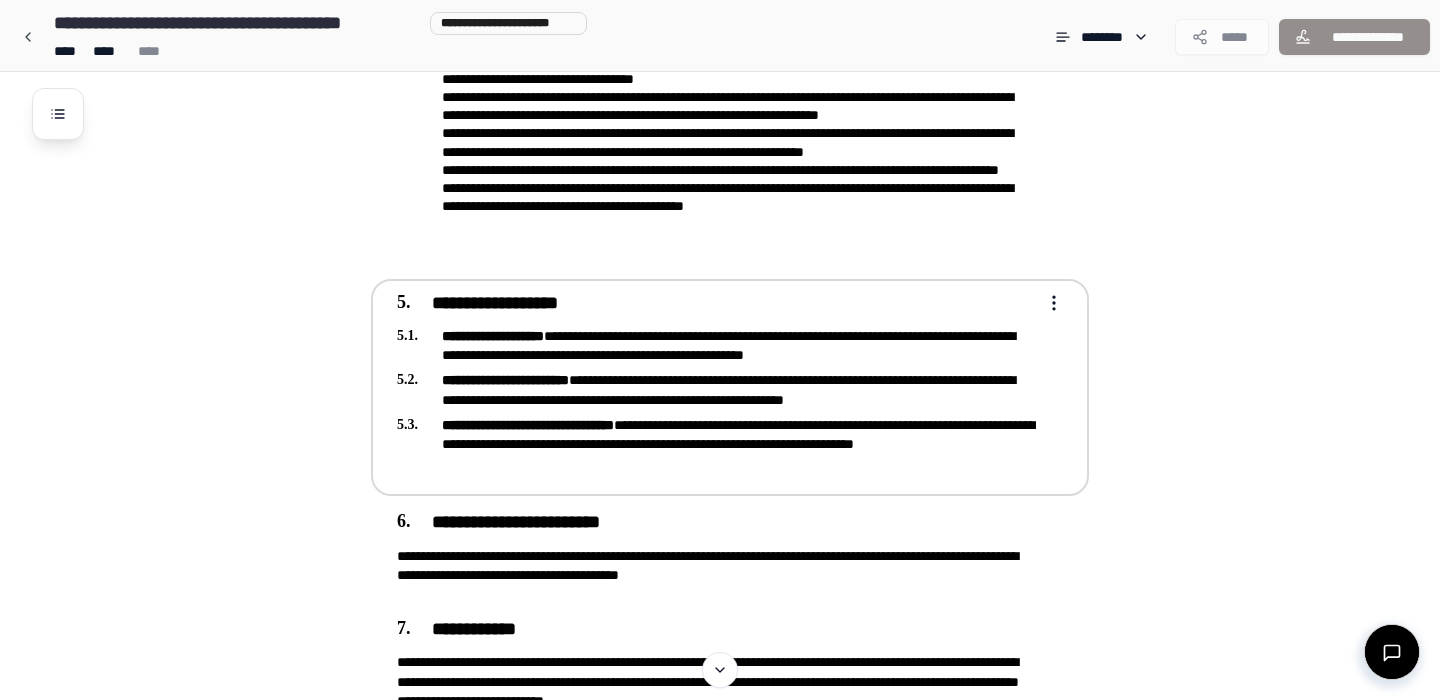 click on "**********" at bounding box center (720, 104) 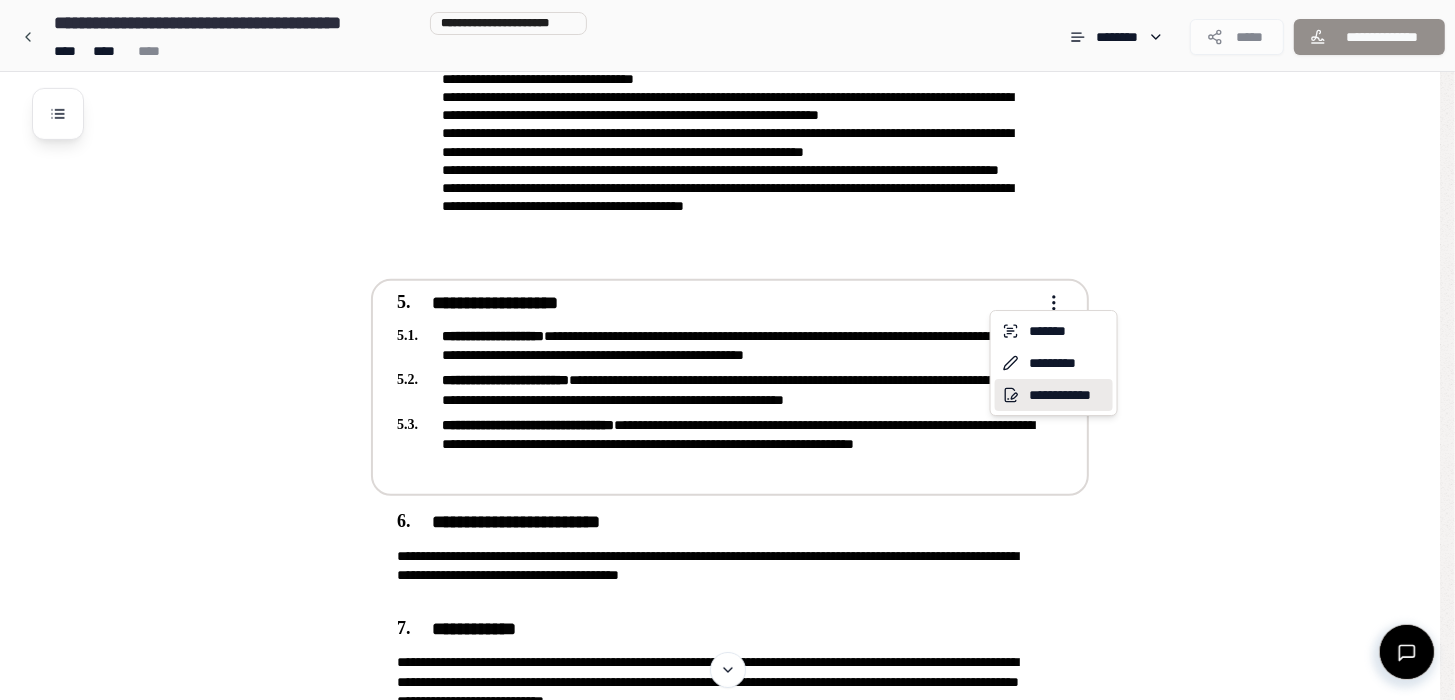 click on "**********" at bounding box center [1054, 395] 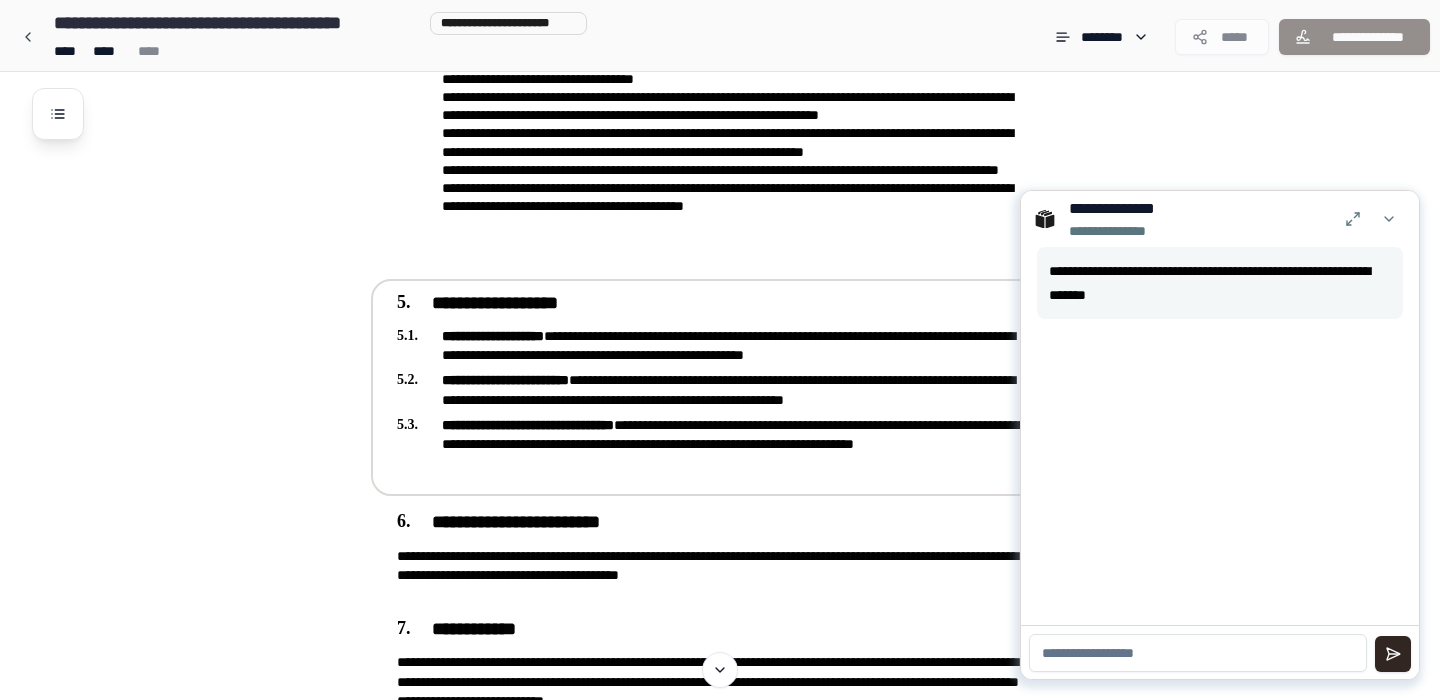 click at bounding box center [1198, 653] 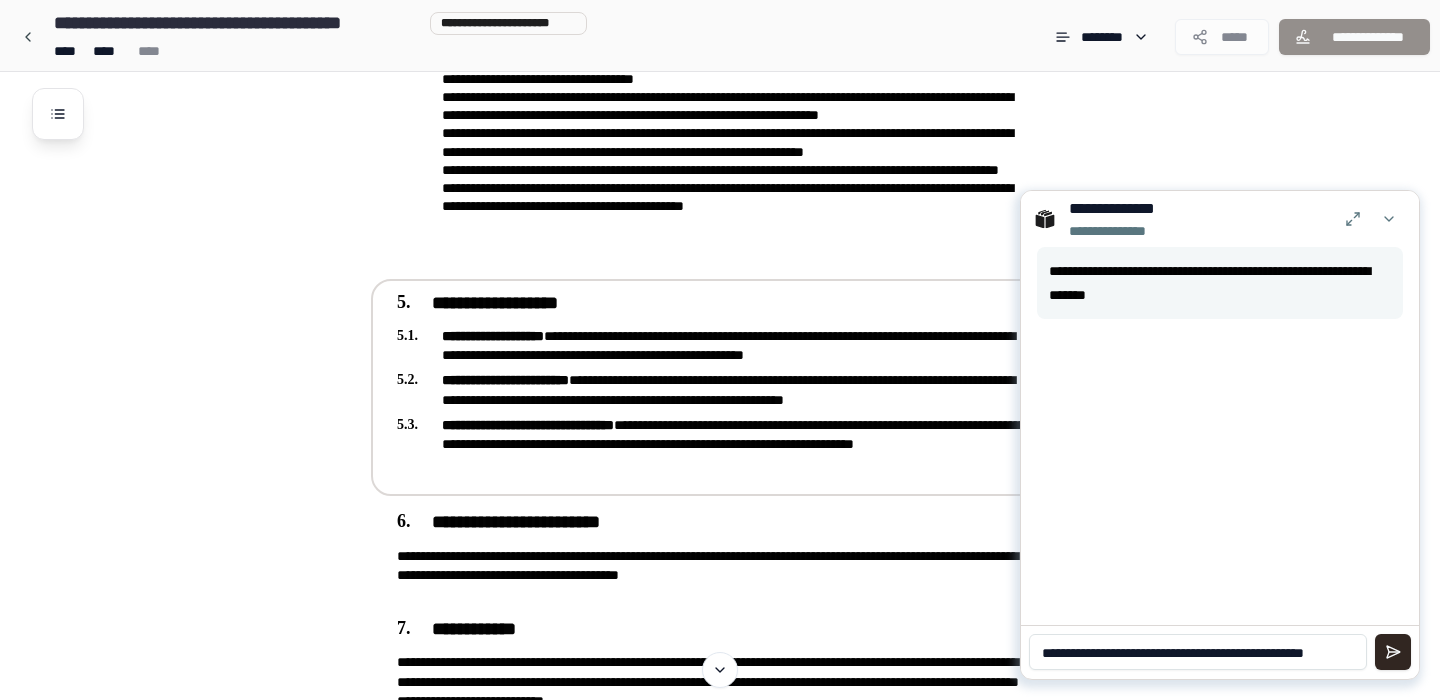 scroll, scrollTop: 0, scrollLeft: 0, axis: both 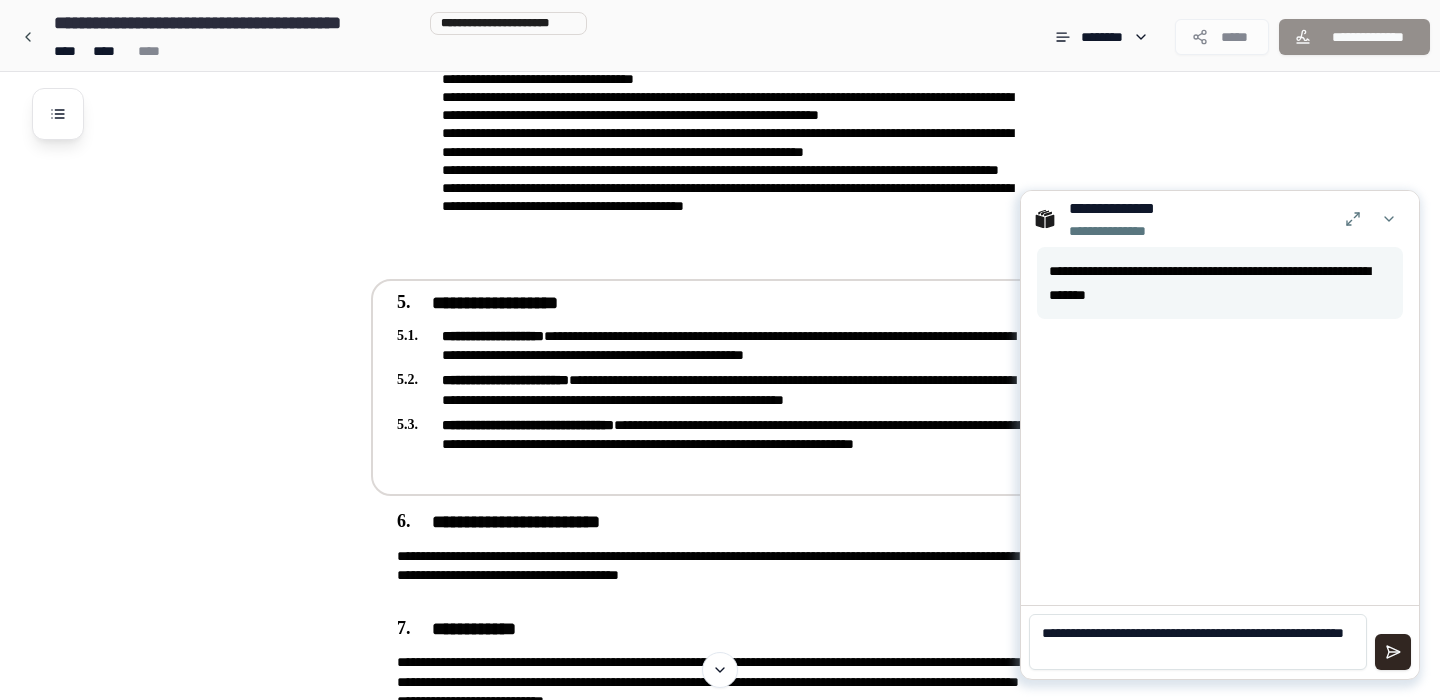 click on "**********" at bounding box center [1198, 642] 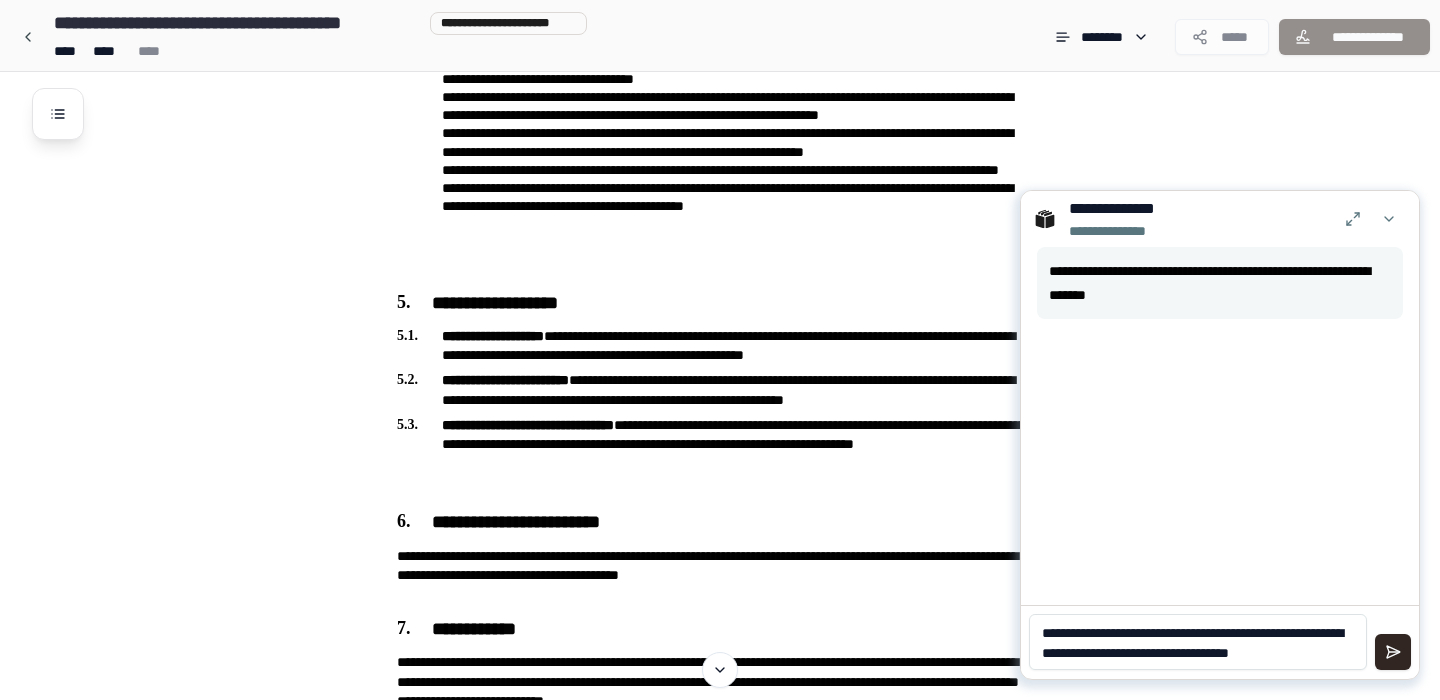scroll, scrollTop: 0, scrollLeft: 0, axis: both 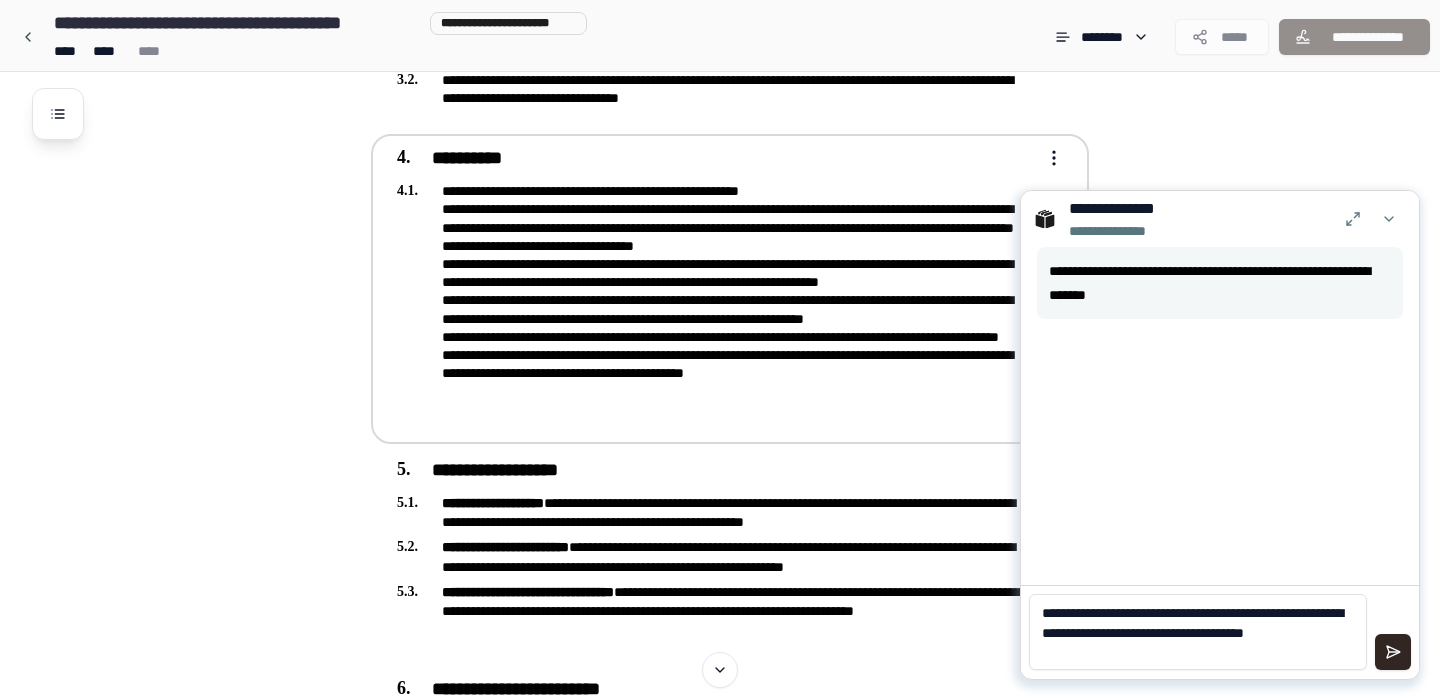 type on "**********" 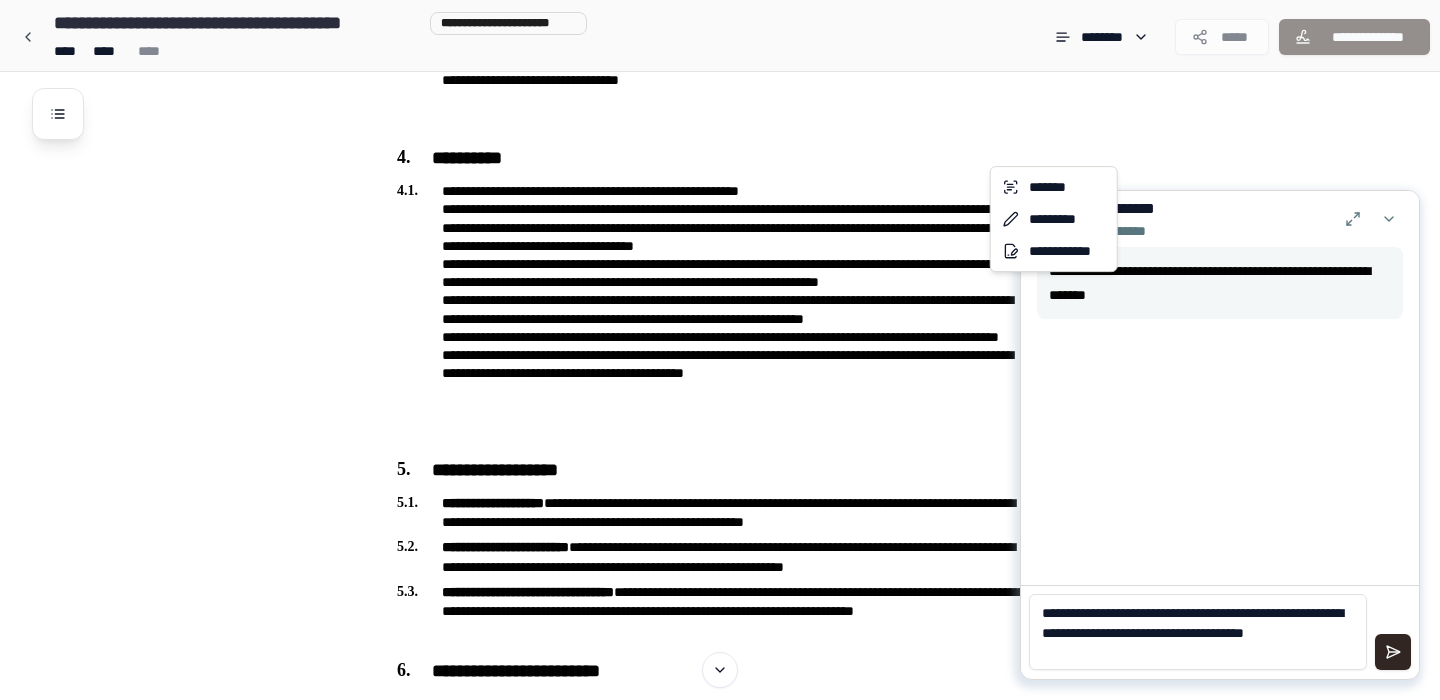 click on "**********" at bounding box center (727, 271) 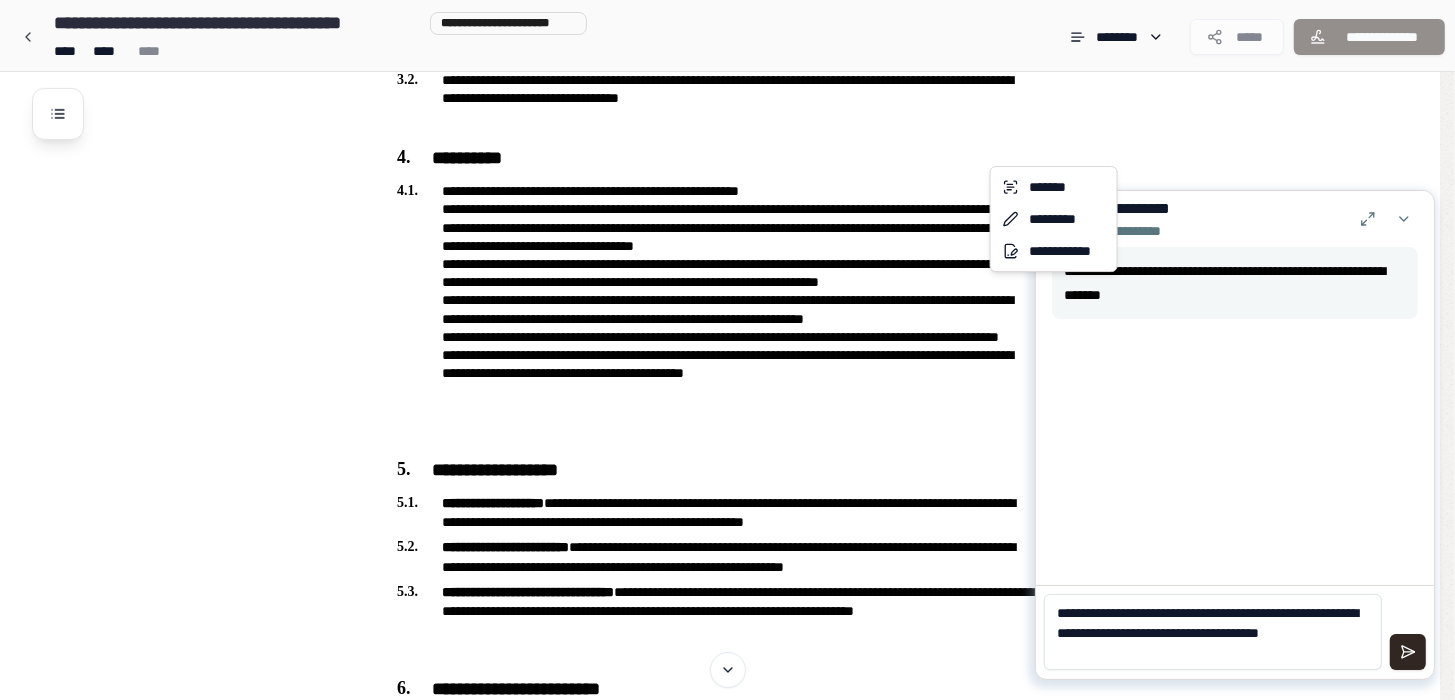 click on "**********" at bounding box center [727, 271] 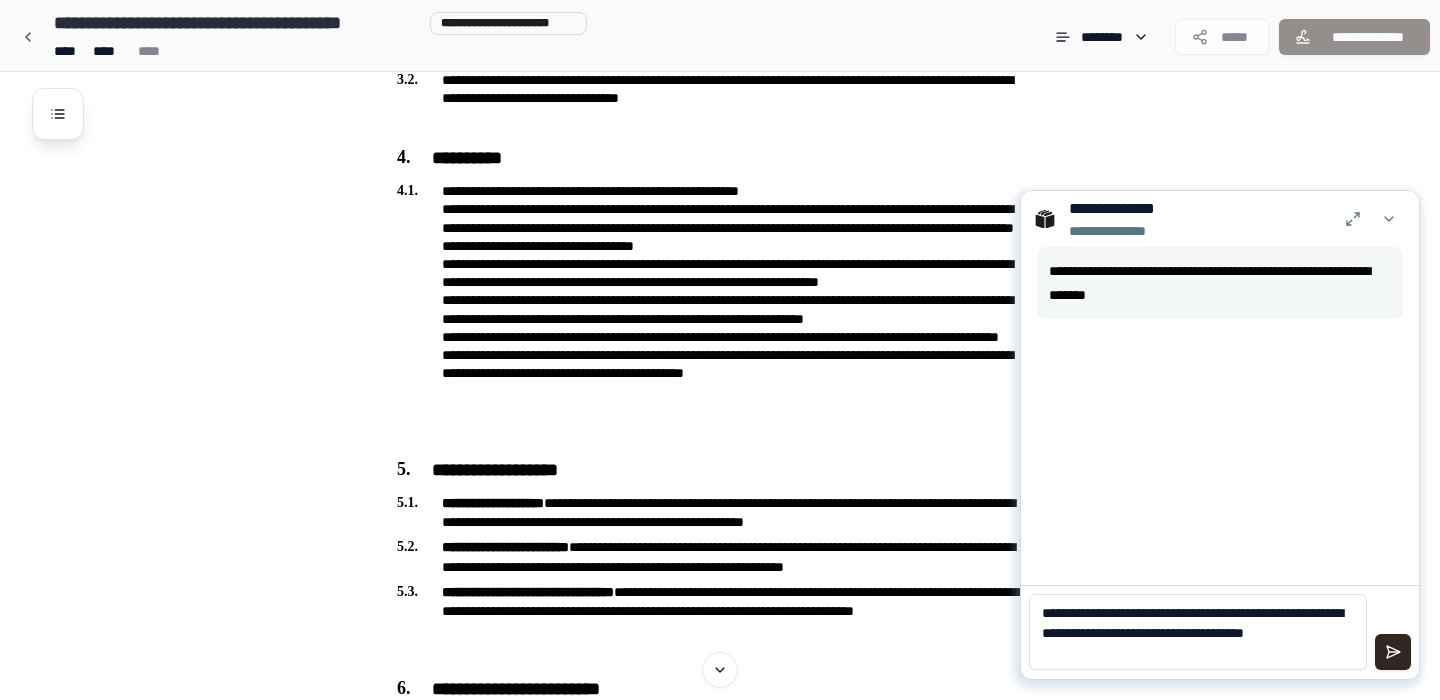 drag, startPoint x: 1133, startPoint y: 658, endPoint x: 1048, endPoint y: 614, distance: 95.71311 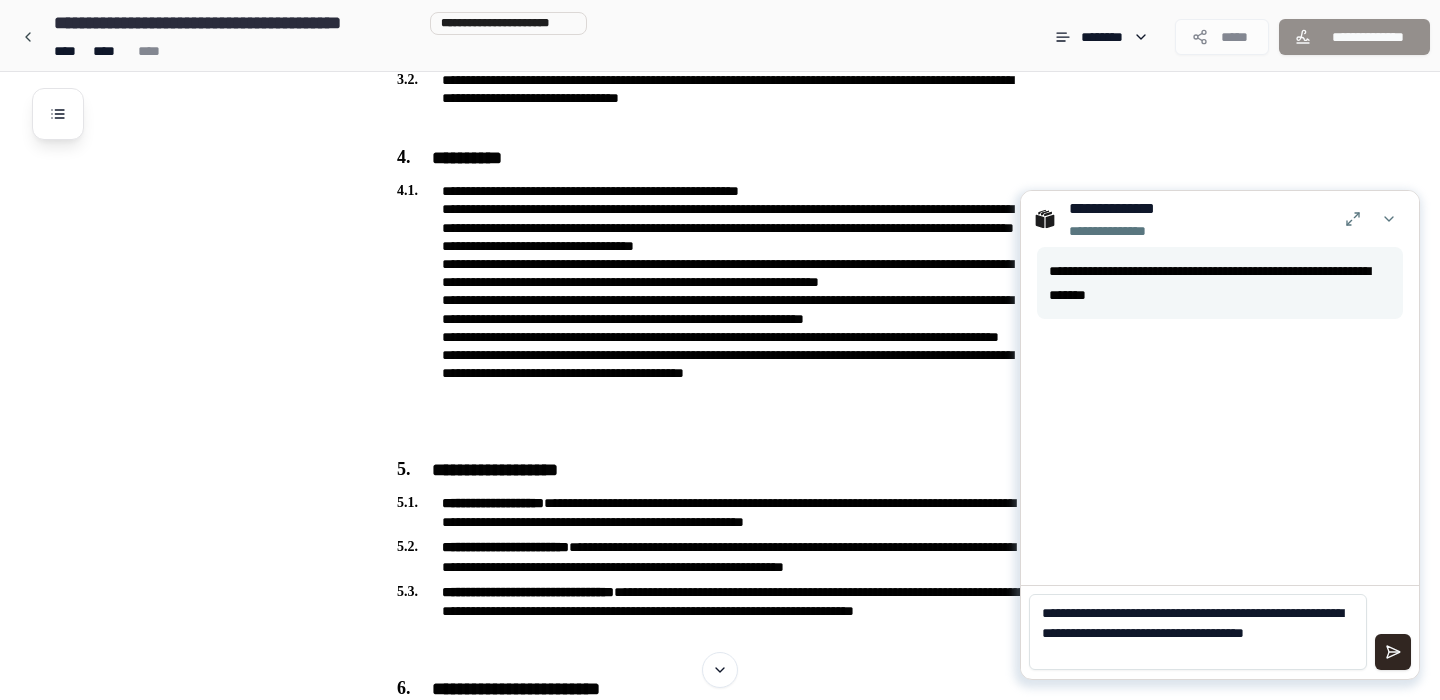 click on "**********" at bounding box center [720, 275] 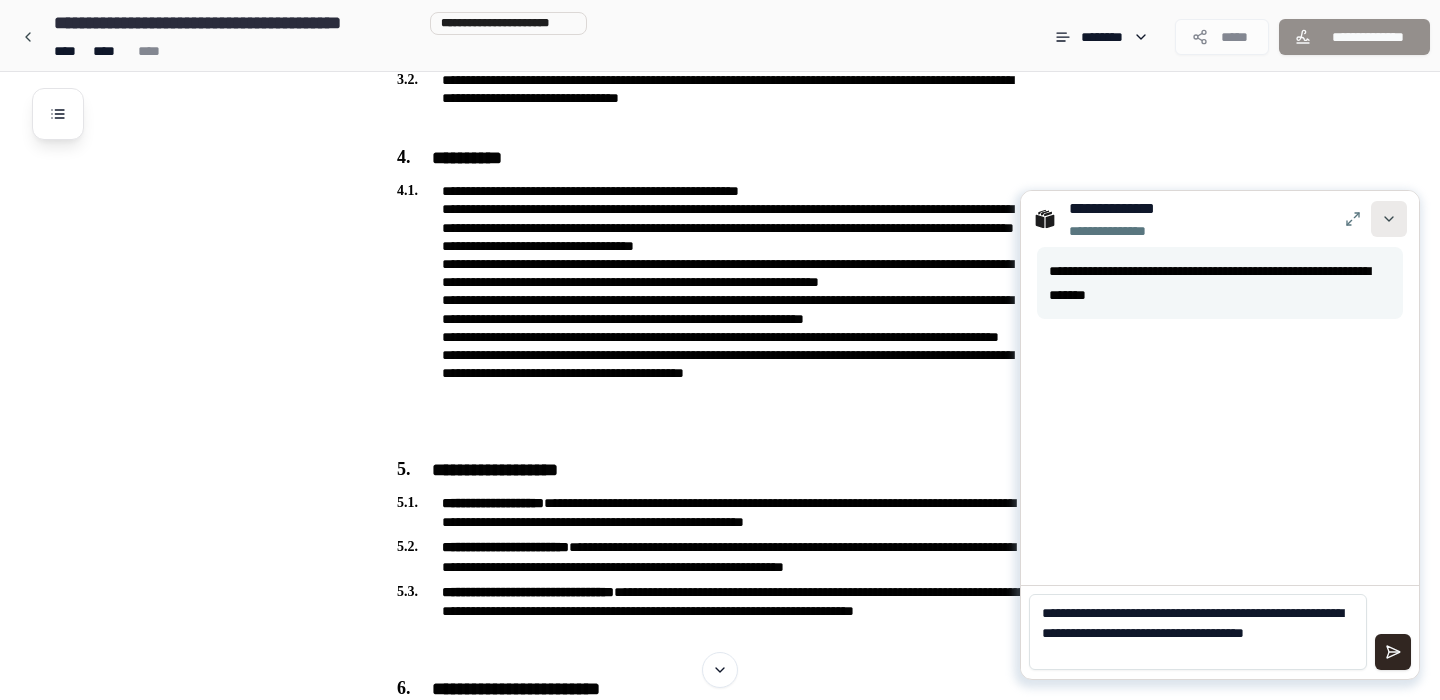 click at bounding box center [1389, 219] 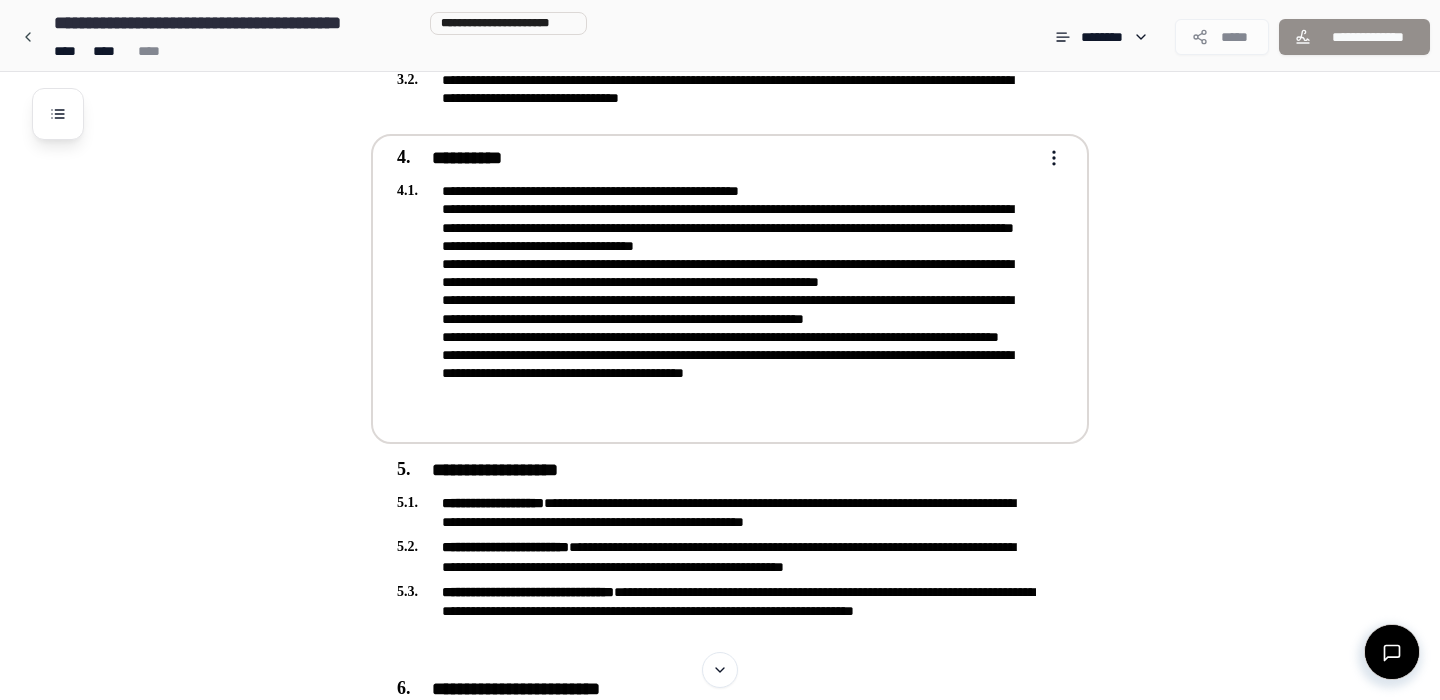click on "**********" at bounding box center (720, 271) 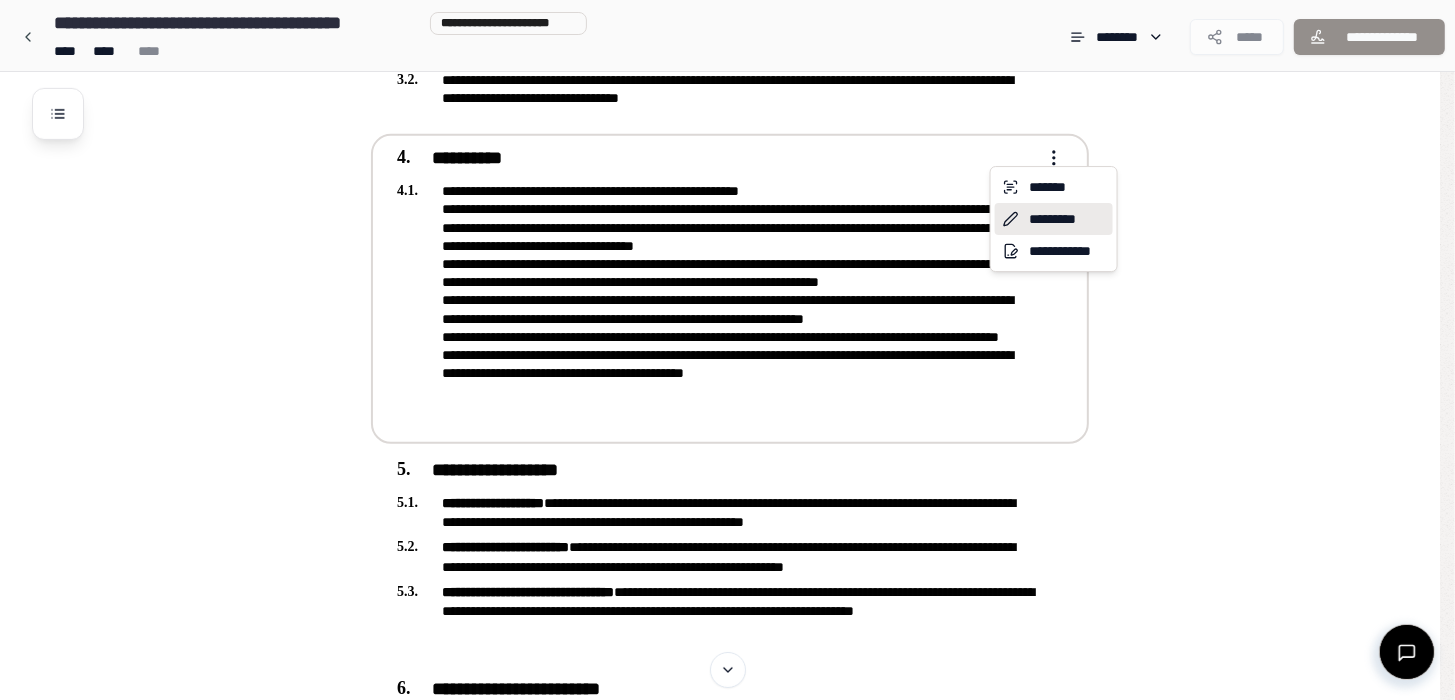 click on "*********" at bounding box center (1054, 219) 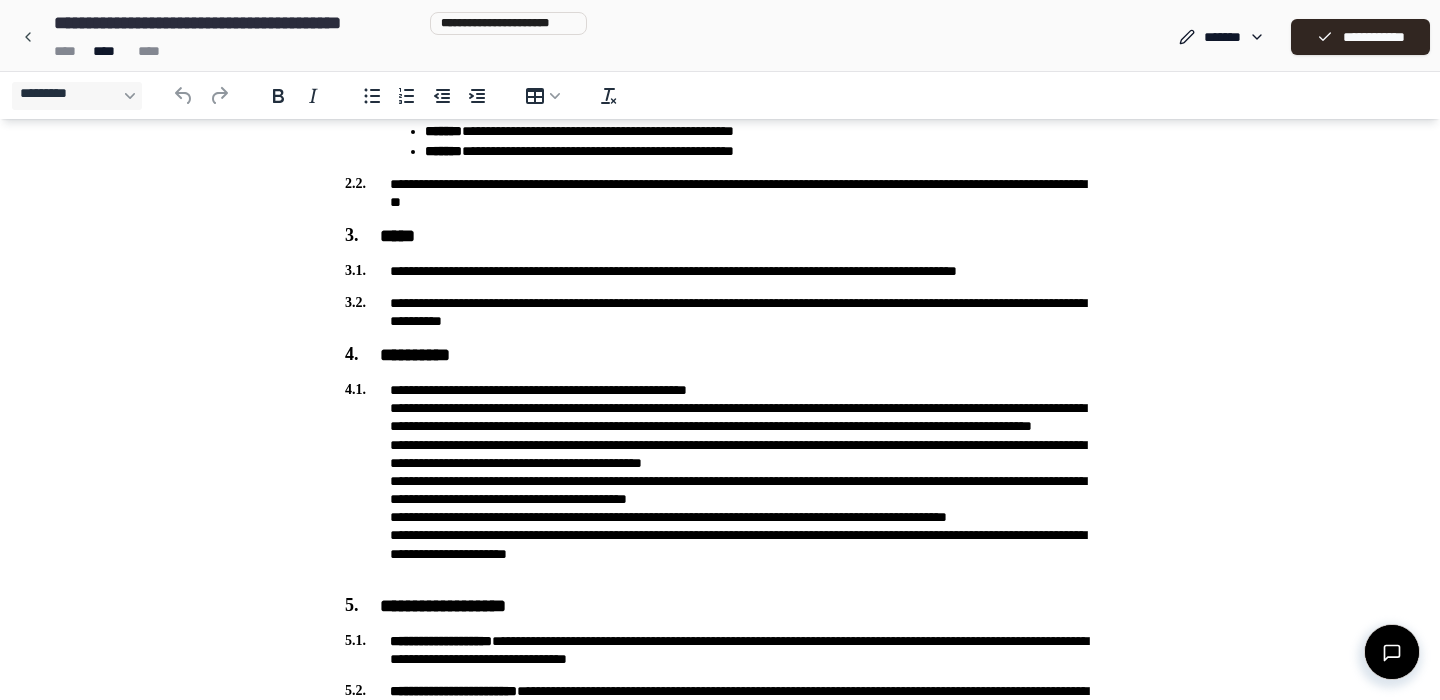 scroll, scrollTop: 517, scrollLeft: 0, axis: vertical 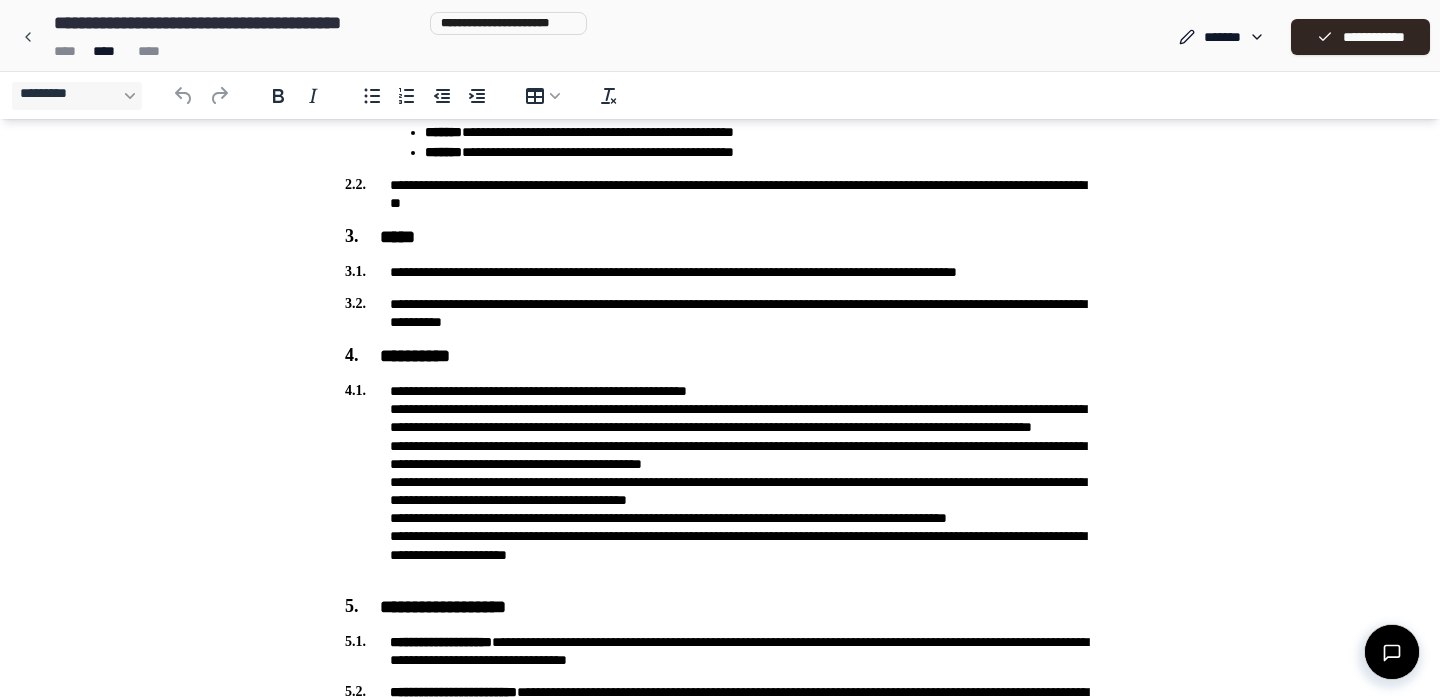 click on "**********" at bounding box center [720, 482] 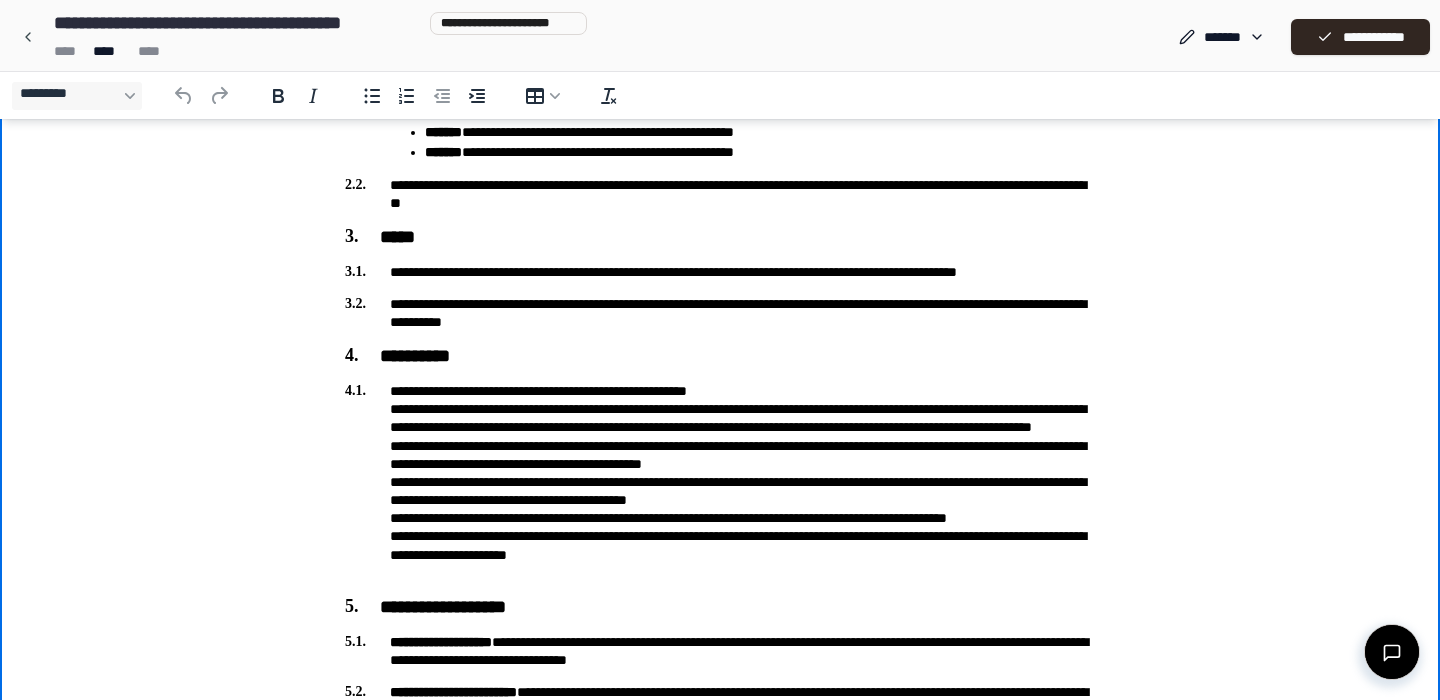 type 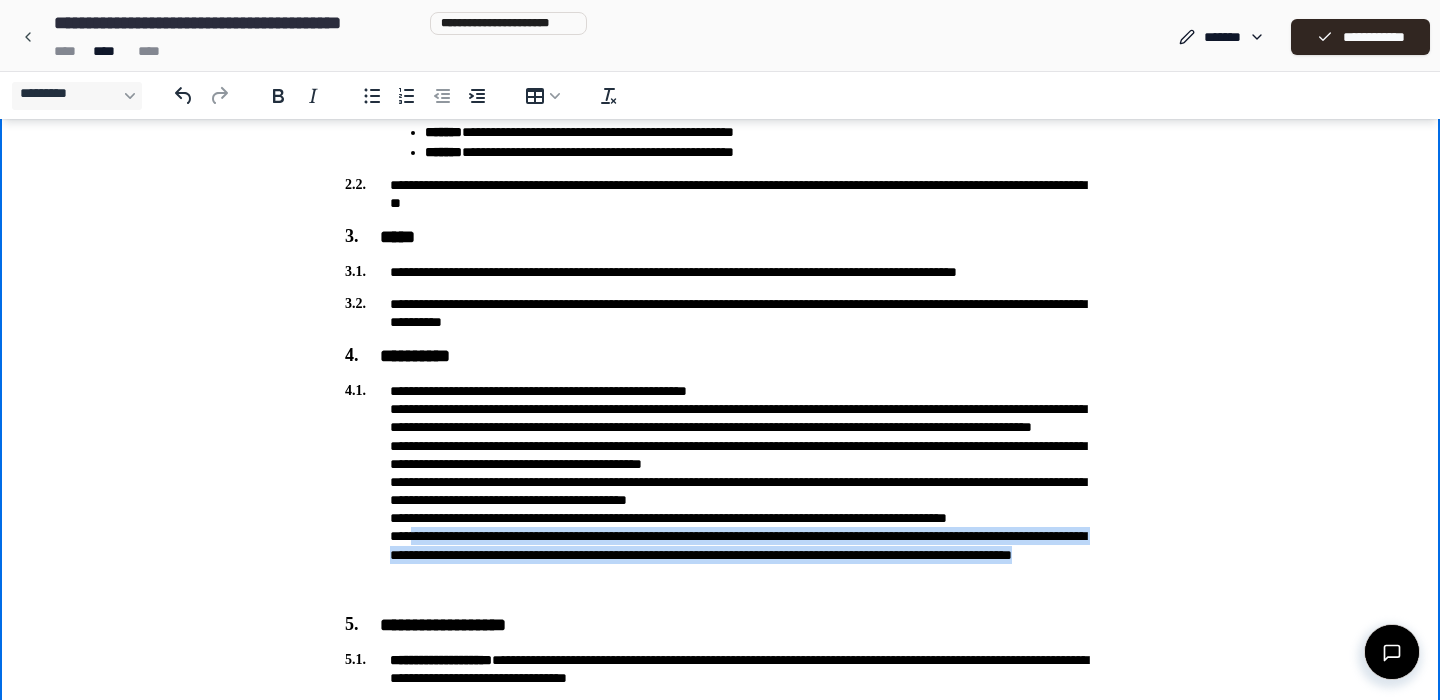 drag, startPoint x: 660, startPoint y: 589, endPoint x: 410, endPoint y: 553, distance: 252.5787 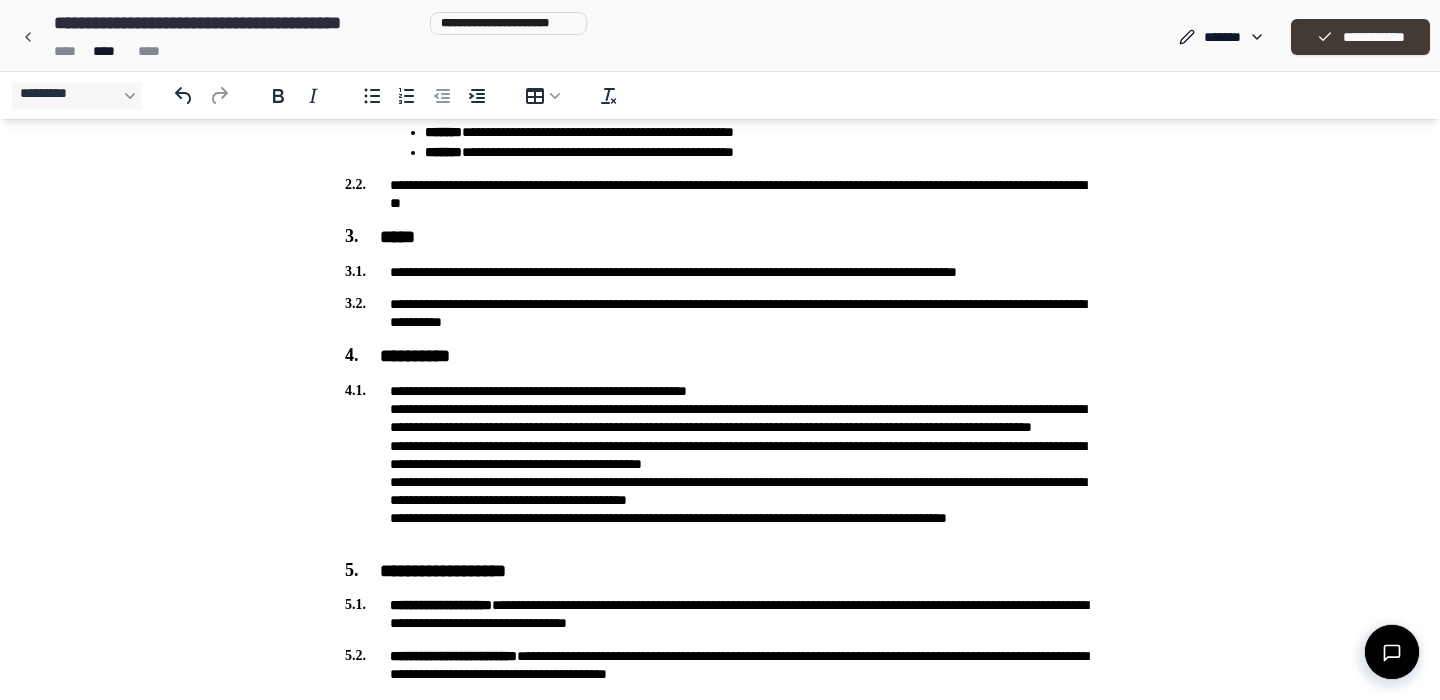 click on "**********" at bounding box center (1360, 37) 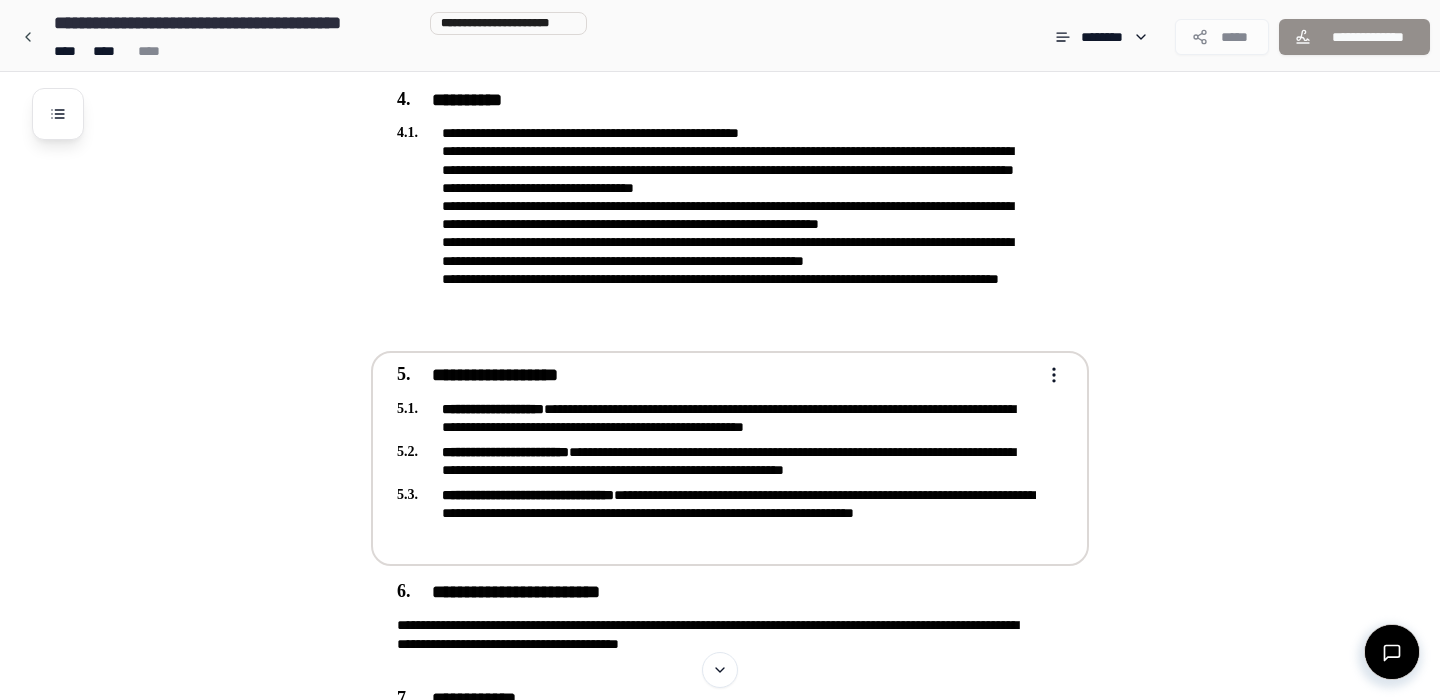 scroll, scrollTop: 869, scrollLeft: 0, axis: vertical 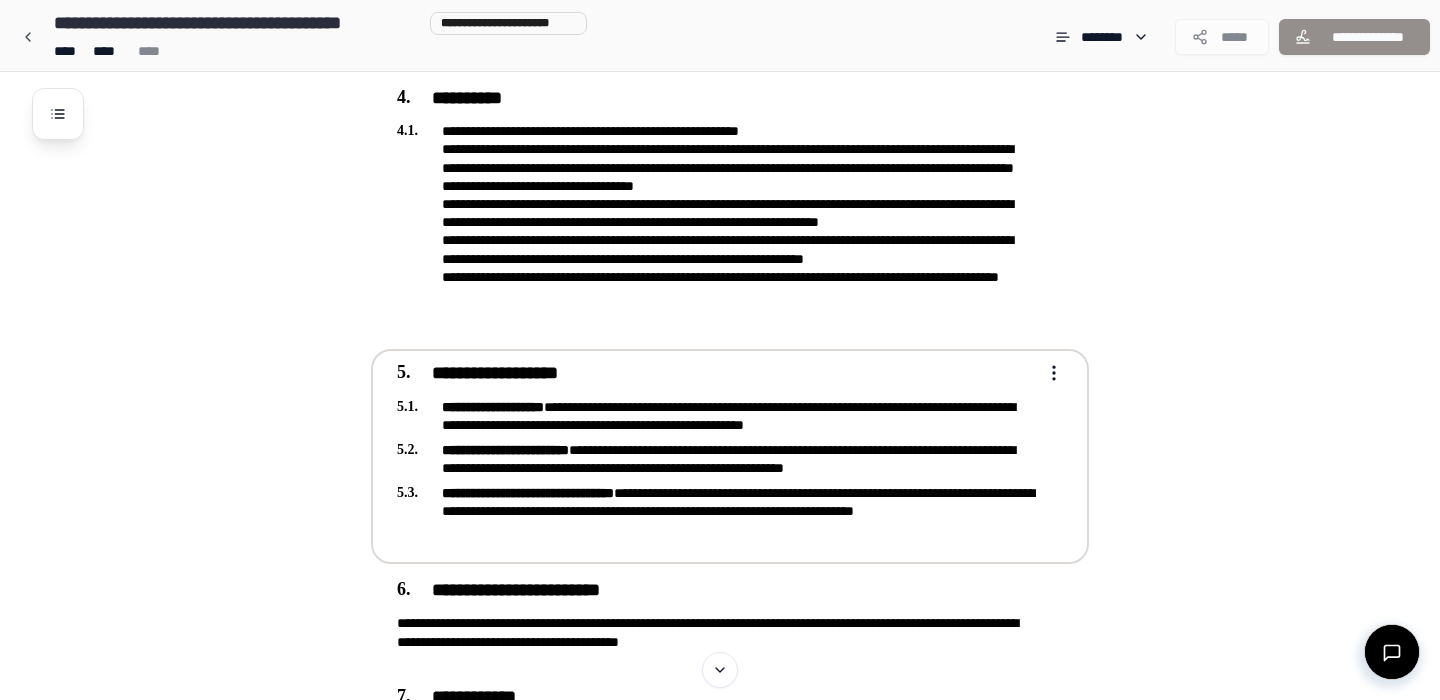 click at bounding box center [1050, 373] 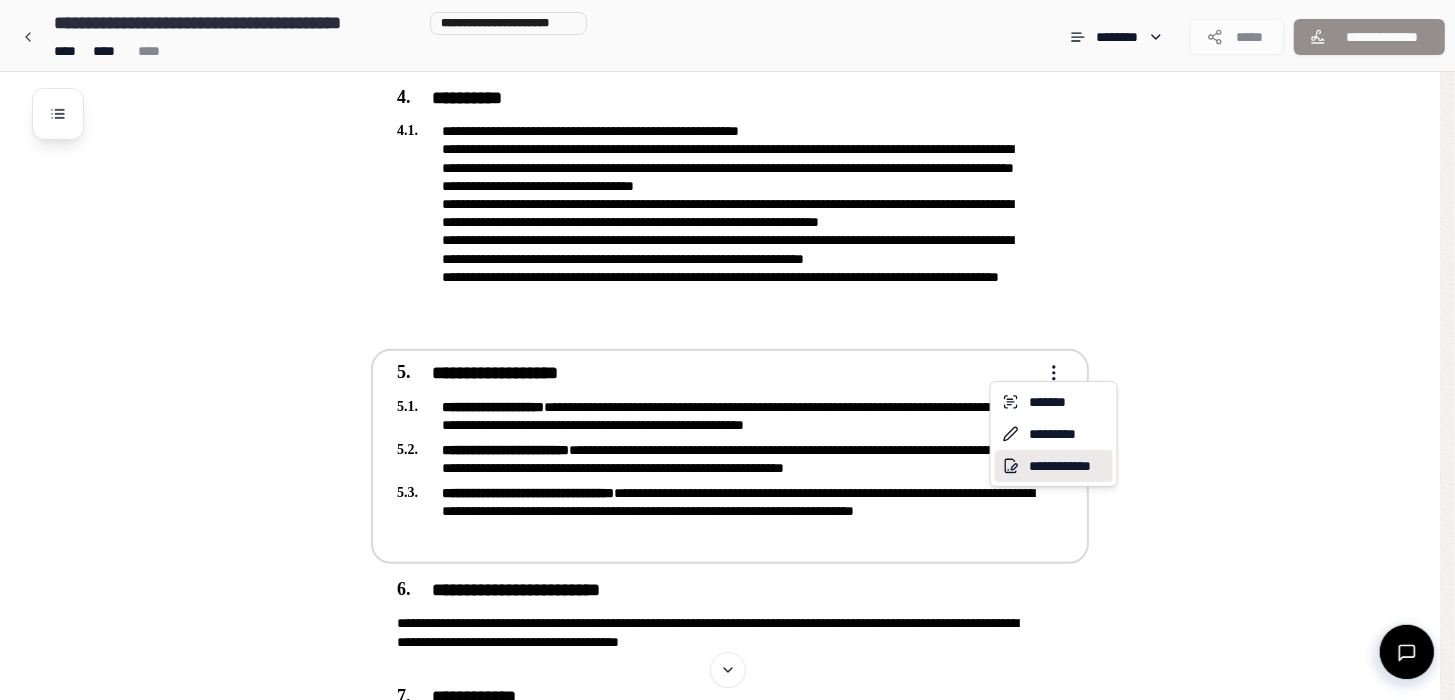 click on "**********" at bounding box center [1054, 466] 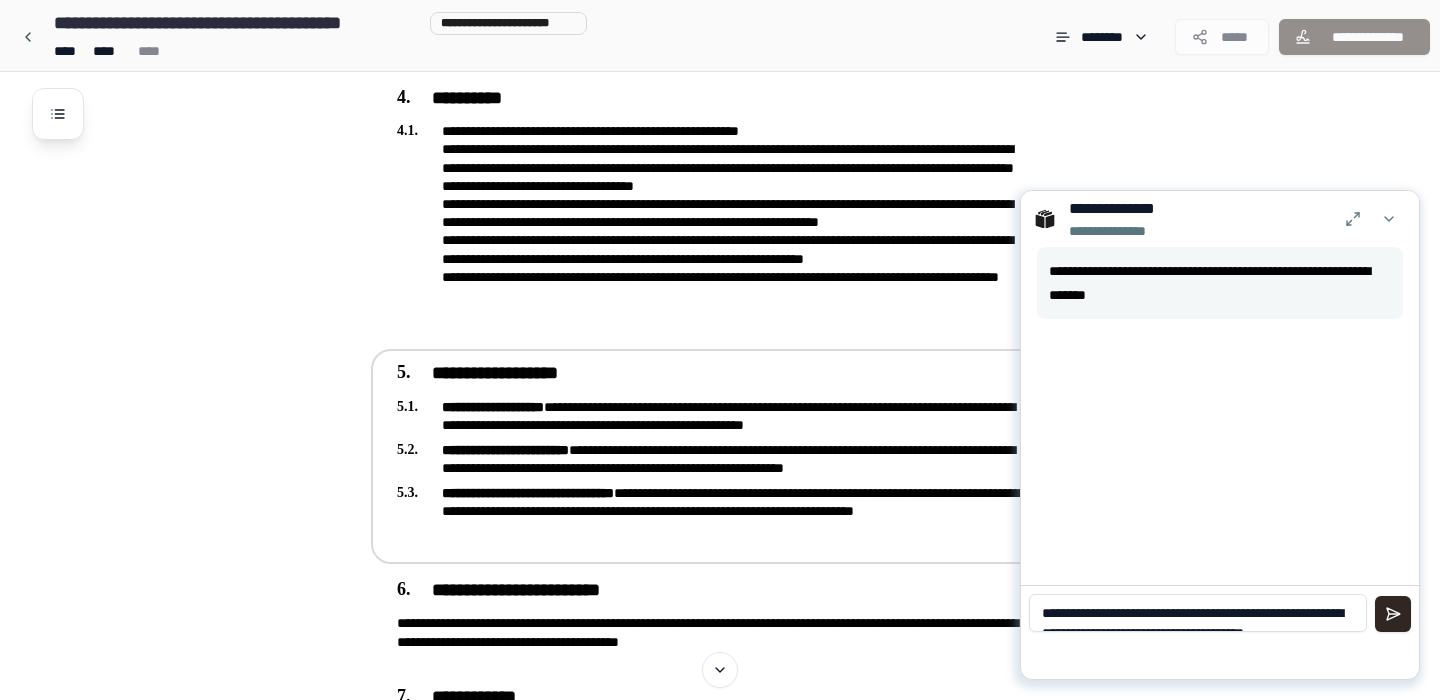 click on "**********" at bounding box center [1198, 613] 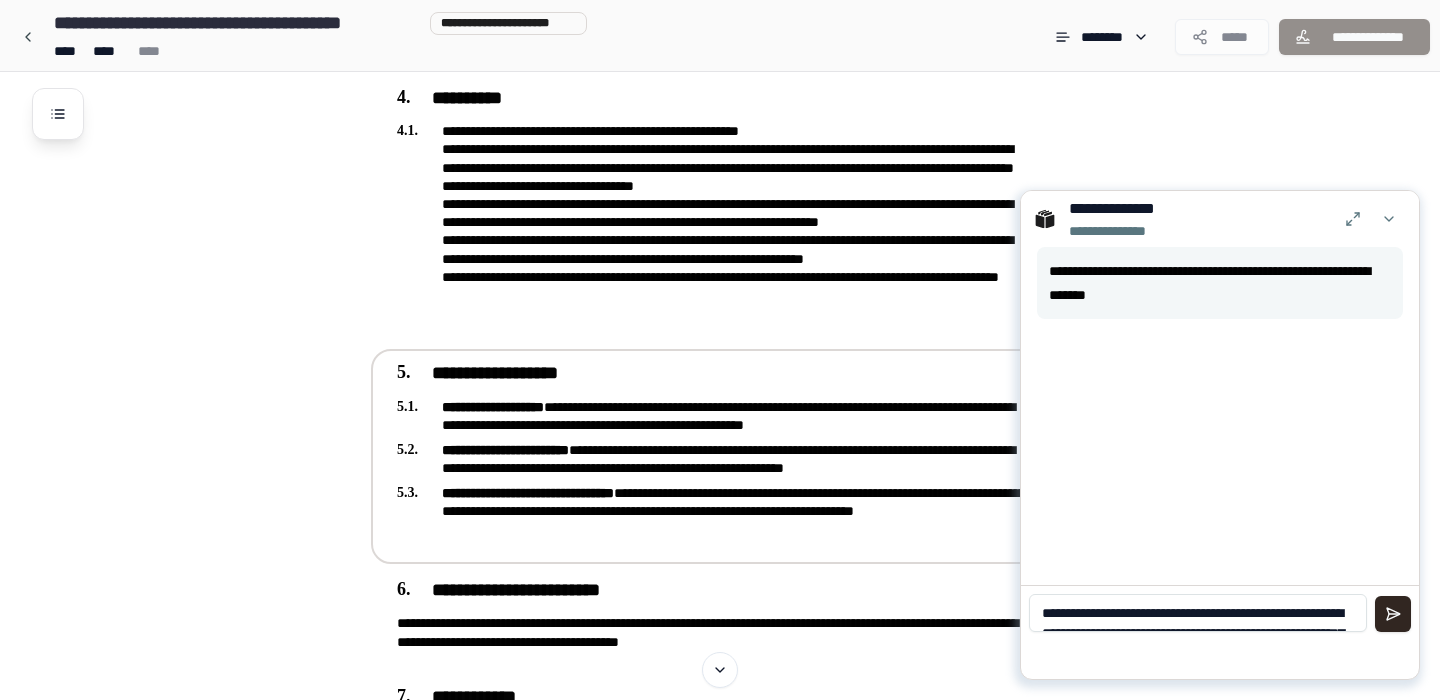 scroll, scrollTop: 247, scrollLeft: 0, axis: vertical 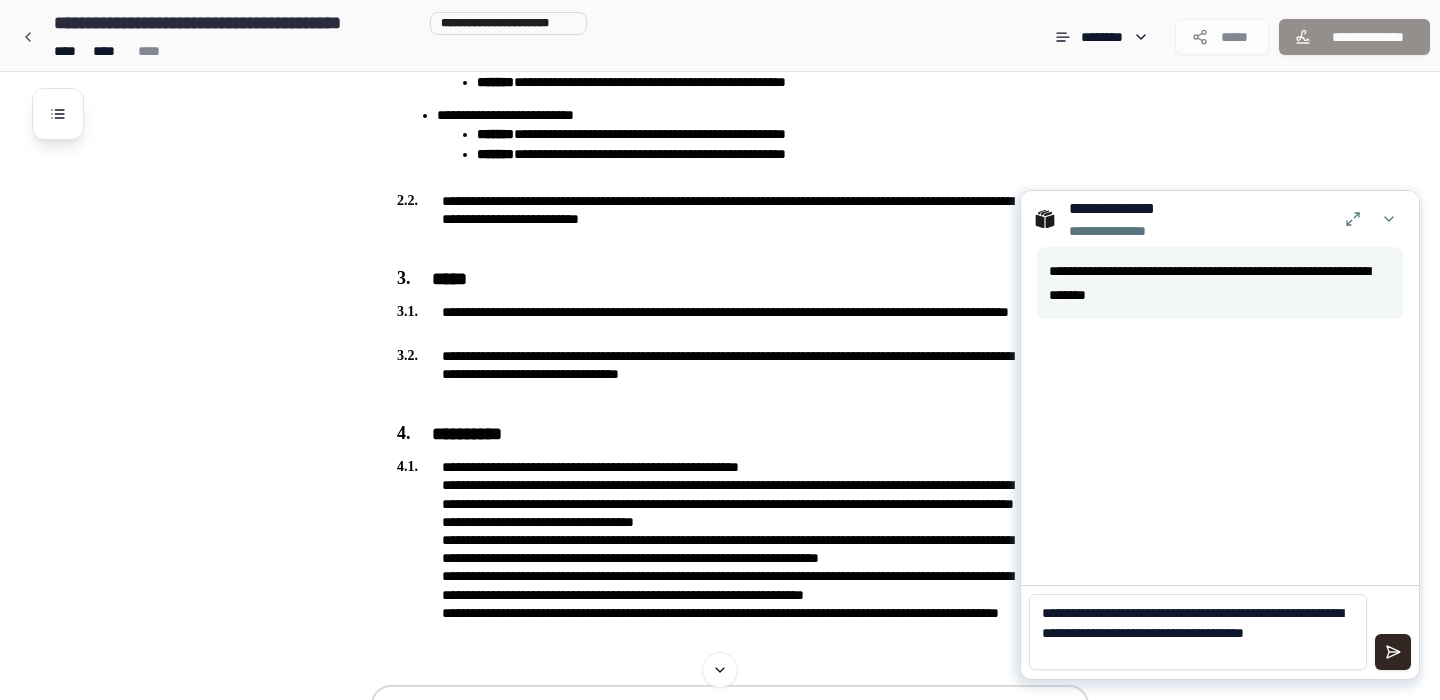 click on "**********" at bounding box center [1198, 632] 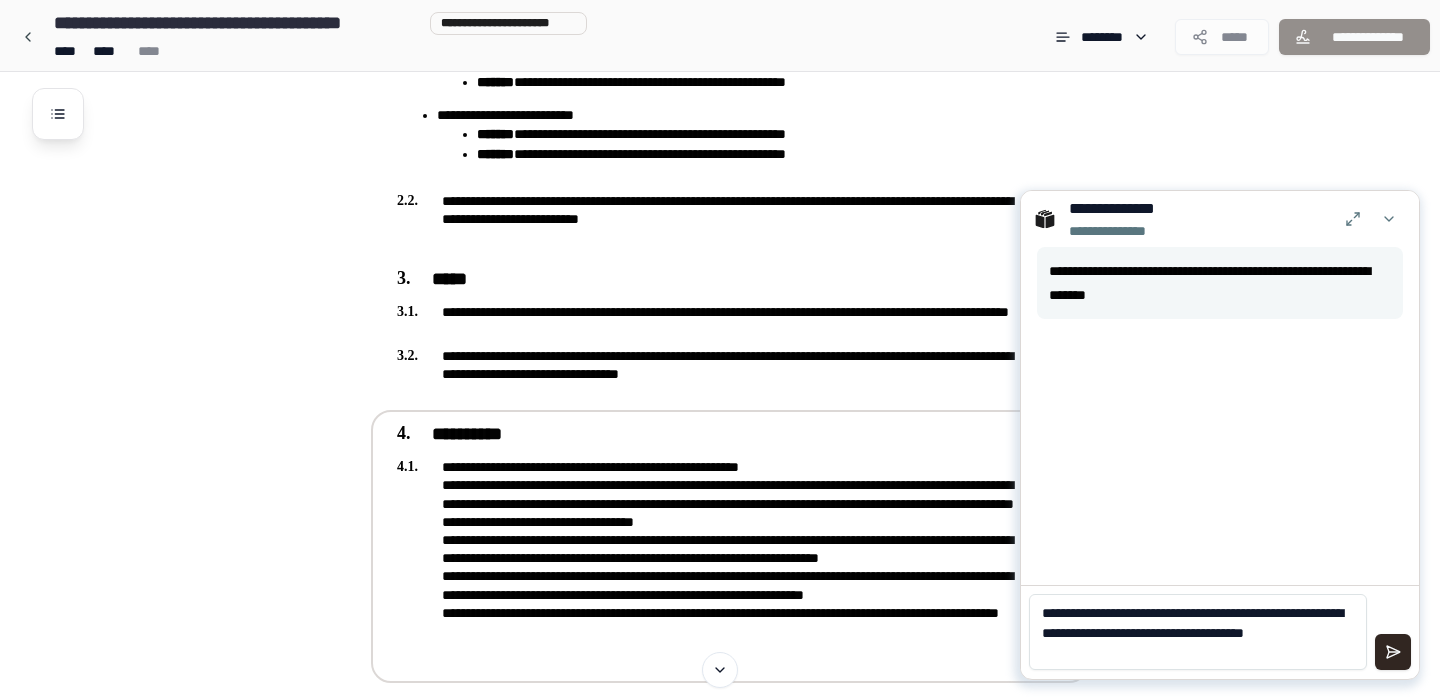 drag, startPoint x: 1128, startPoint y: 655, endPoint x: 1006, endPoint y: 594, distance: 136.40015 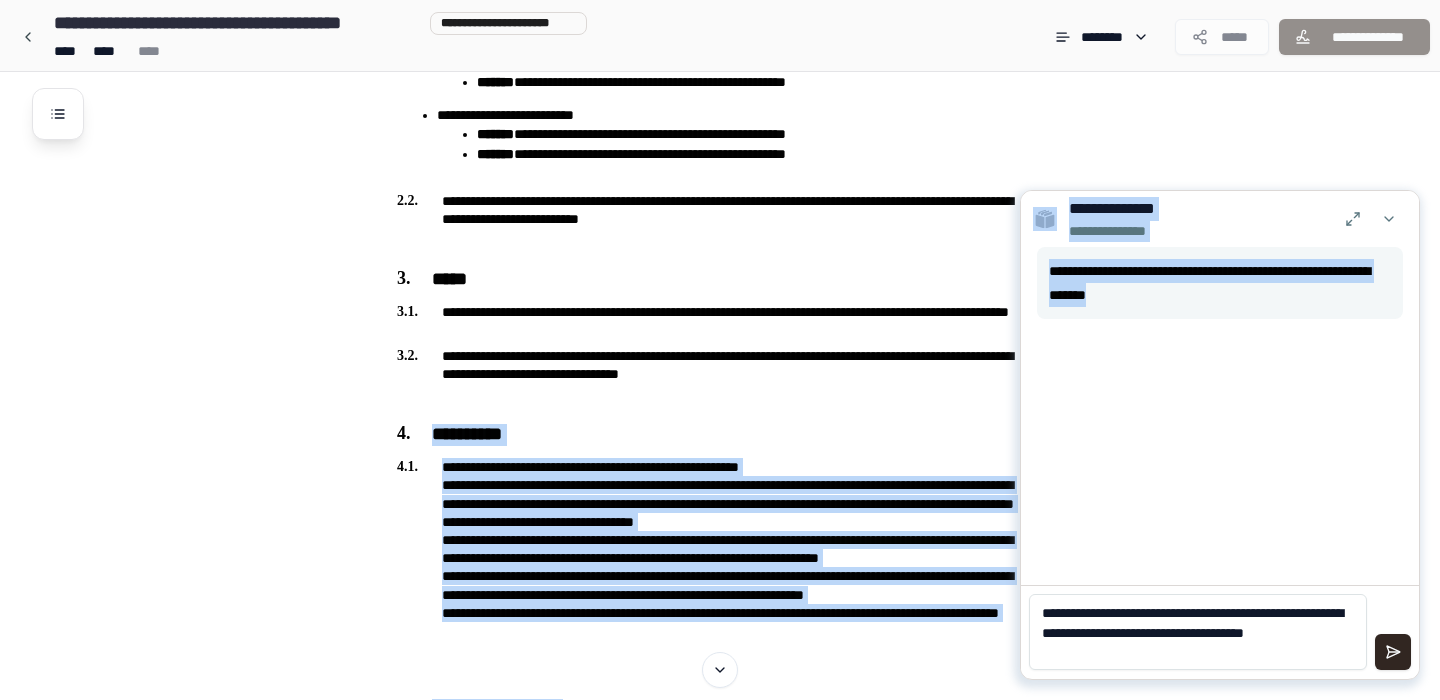 drag, startPoint x: 1006, startPoint y: 594, endPoint x: 1110, endPoint y: 633, distance: 111.07205 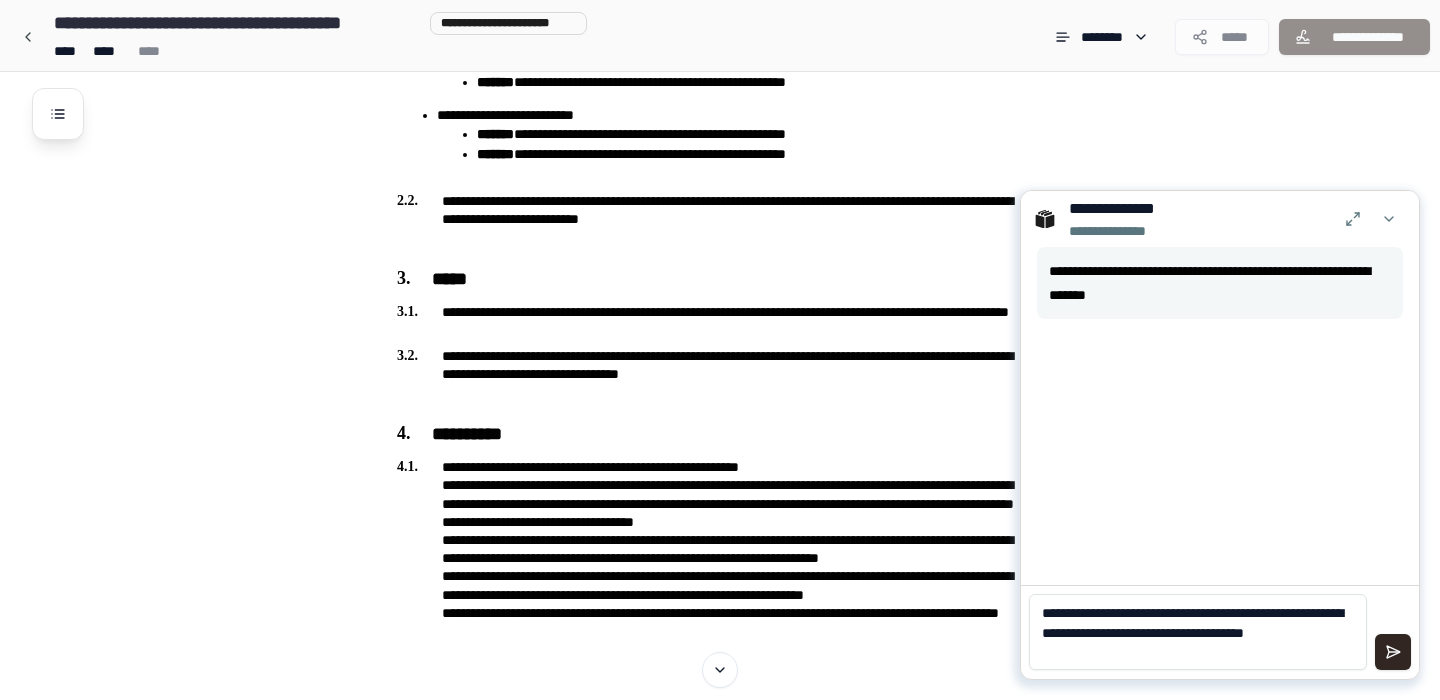 click on "**********" at bounding box center [1198, 632] 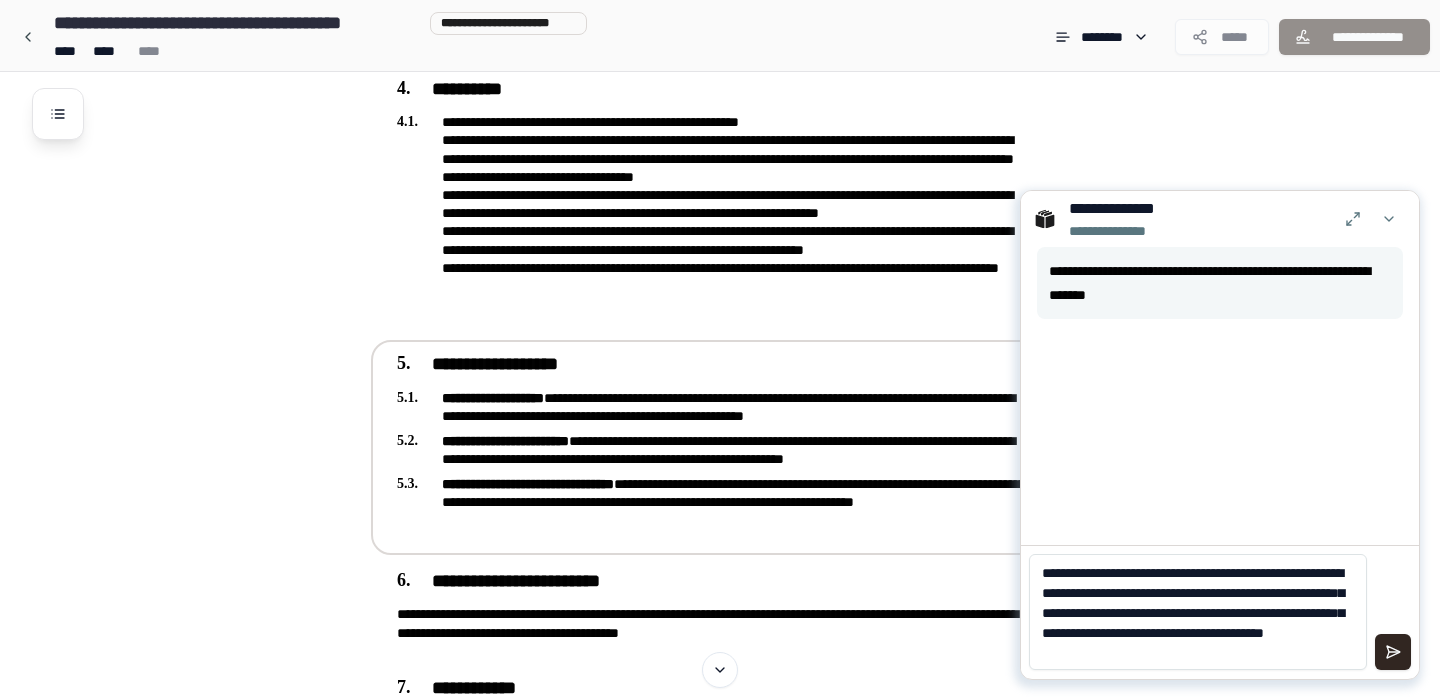 scroll, scrollTop: 879, scrollLeft: 0, axis: vertical 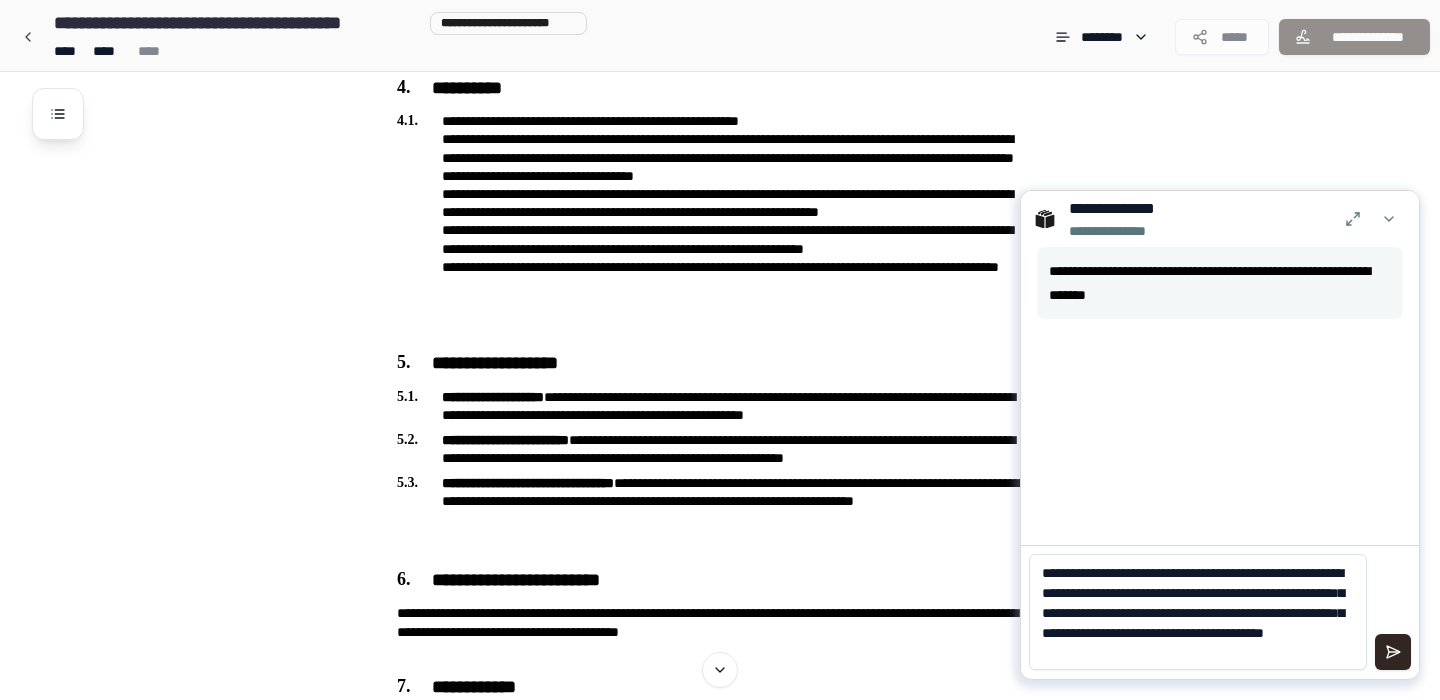 click on "**********" at bounding box center (1198, 612) 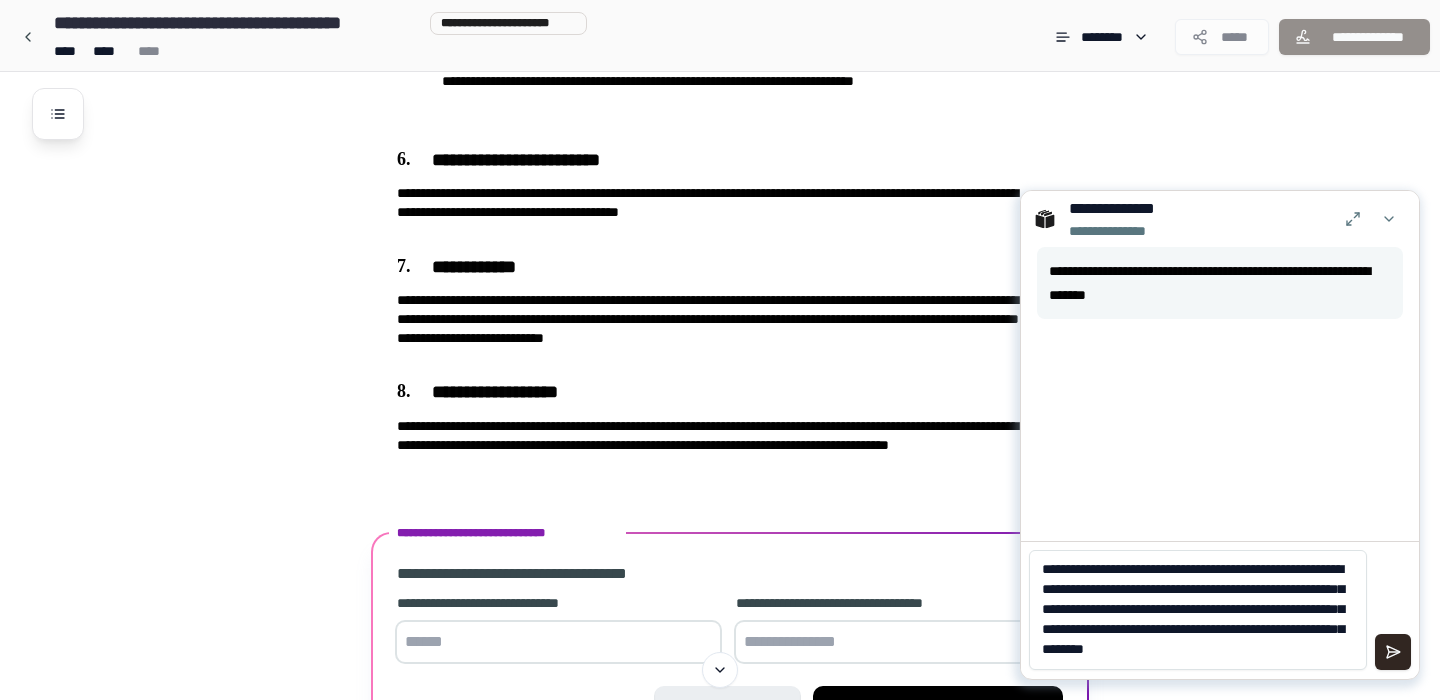 scroll, scrollTop: 1299, scrollLeft: 0, axis: vertical 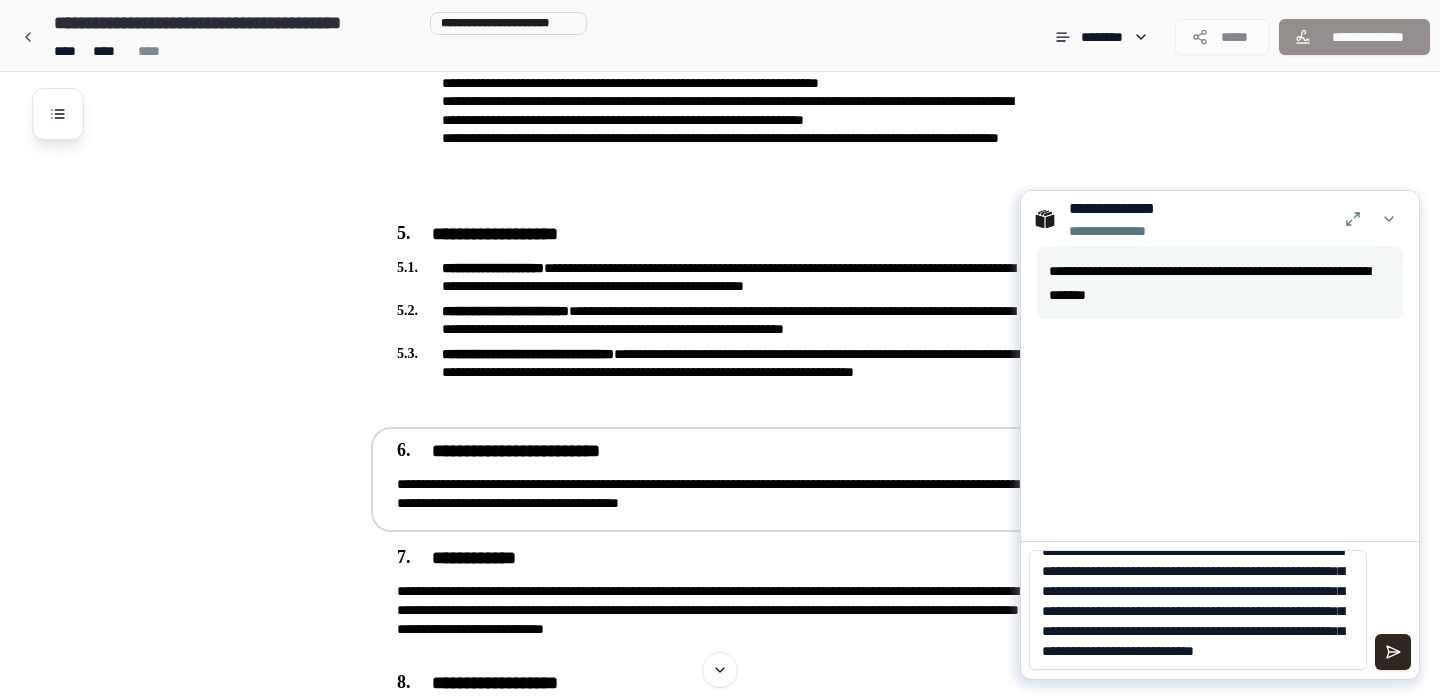 type on "**********" 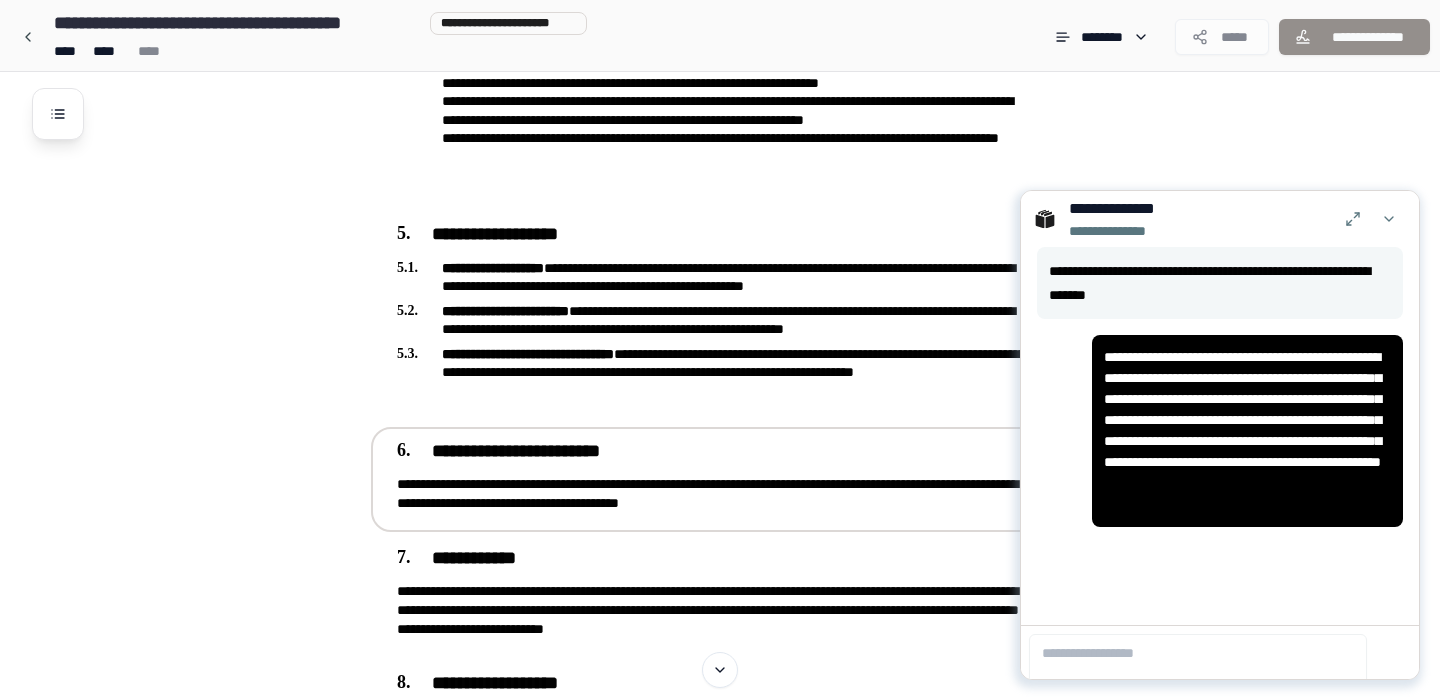 scroll, scrollTop: 0, scrollLeft: 0, axis: both 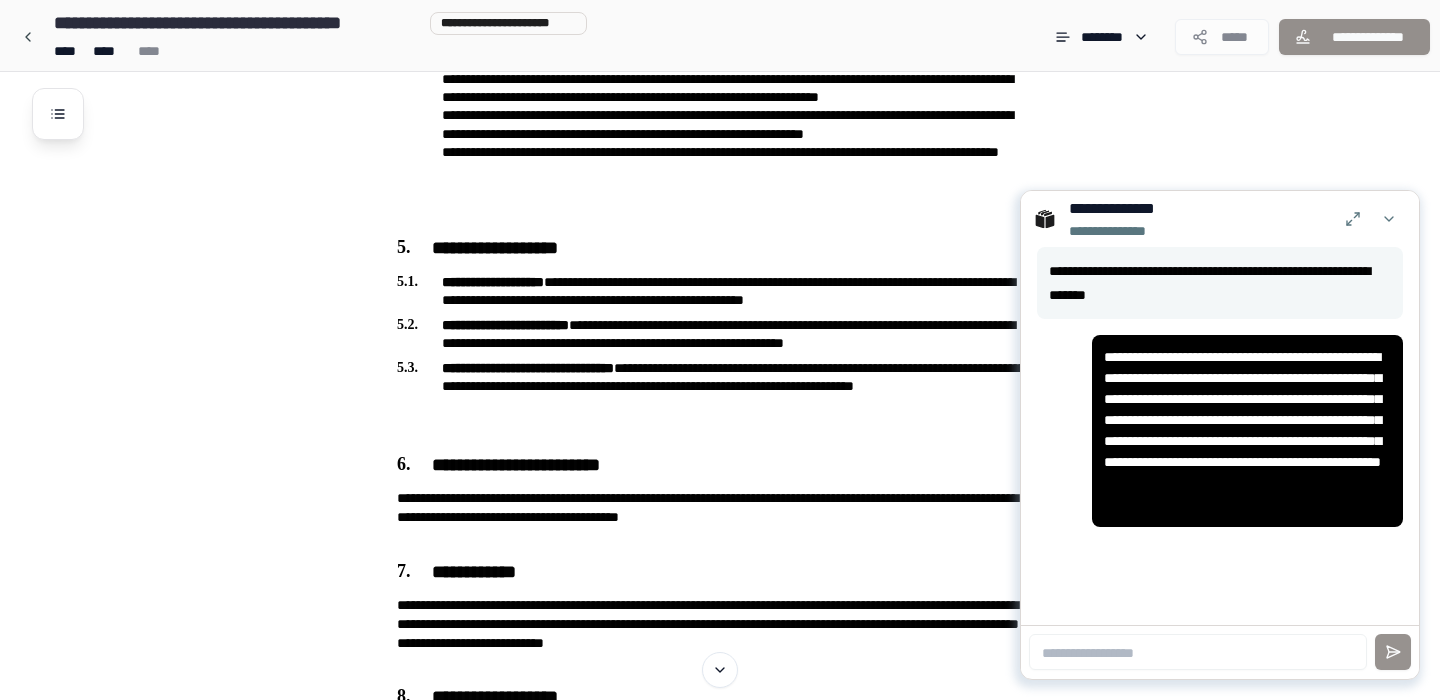 click on "**********" at bounding box center [1248, 431] 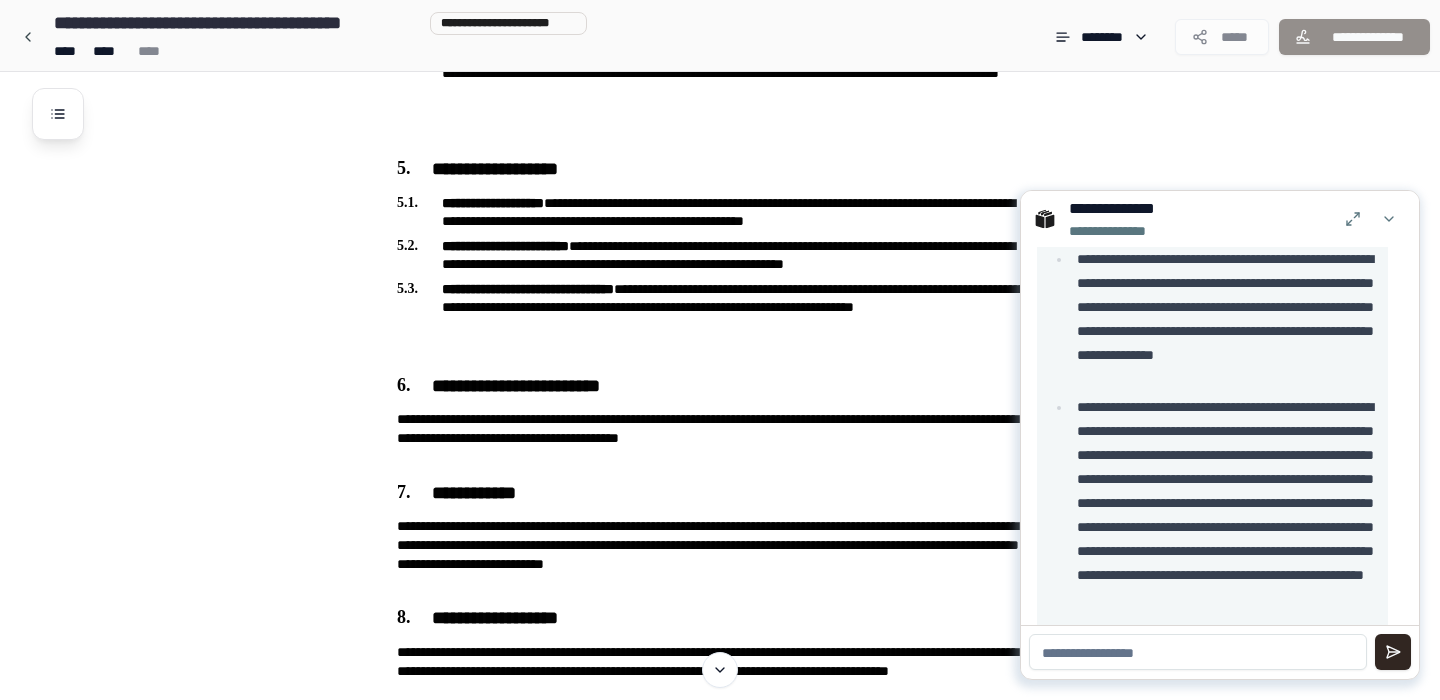 scroll, scrollTop: 795, scrollLeft: 0, axis: vertical 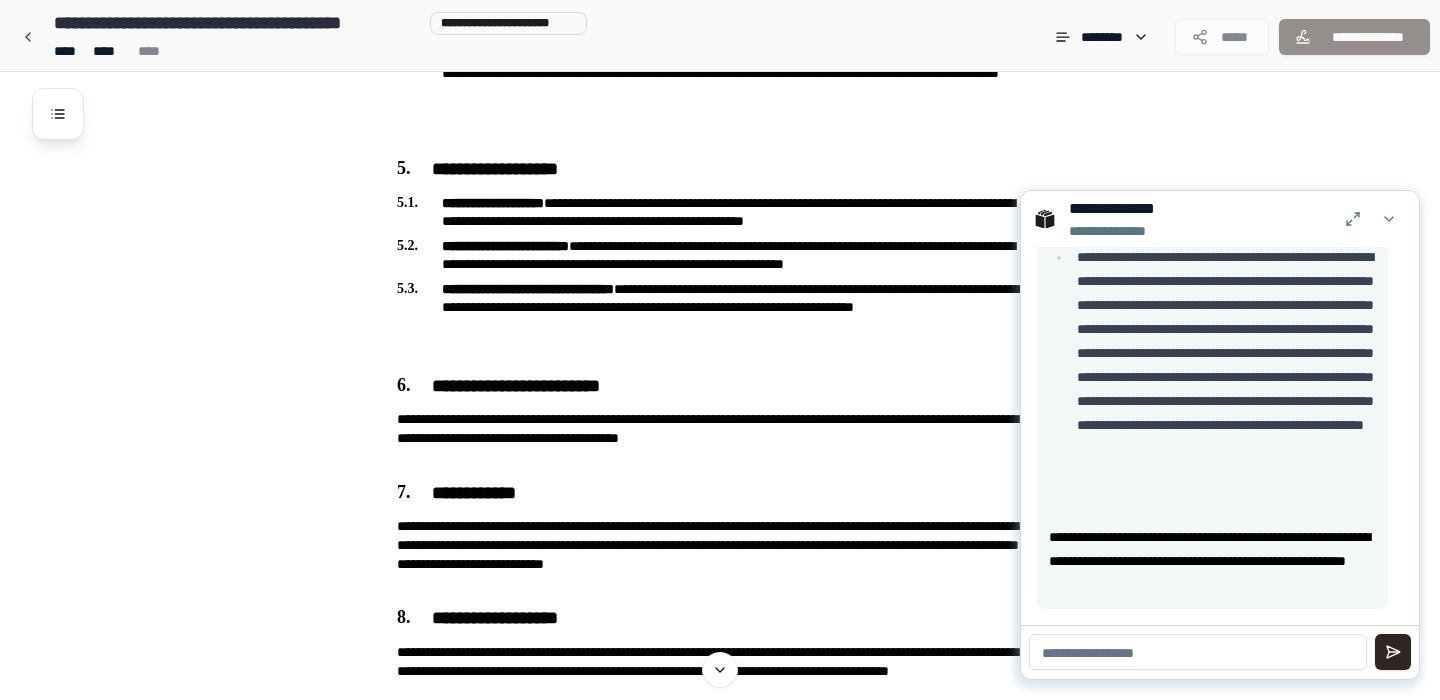 click at bounding box center [1198, 652] 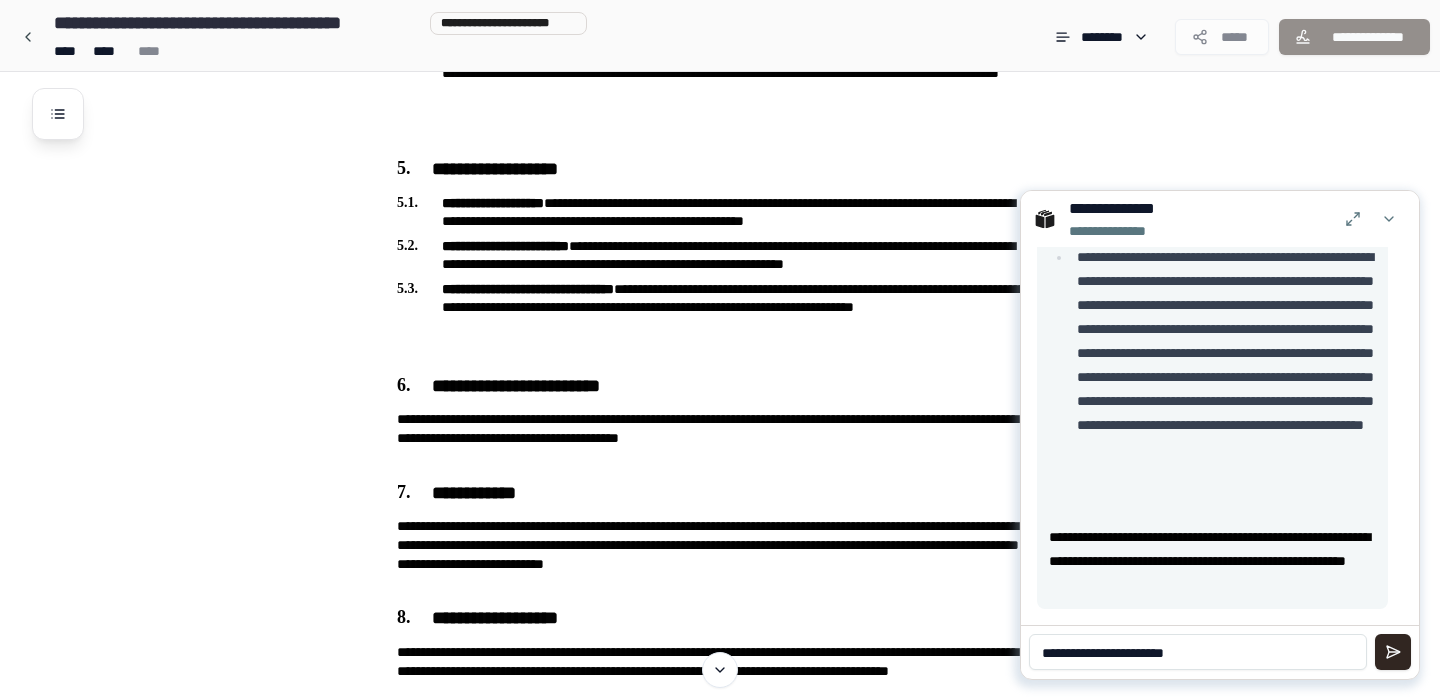 type on "**********" 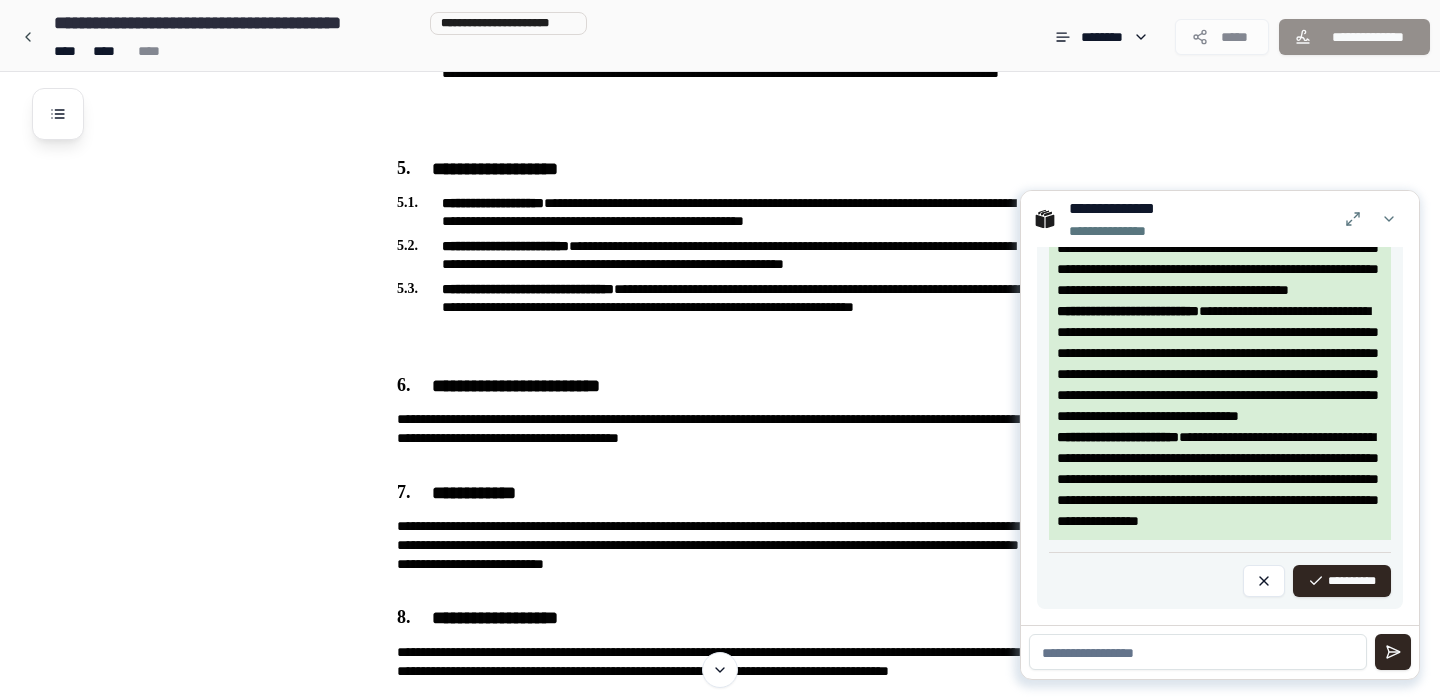 scroll, scrollTop: 2918, scrollLeft: 0, axis: vertical 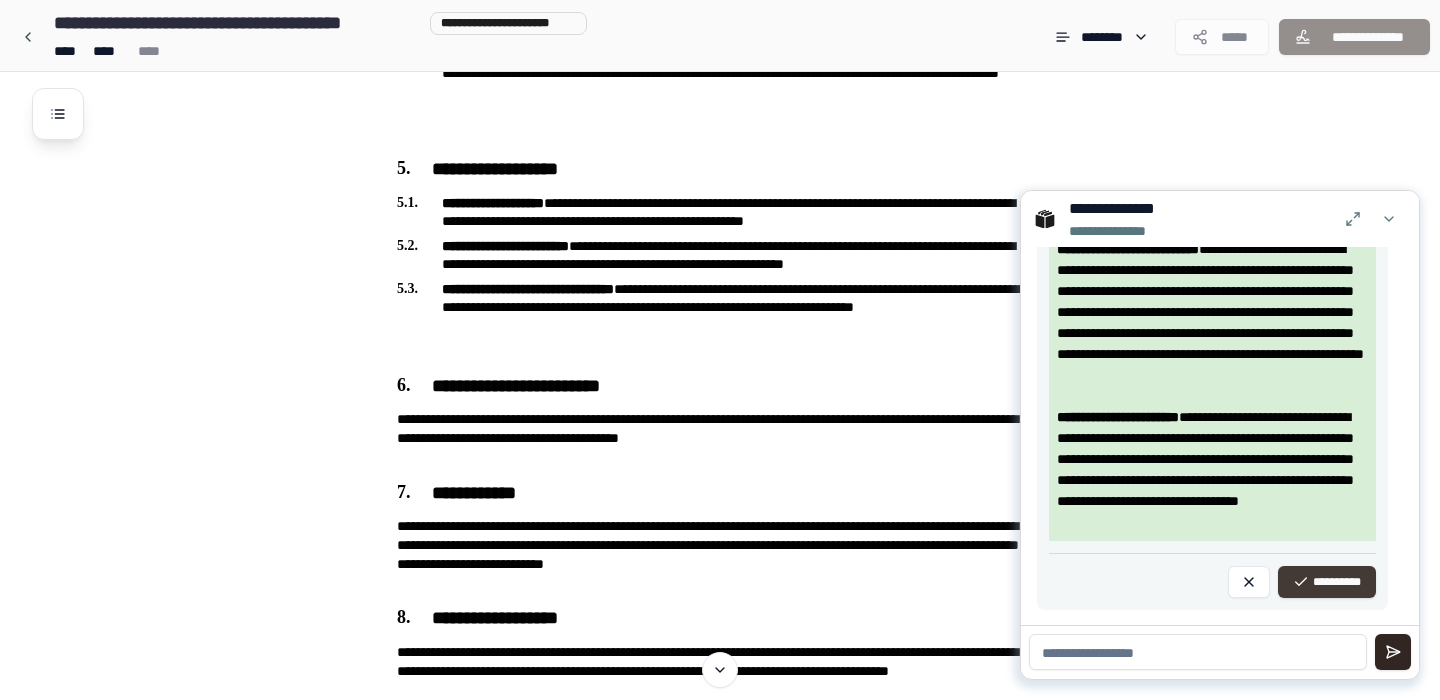 click on "**********" at bounding box center (1327, 582) 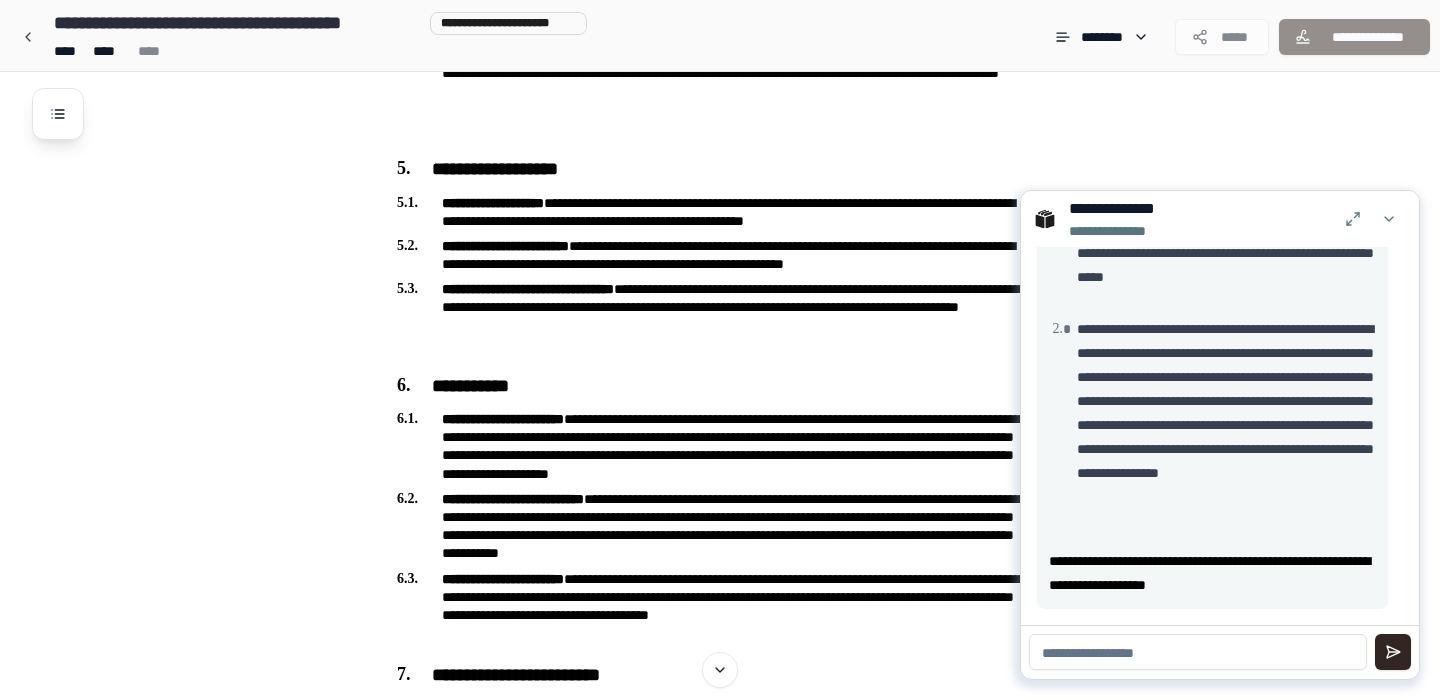 scroll, scrollTop: 1386, scrollLeft: 0, axis: vertical 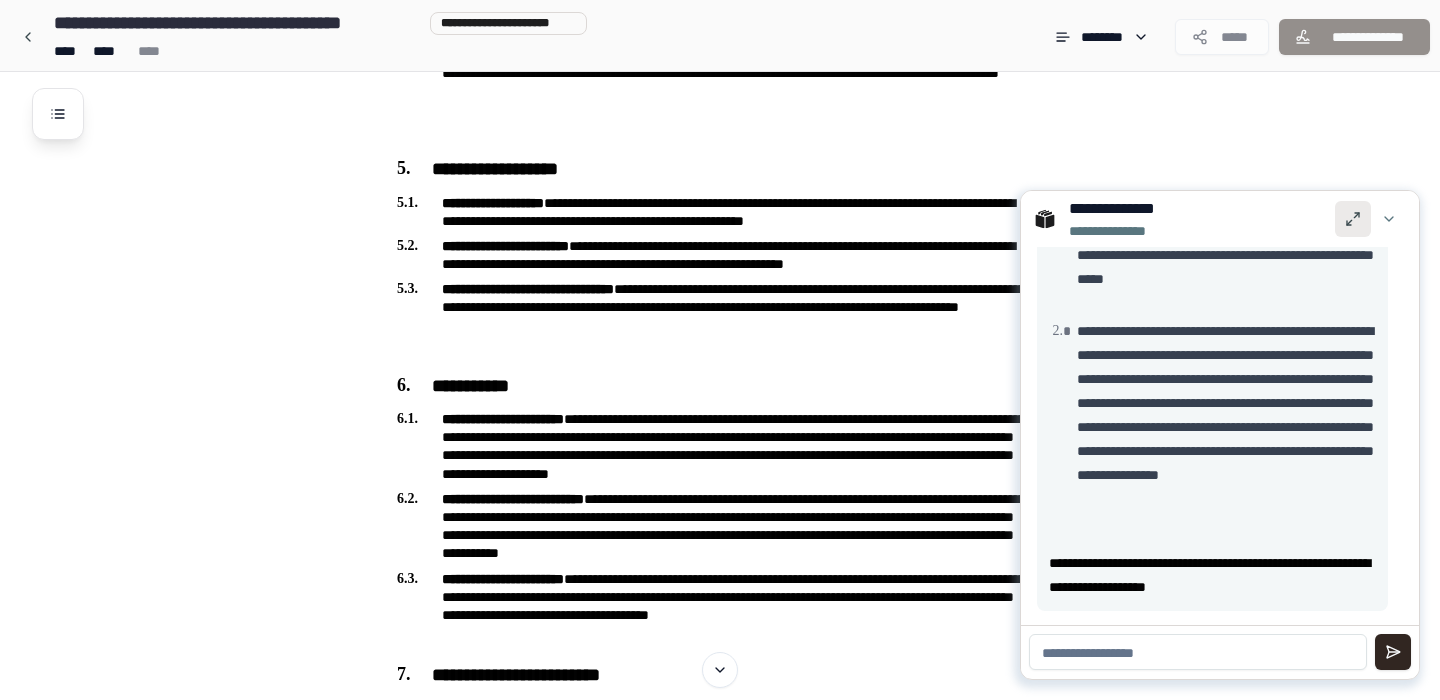 click at bounding box center (1353, 219) 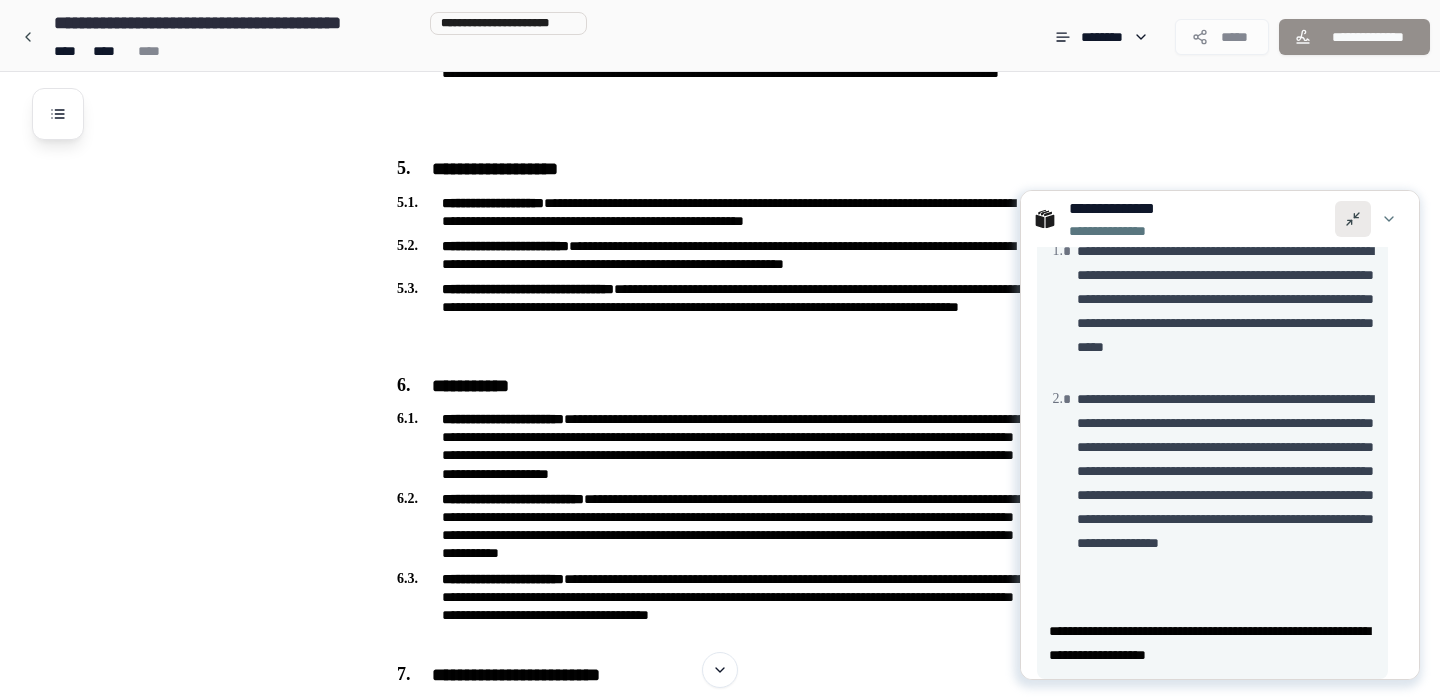 scroll, scrollTop: 588, scrollLeft: 0, axis: vertical 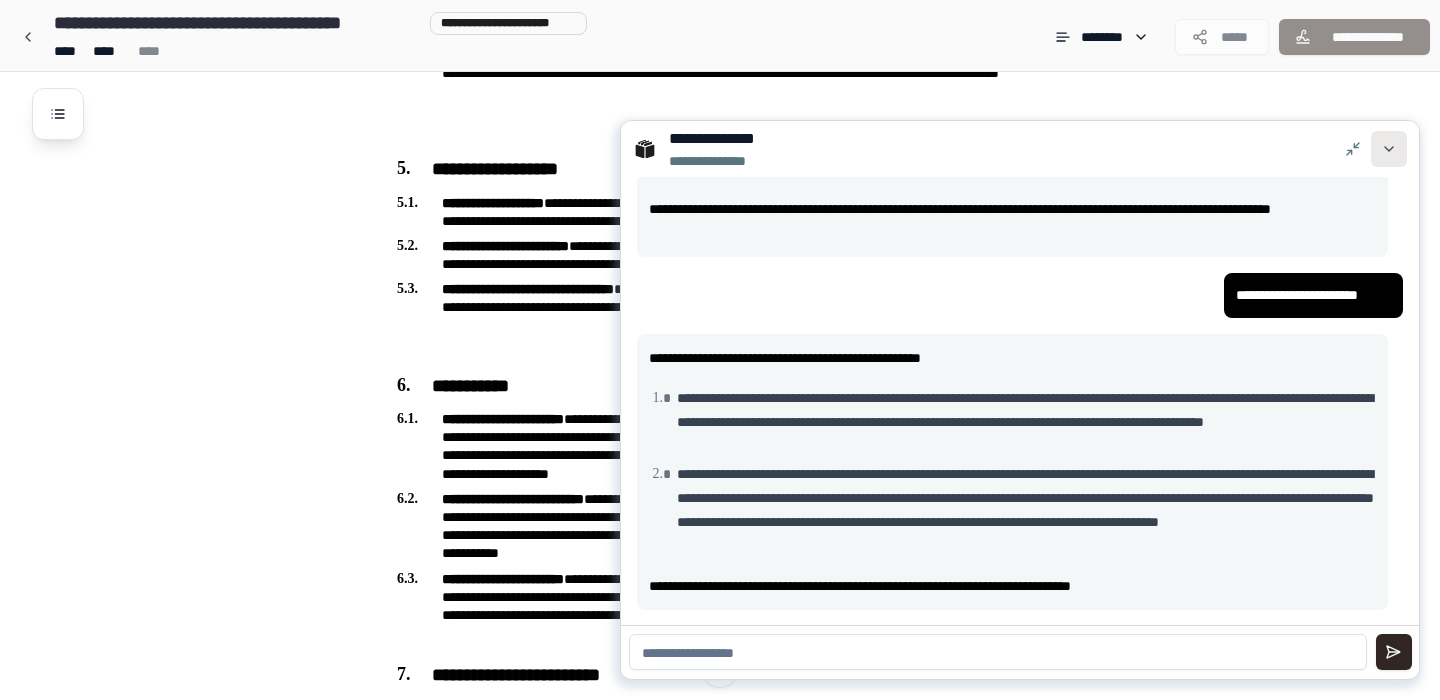 click at bounding box center (1389, 149) 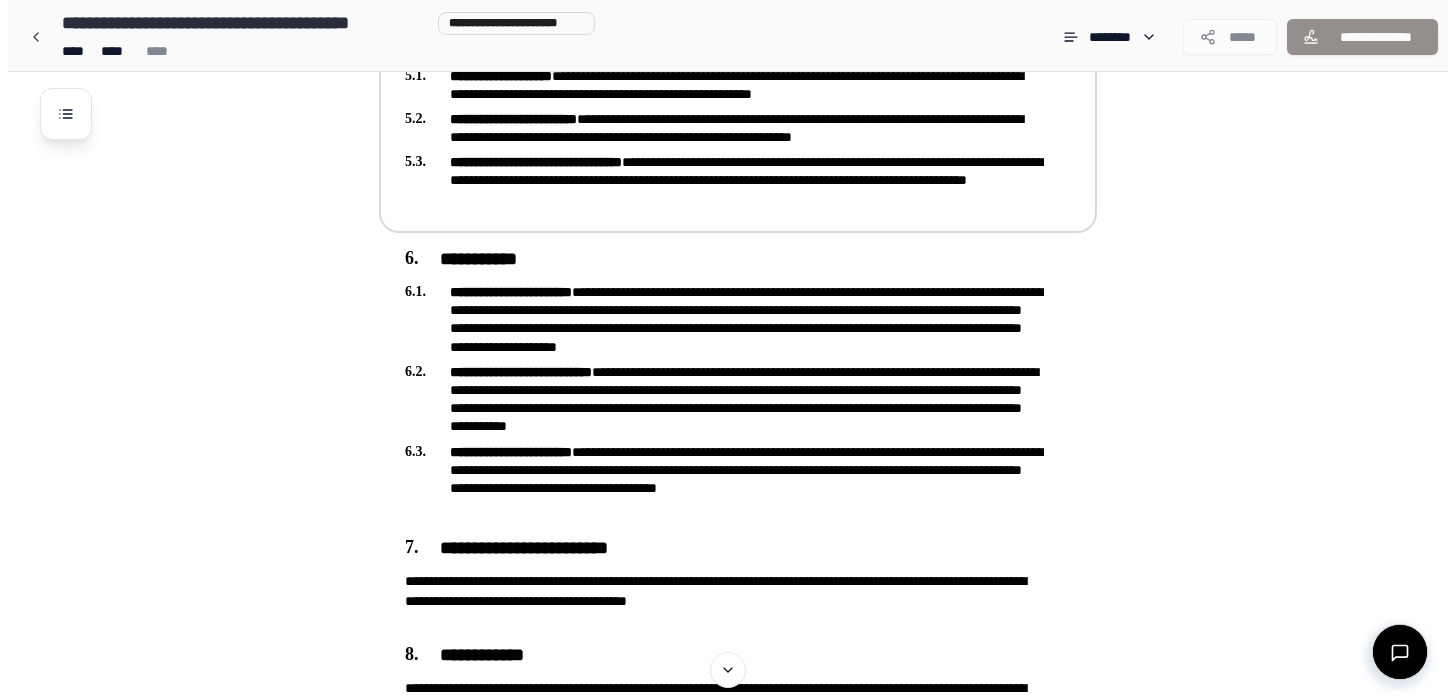 scroll, scrollTop: 1232, scrollLeft: 0, axis: vertical 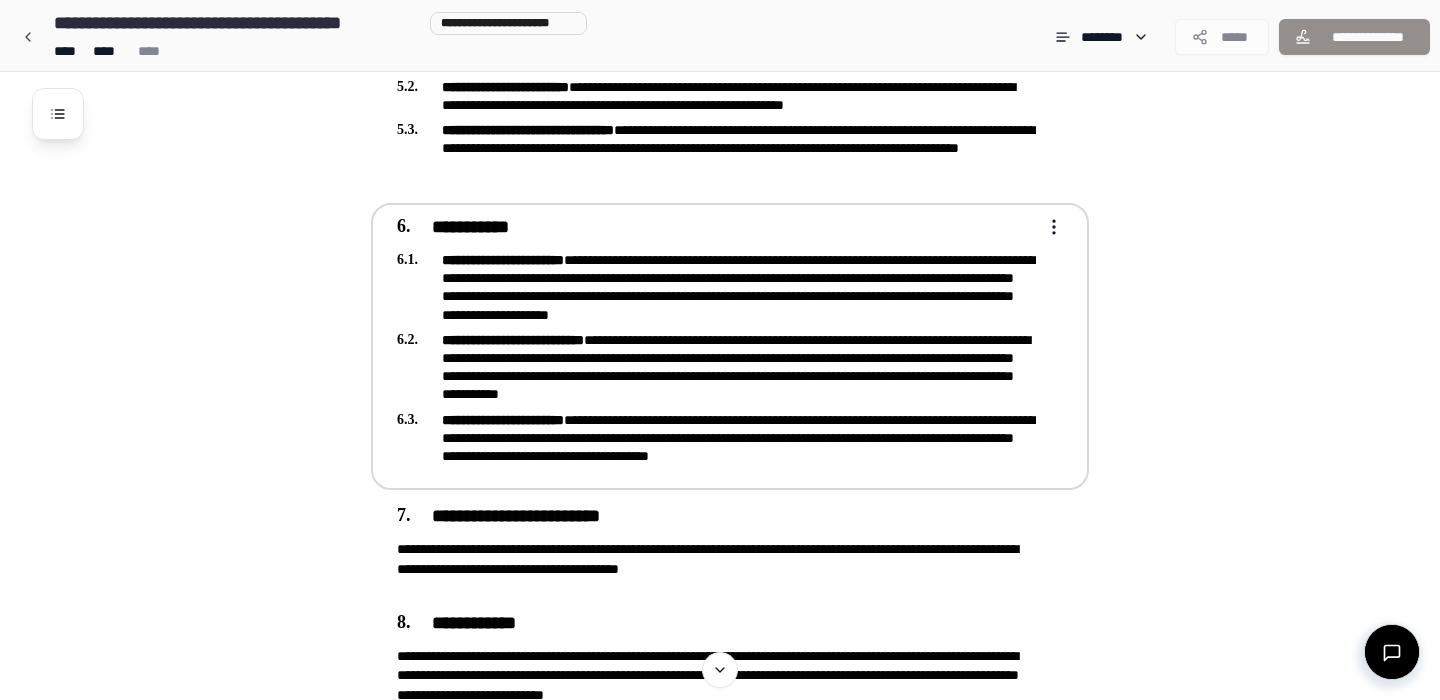 click on "**********" at bounding box center (720, -28) 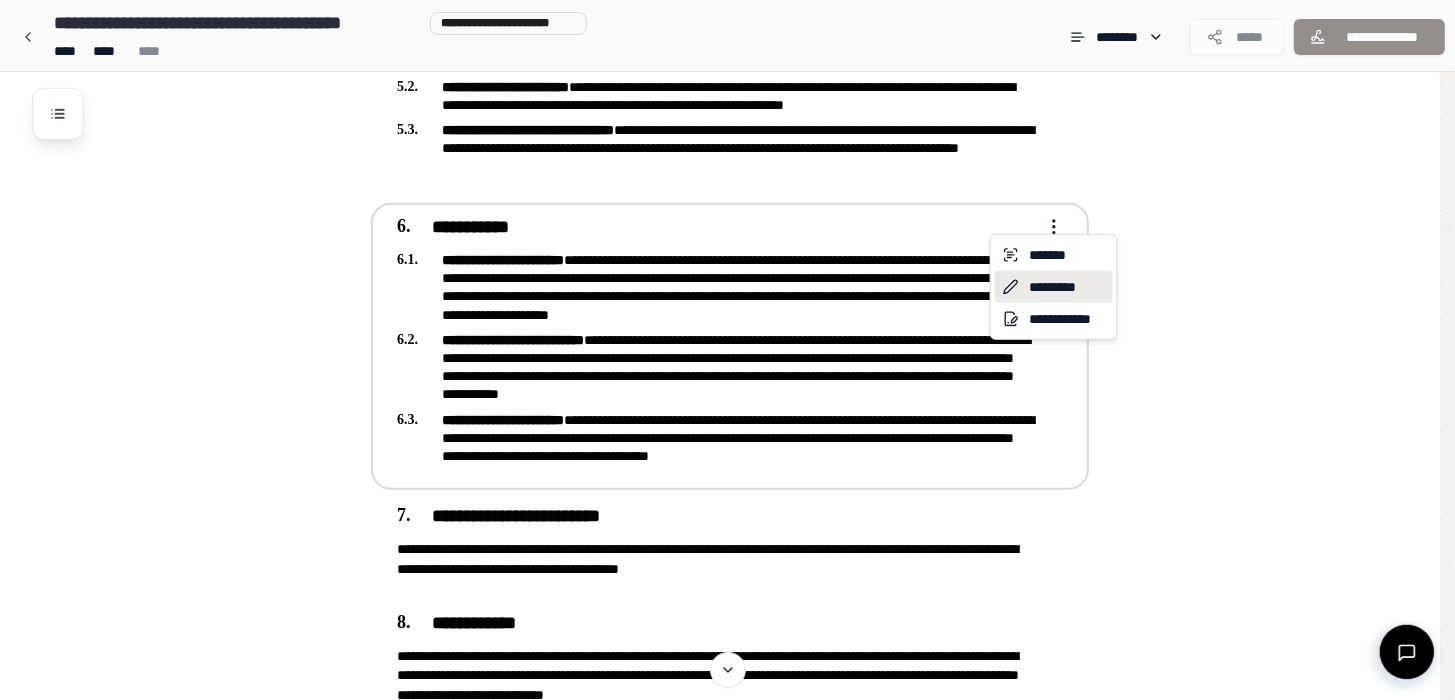 click on "*********" at bounding box center (1054, 287) 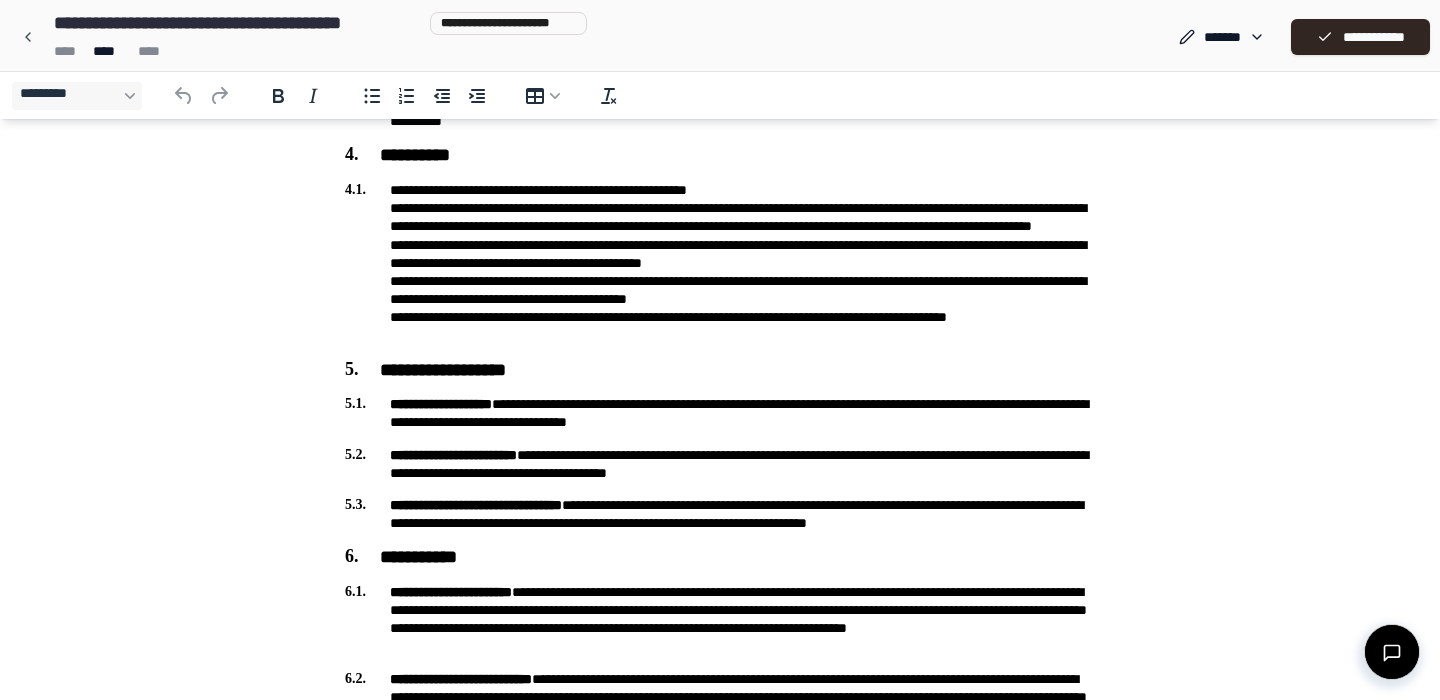 scroll, scrollTop: 715, scrollLeft: 0, axis: vertical 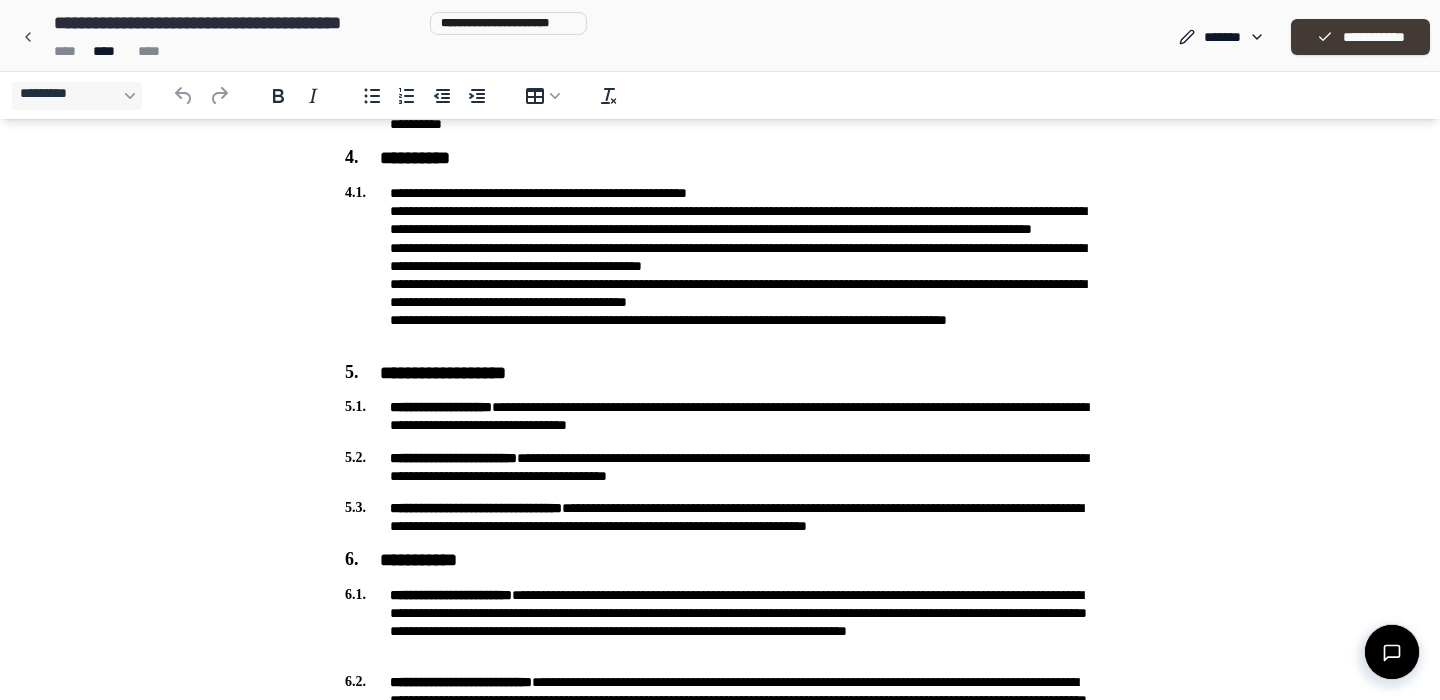 click on "**********" at bounding box center (1360, 37) 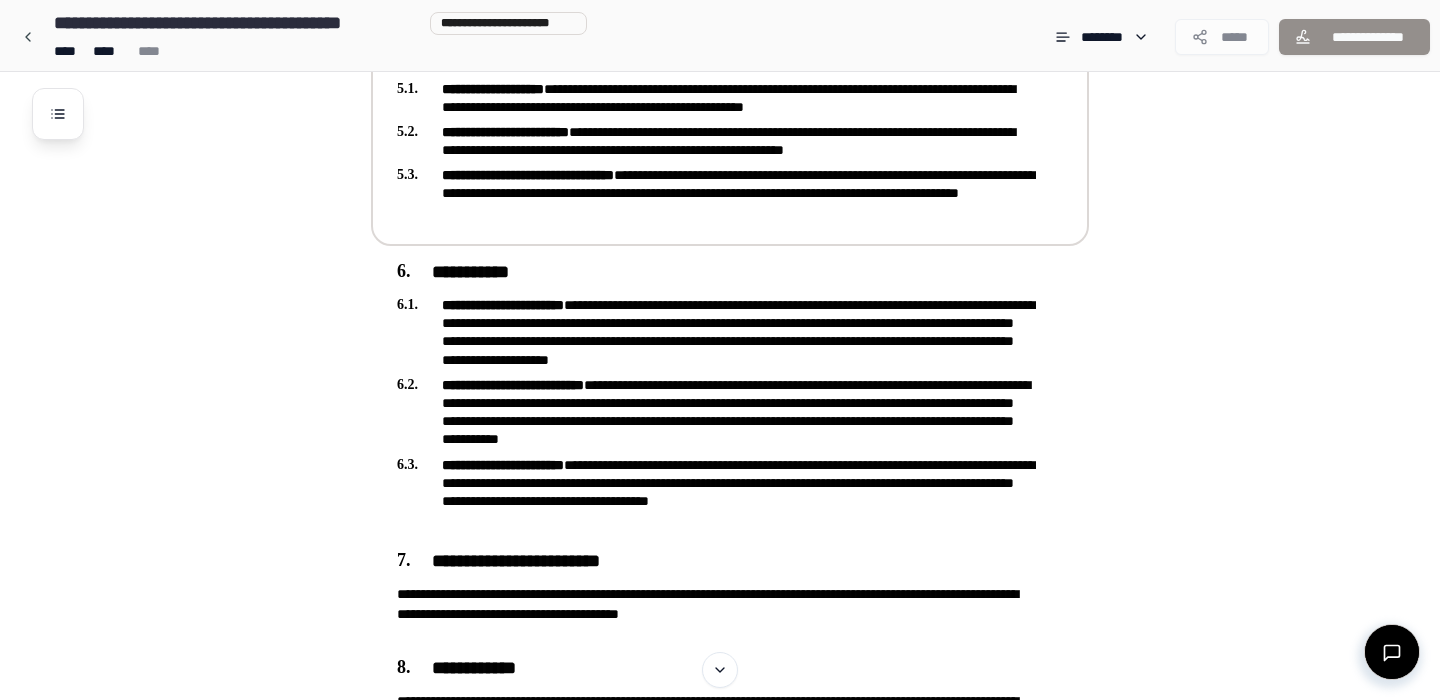 scroll, scrollTop: 1189, scrollLeft: 0, axis: vertical 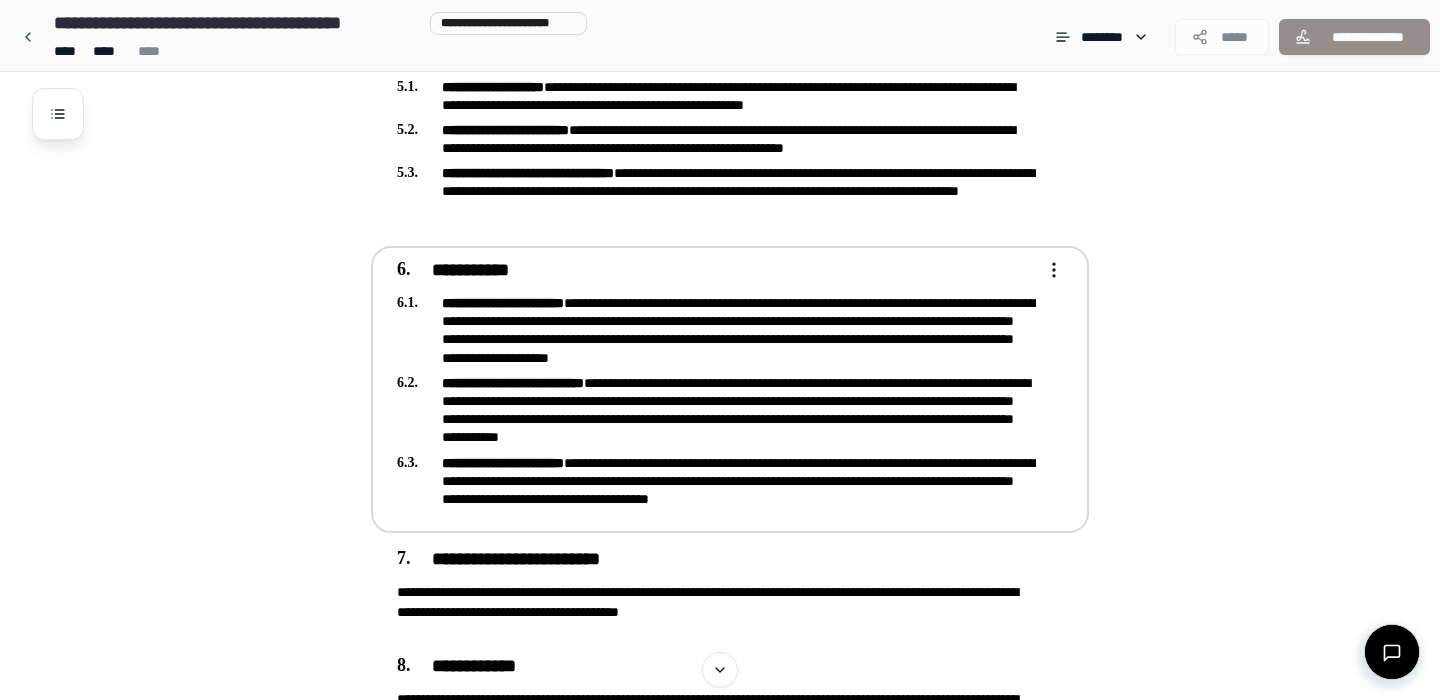 click on "**********" at bounding box center (720, 15) 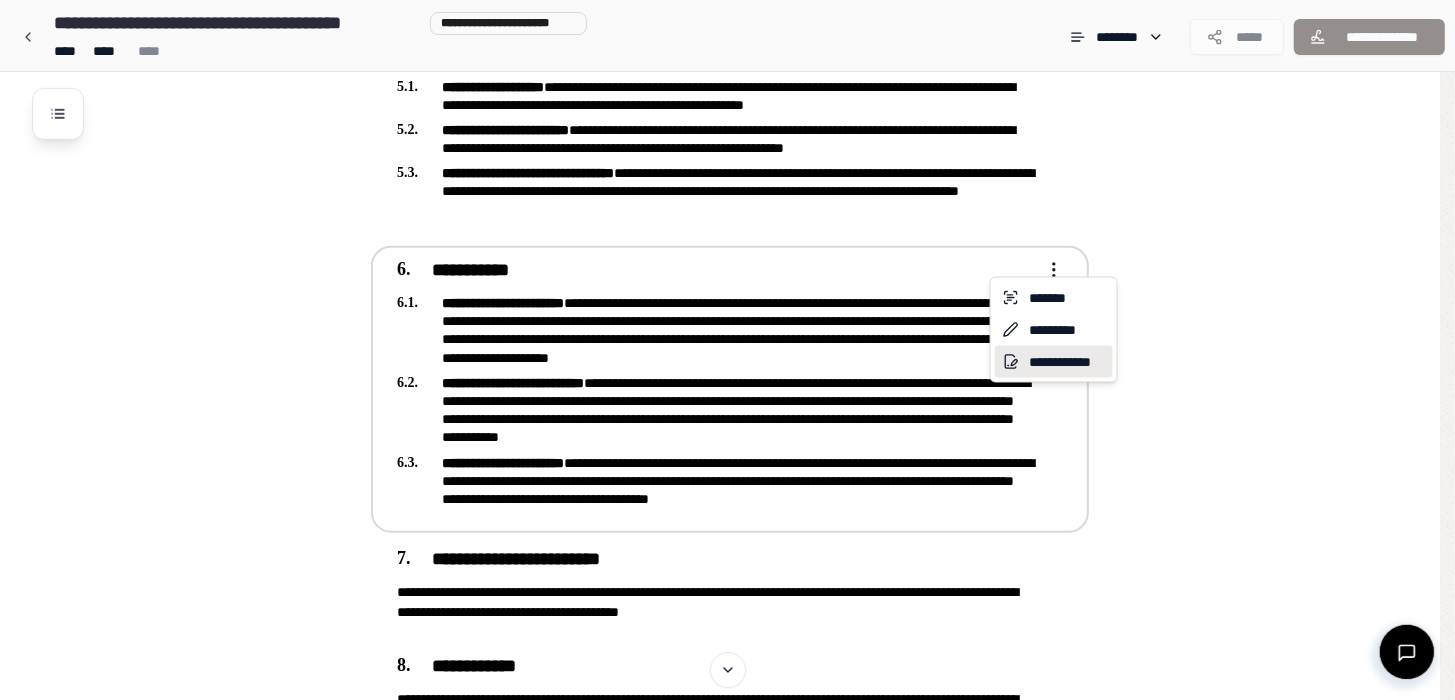 click on "**********" at bounding box center [1054, 362] 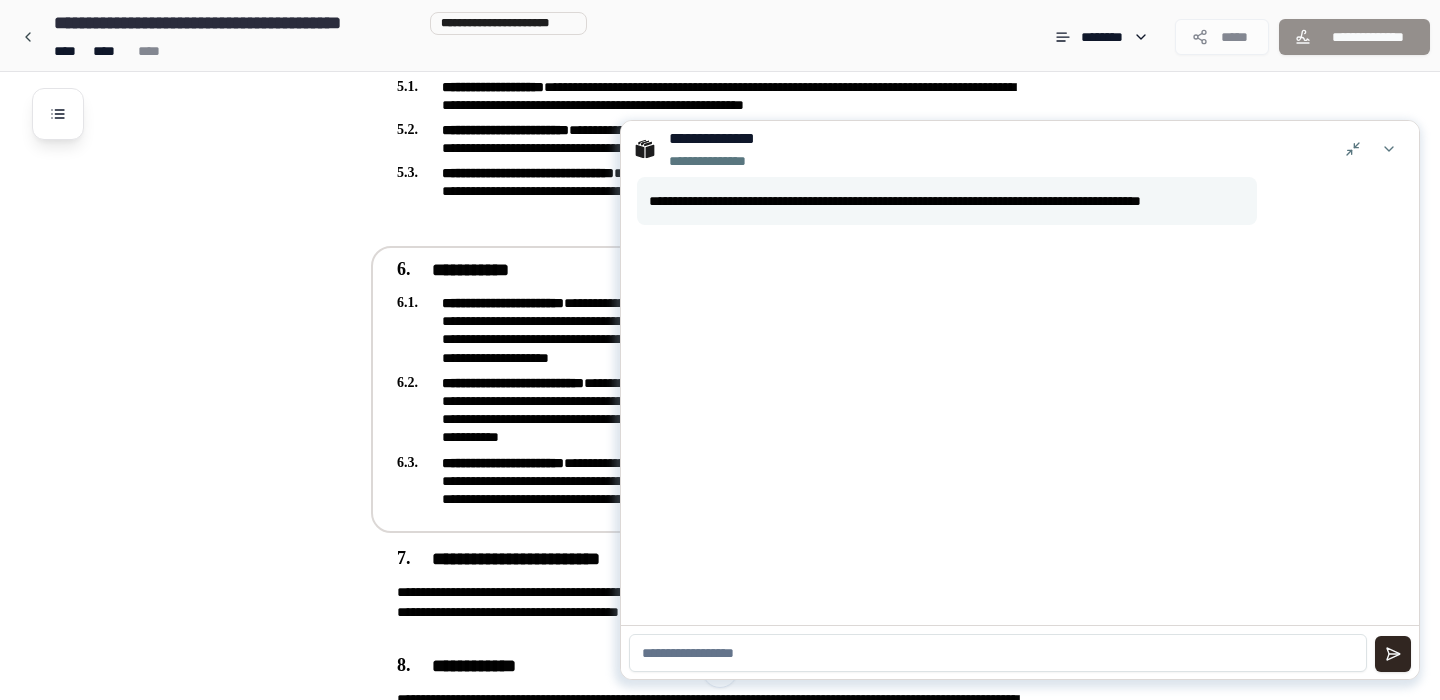 click at bounding box center (998, 653) 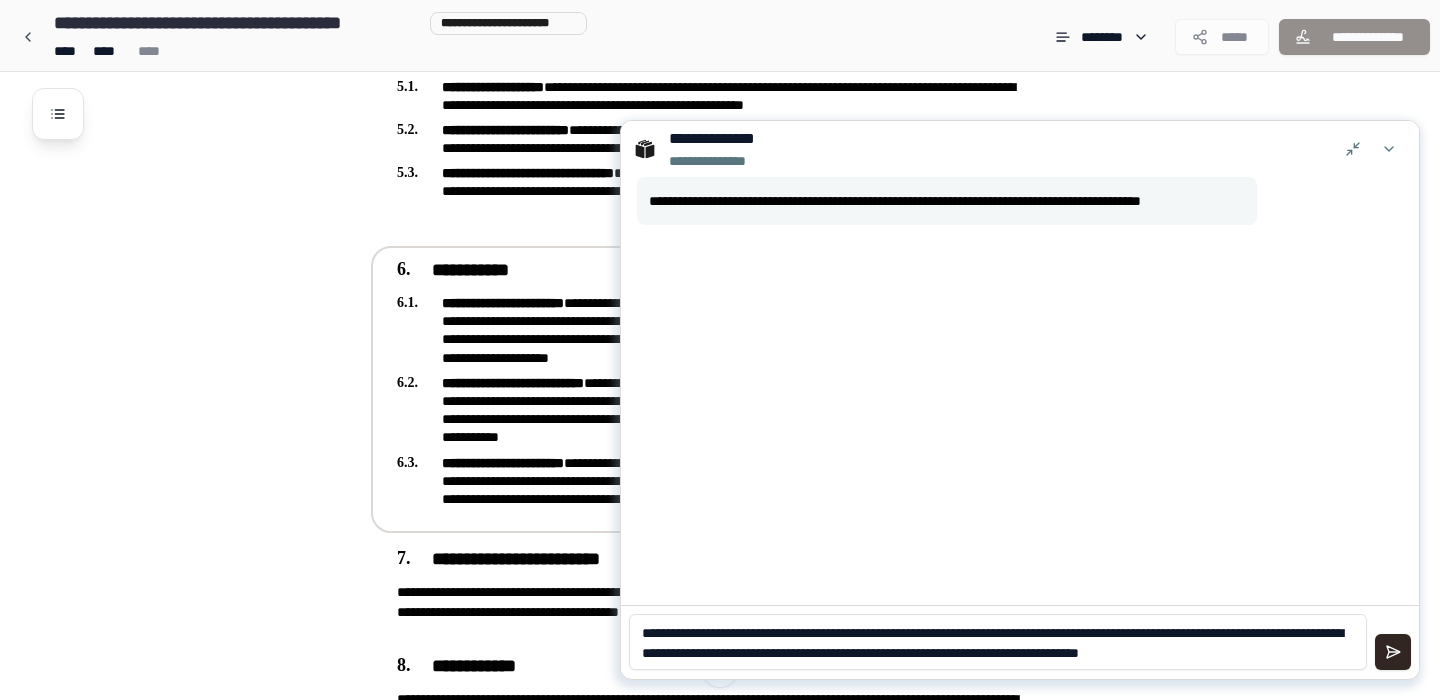scroll, scrollTop: 0, scrollLeft: 0, axis: both 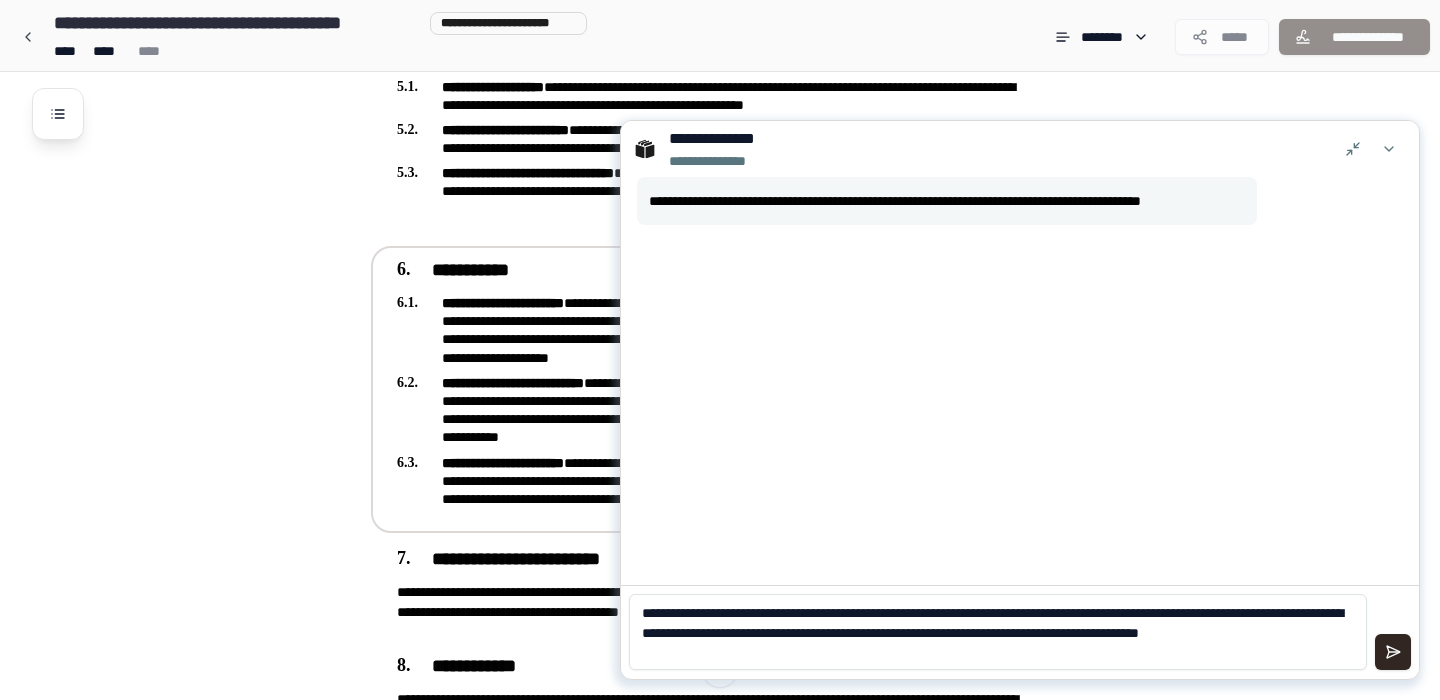 click on "**********" at bounding box center (998, 632) 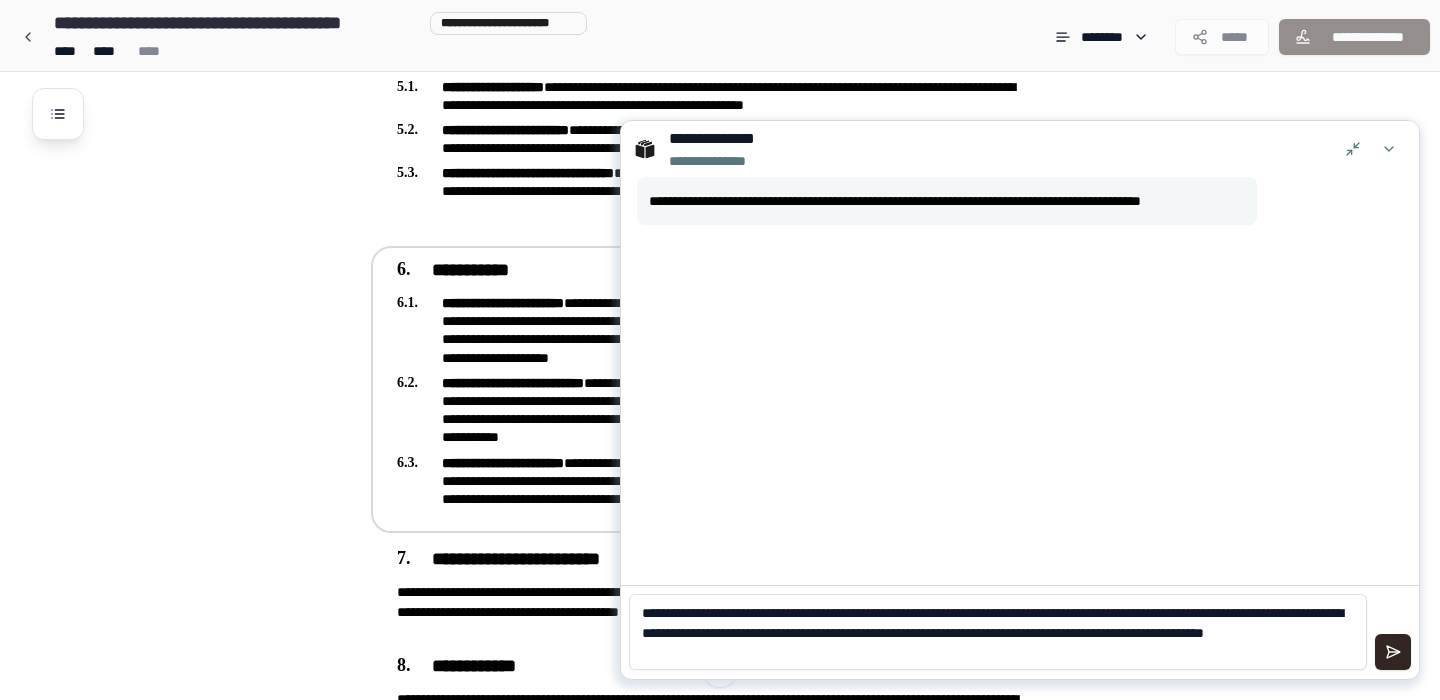 click on "**********" at bounding box center (998, 632) 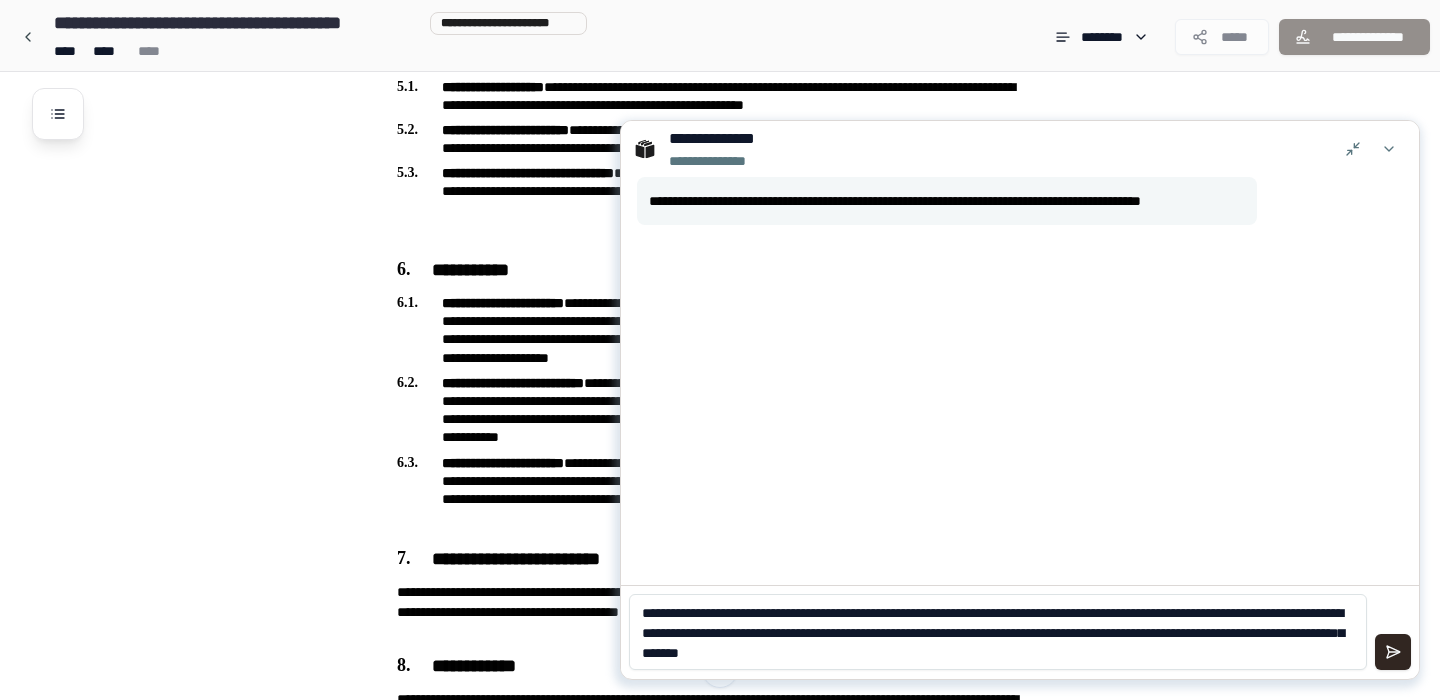 click on "**********" at bounding box center (998, 632) 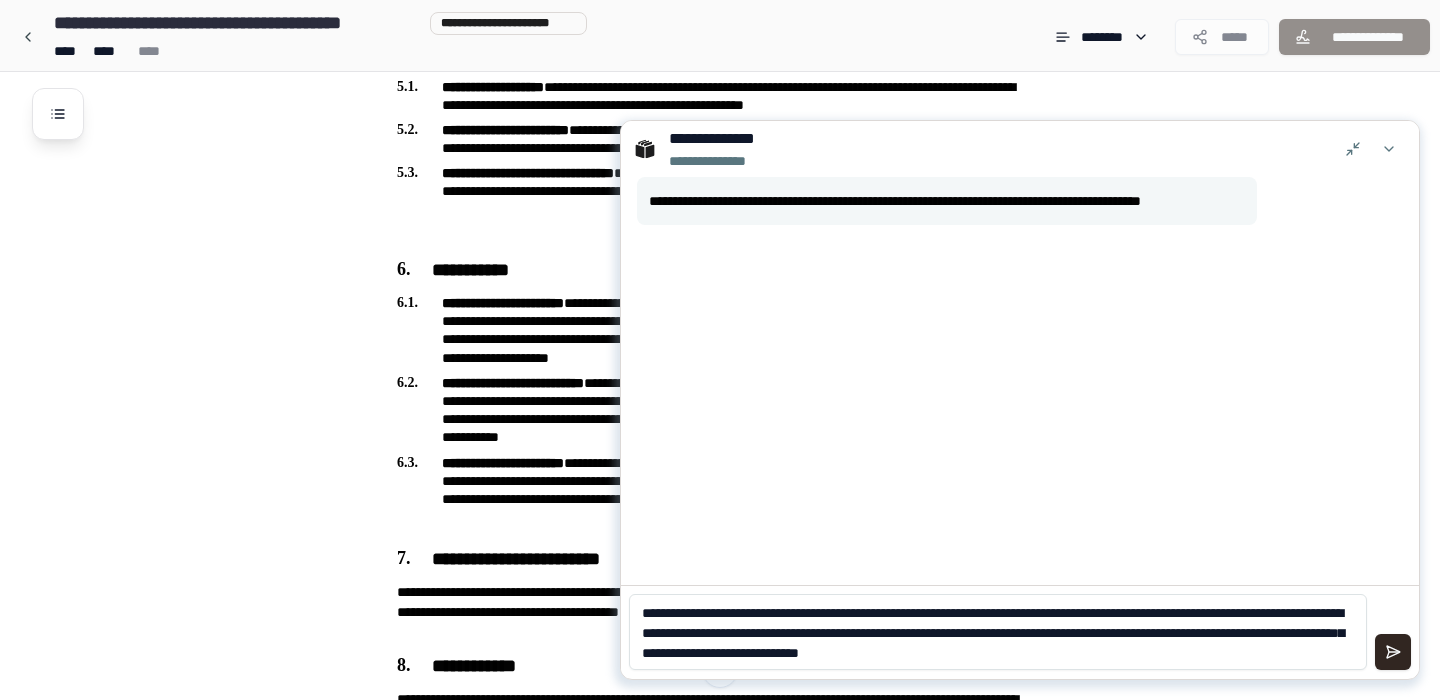 click on "**********" at bounding box center [998, 632] 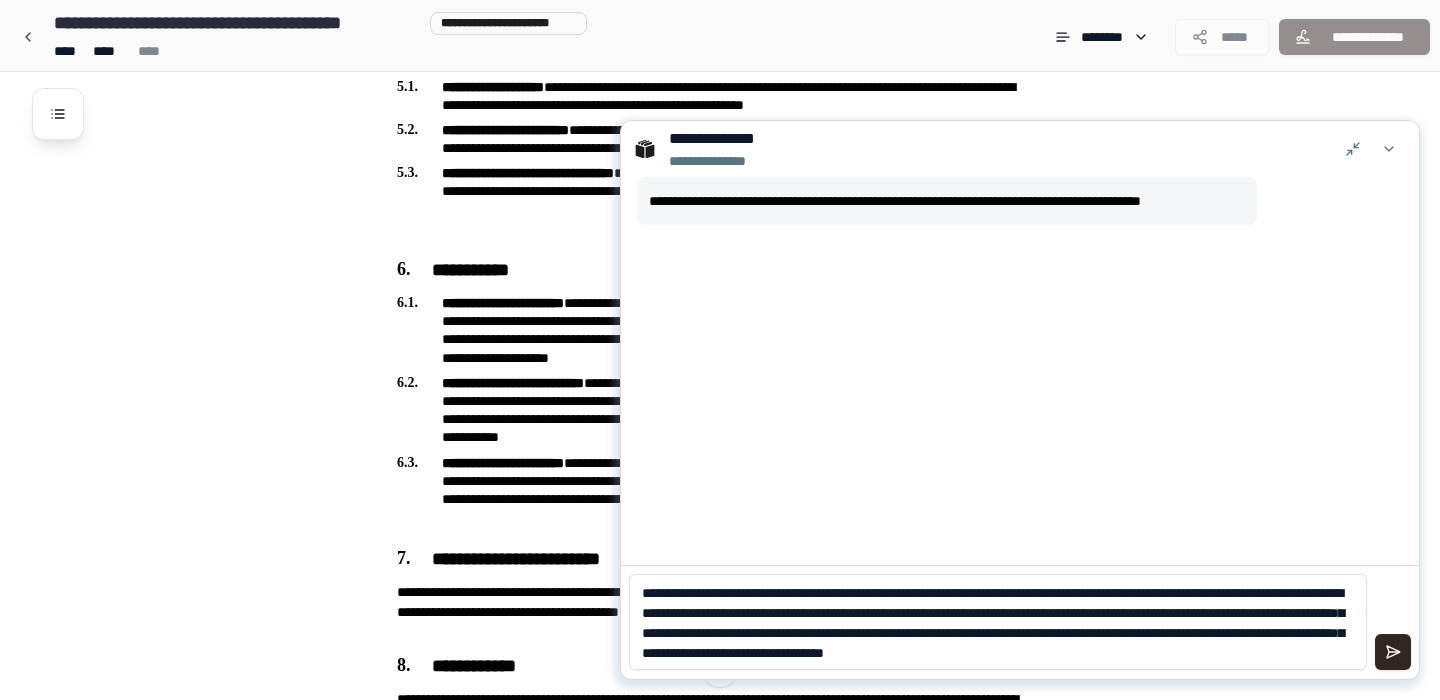 scroll, scrollTop: 0, scrollLeft: 0, axis: both 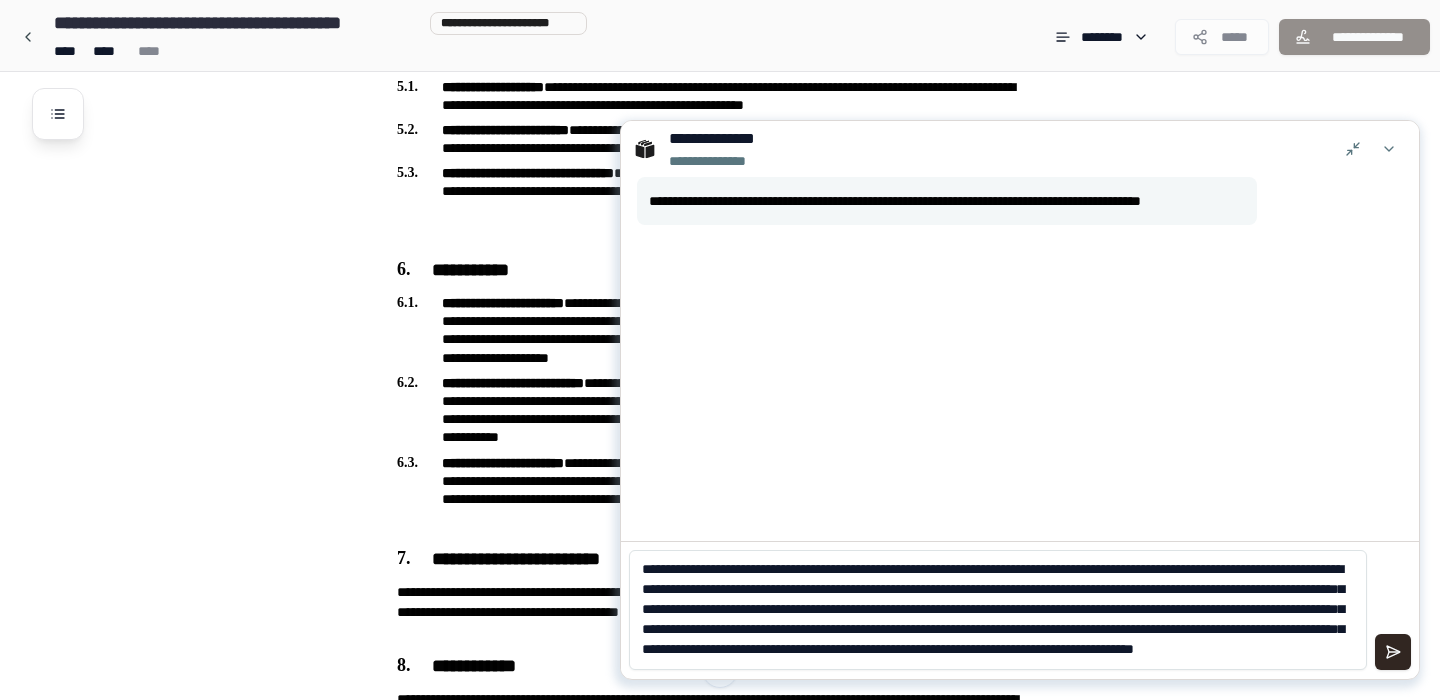 type on "**********" 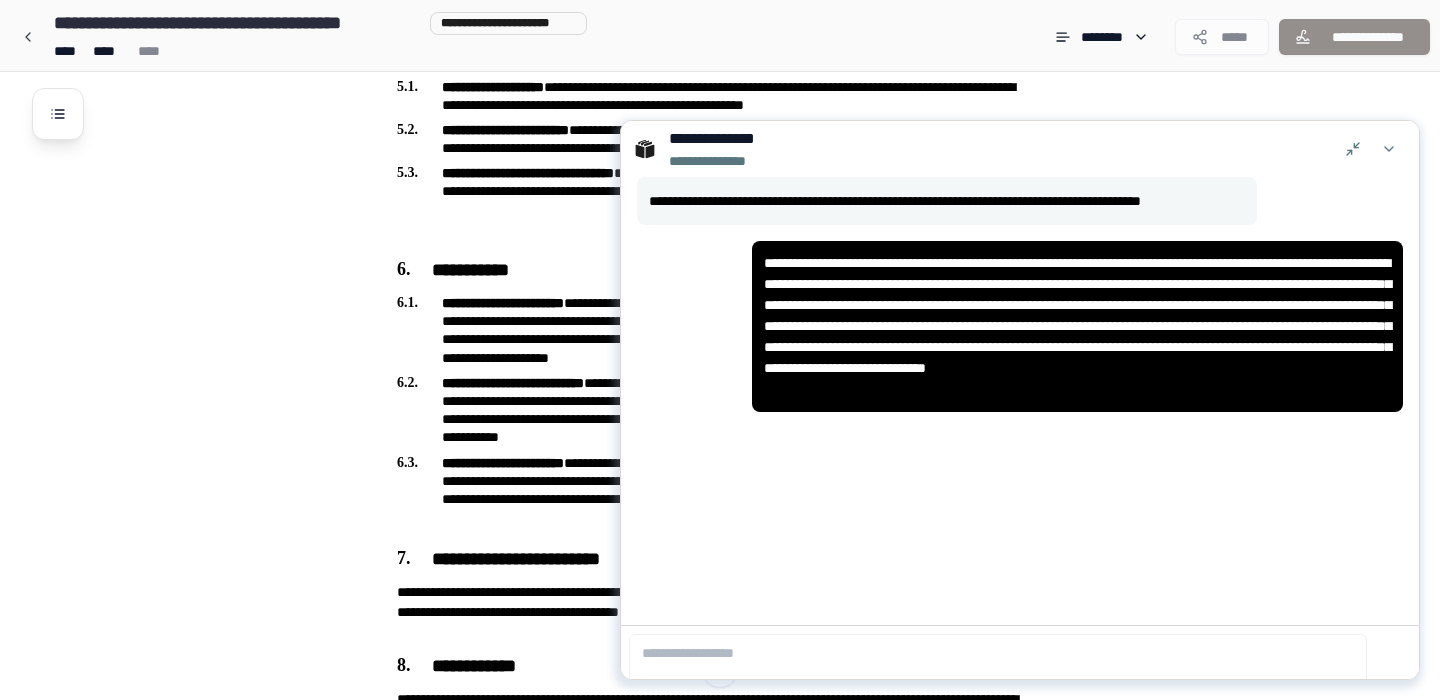 scroll, scrollTop: 0, scrollLeft: 0, axis: both 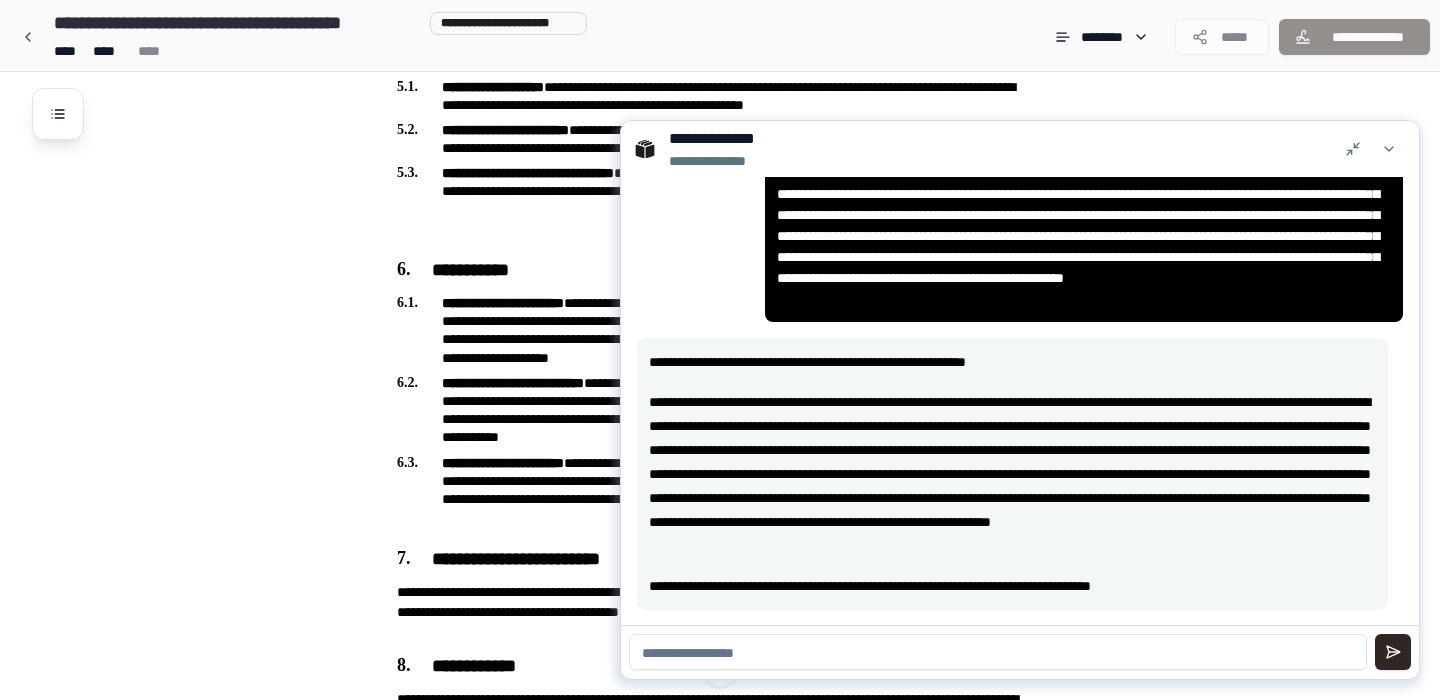 click at bounding box center [998, 652] 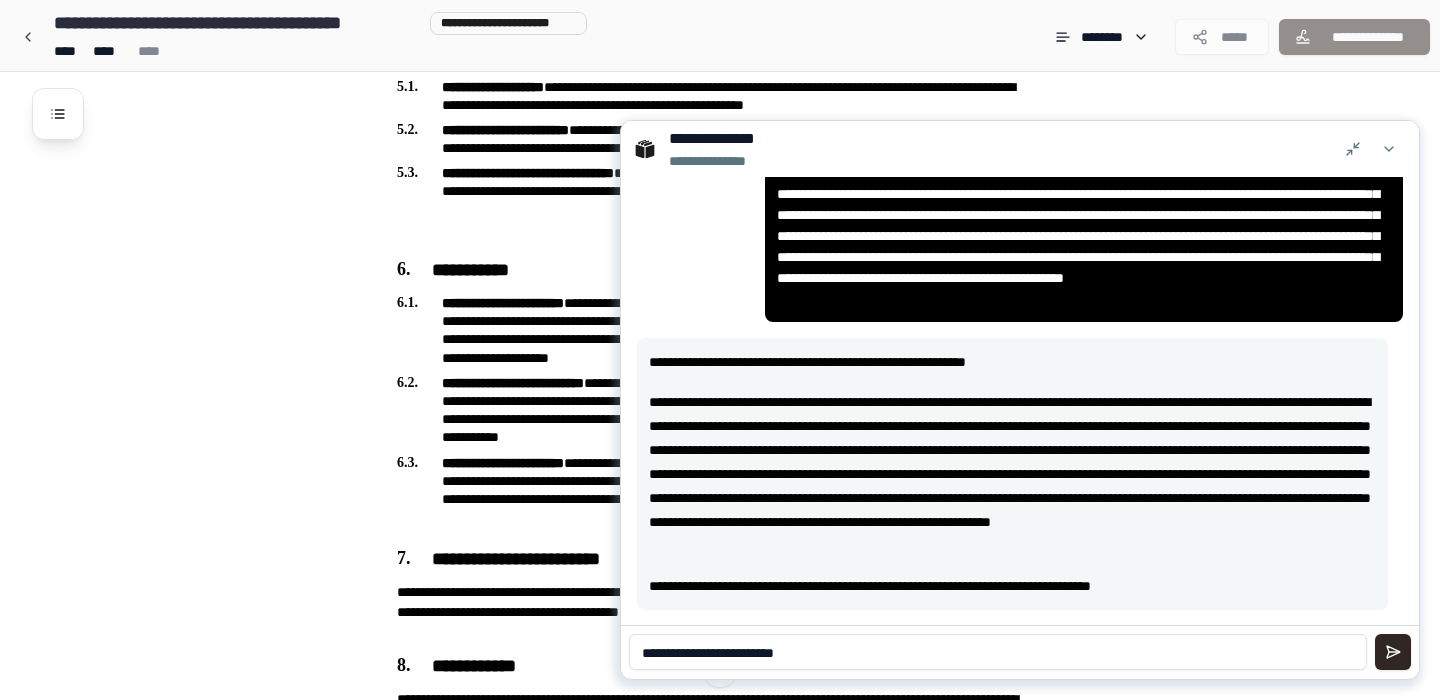 type on "**********" 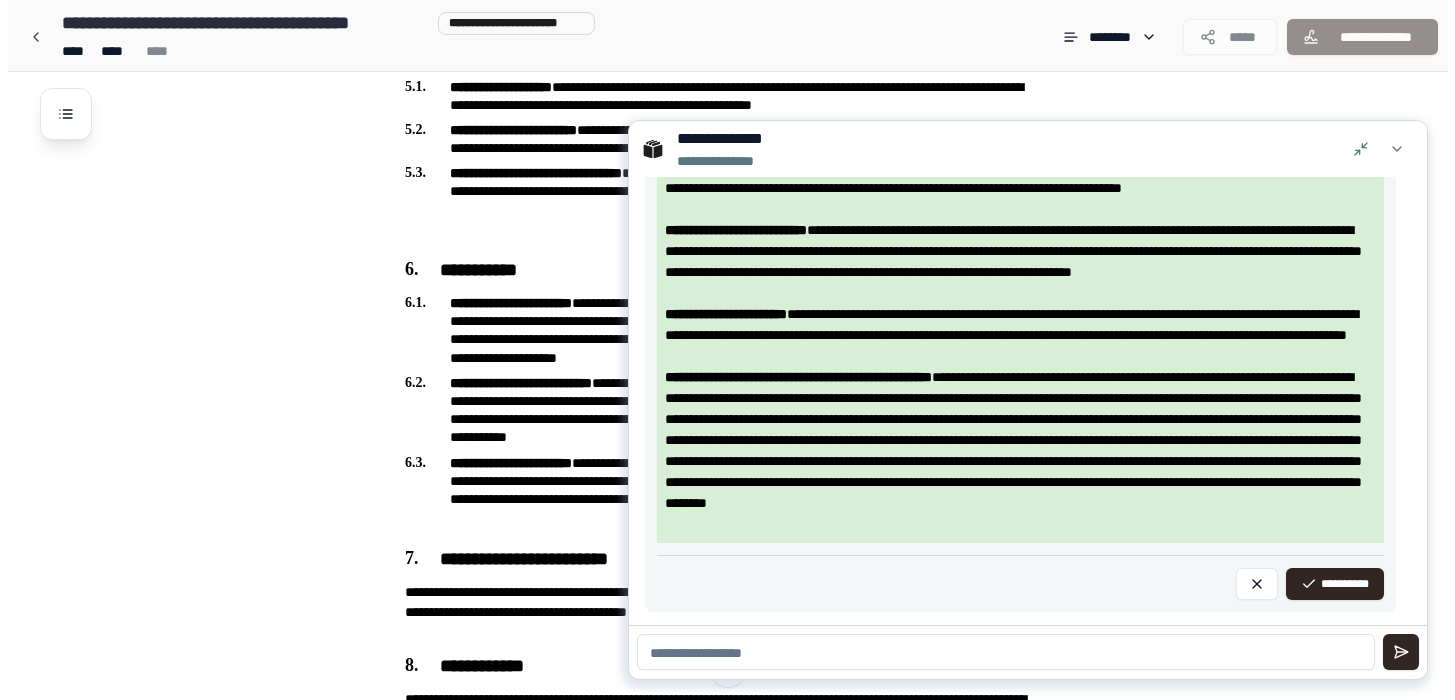 scroll, scrollTop: 1078, scrollLeft: 0, axis: vertical 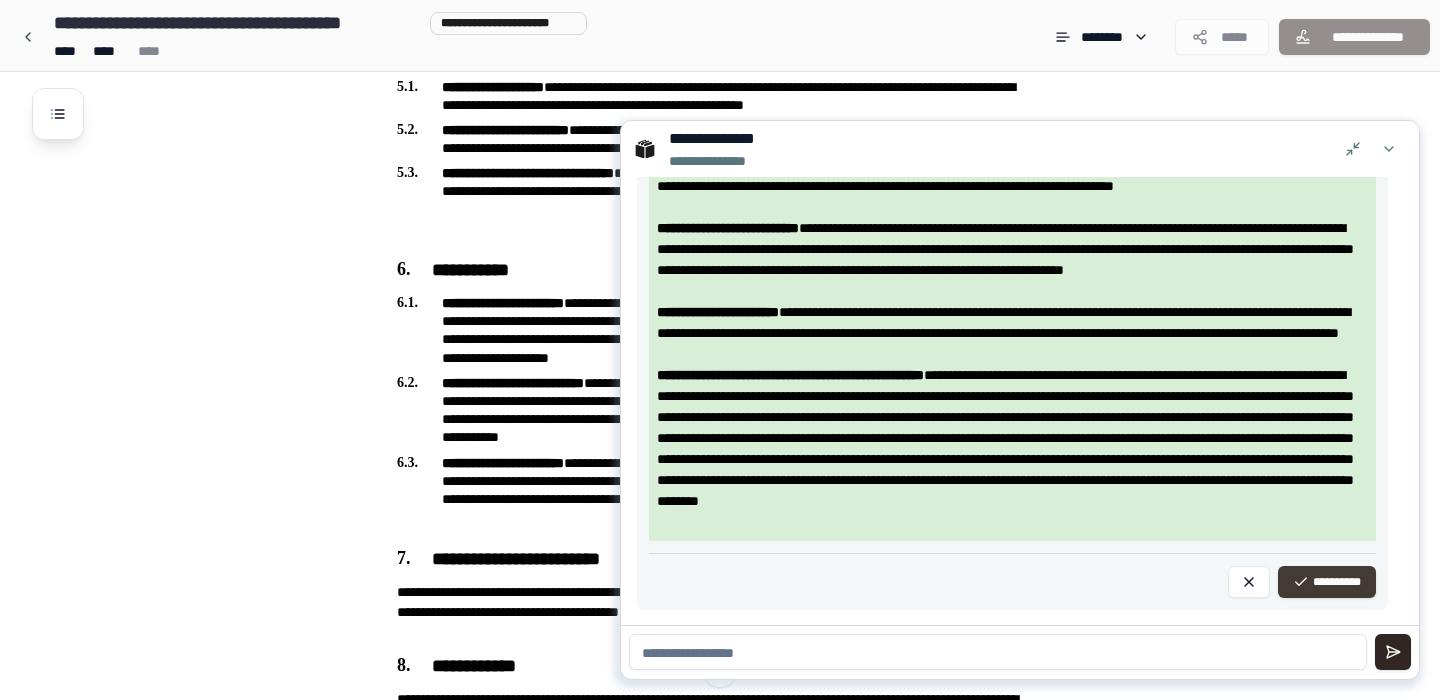click on "**********" at bounding box center (1327, 582) 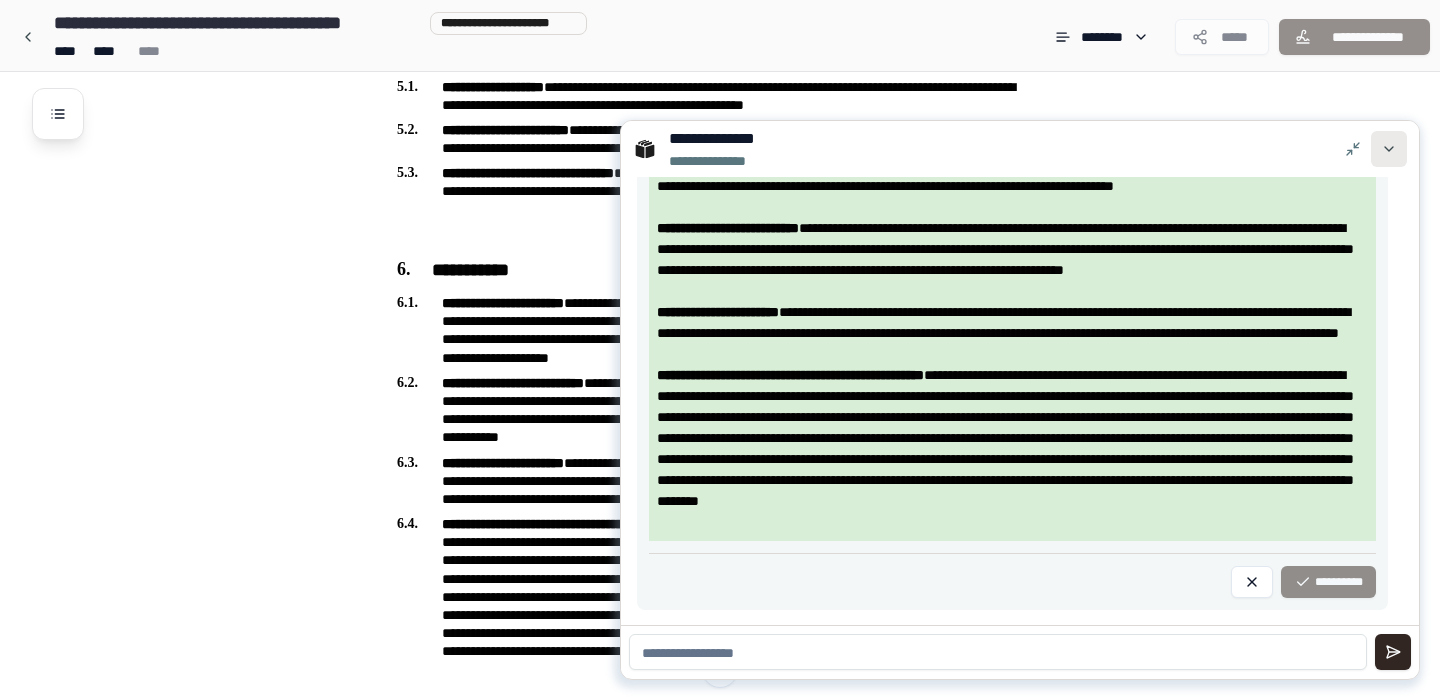 click at bounding box center [1389, 149] 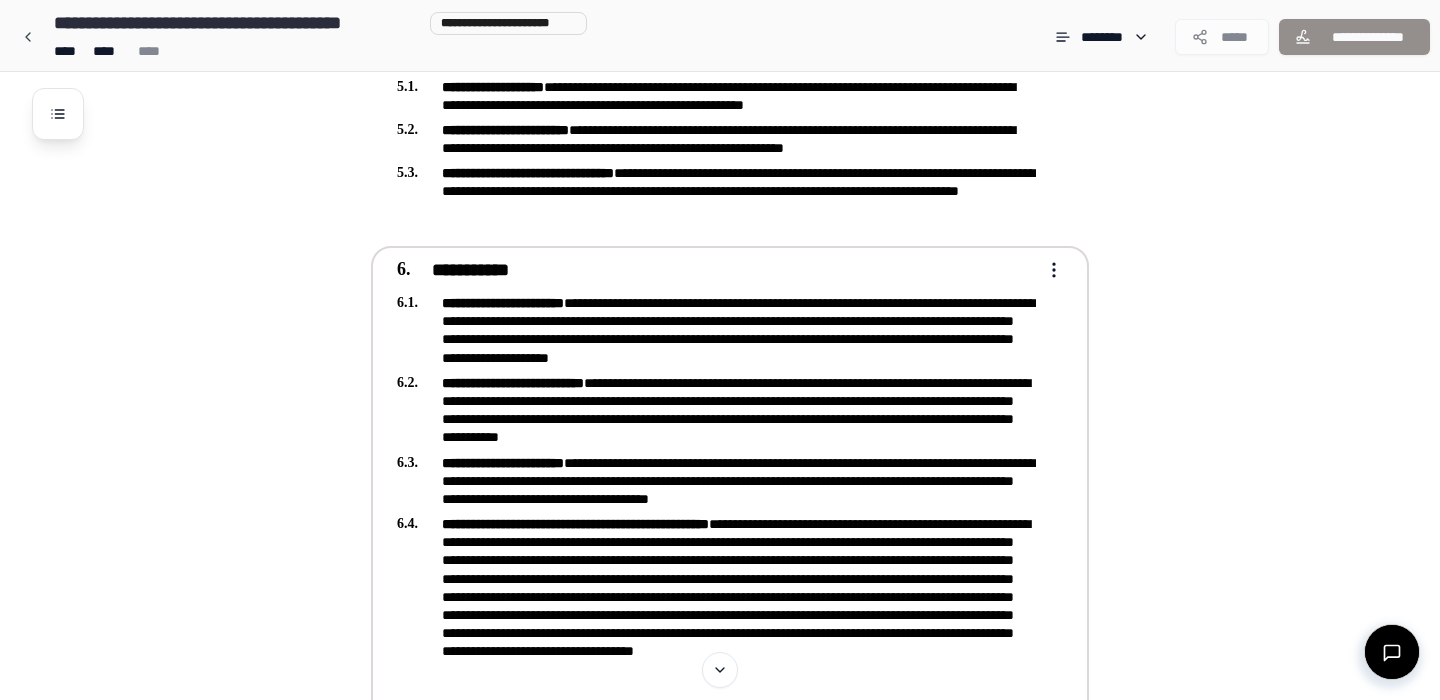 click on "**********" at bounding box center [720, 109] 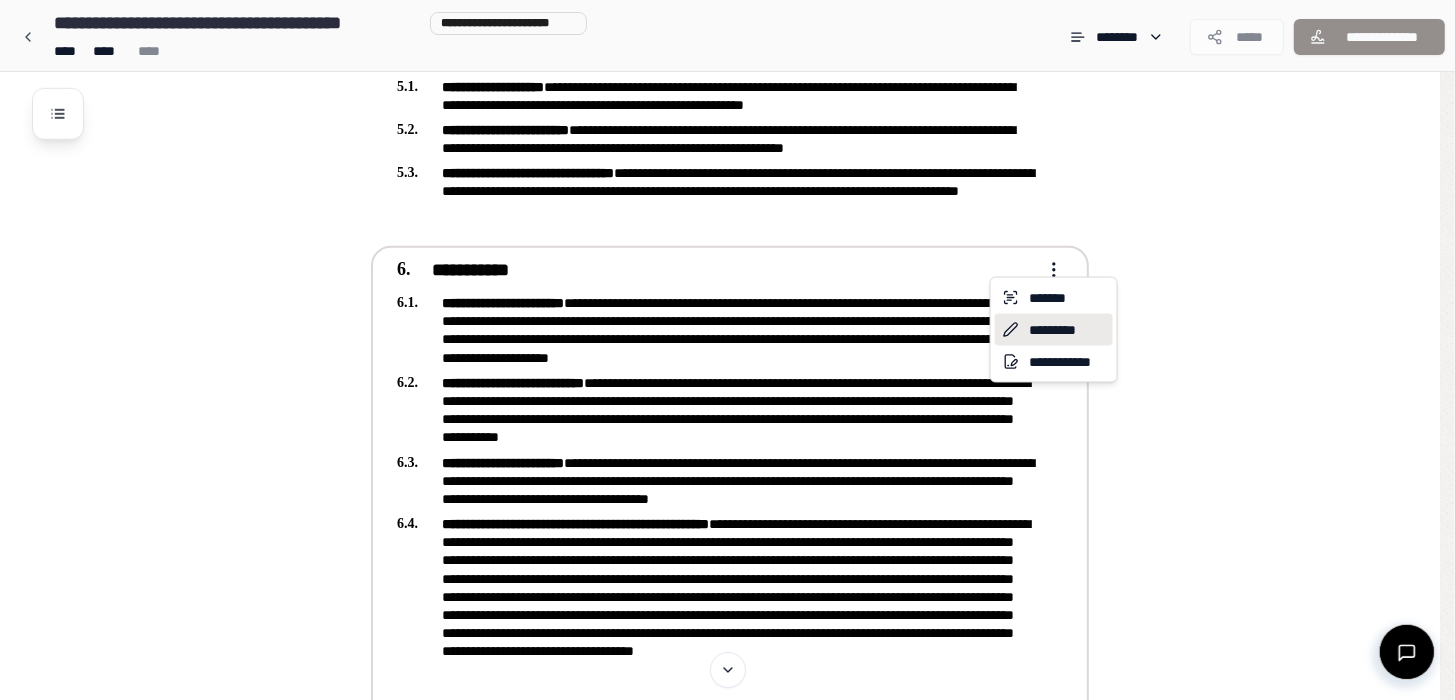 click on "*********" at bounding box center [1054, 330] 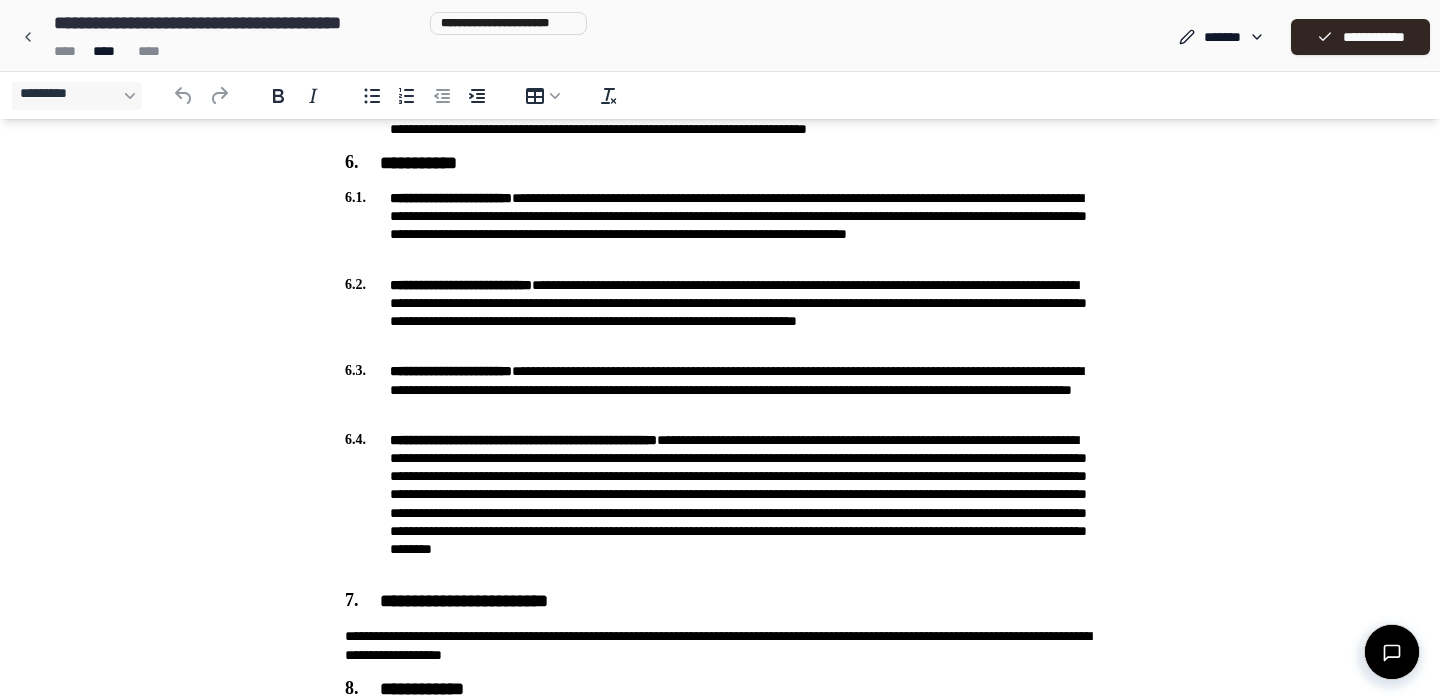 scroll, scrollTop: 1113, scrollLeft: 0, axis: vertical 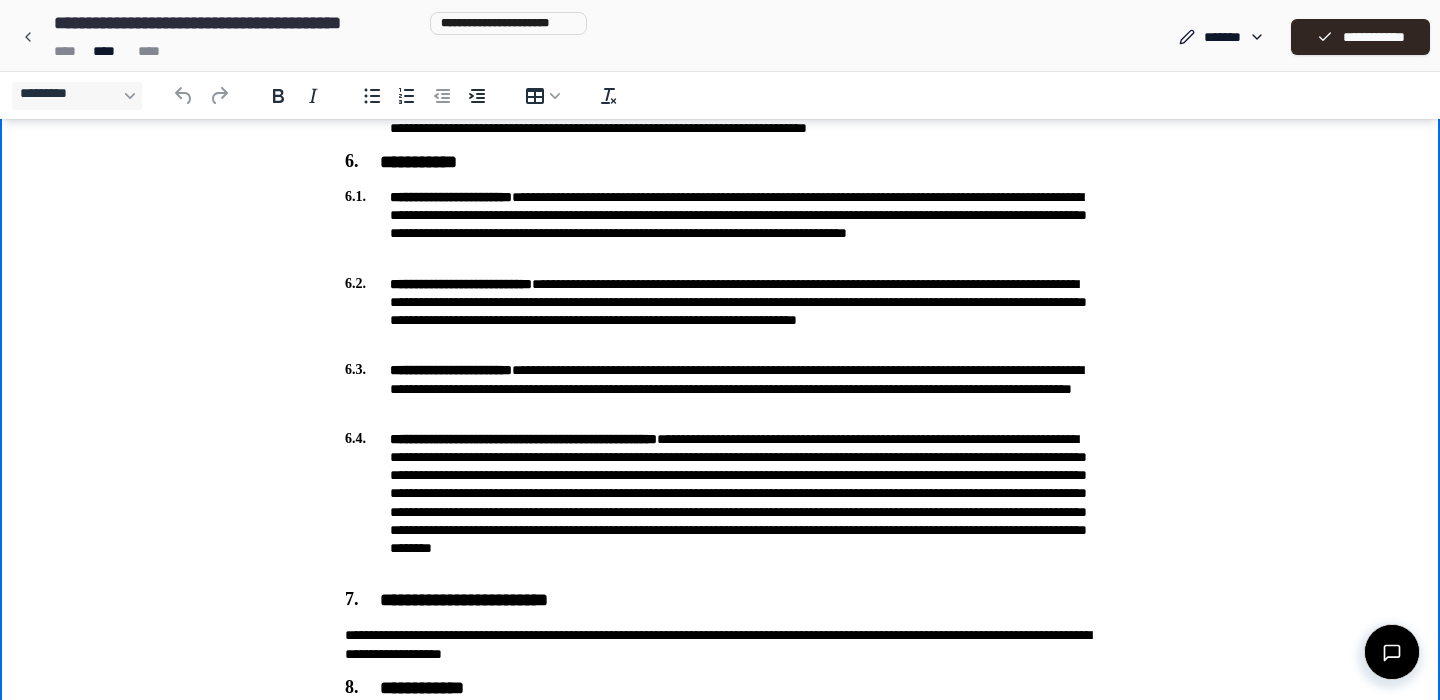drag, startPoint x: 458, startPoint y: 391, endPoint x: 1016, endPoint y: 368, distance: 558.4738 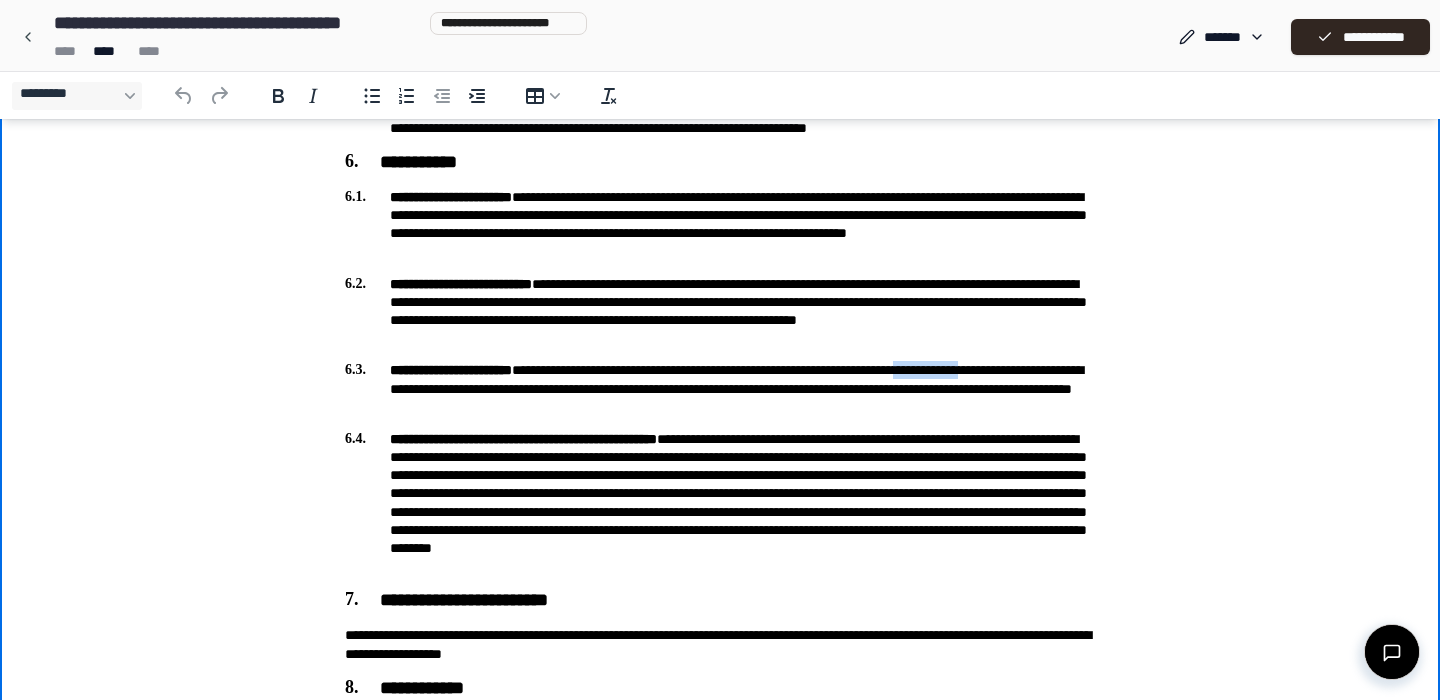 drag, startPoint x: 1008, startPoint y: 371, endPoint x: 463, endPoint y: 390, distance: 545.3311 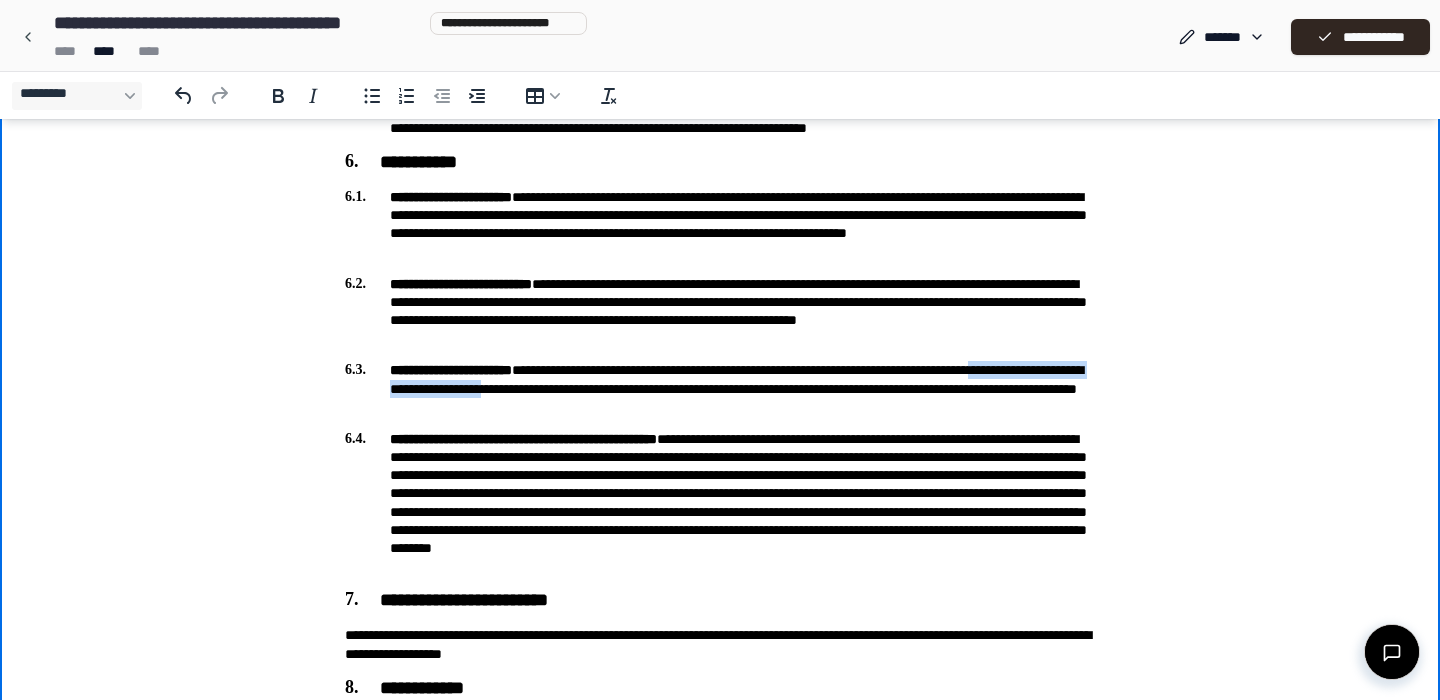 drag, startPoint x: 434, startPoint y: 390, endPoint x: 687, endPoint y: 384, distance: 253.07114 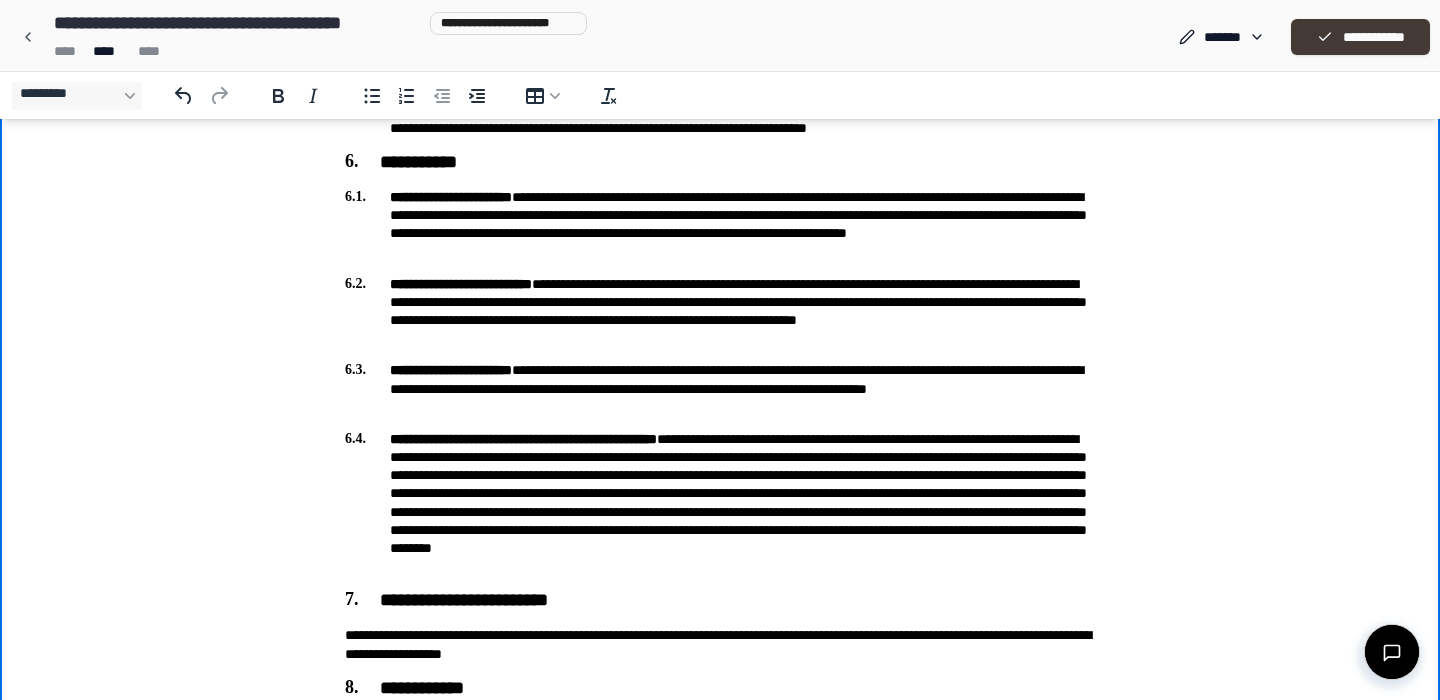 click on "**********" at bounding box center (1360, 37) 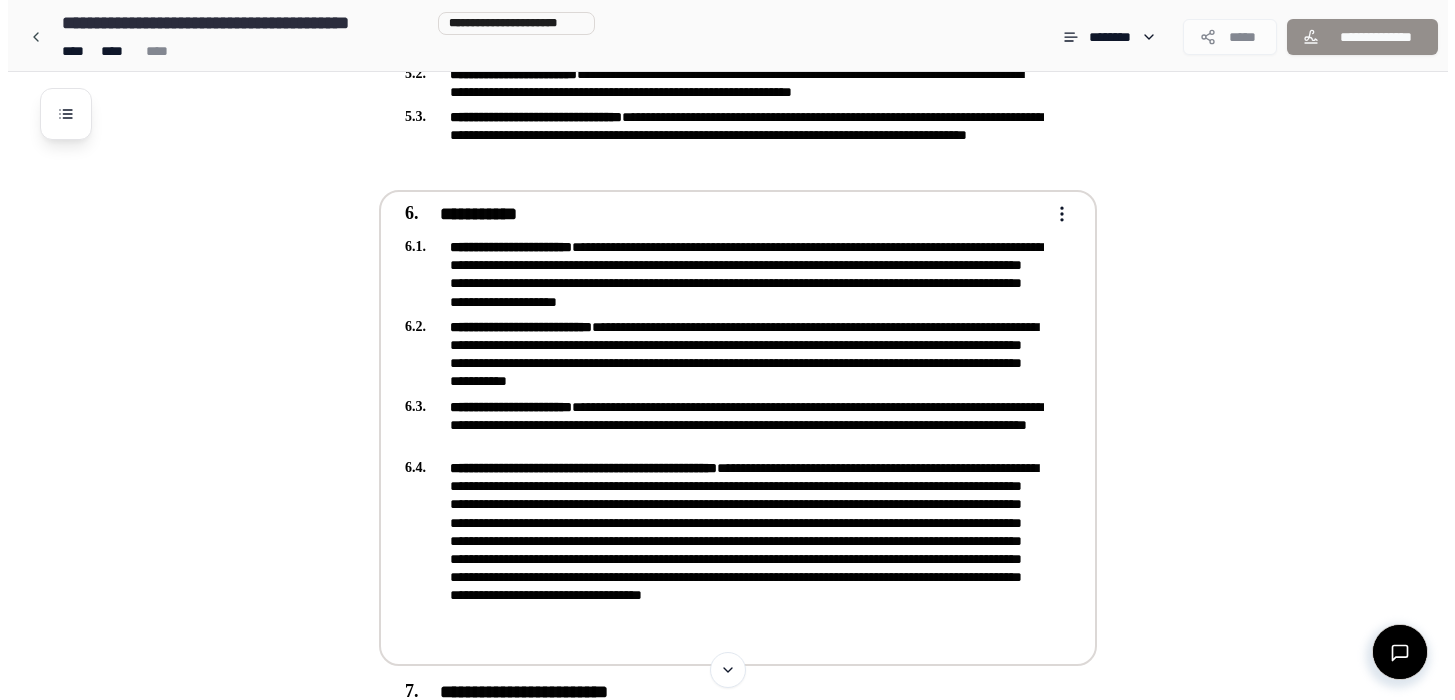 scroll, scrollTop: 1247, scrollLeft: 0, axis: vertical 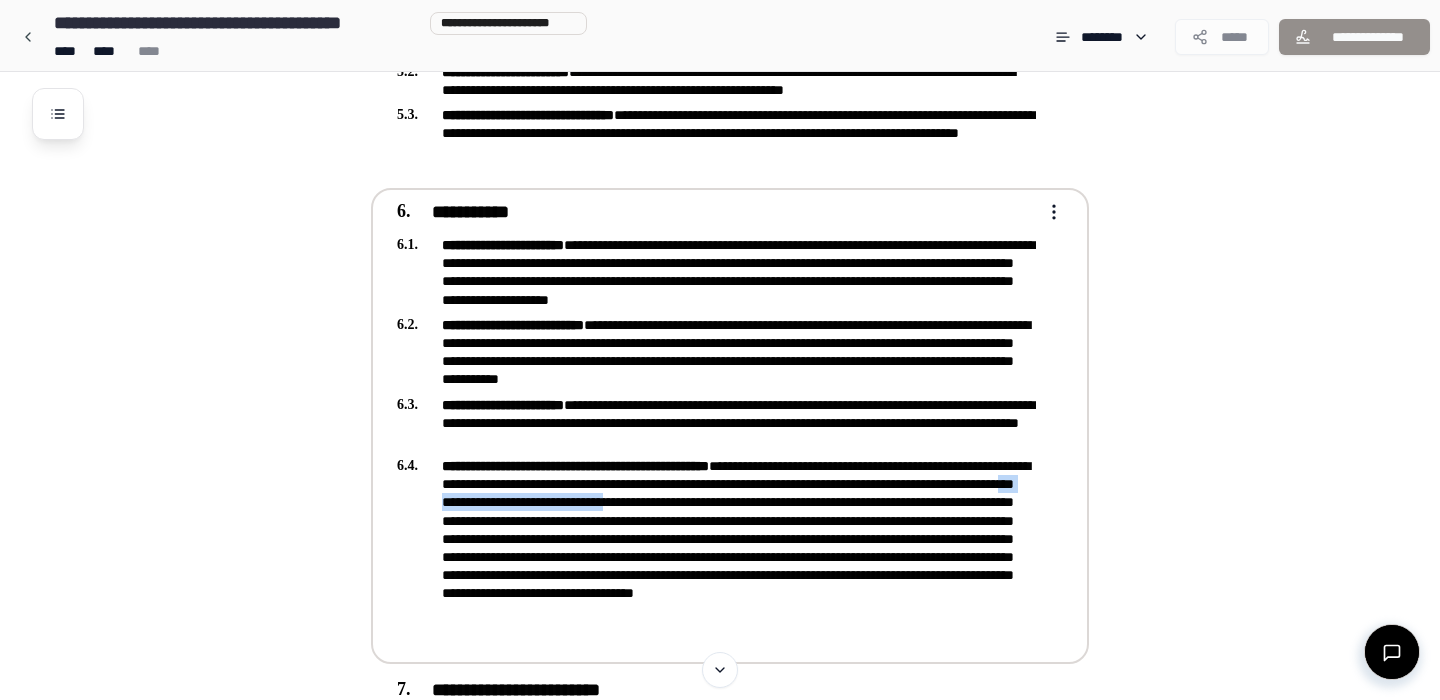 drag, startPoint x: 760, startPoint y: 490, endPoint x: 981, endPoint y: 495, distance: 221.05655 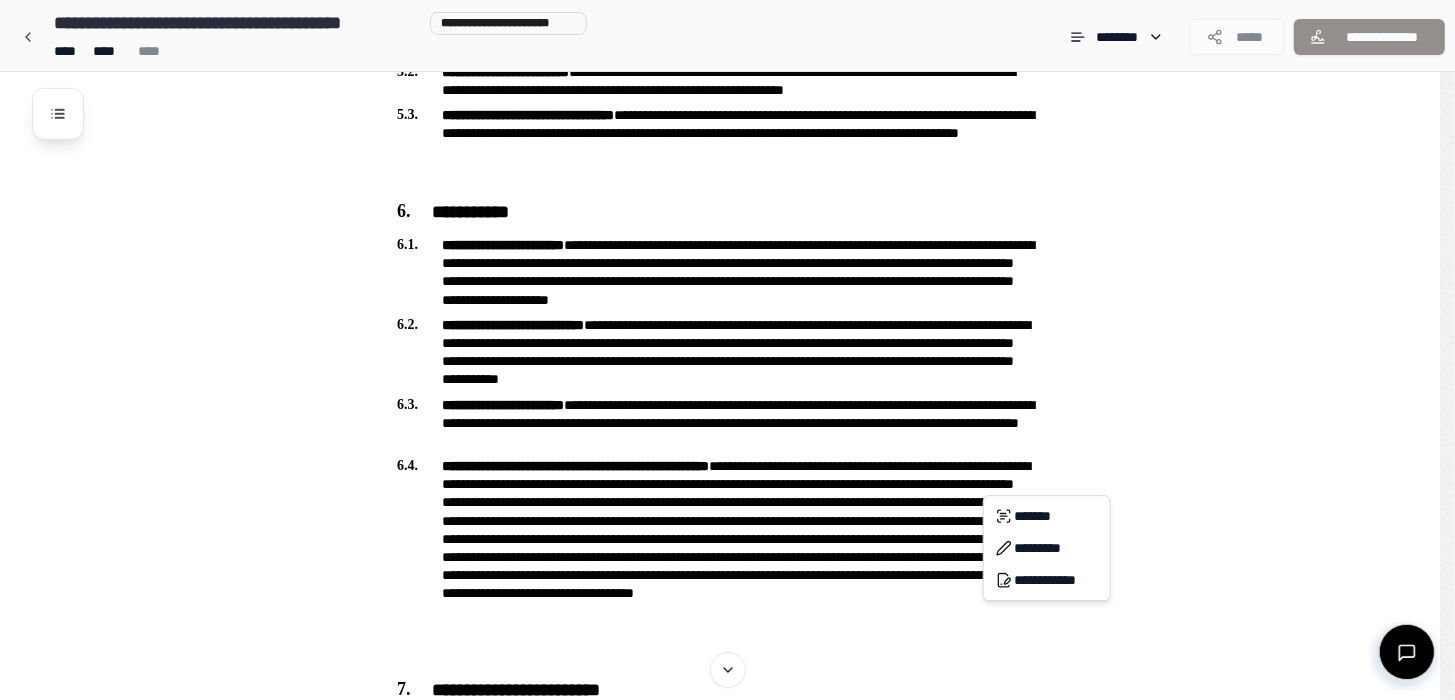 click on "**********" at bounding box center (727, 51) 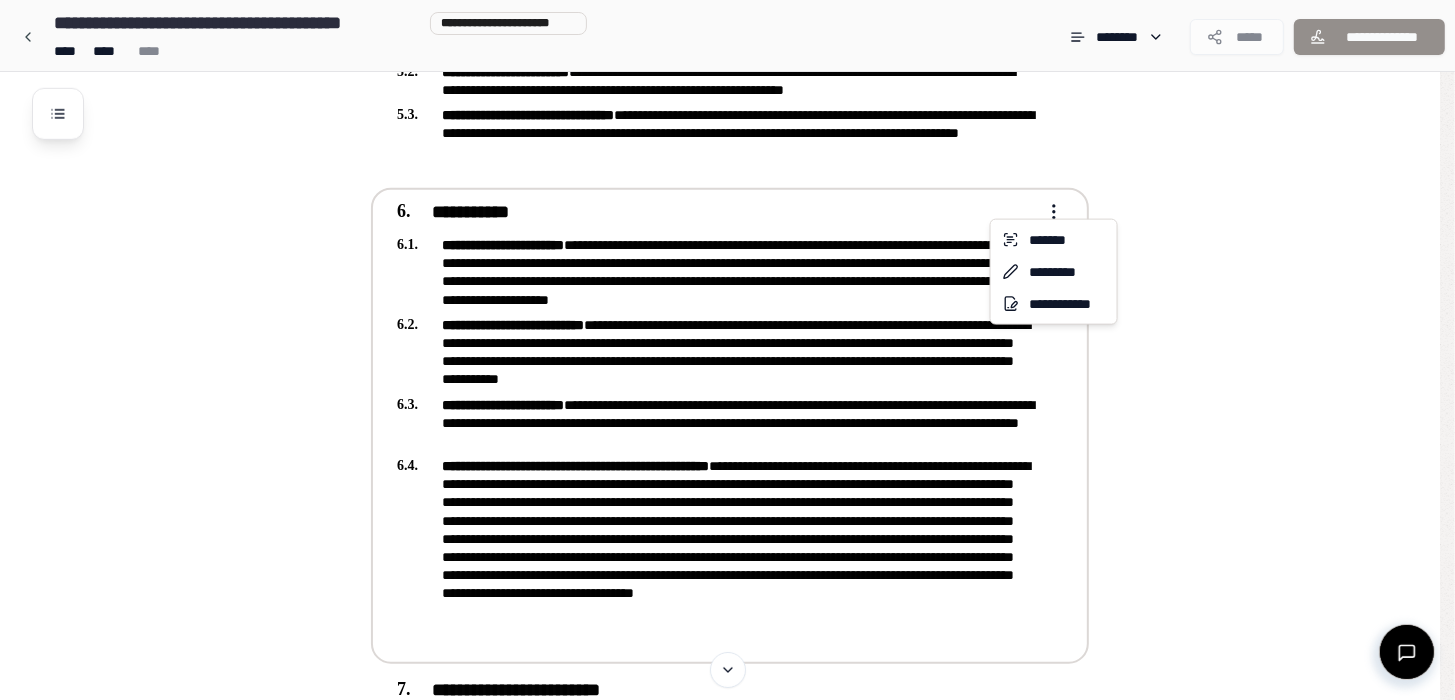 click on "**********" at bounding box center [720, 51] 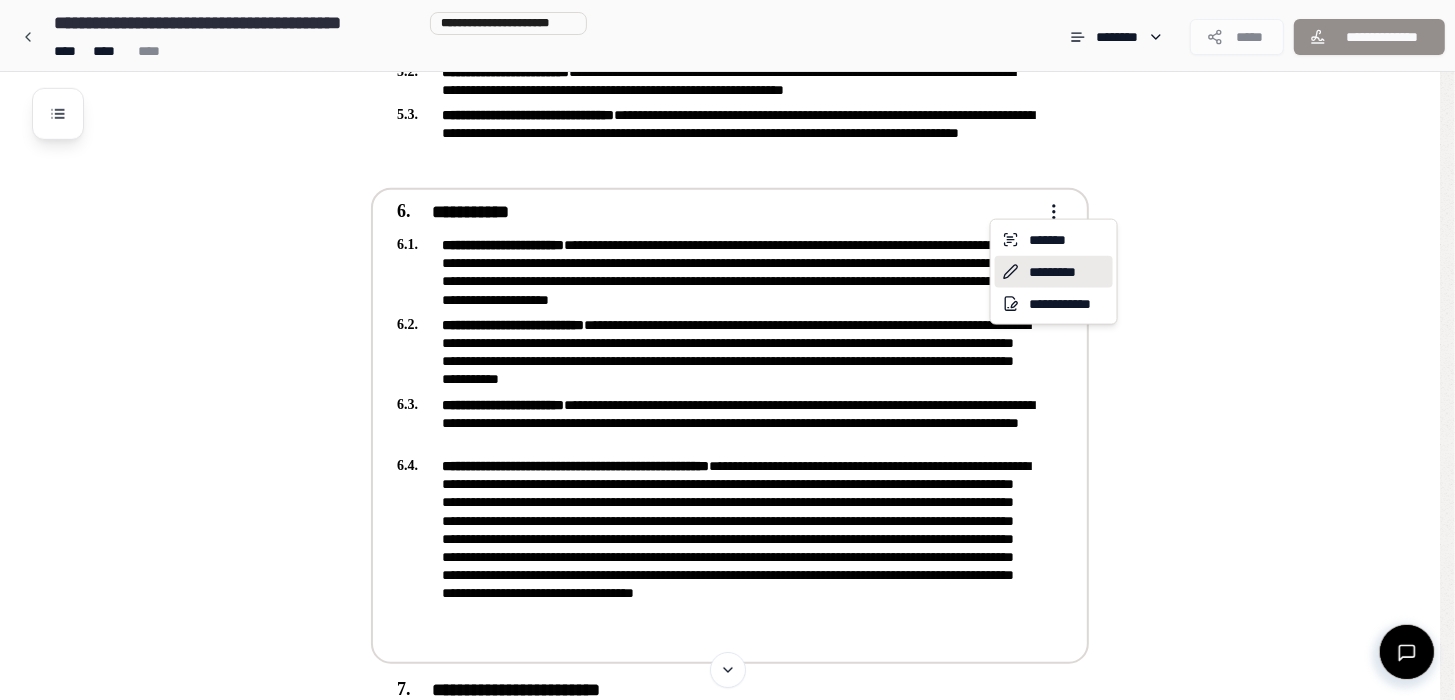 click on "*********" at bounding box center (1054, 272) 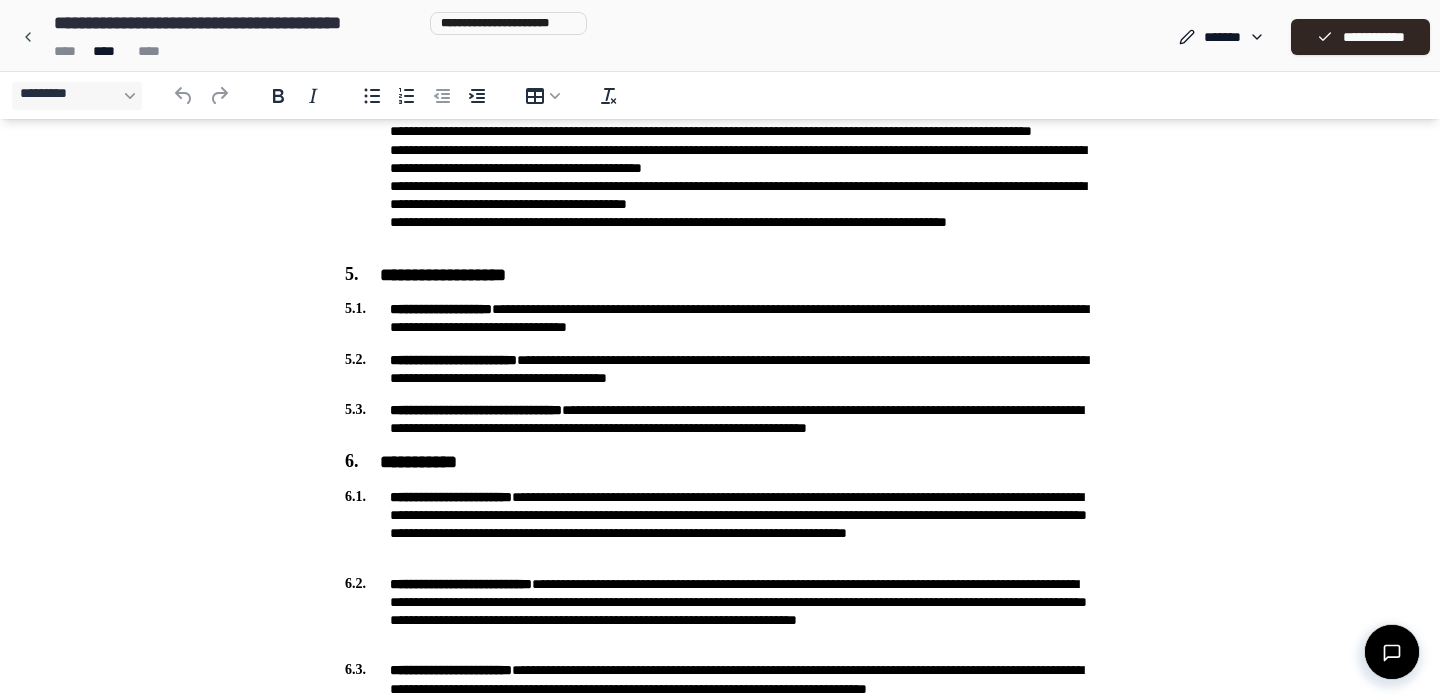 scroll, scrollTop: 1068, scrollLeft: 0, axis: vertical 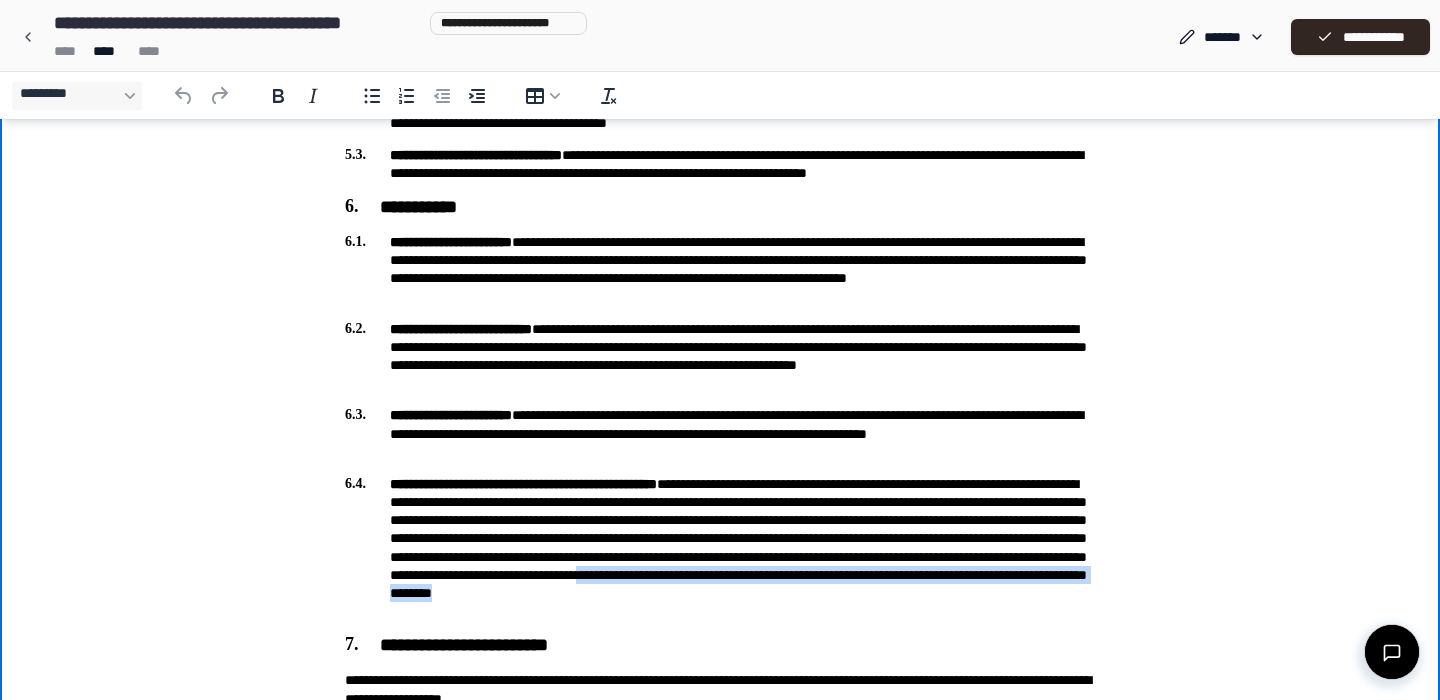 drag, startPoint x: 804, startPoint y: 592, endPoint x: 886, endPoint y: 612, distance: 84.40379 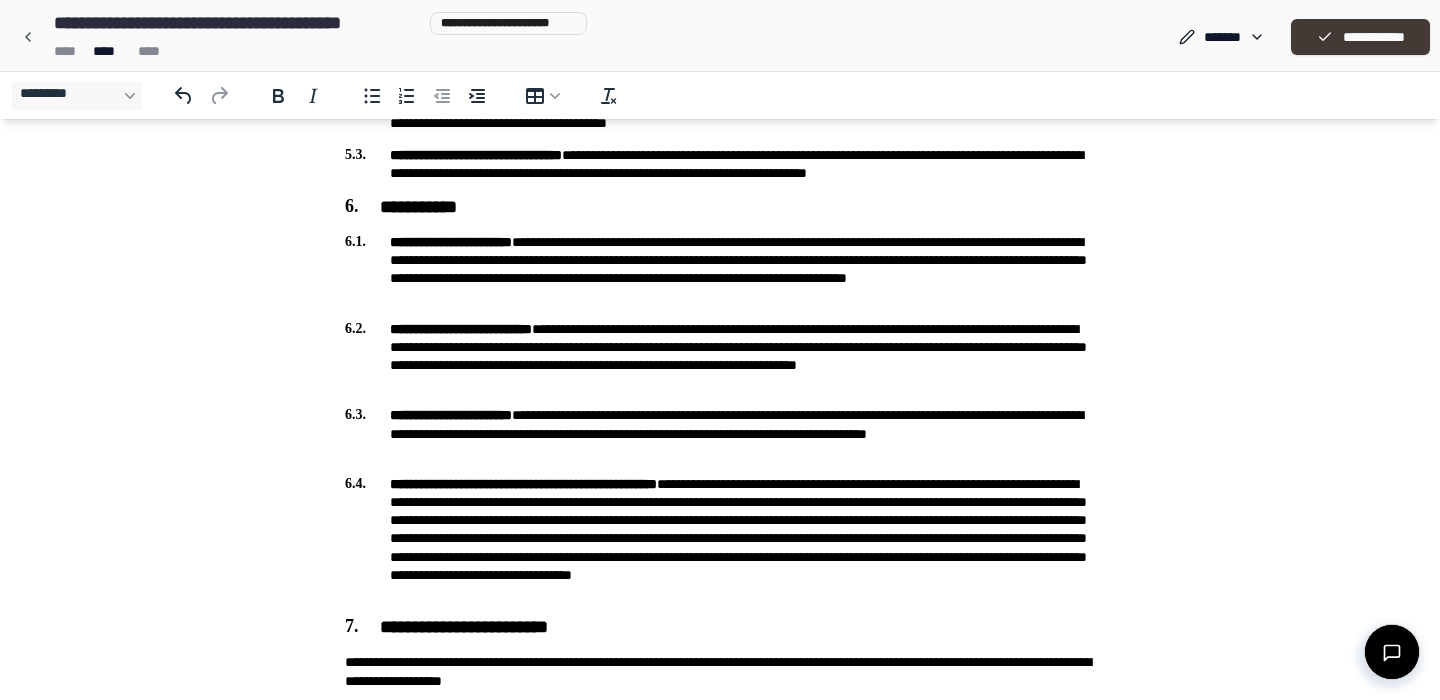 click on "**********" at bounding box center (1360, 37) 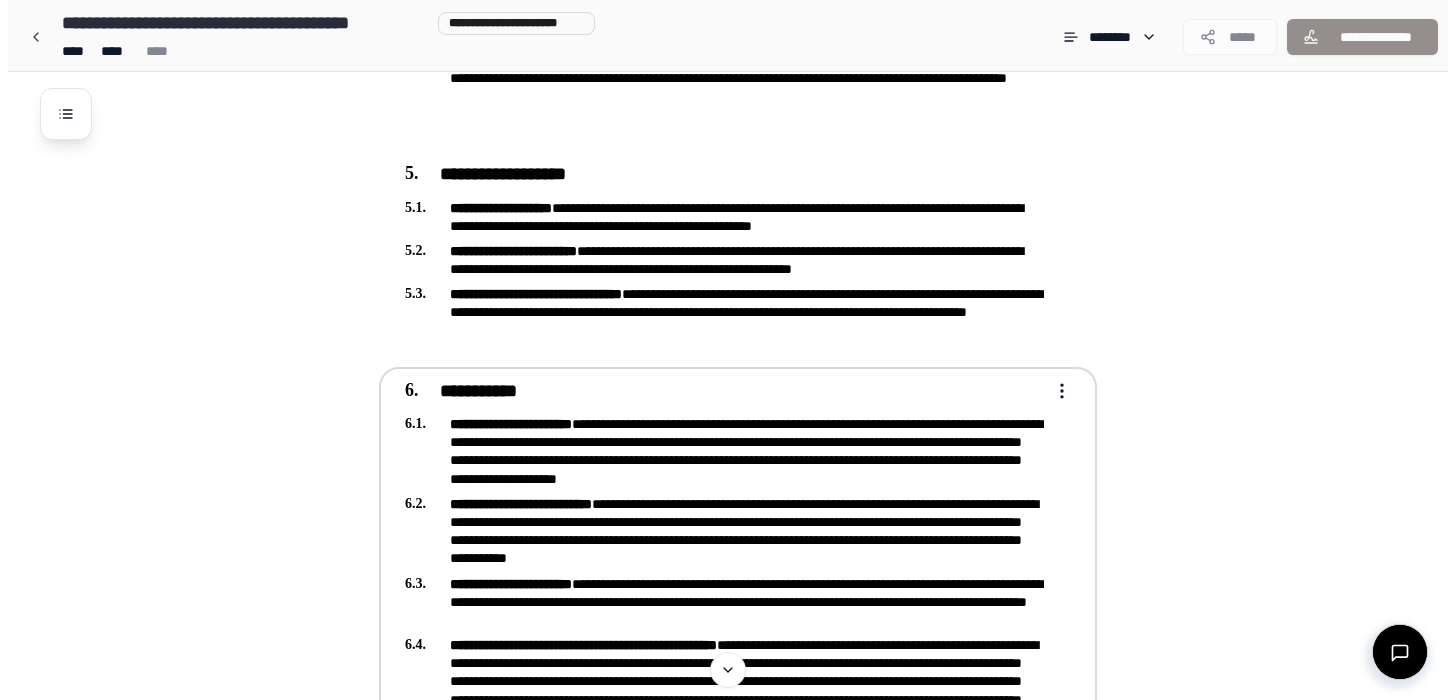 scroll, scrollTop: 1328, scrollLeft: 0, axis: vertical 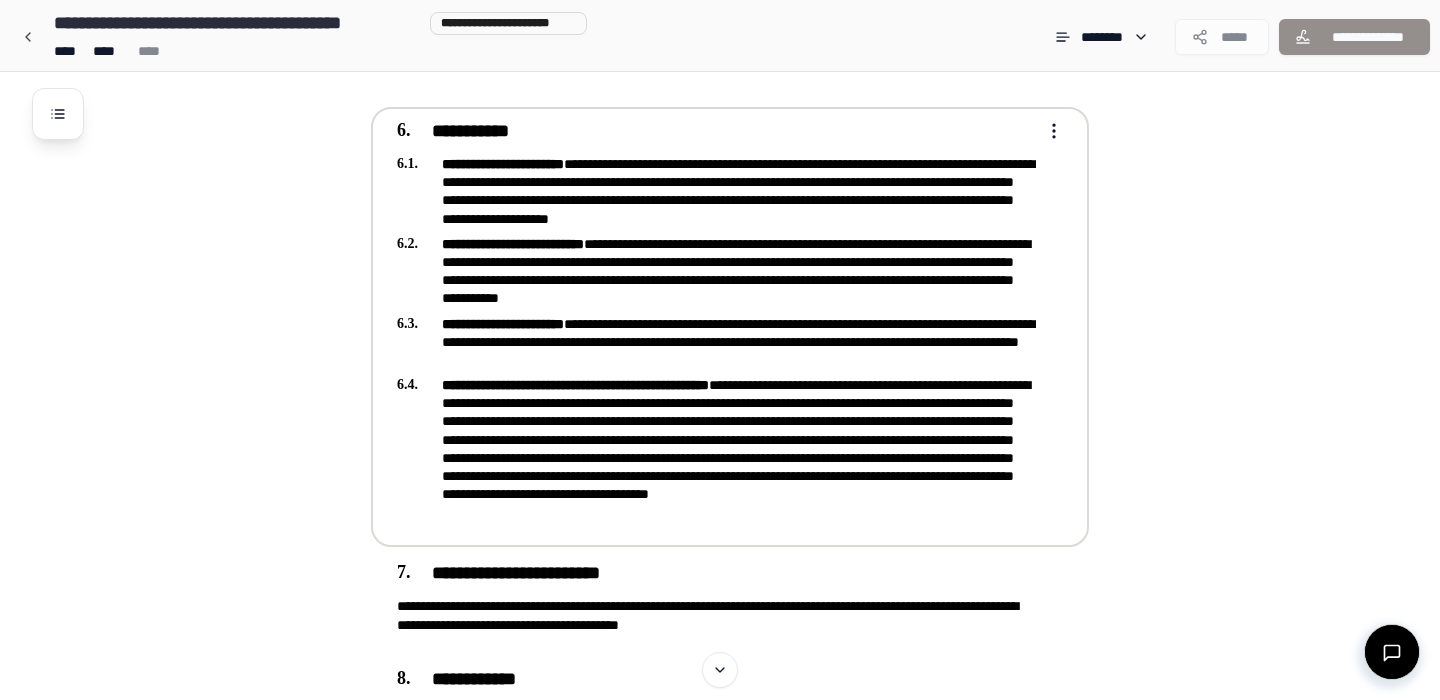 click on "**********" at bounding box center (720, -48) 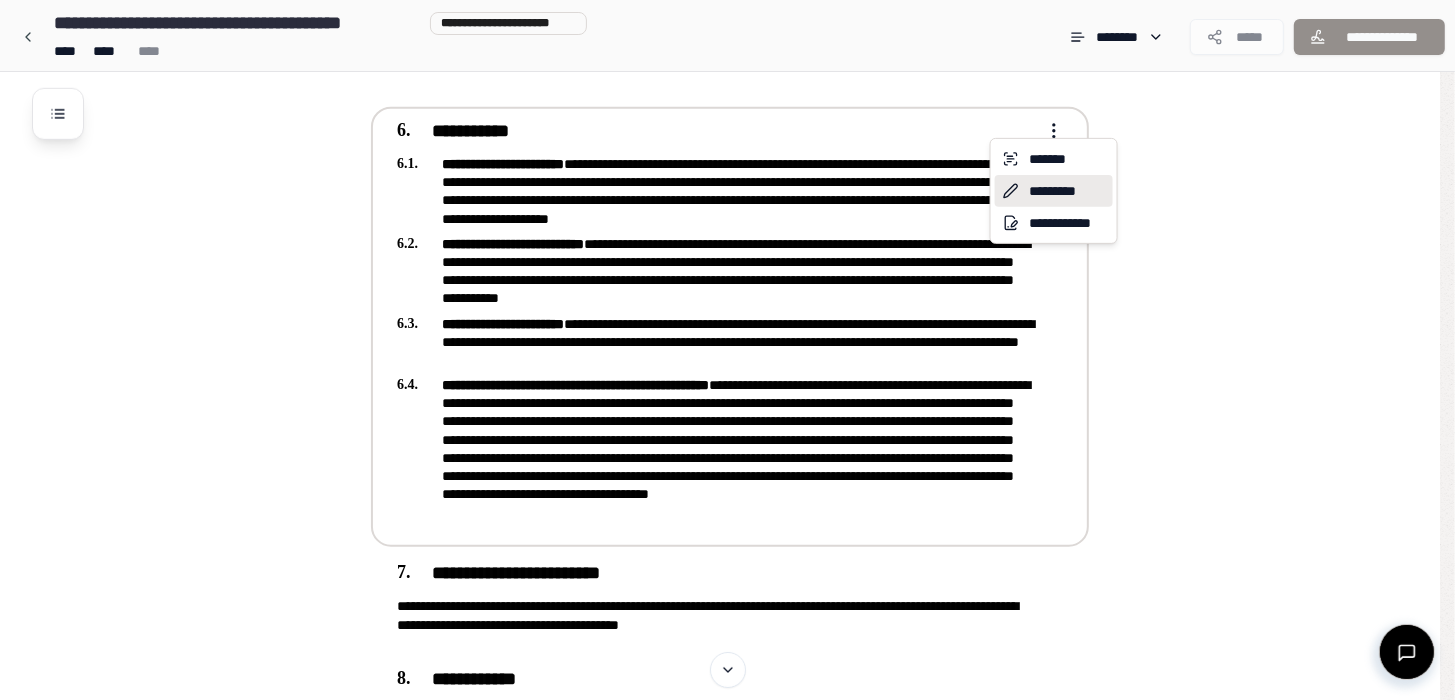 click on "*********" at bounding box center [1054, 191] 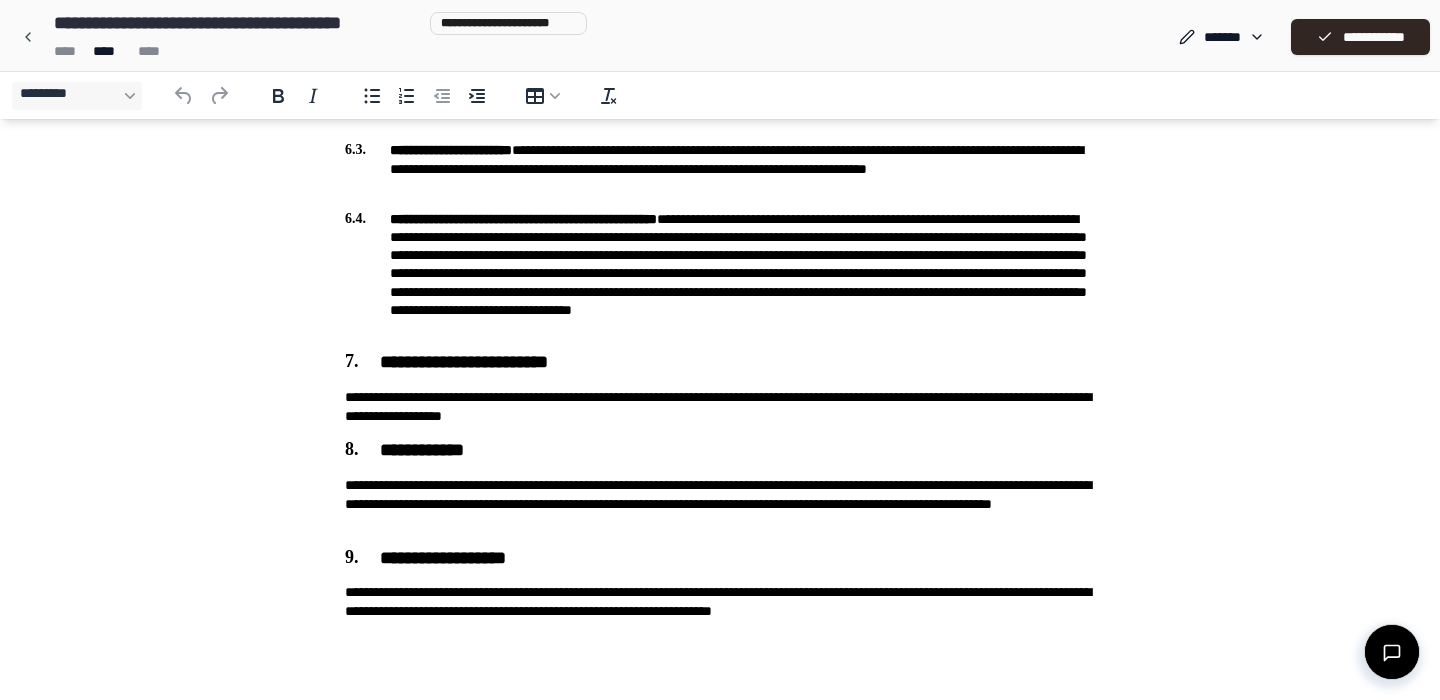 scroll, scrollTop: 1331, scrollLeft: 0, axis: vertical 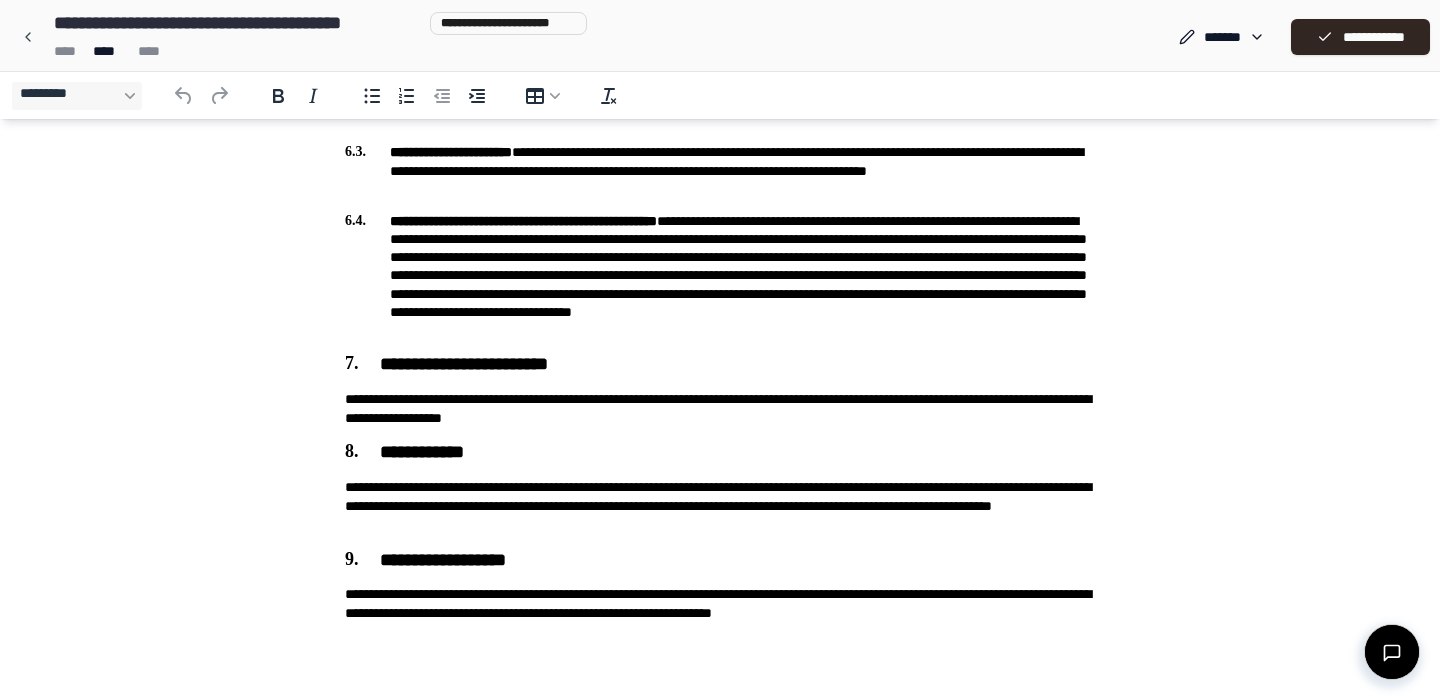 click on "**********" at bounding box center [720, 275] 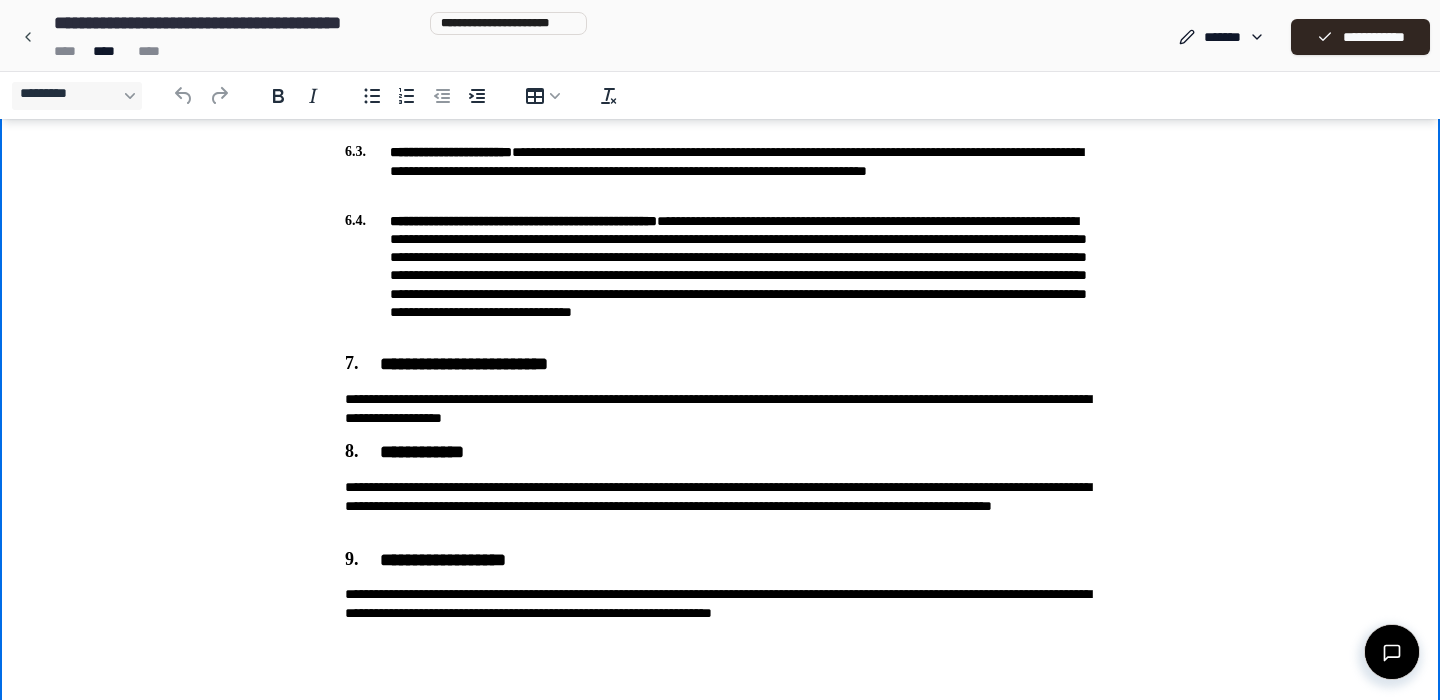 type 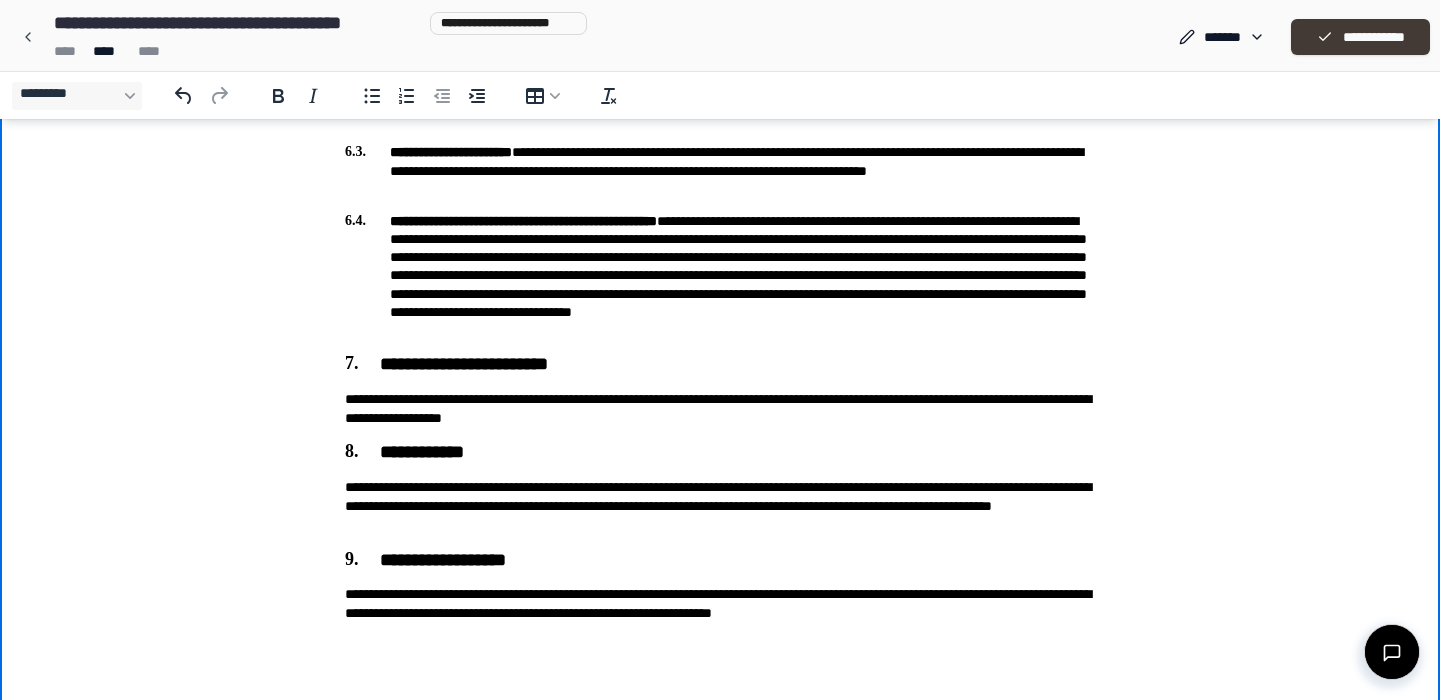 click on "**********" at bounding box center [1360, 37] 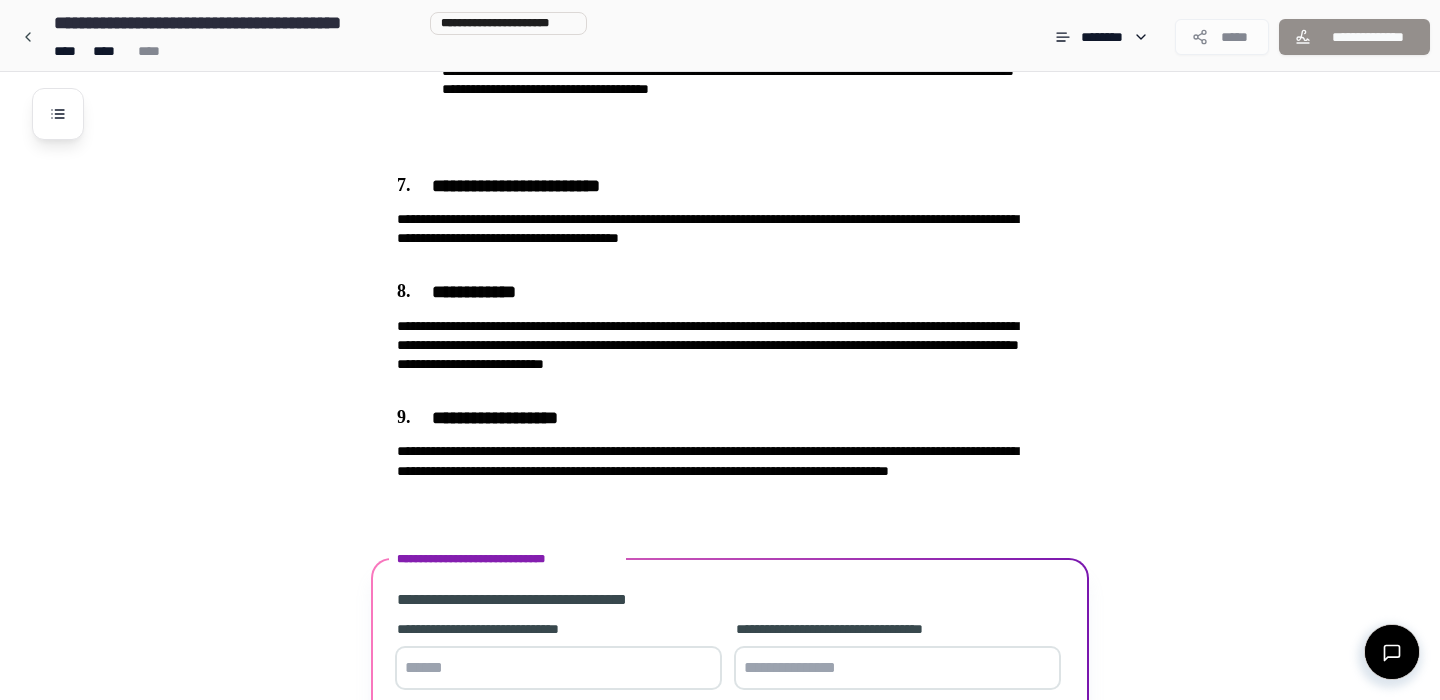 scroll, scrollTop: 1860, scrollLeft: 0, axis: vertical 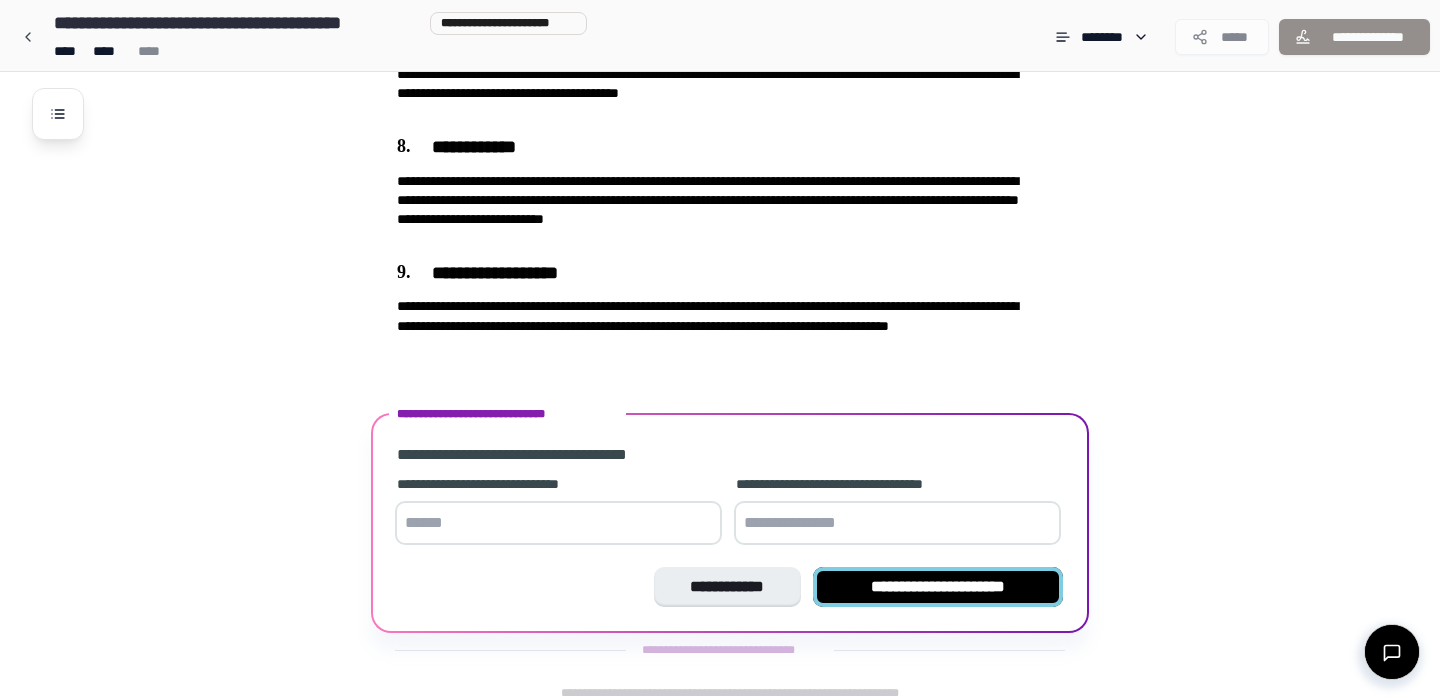 click on "**********" at bounding box center [938, 587] 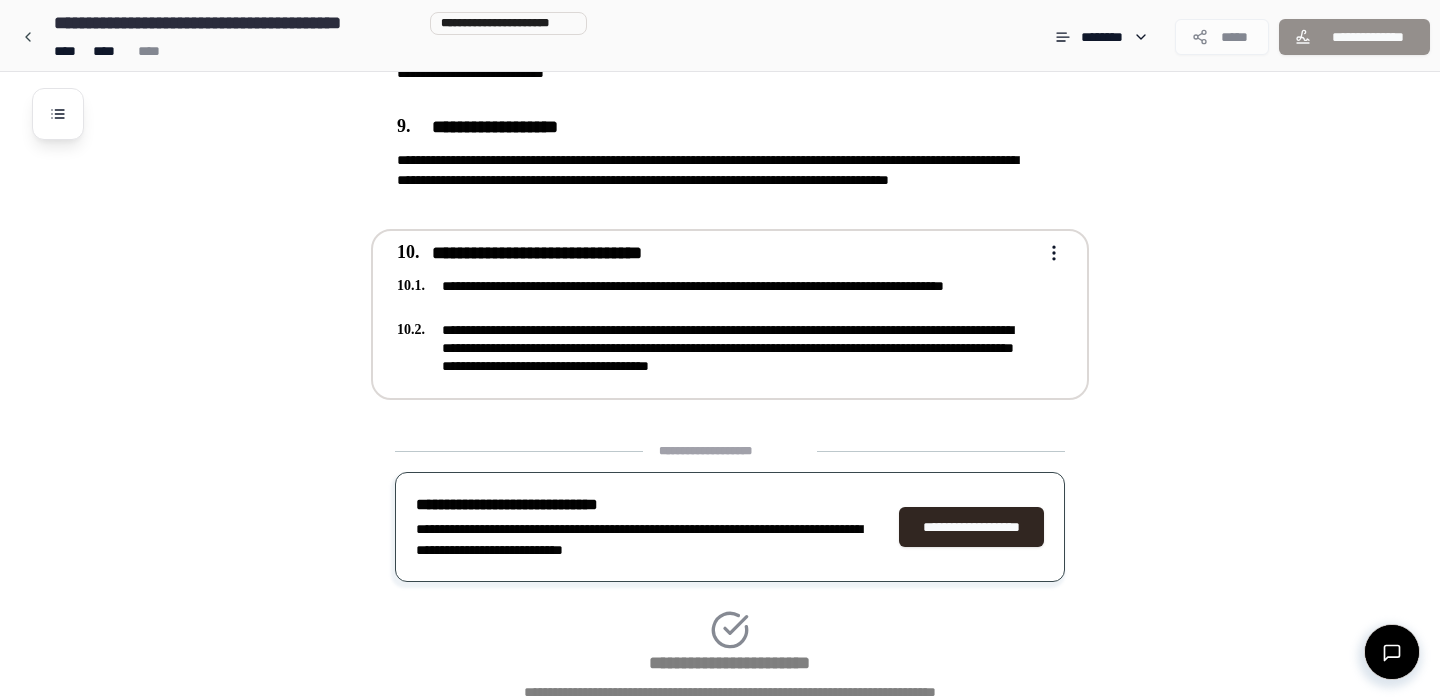 scroll, scrollTop: 2140, scrollLeft: 0, axis: vertical 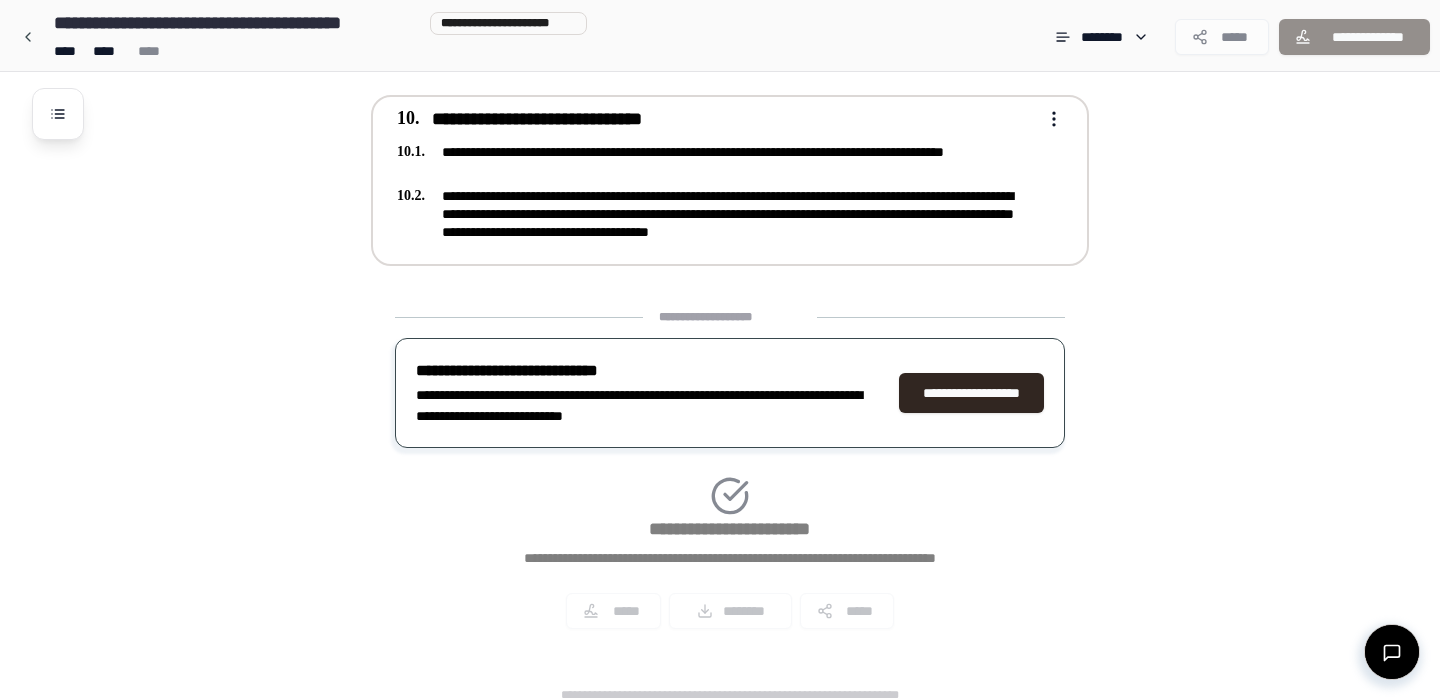 click on "**********" at bounding box center (730, 180) 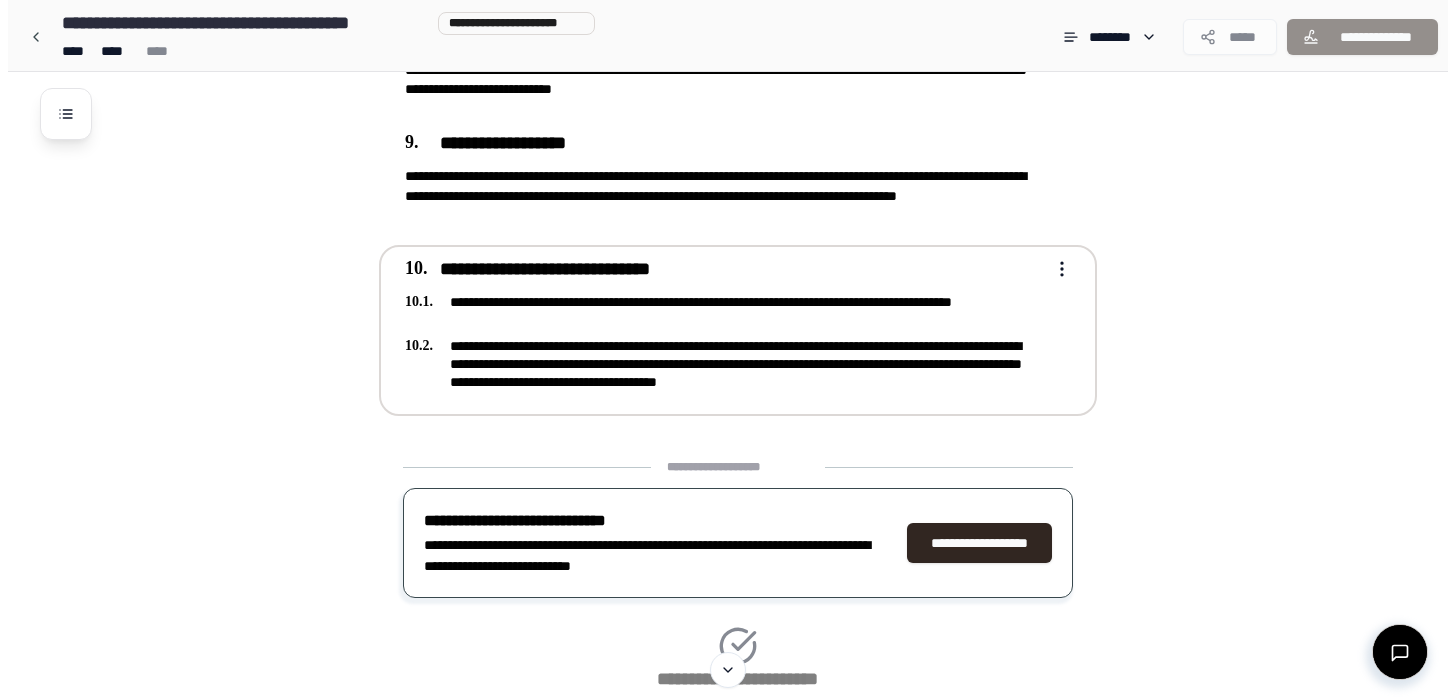 scroll, scrollTop: 1990, scrollLeft: 0, axis: vertical 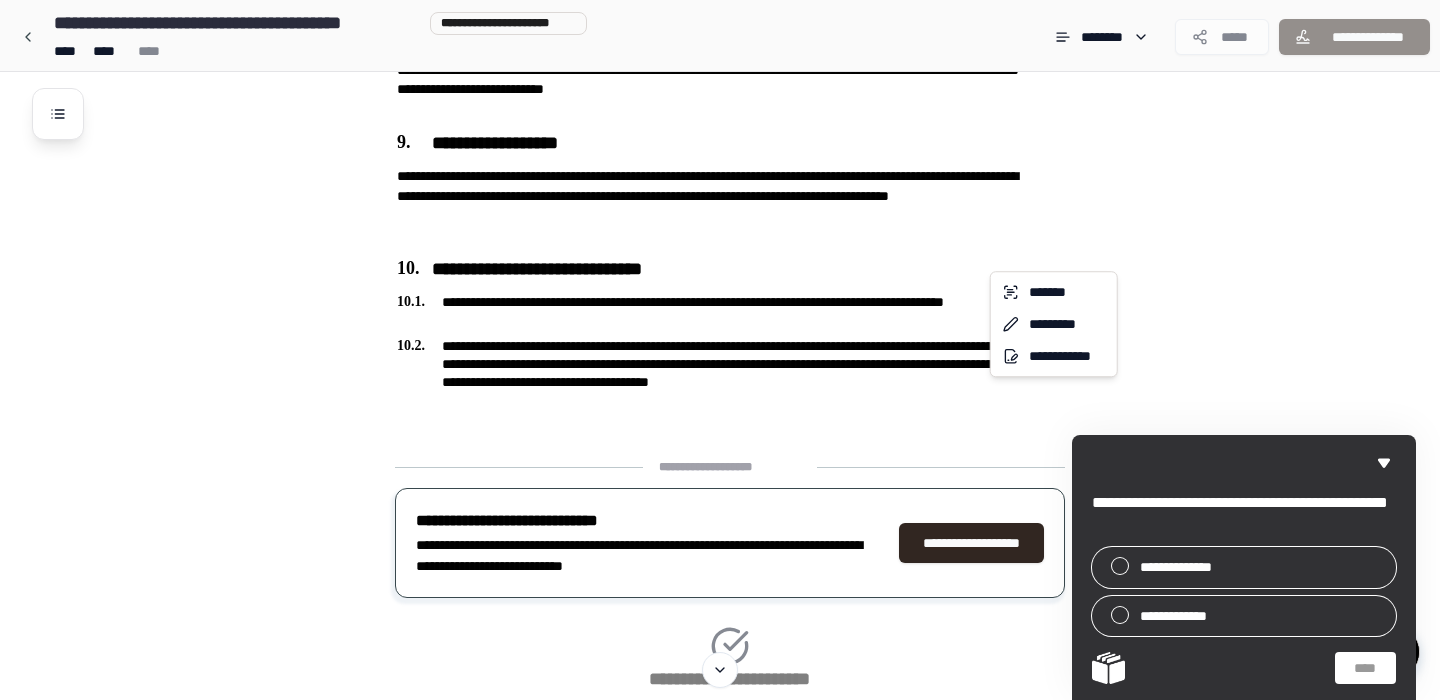click on "**********" at bounding box center [720, -570] 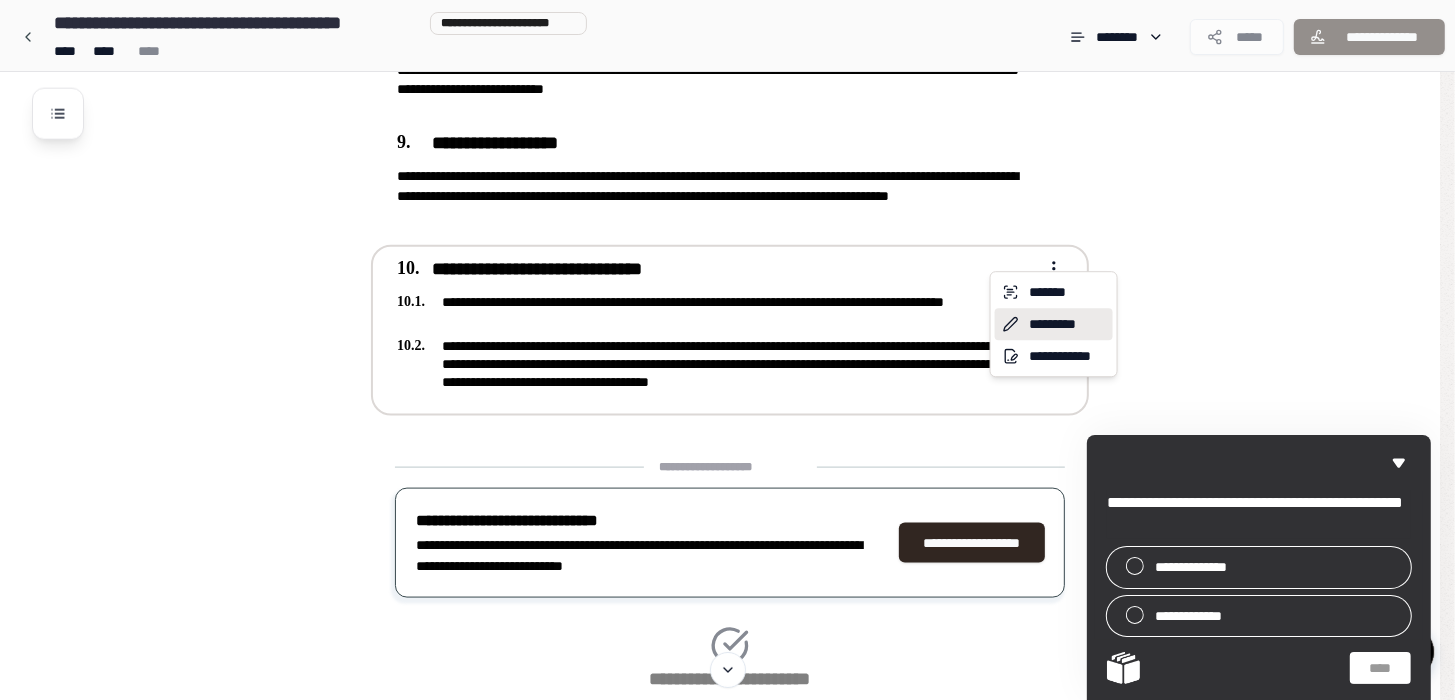 click on "*********" at bounding box center (1054, 324) 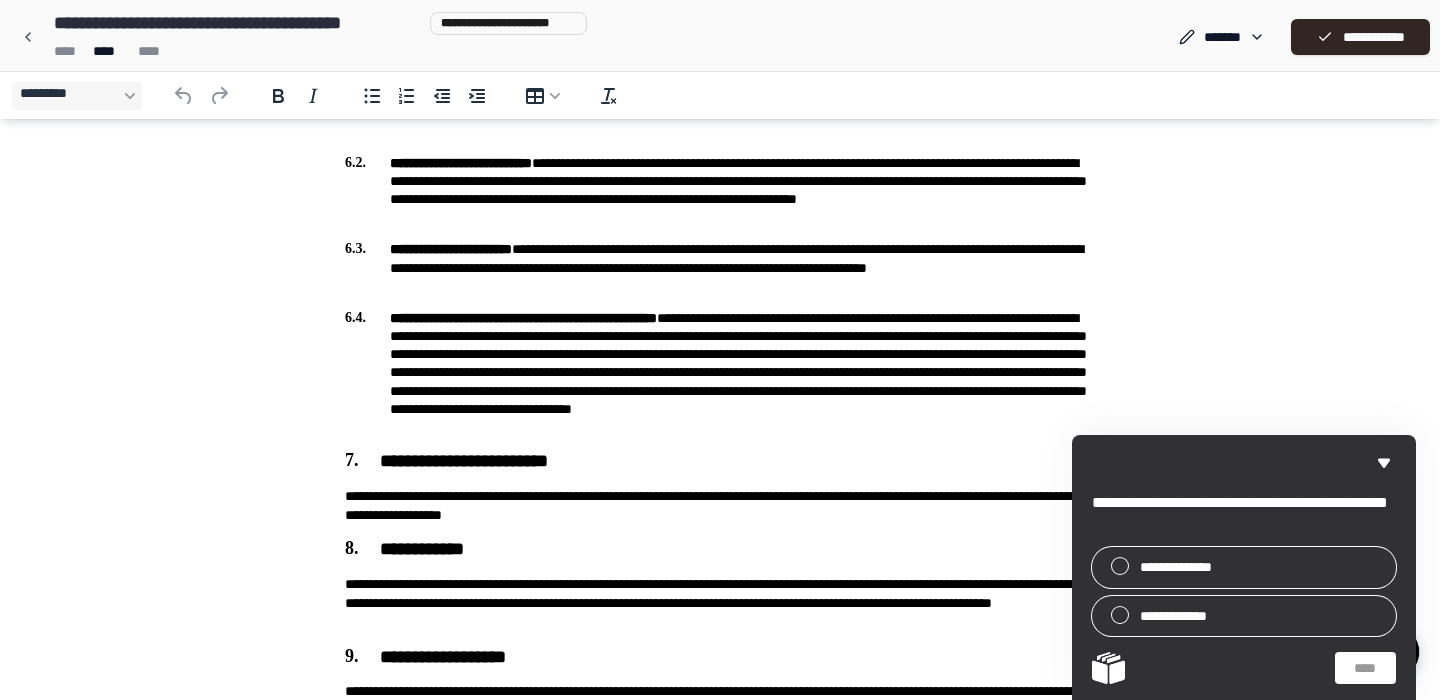 scroll, scrollTop: 1472, scrollLeft: 0, axis: vertical 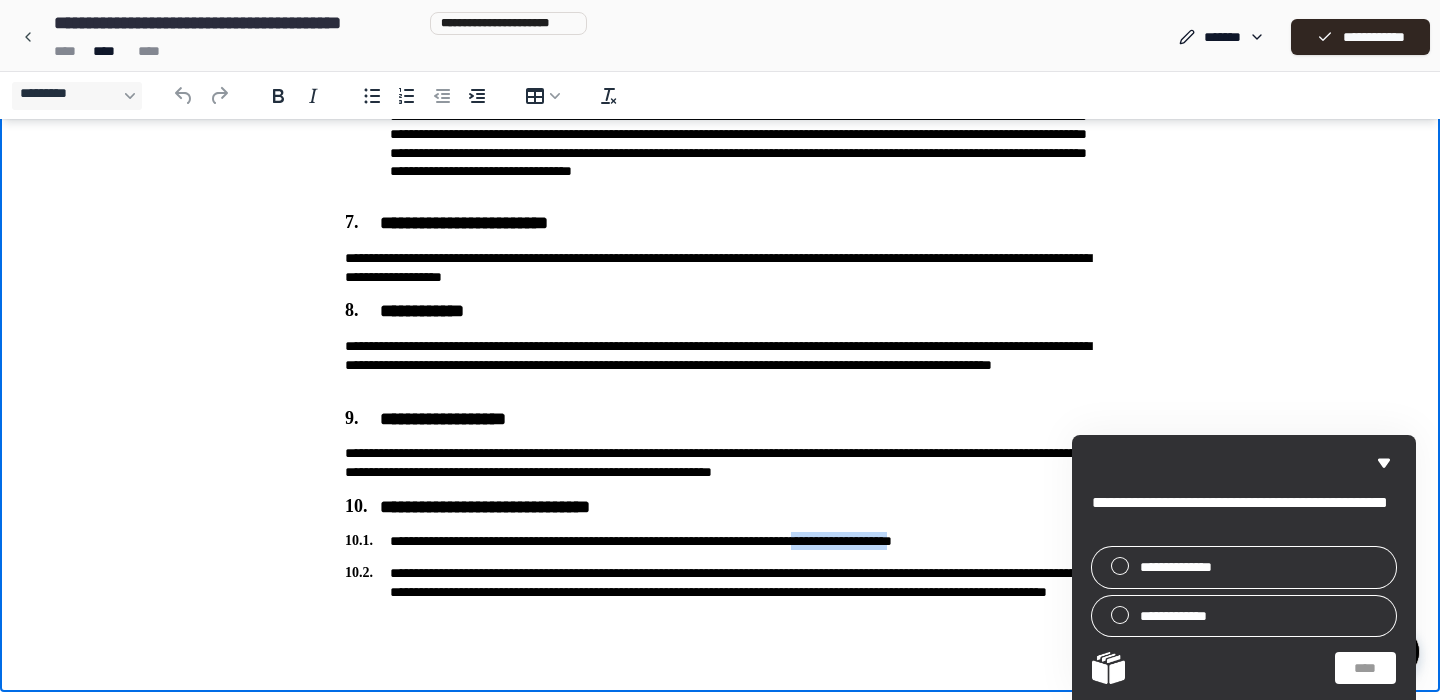 drag, startPoint x: 905, startPoint y: 539, endPoint x: 1055, endPoint y: 540, distance: 150.00333 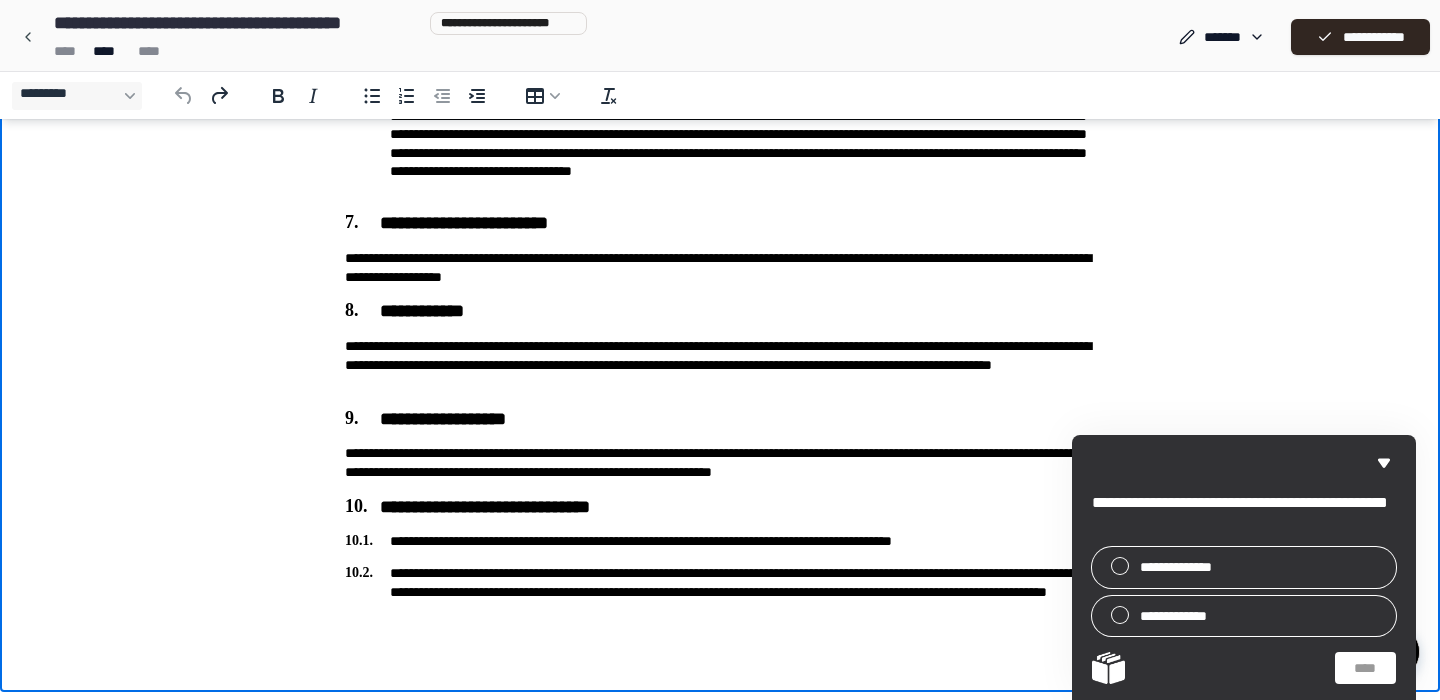 click on "**********" at bounding box center [720, 541] 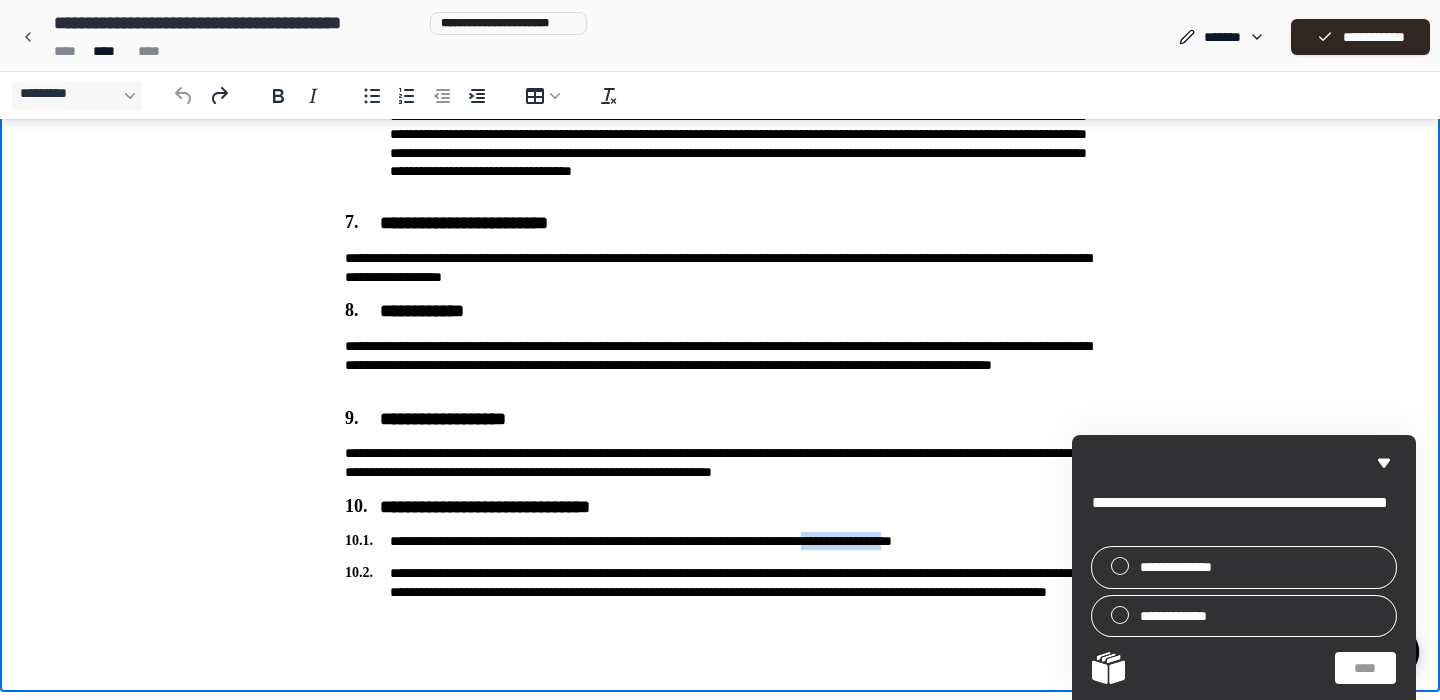 drag, startPoint x: 912, startPoint y: 540, endPoint x: 1052, endPoint y: 543, distance: 140.03214 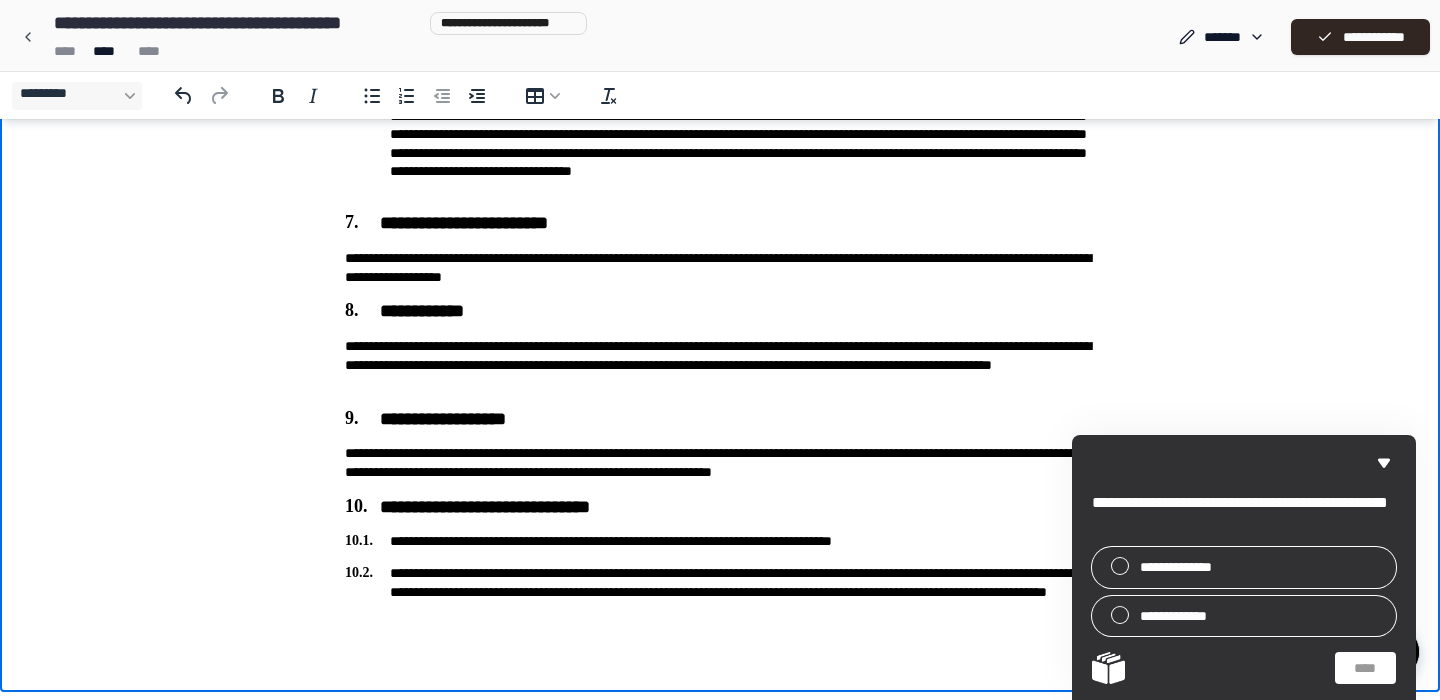 click on "**********" at bounding box center (720, 591) 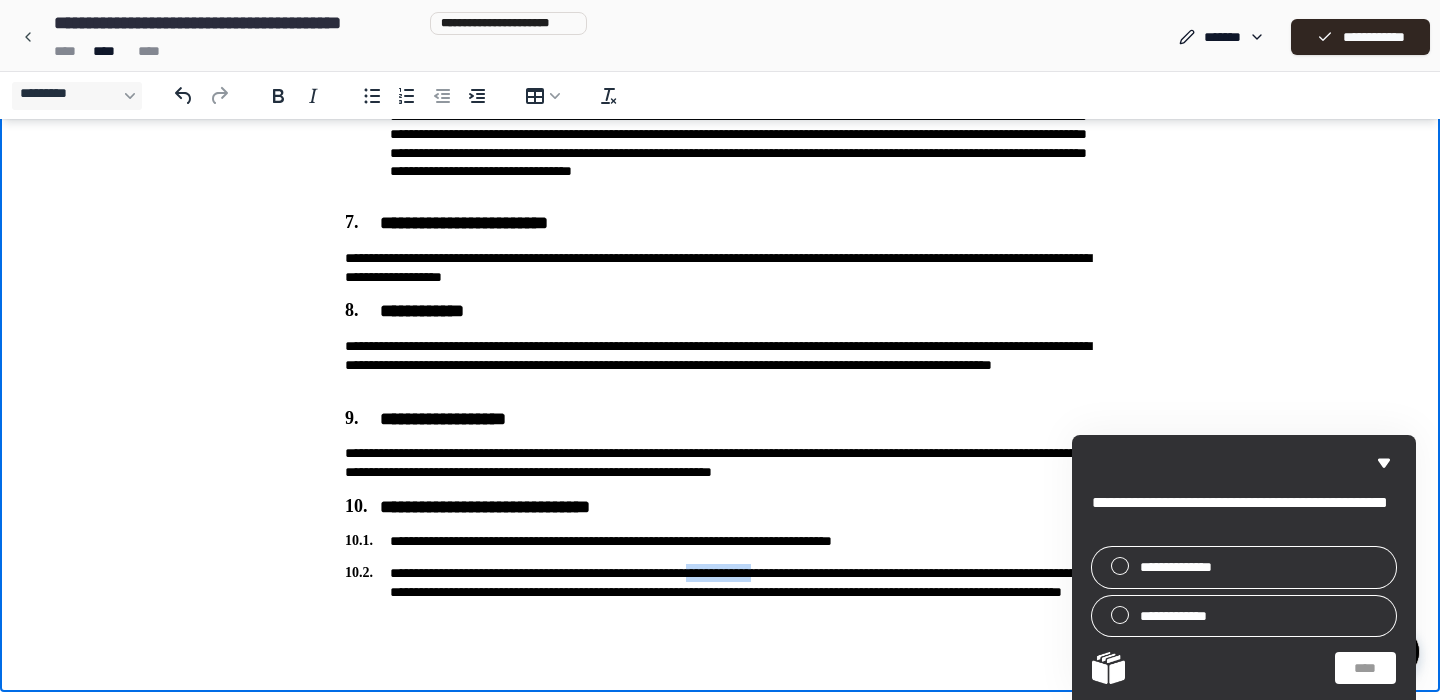 drag, startPoint x: 750, startPoint y: 575, endPoint x: 859, endPoint y: 574, distance: 109.004585 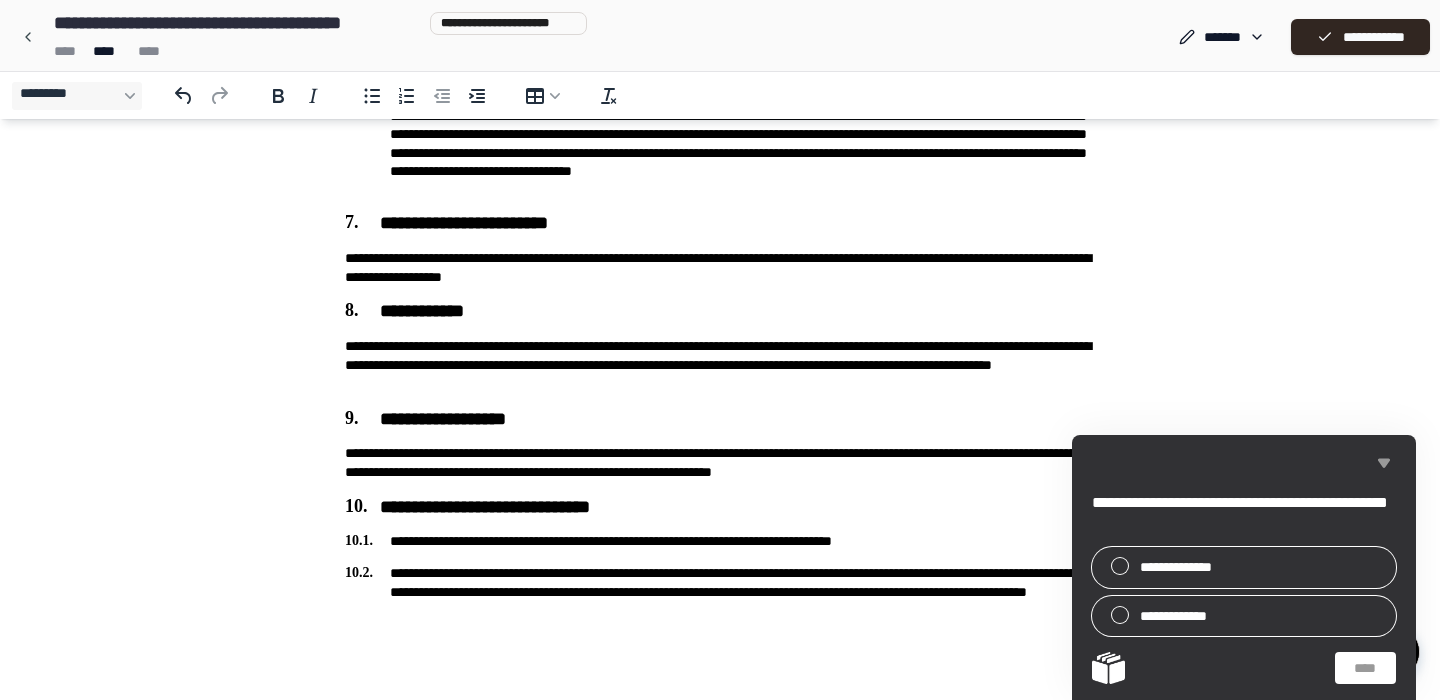 click 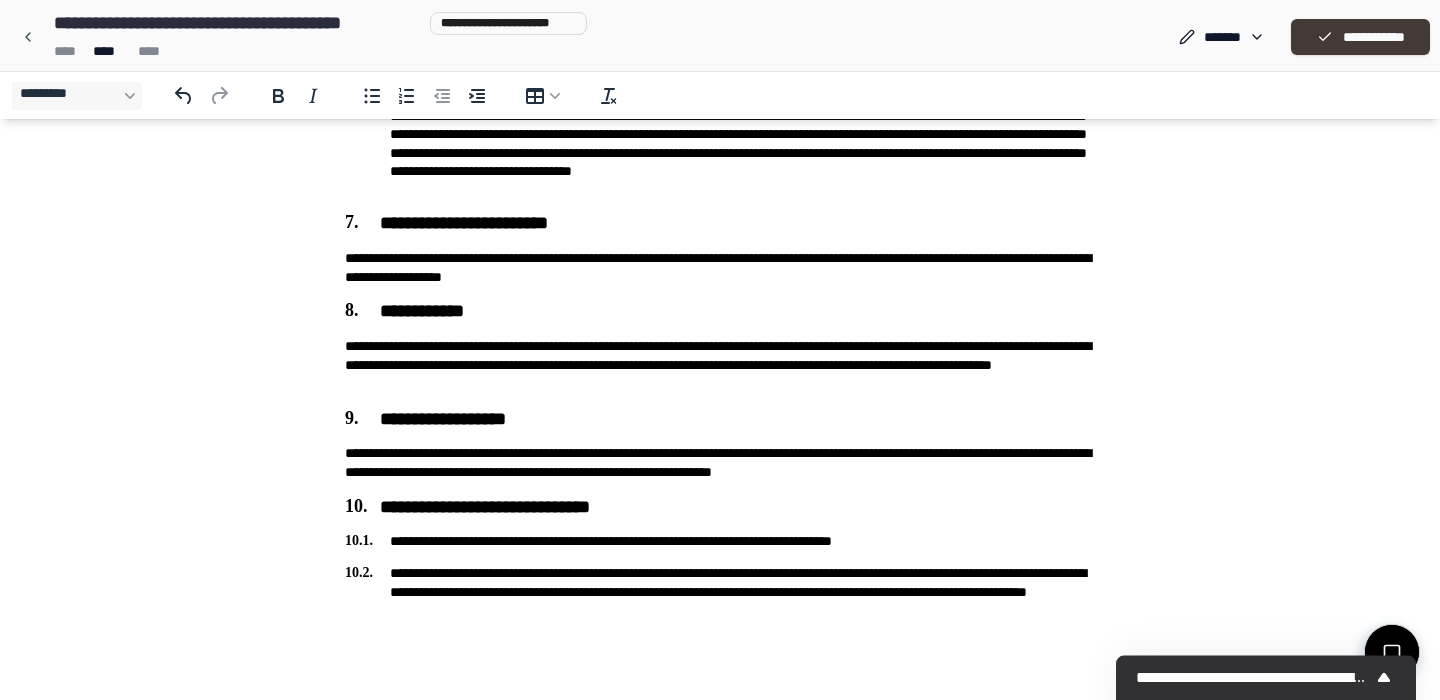 click on "**********" at bounding box center (1360, 37) 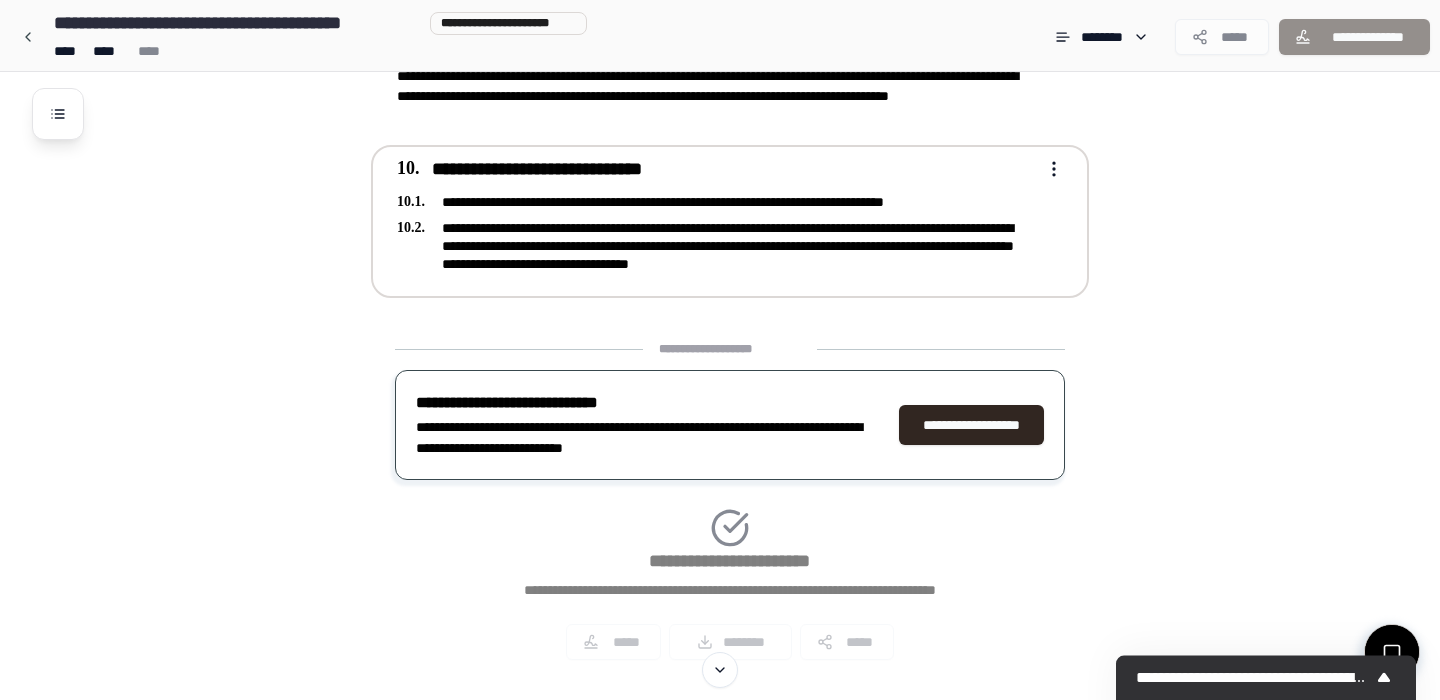 scroll, scrollTop: 2122, scrollLeft: 0, axis: vertical 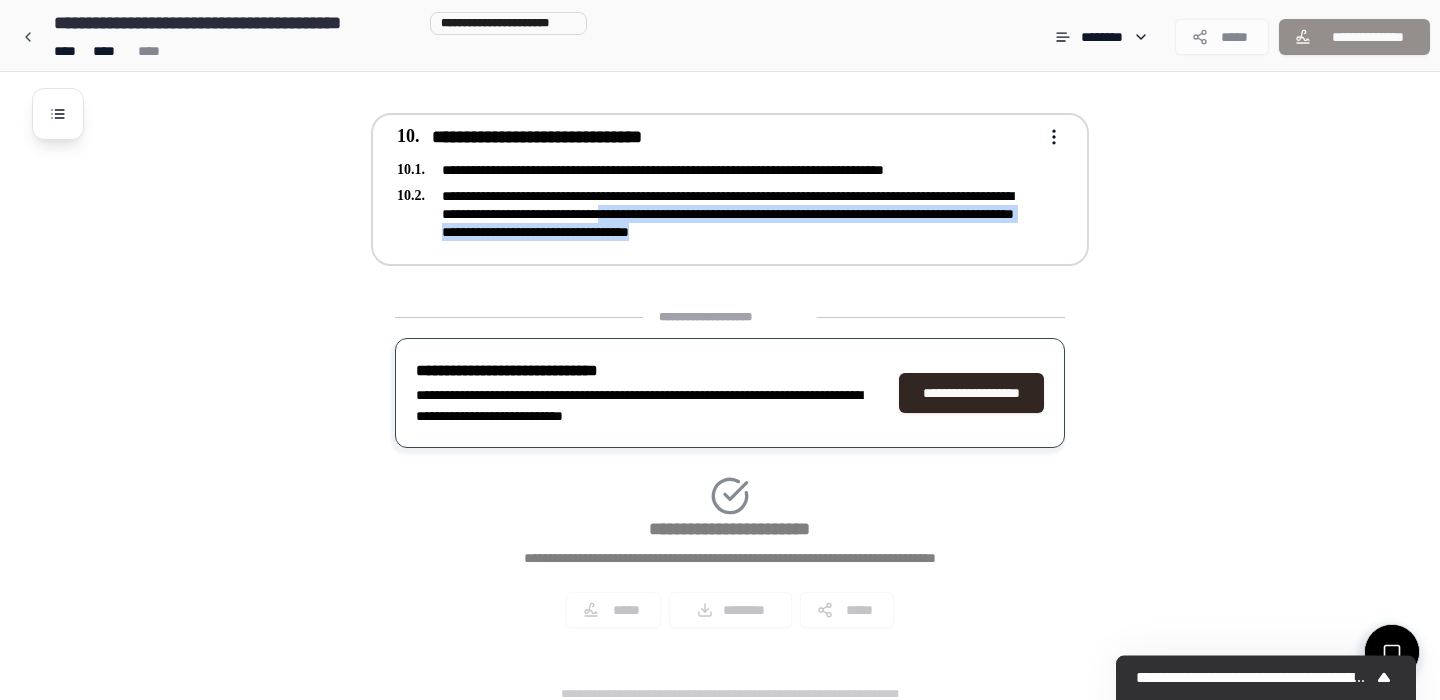 drag, startPoint x: 975, startPoint y: 215, endPoint x: 777, endPoint y: 203, distance: 198.3633 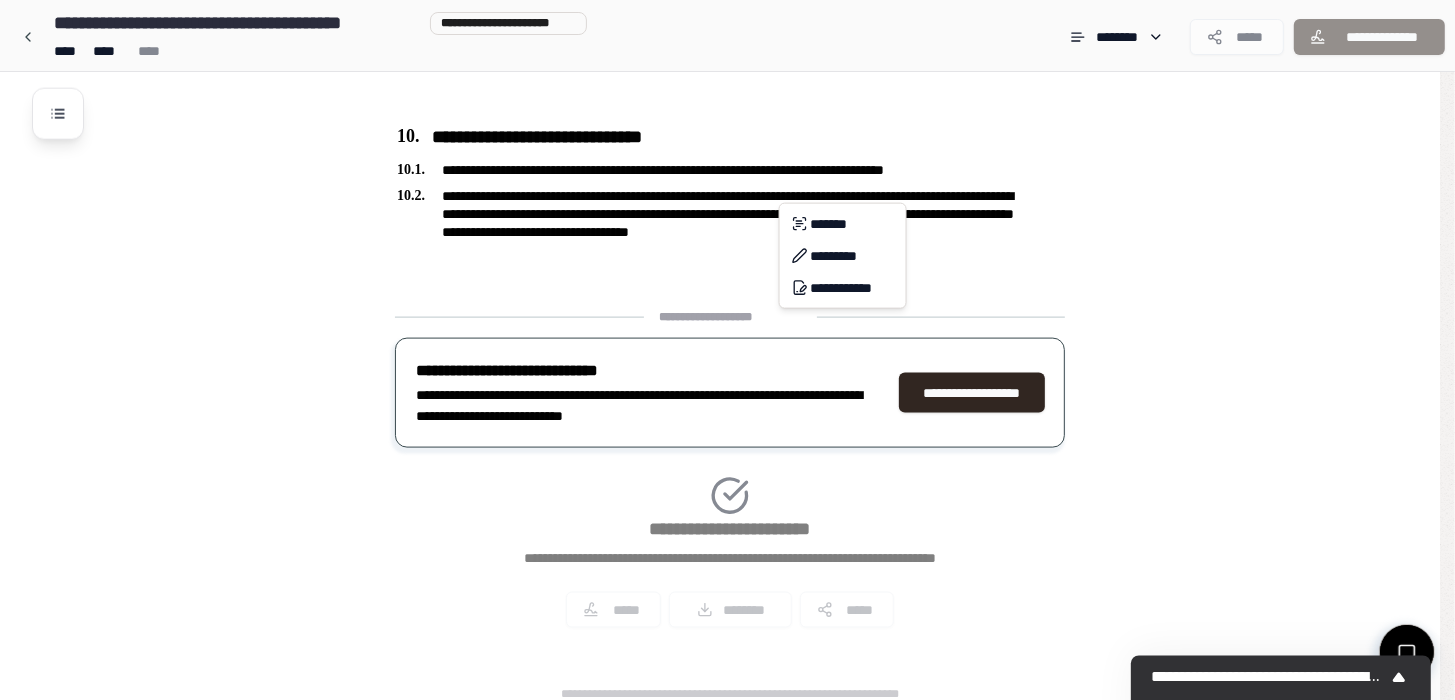 copy on "**********" 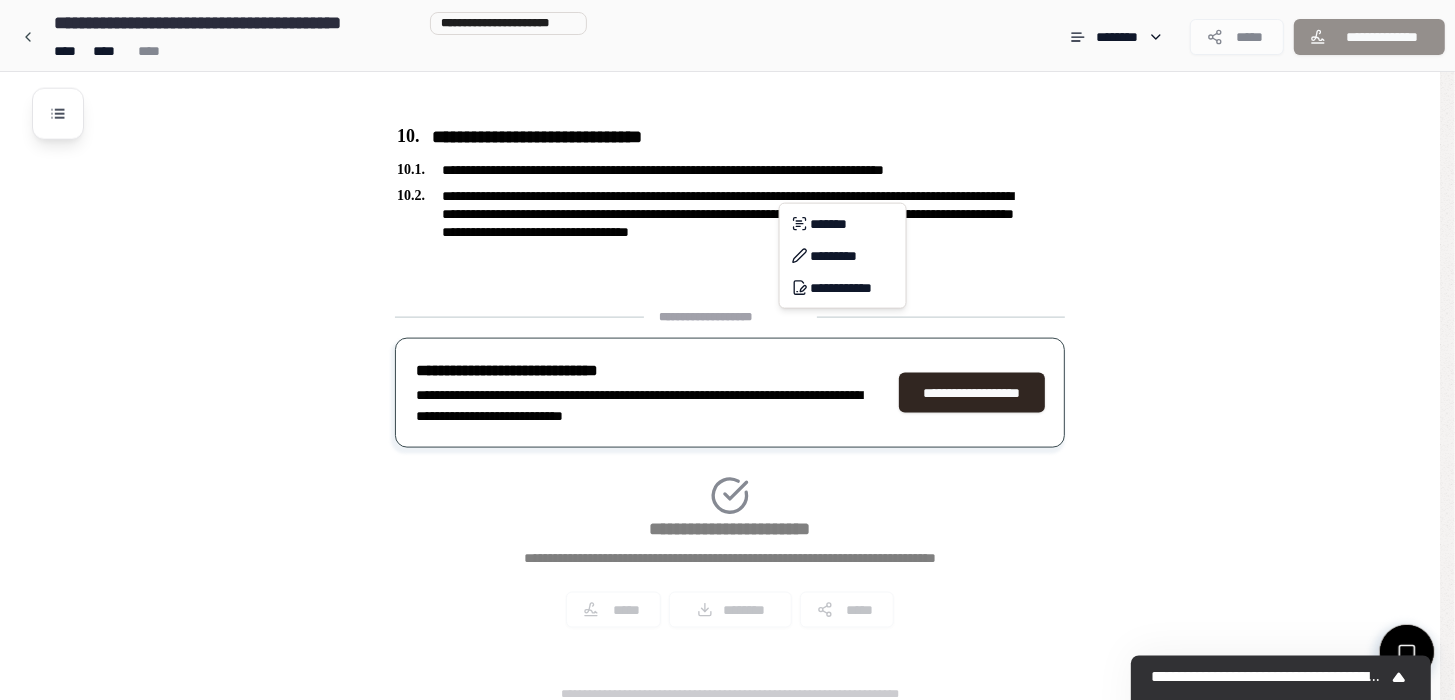 click on "**********" at bounding box center [727, -711] 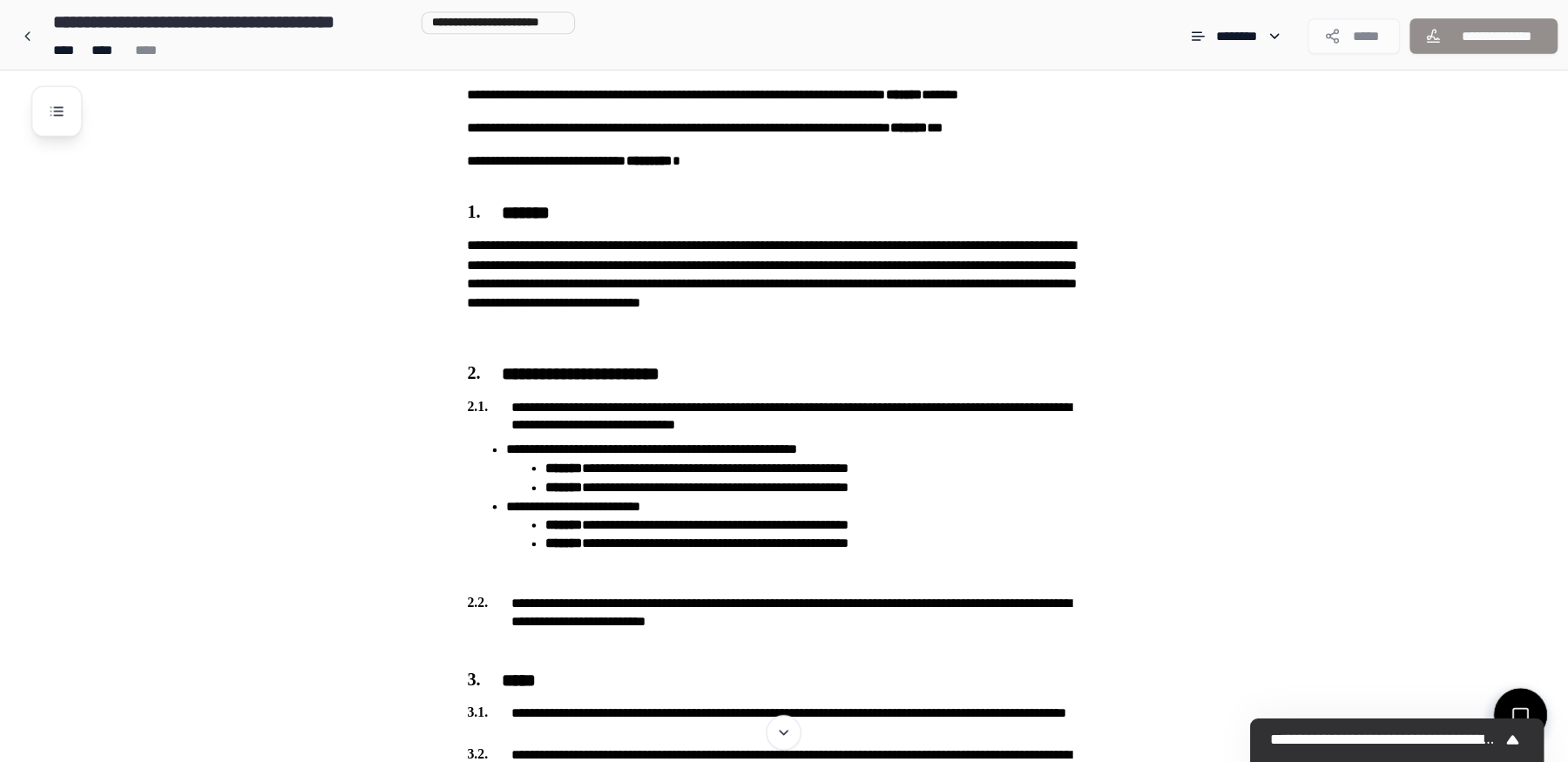 scroll, scrollTop: 0, scrollLeft: 0, axis: both 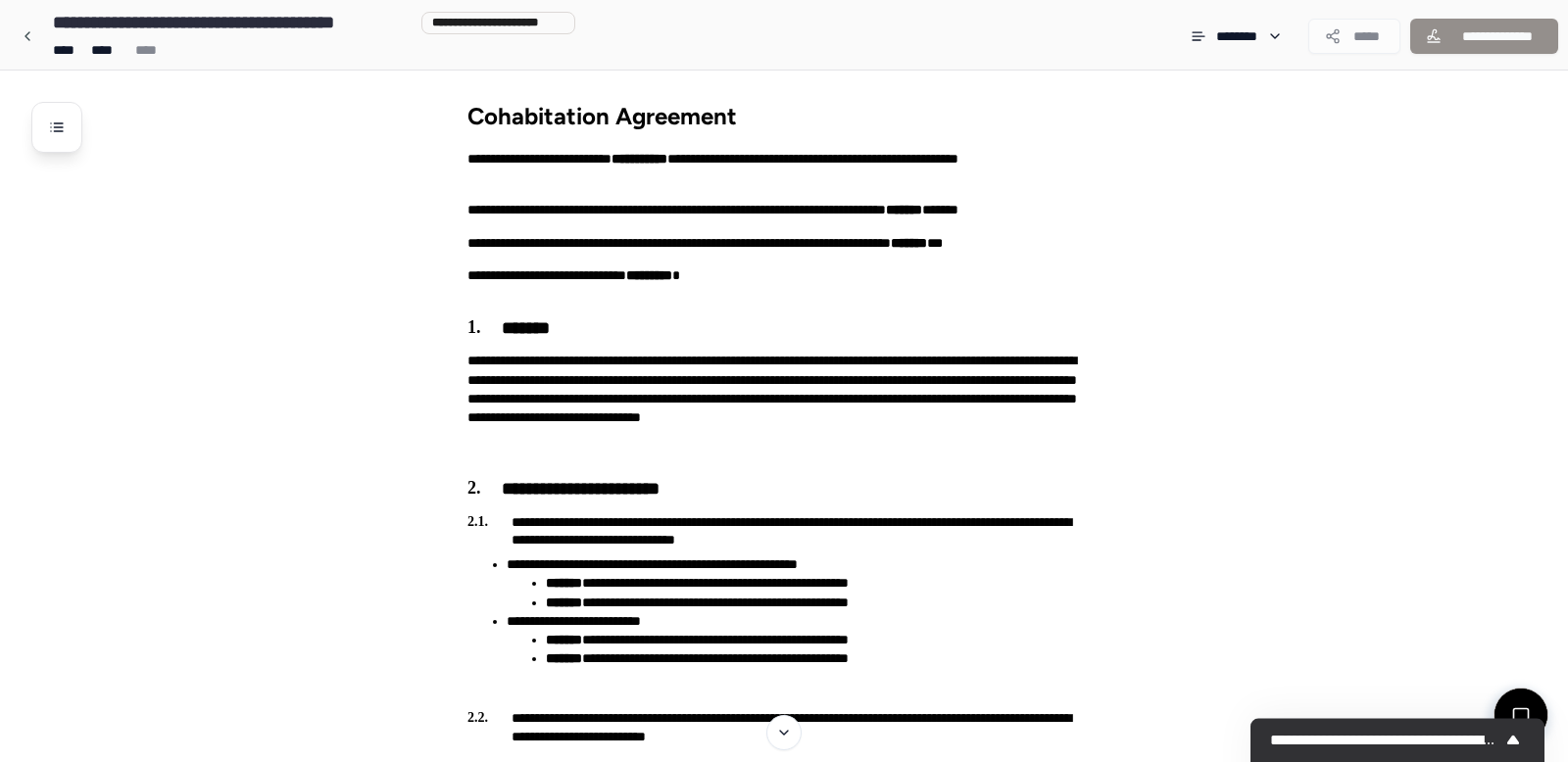 click on "**********" at bounding box center (809, 1423) 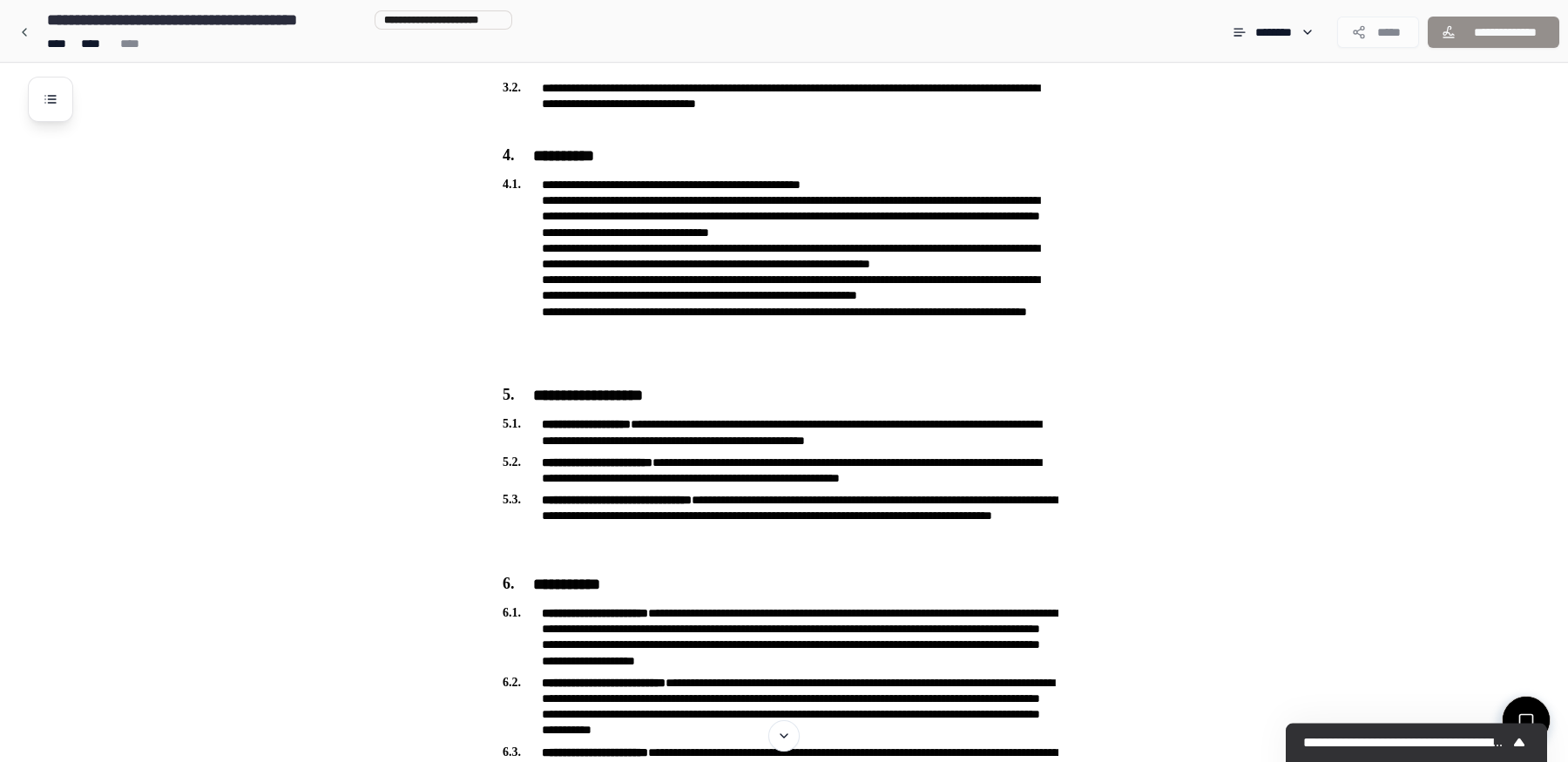 scroll, scrollTop: 696, scrollLeft: 0, axis: vertical 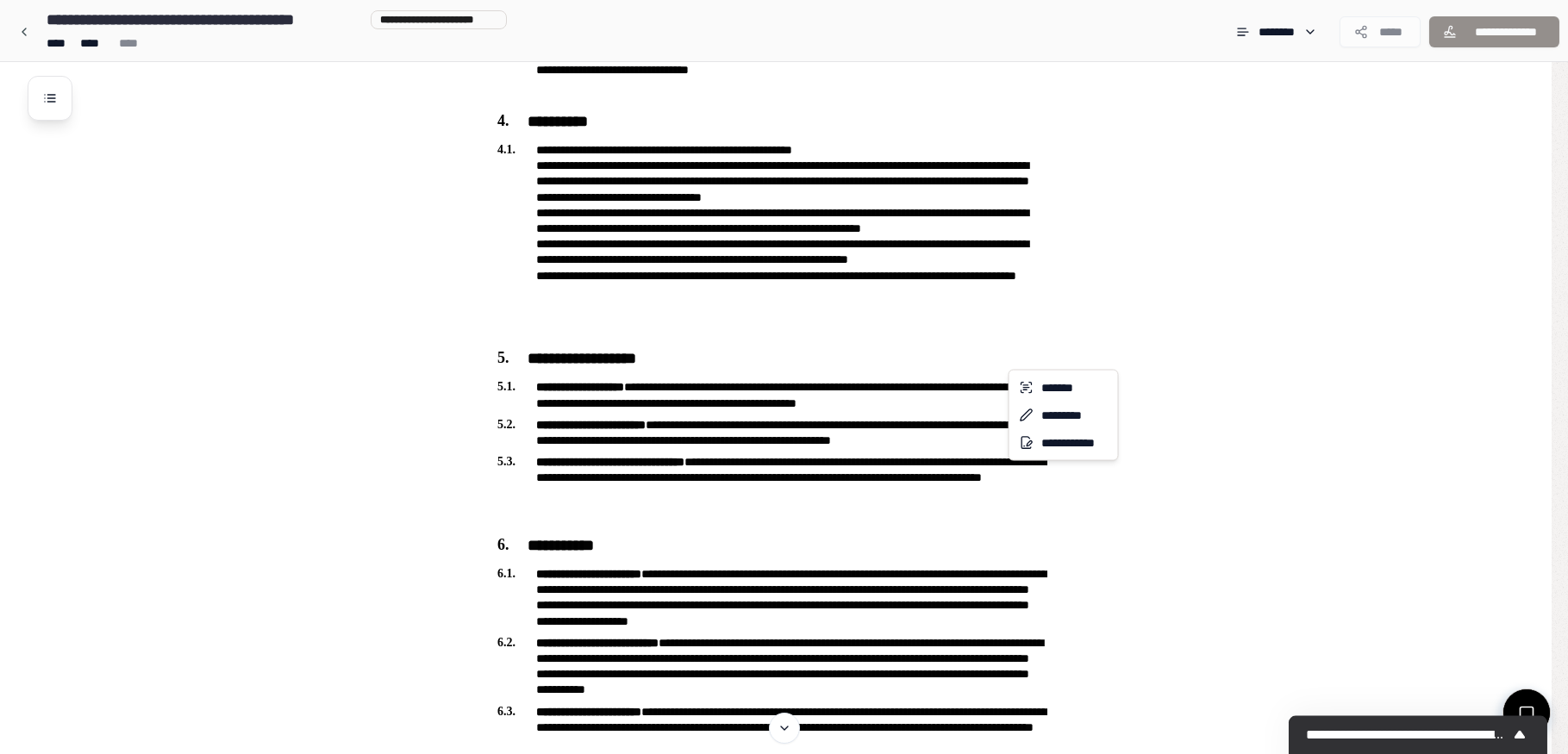 click on "**********" at bounding box center [784, 508] 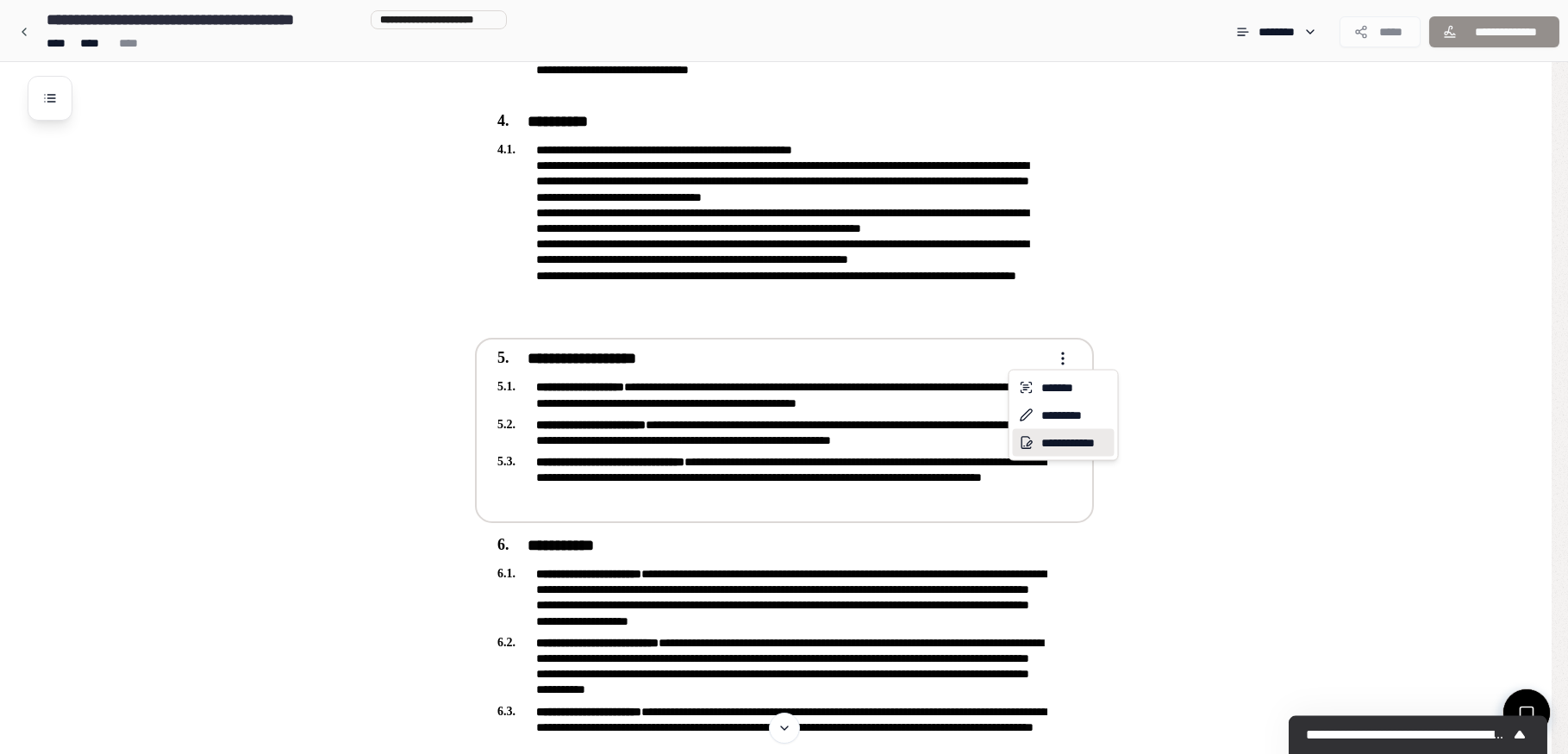 click on "**********" at bounding box center (1064, 443) 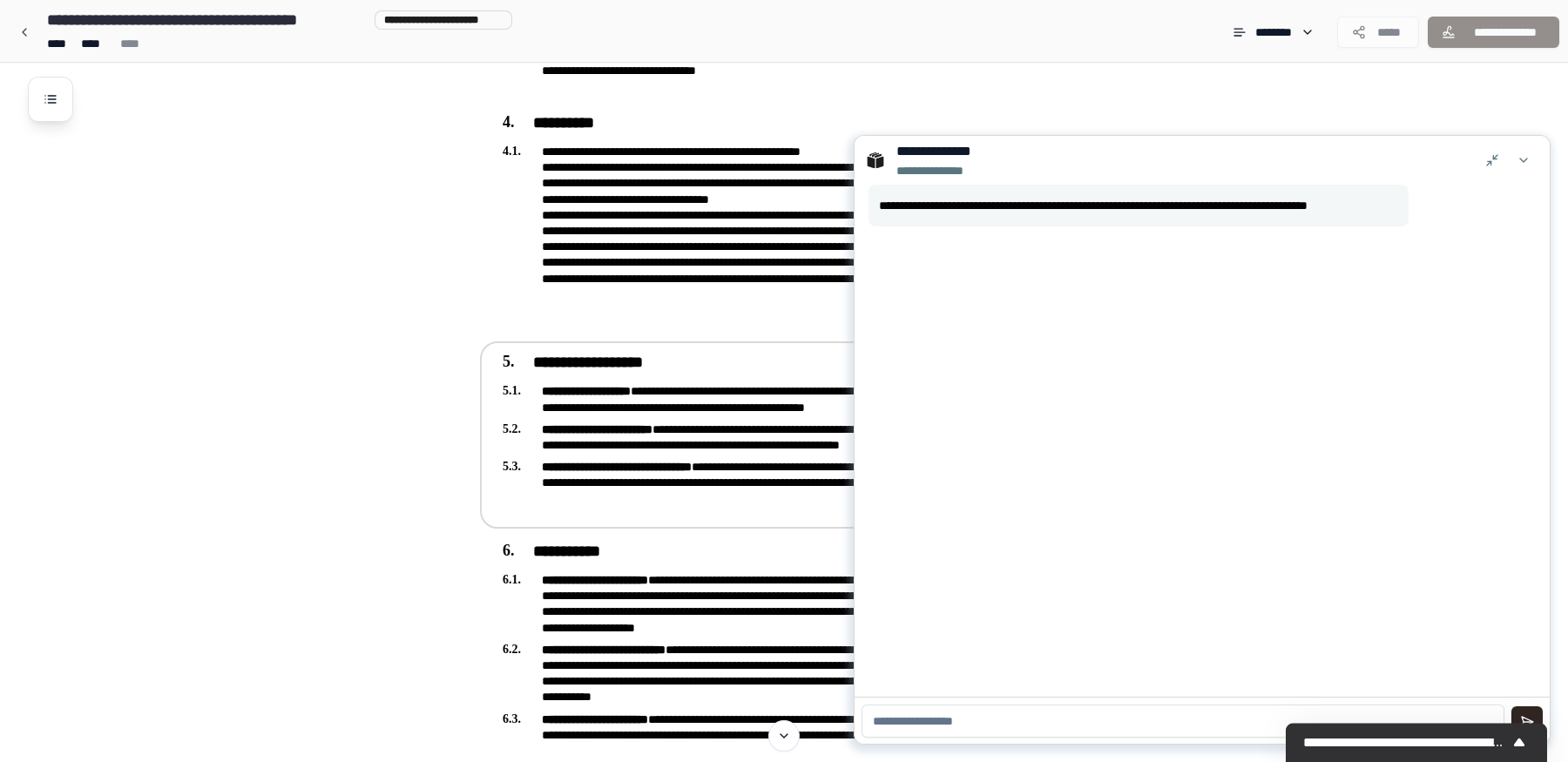 click at bounding box center (1183, 721) 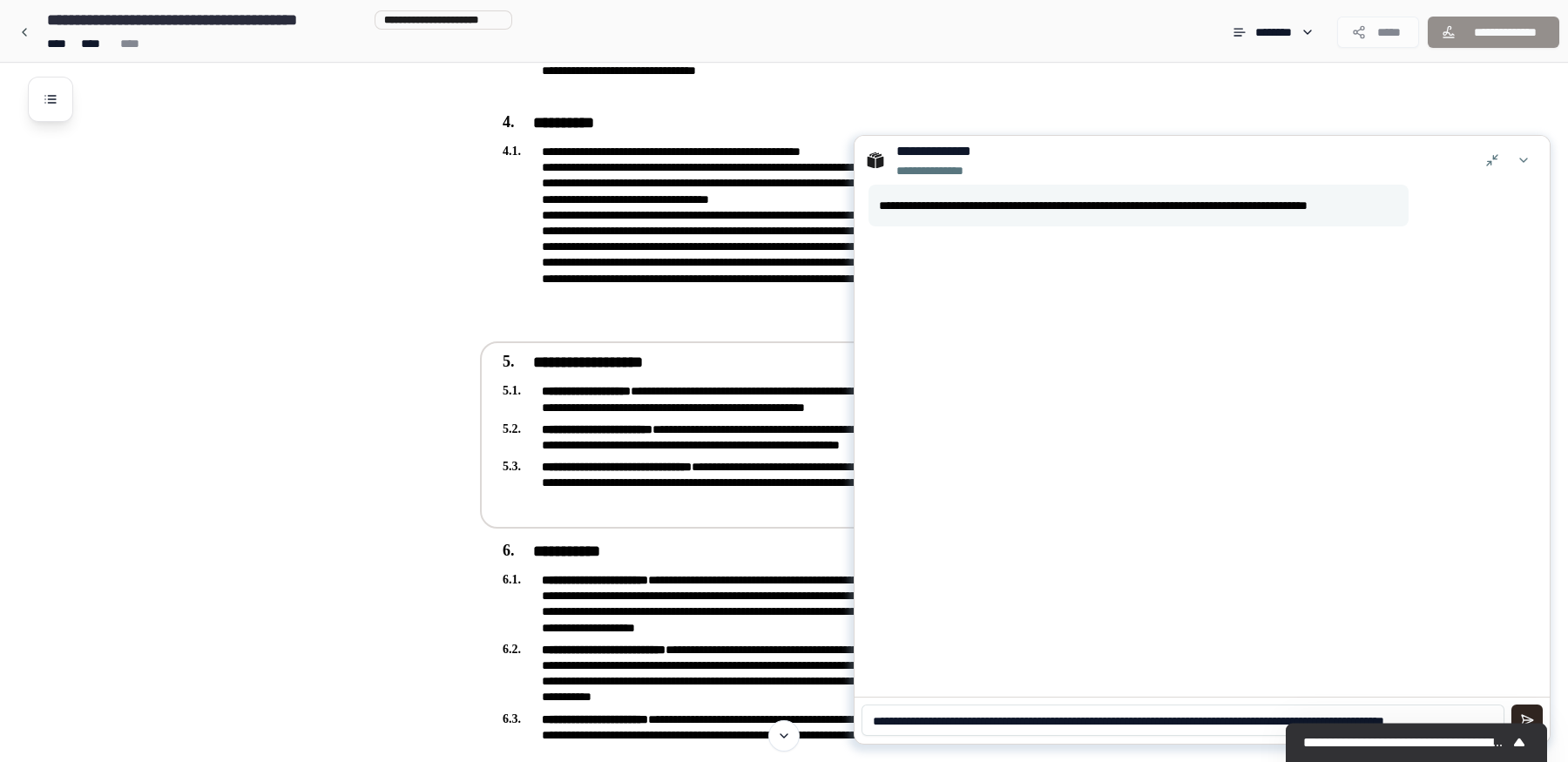 scroll, scrollTop: 0, scrollLeft: 0, axis: both 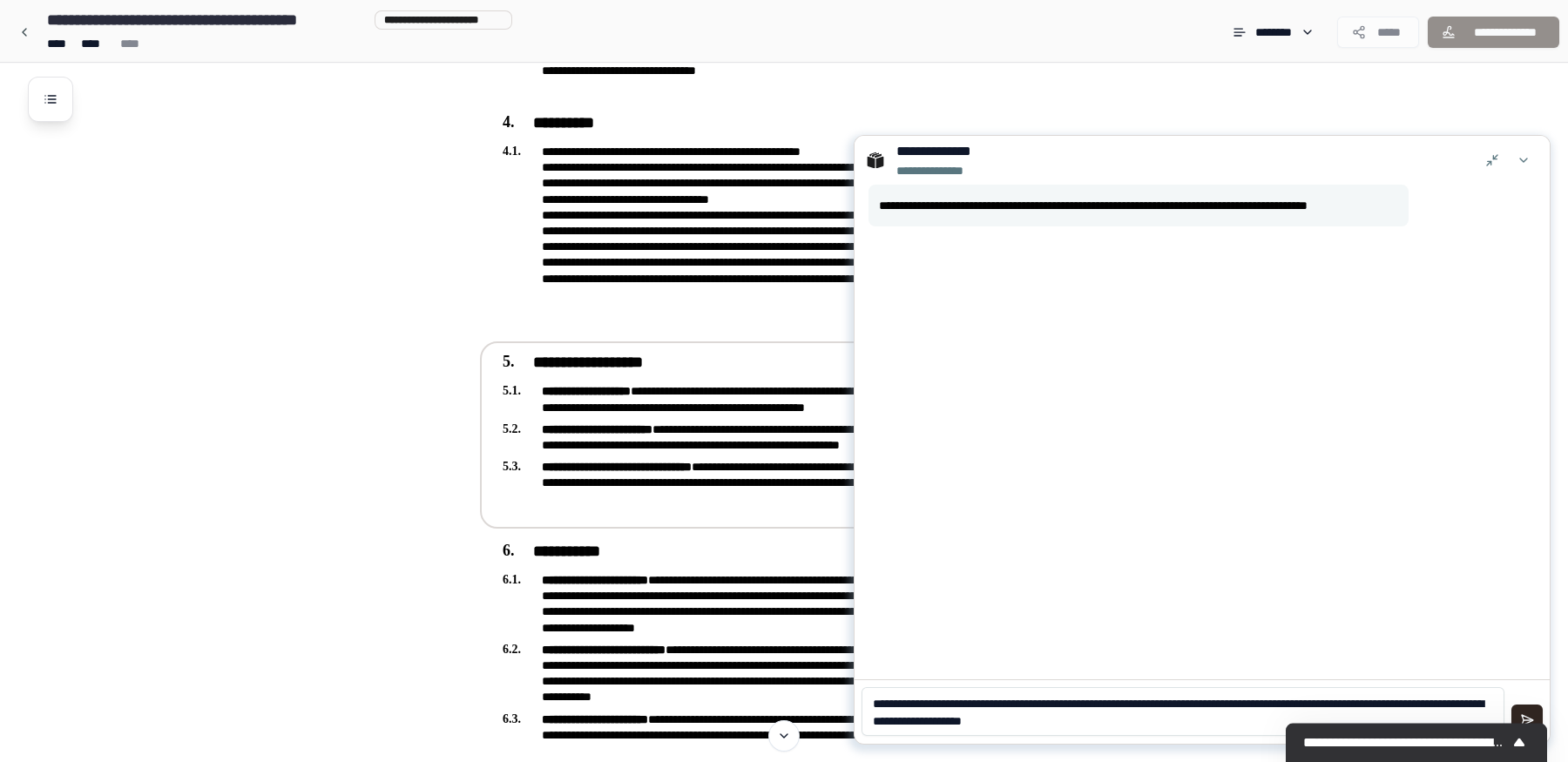 click on "**********" at bounding box center [1183, 711] 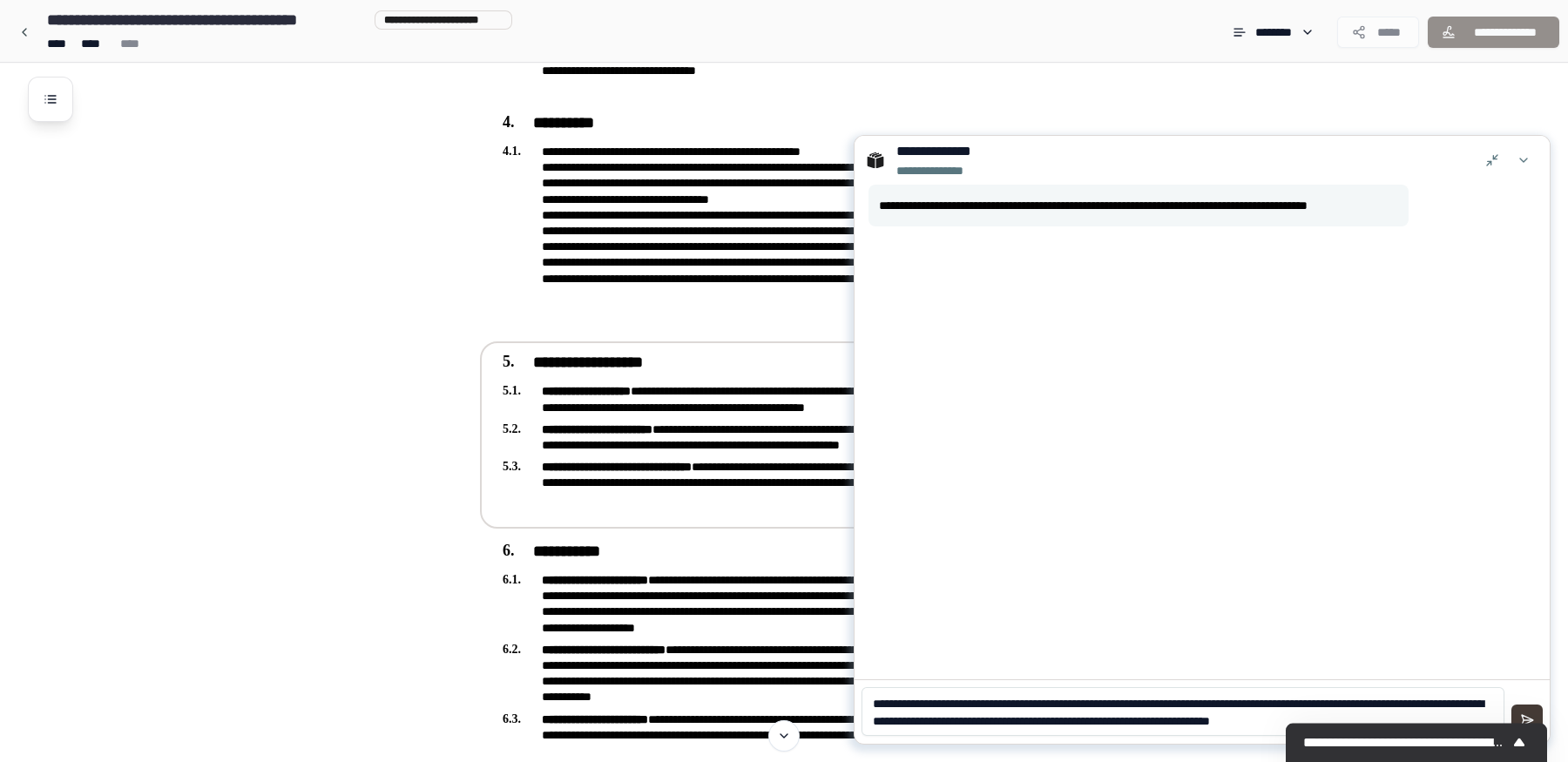 type on "**********" 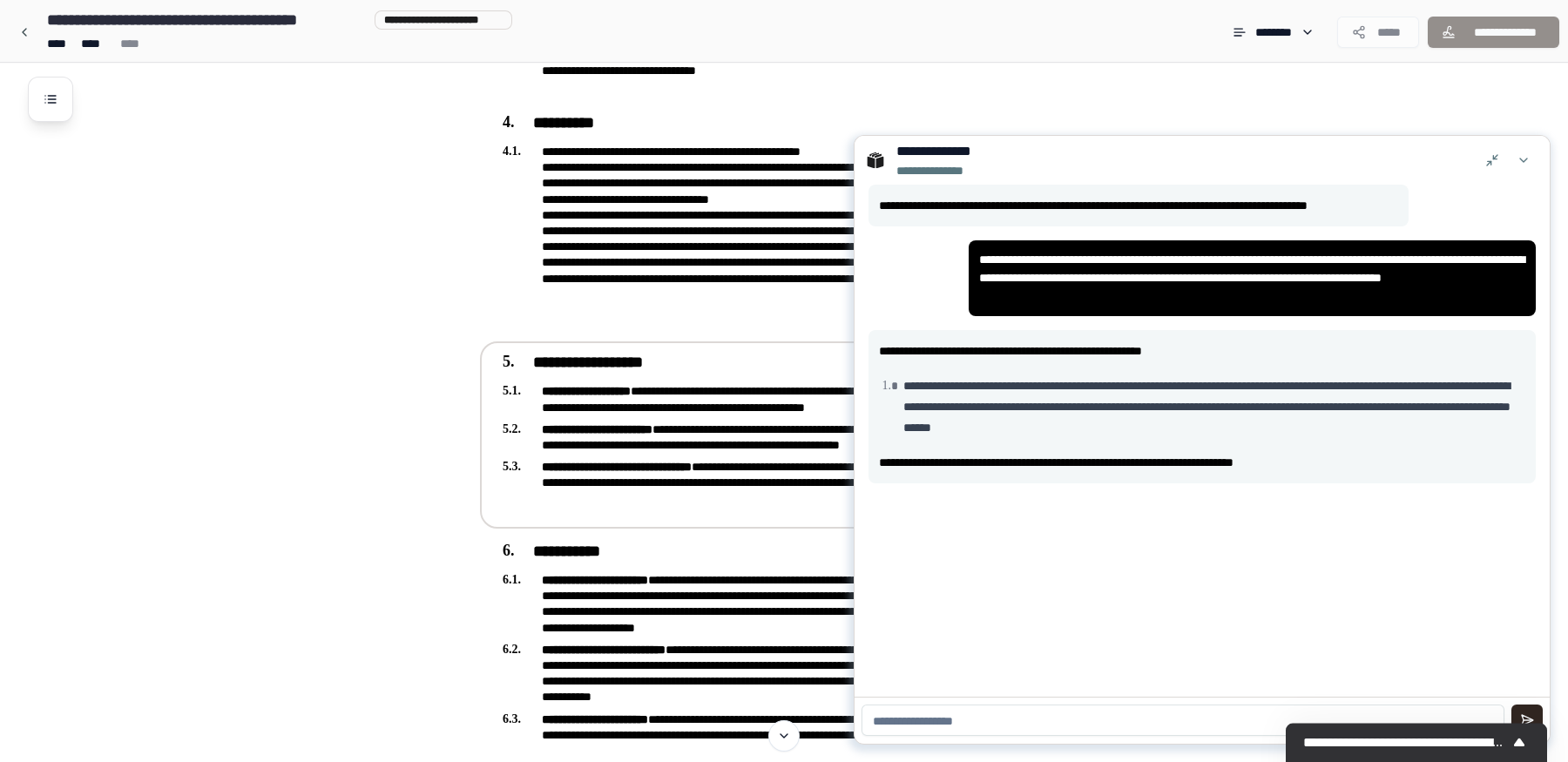 click at bounding box center [1183, 720] 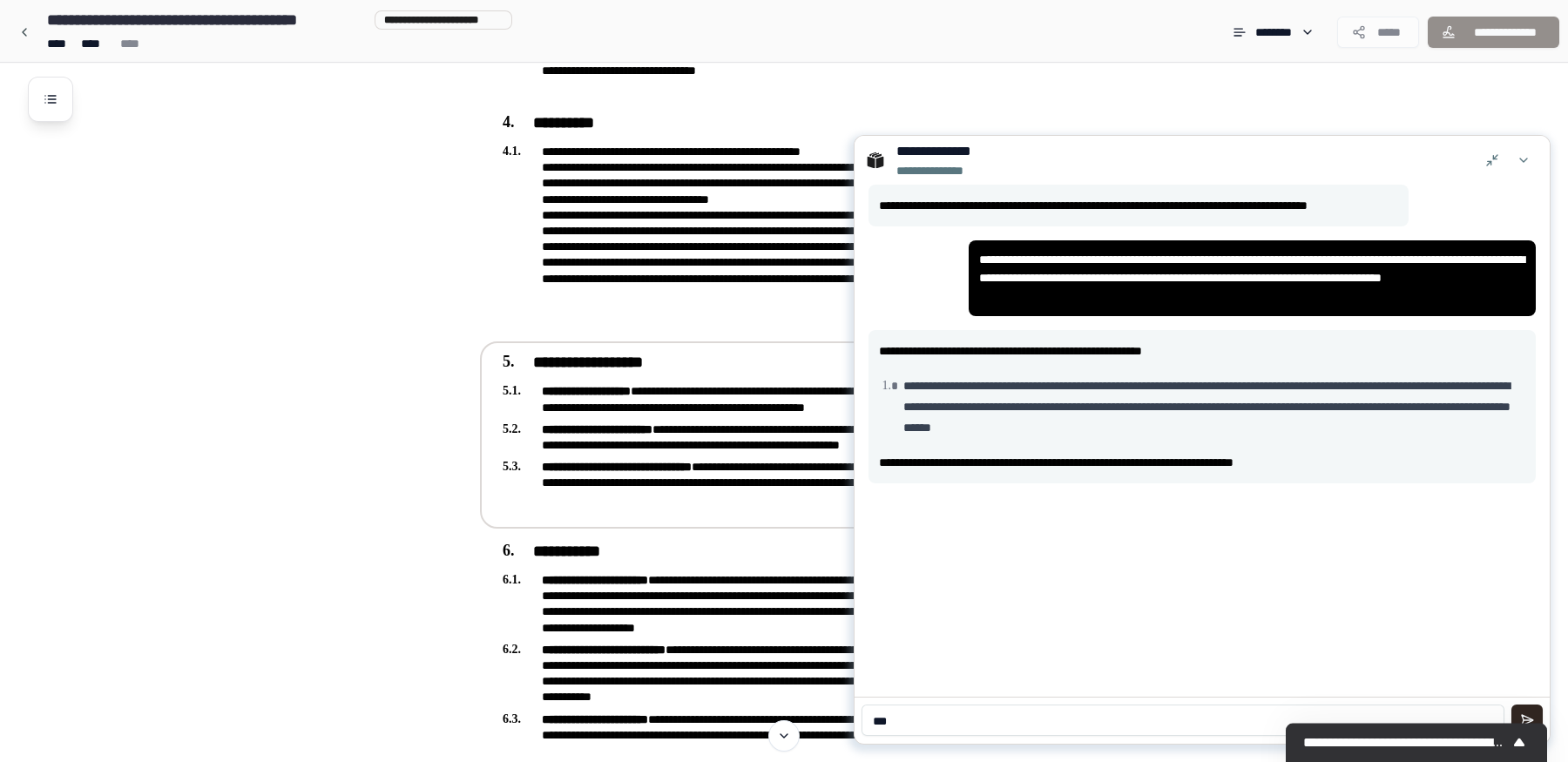 type on "***" 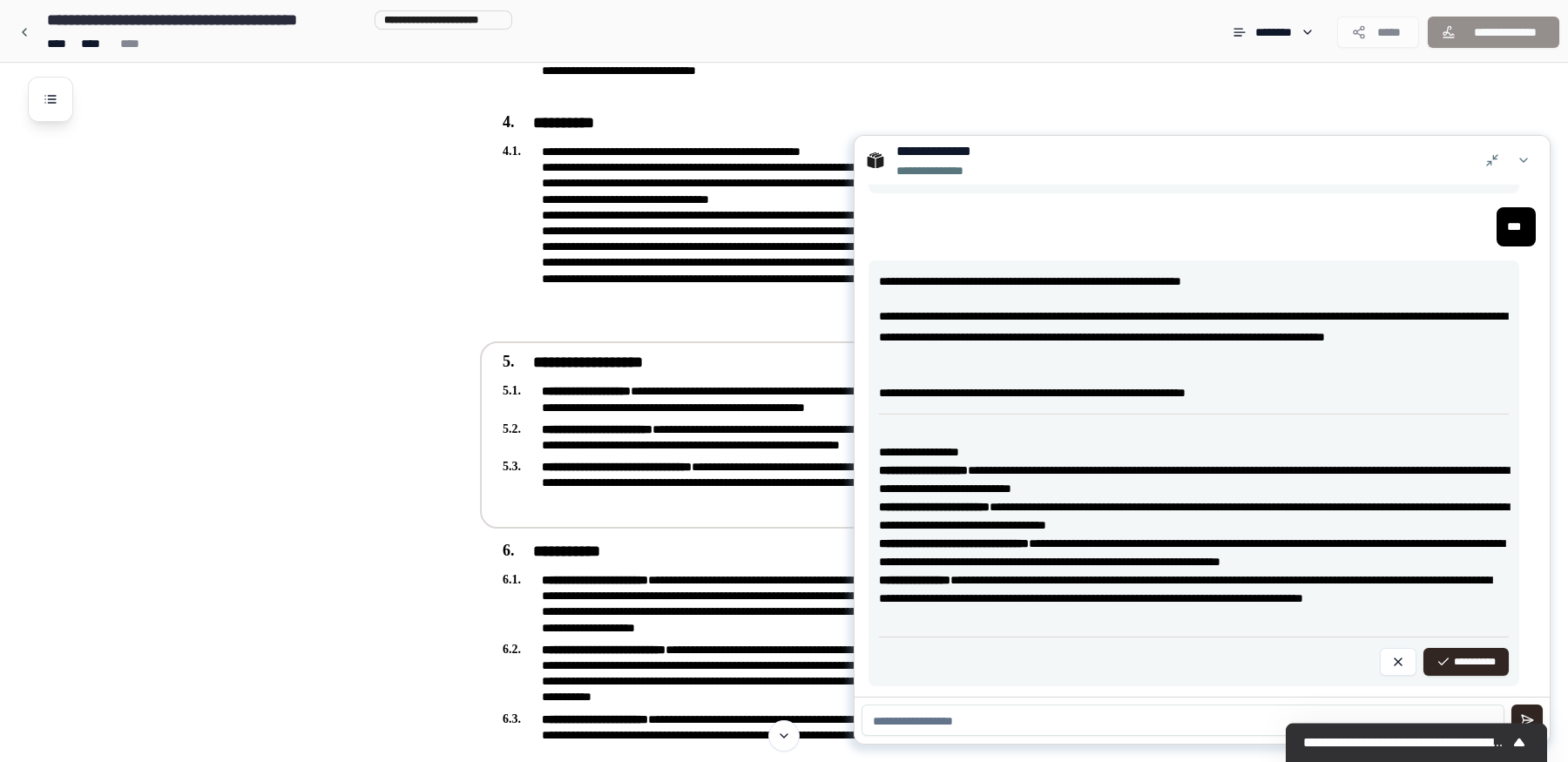 scroll, scrollTop: 293, scrollLeft: 0, axis: vertical 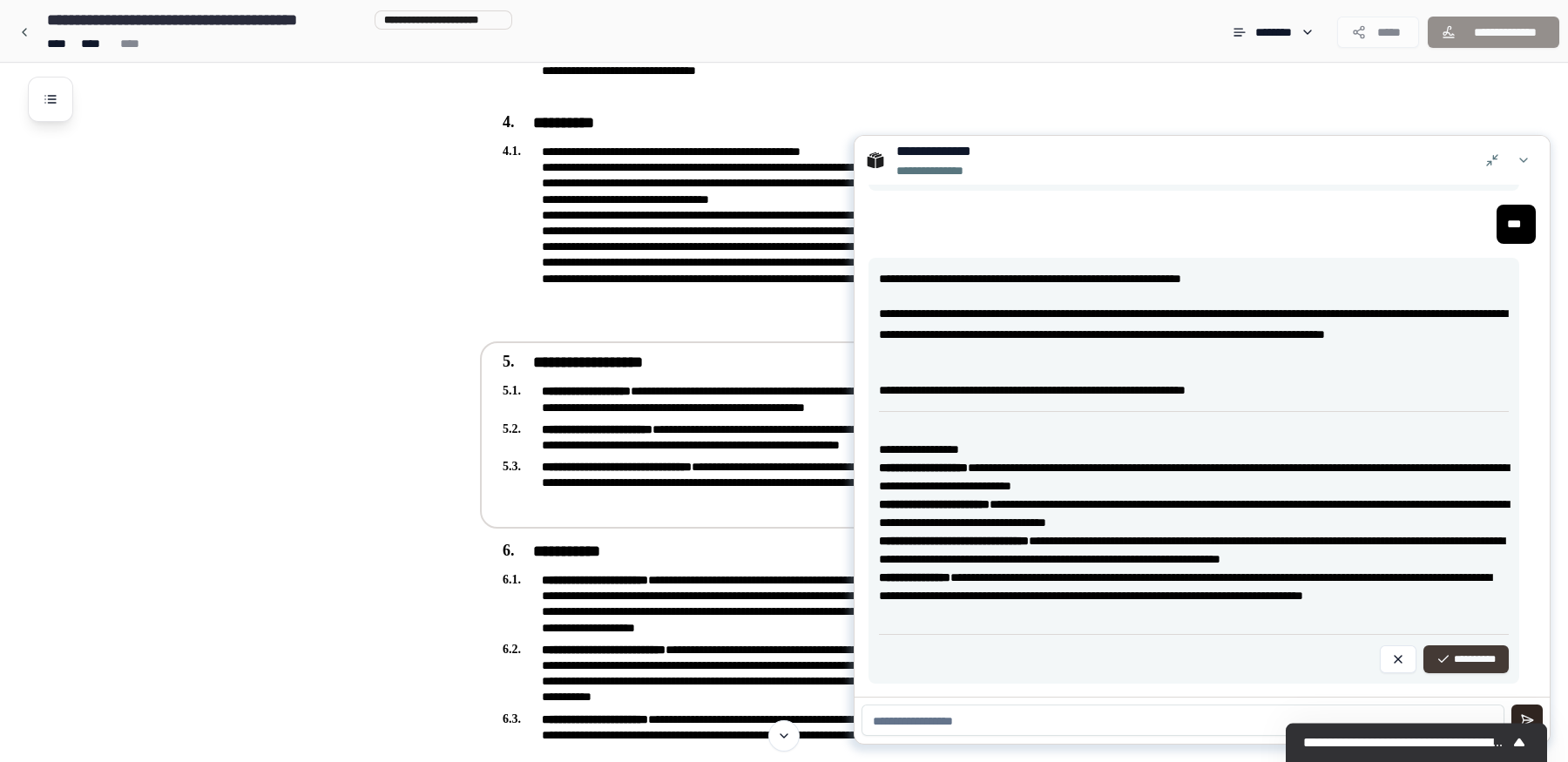 click on "**********" at bounding box center [1466, 659] 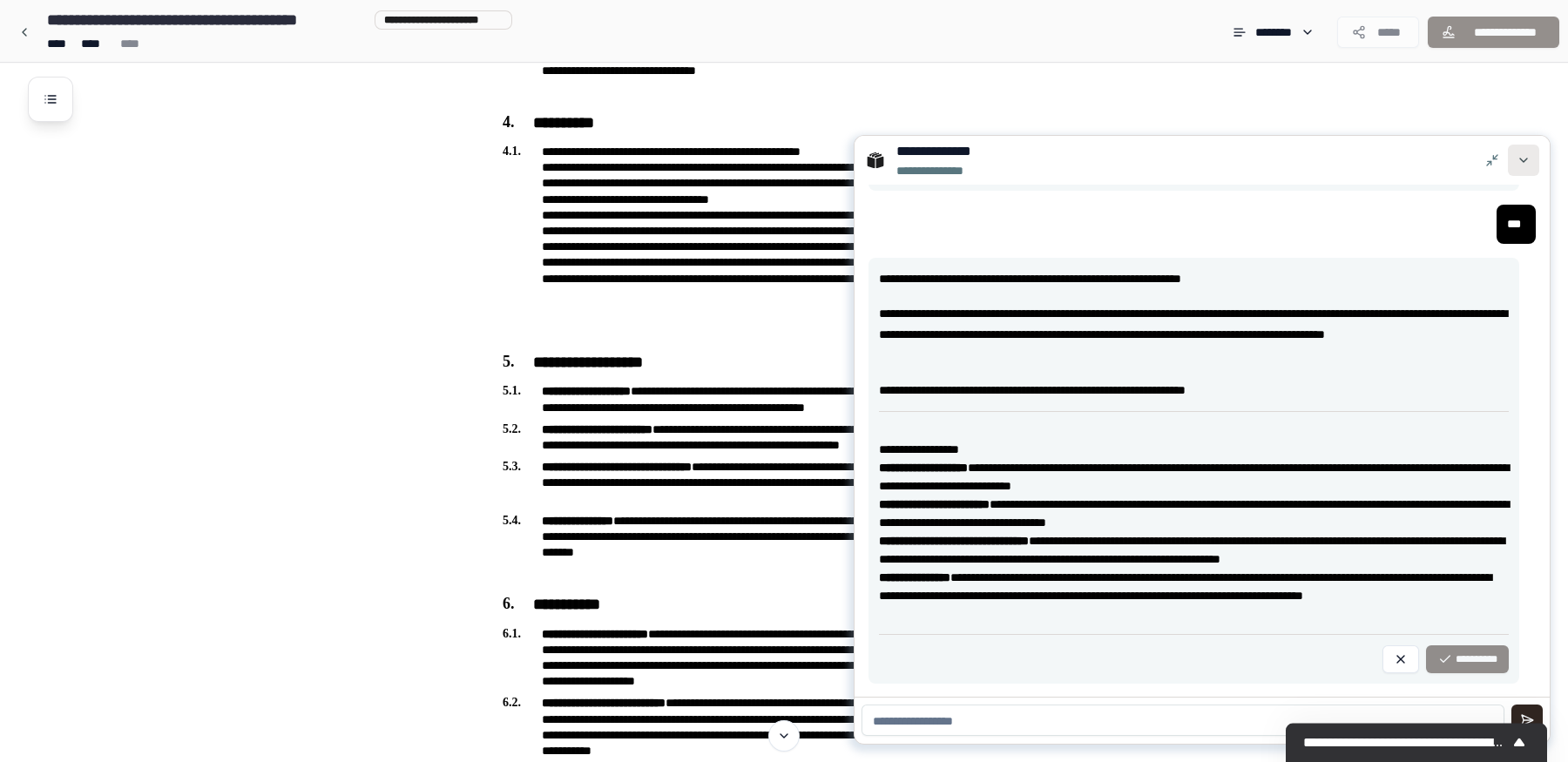 click at bounding box center (1524, 160) 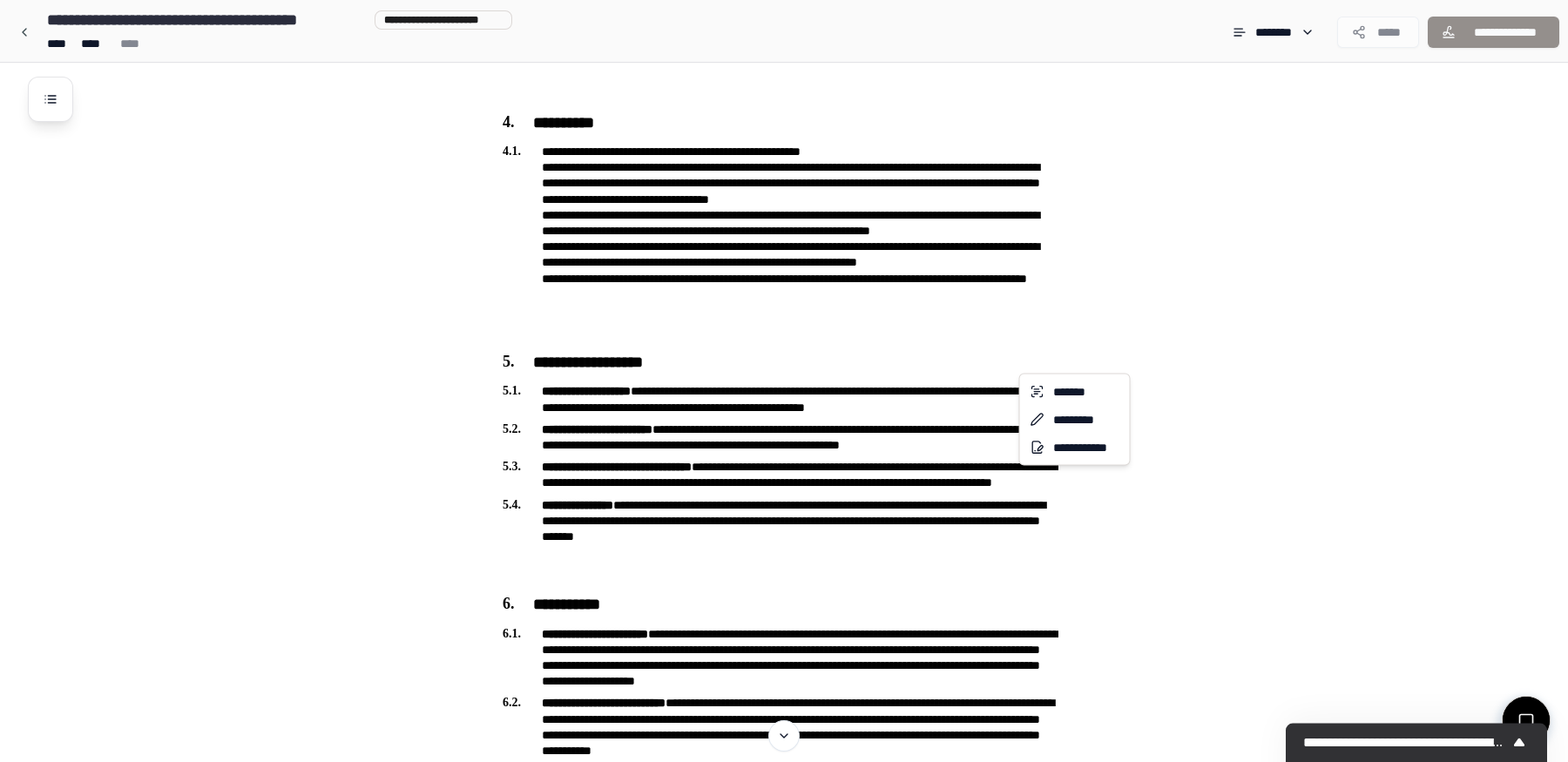 click on "**********" at bounding box center (784, 540) 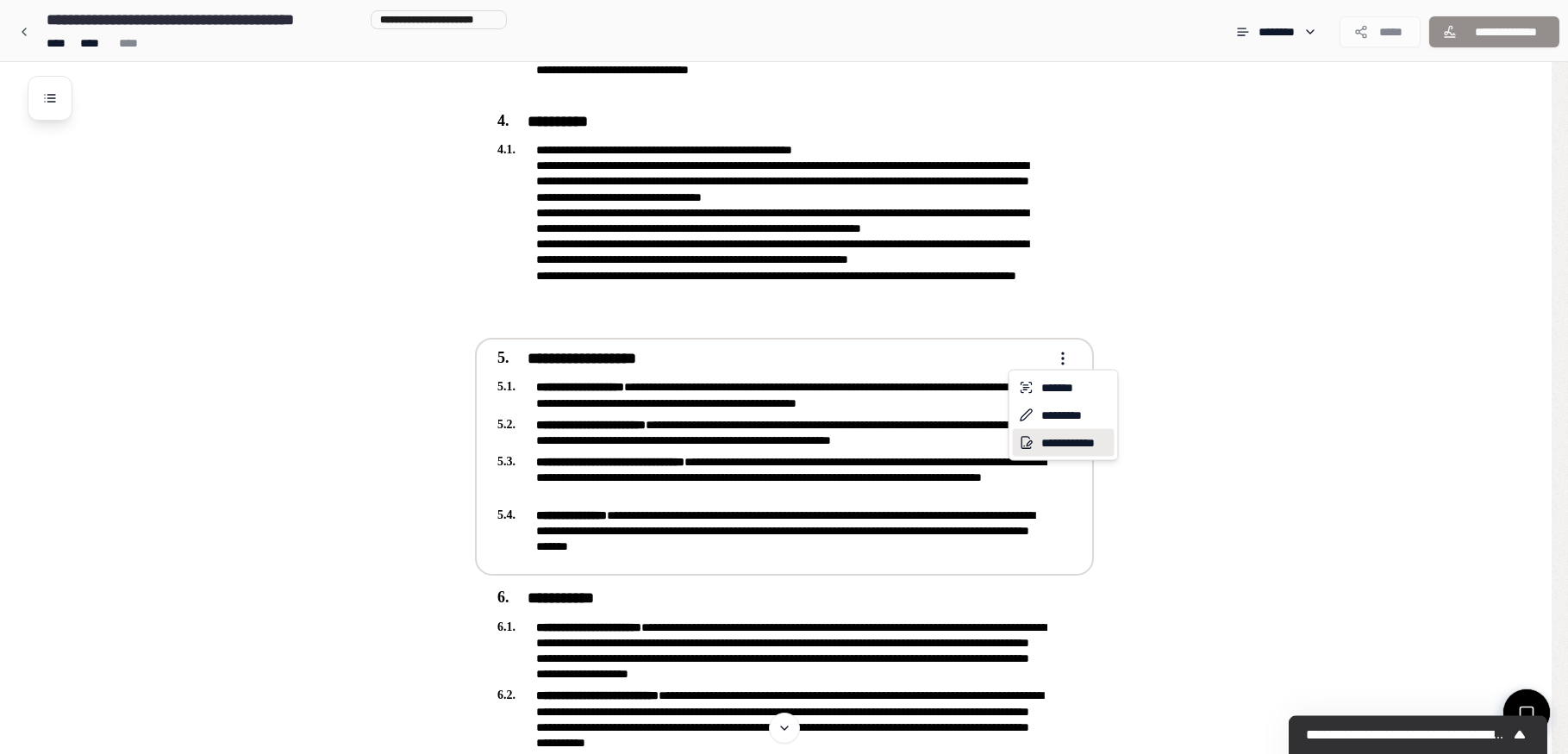 click on "**********" at bounding box center [1064, 443] 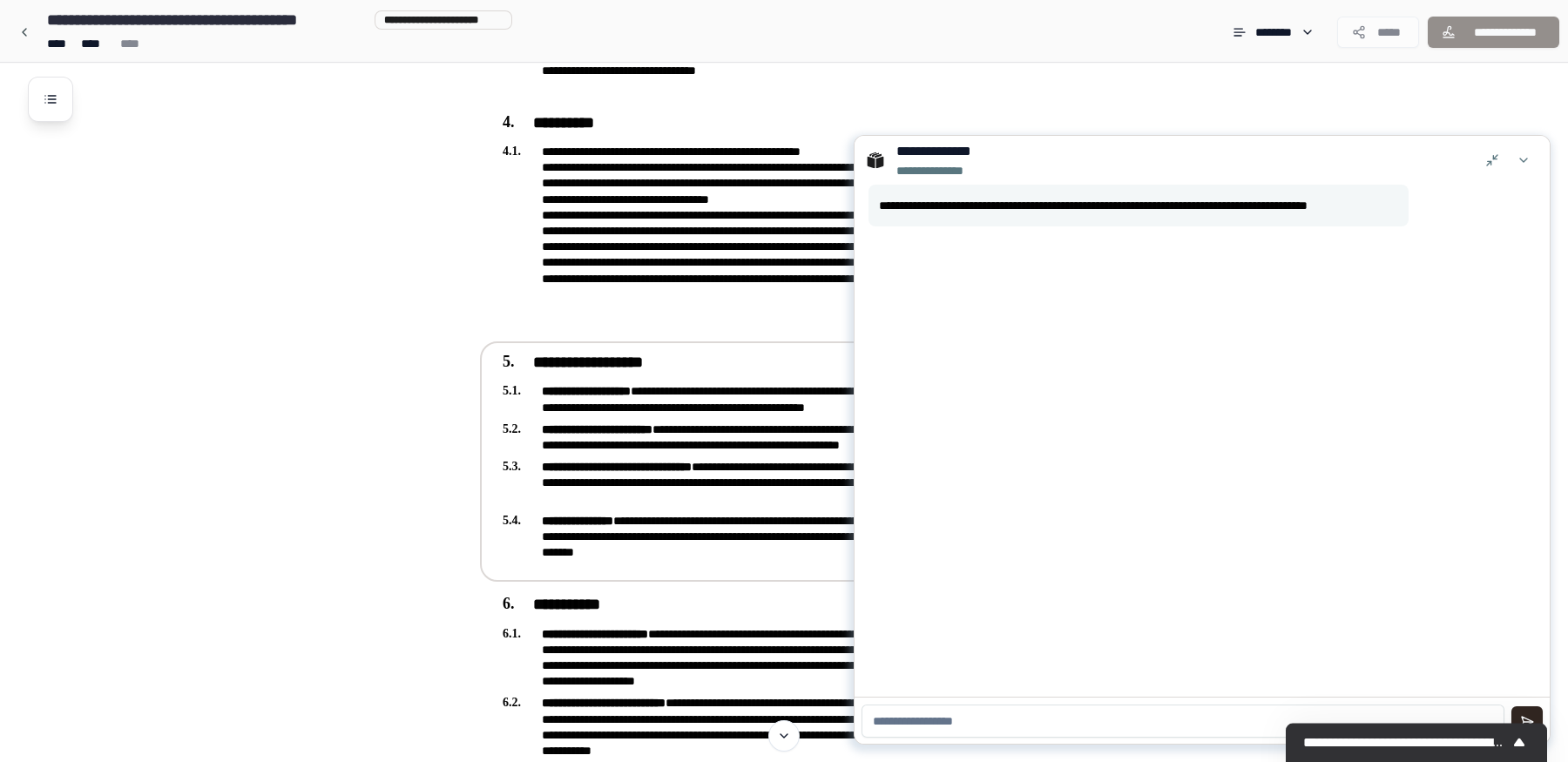 click at bounding box center (1183, 721) 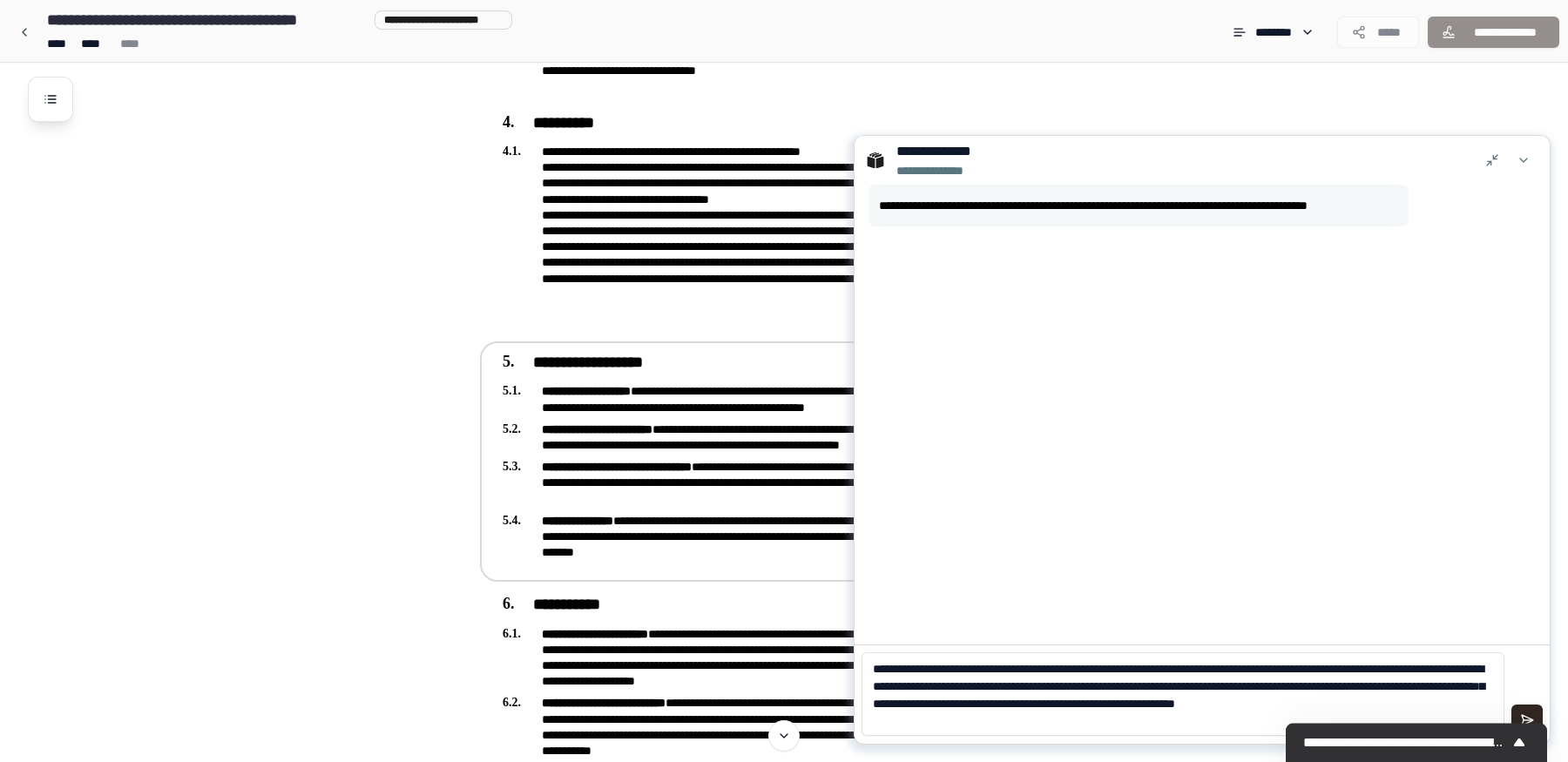 scroll, scrollTop: 0, scrollLeft: 0, axis: both 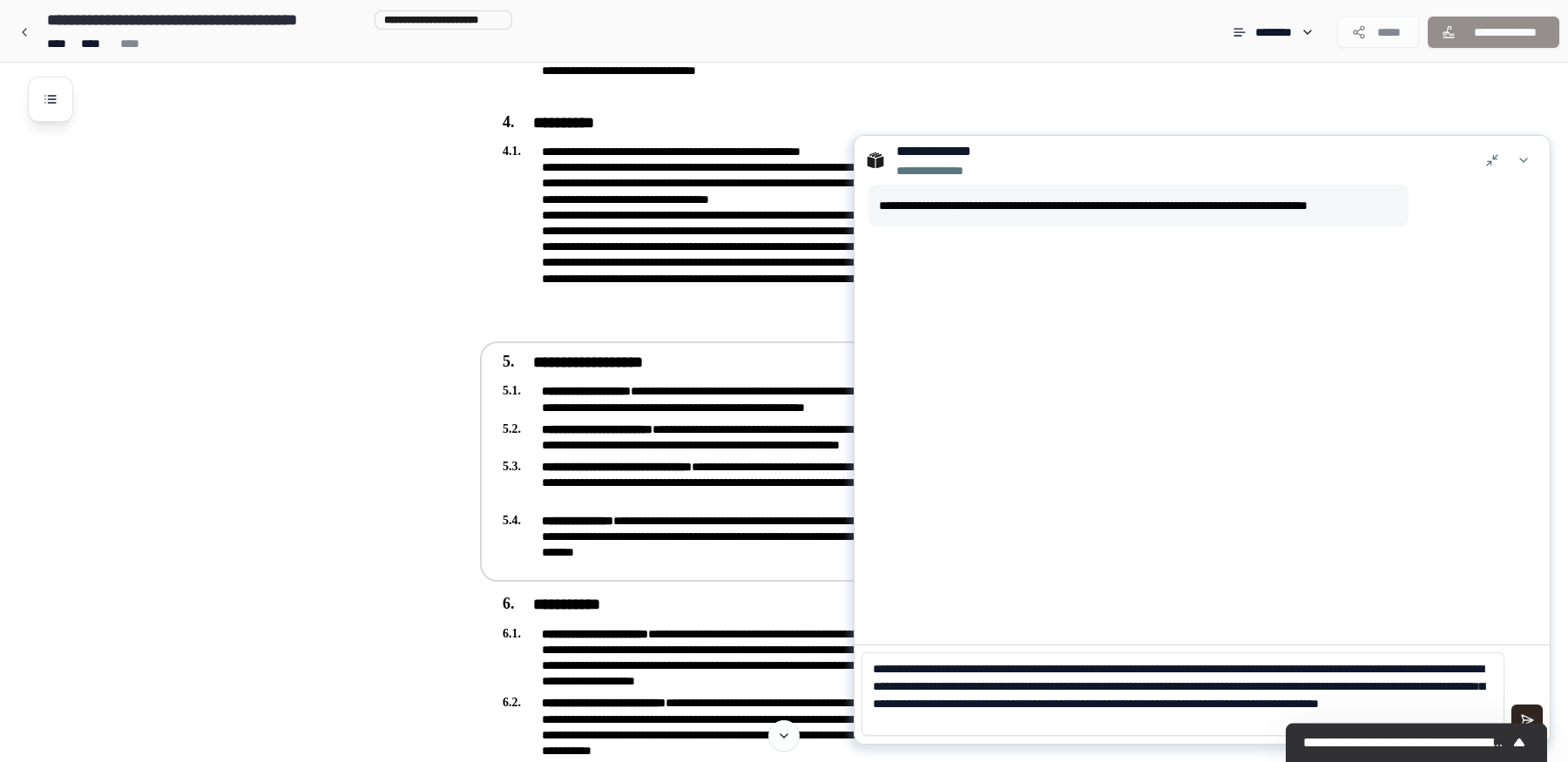 type on "**********" 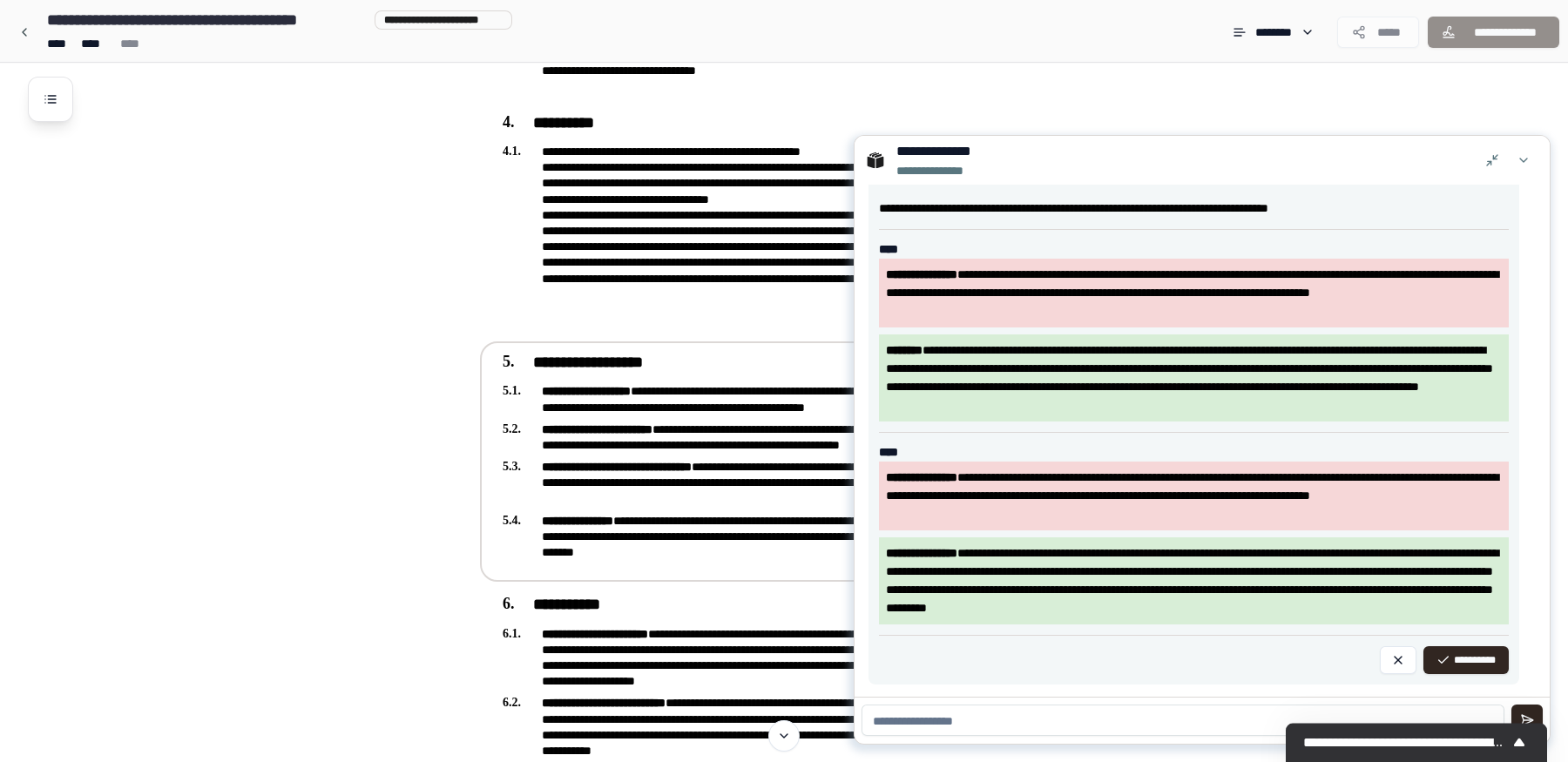 scroll, scrollTop: 319, scrollLeft: 0, axis: vertical 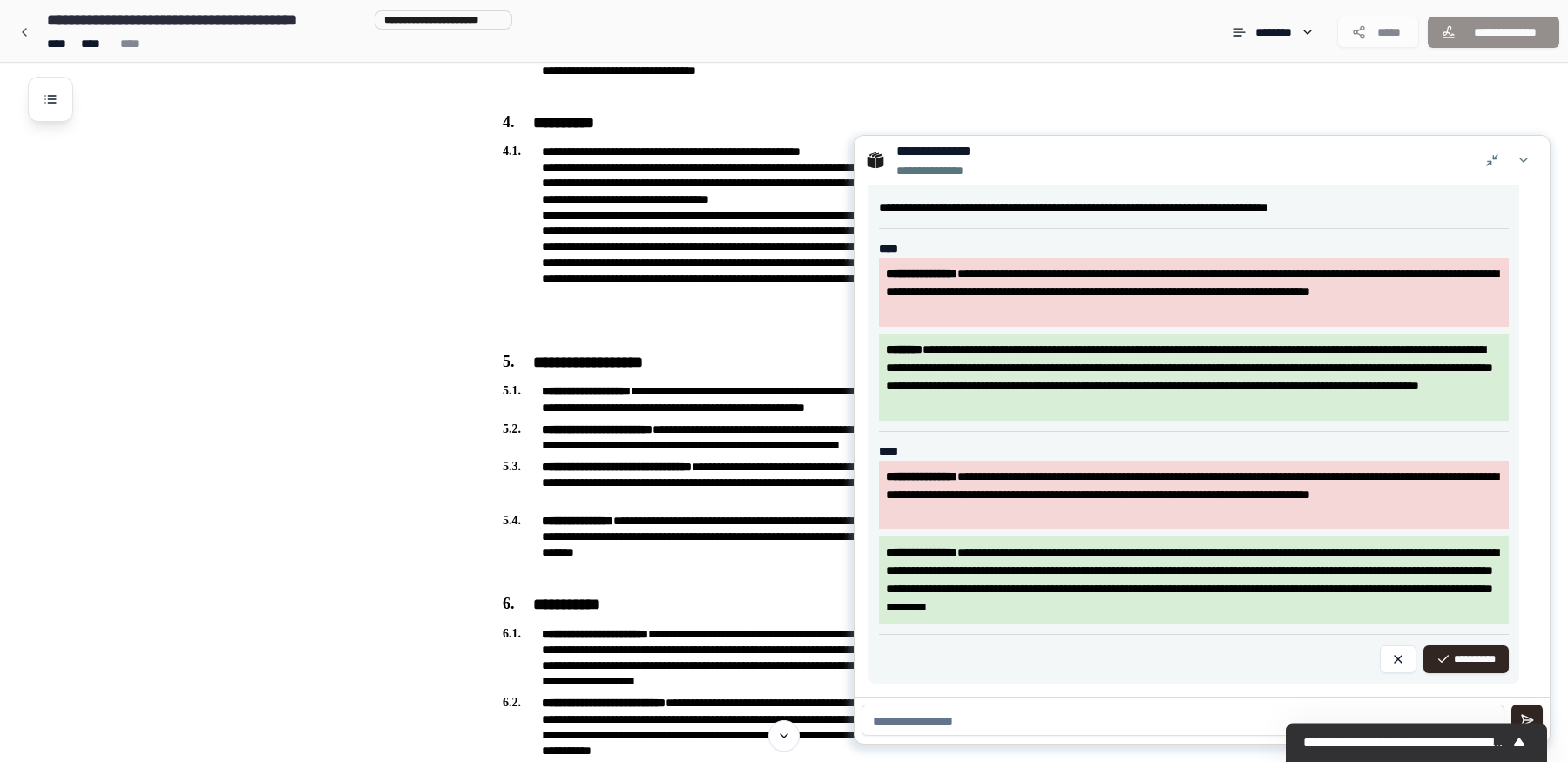 click at bounding box center (1183, 720) 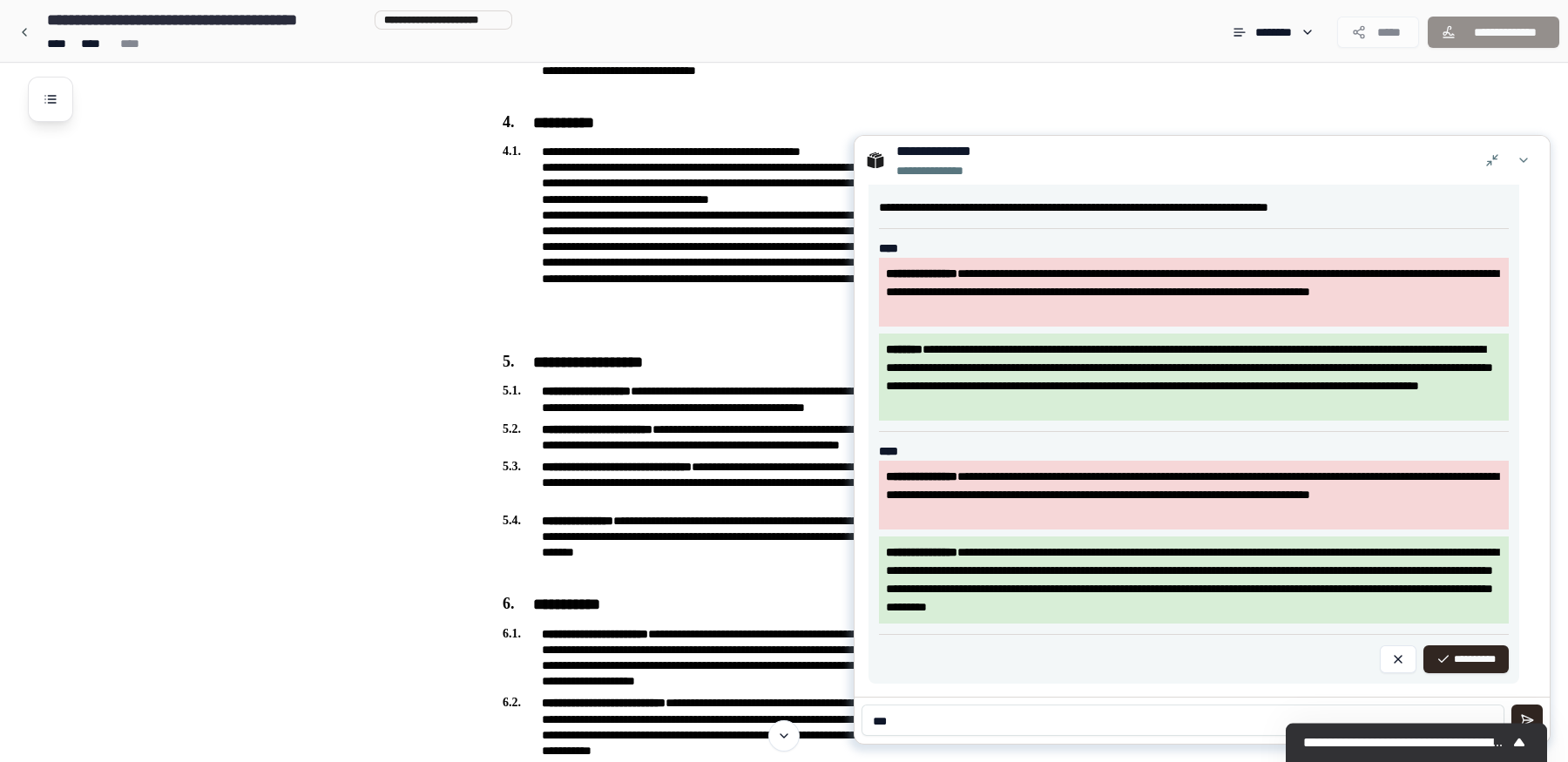 type on "***" 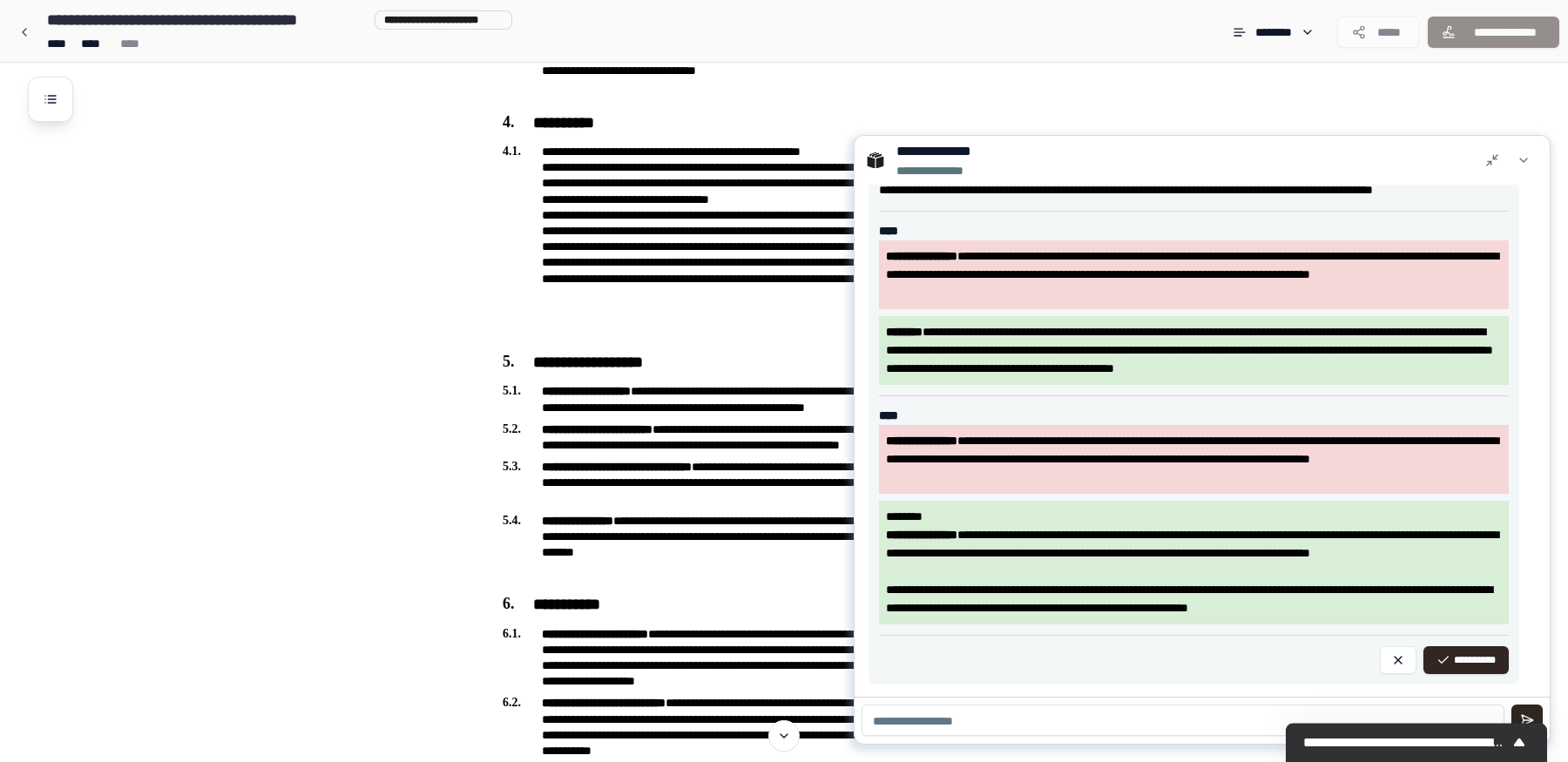 scroll, scrollTop: 543, scrollLeft: 0, axis: vertical 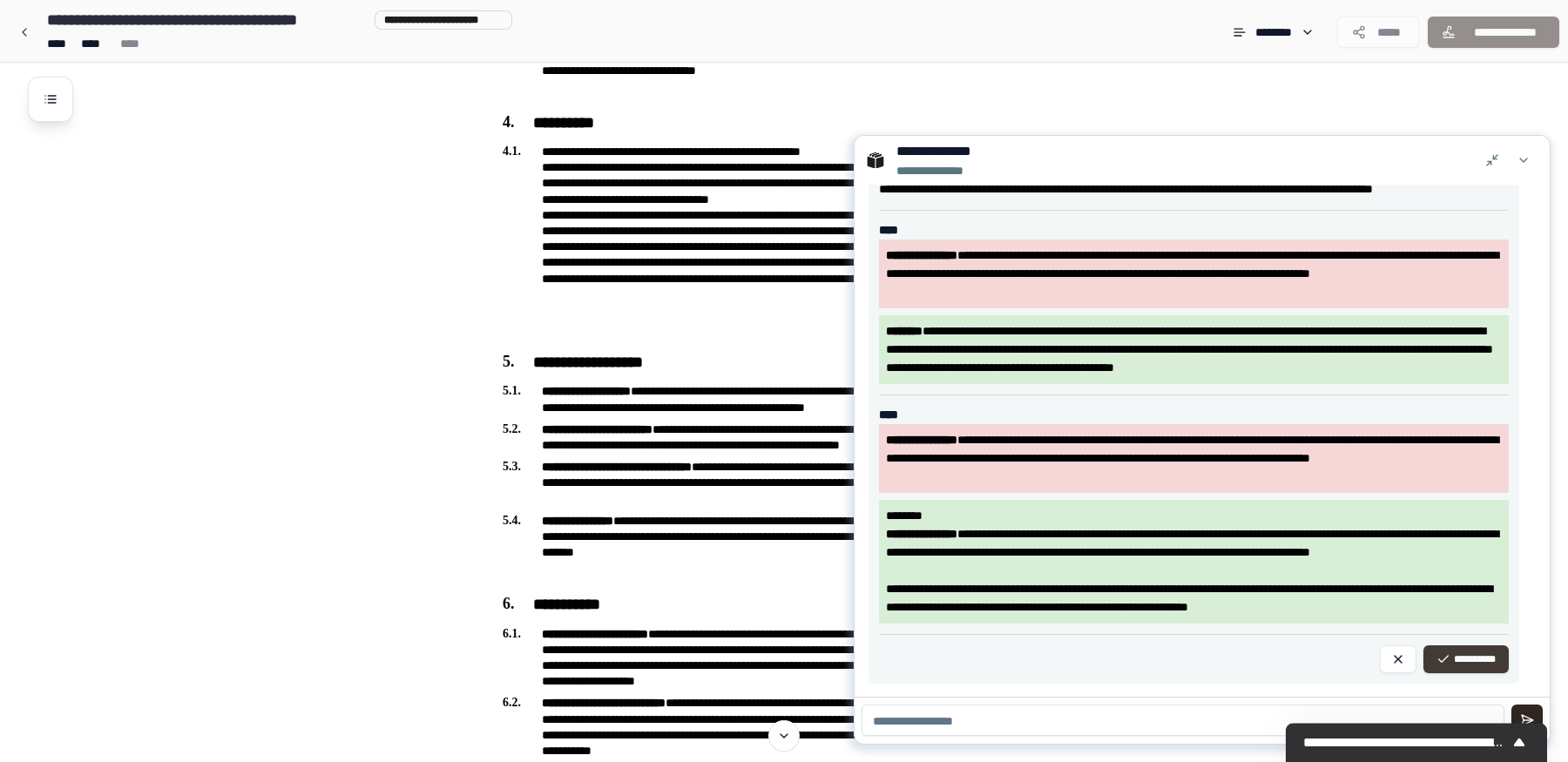 click on "**********" at bounding box center [1466, 659] 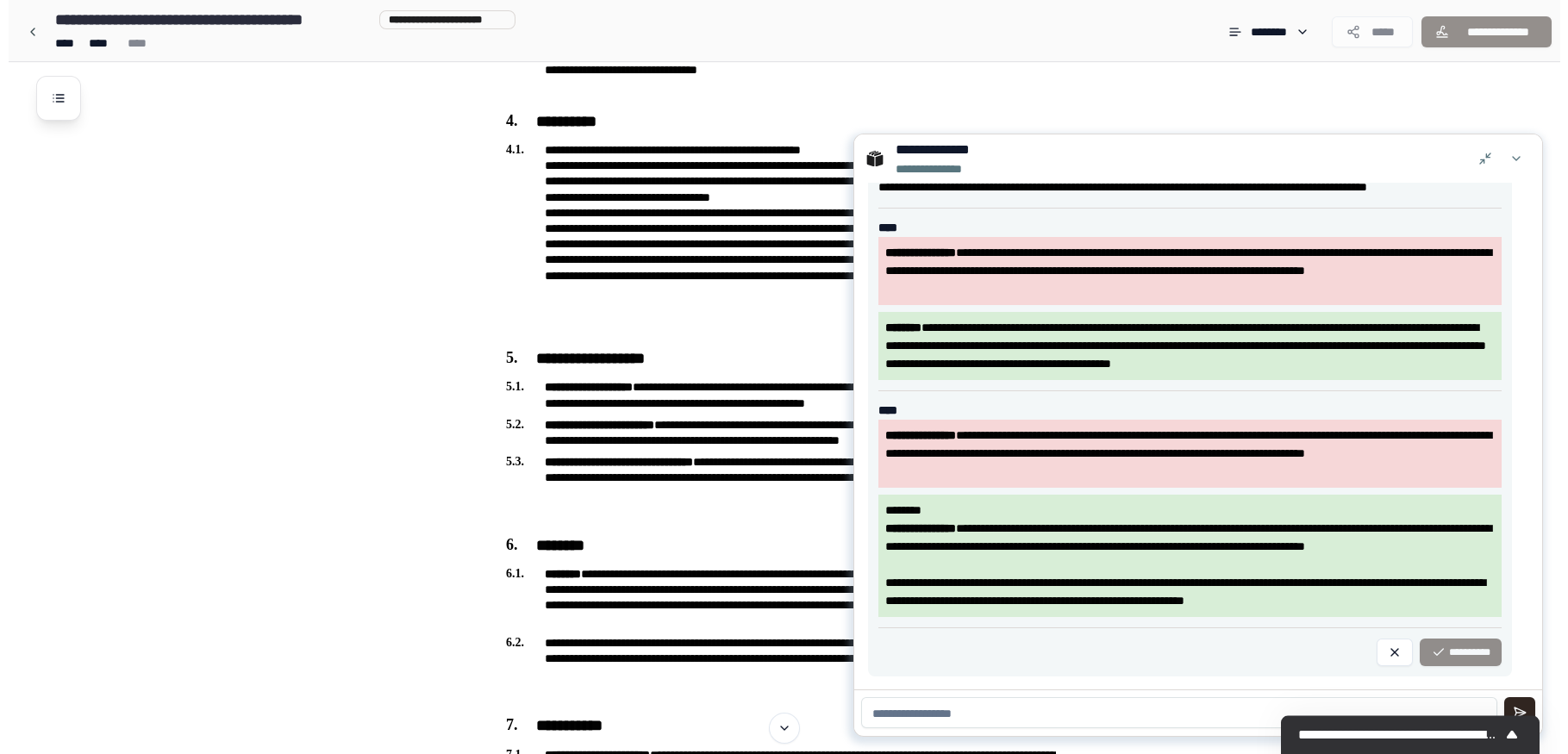 scroll, scrollTop: 68, scrollLeft: 0, axis: vertical 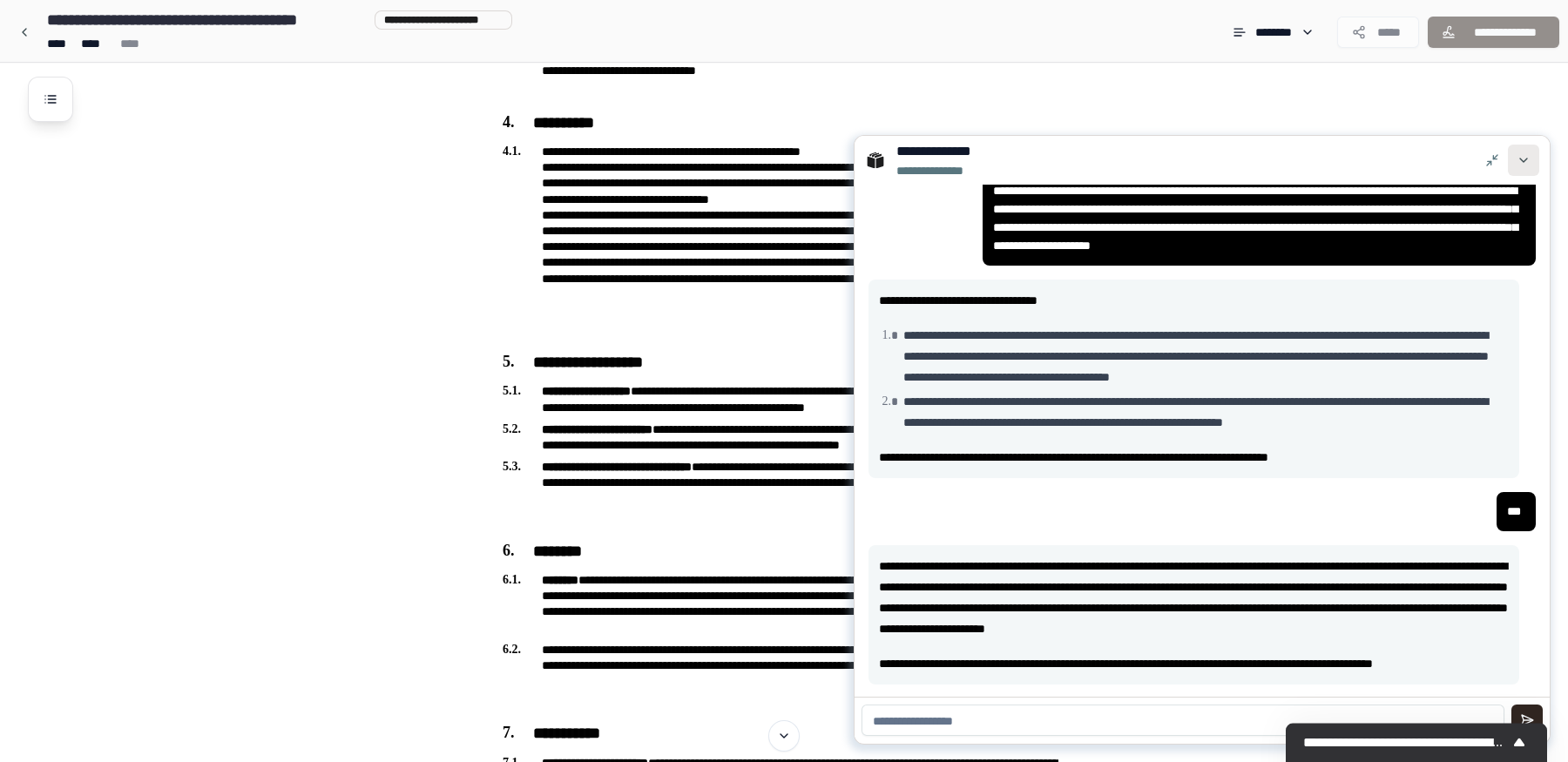 click at bounding box center (1524, 160) 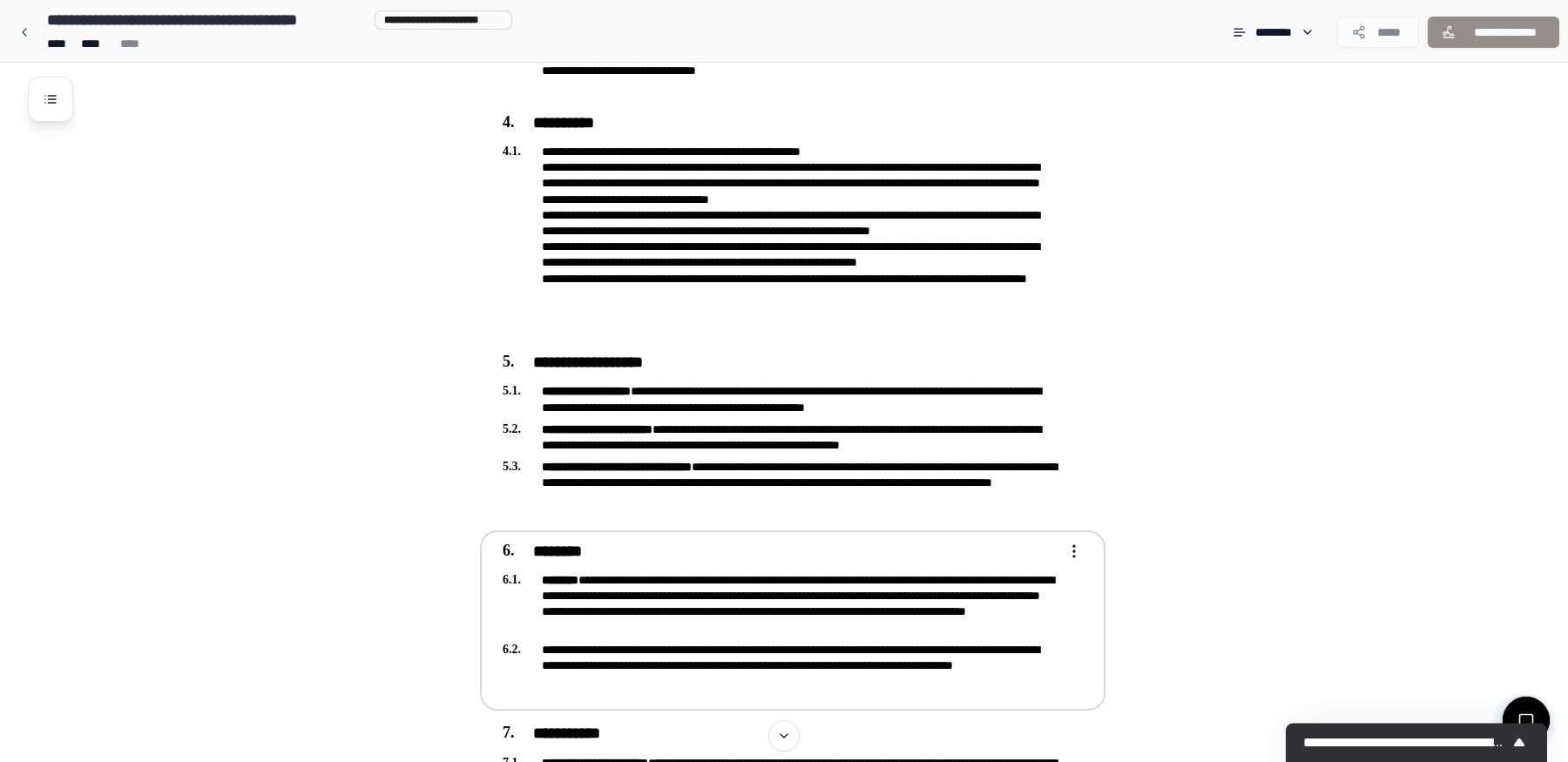 drag, startPoint x: 642, startPoint y: 681, endPoint x: 510, endPoint y: 556, distance: 181.79384 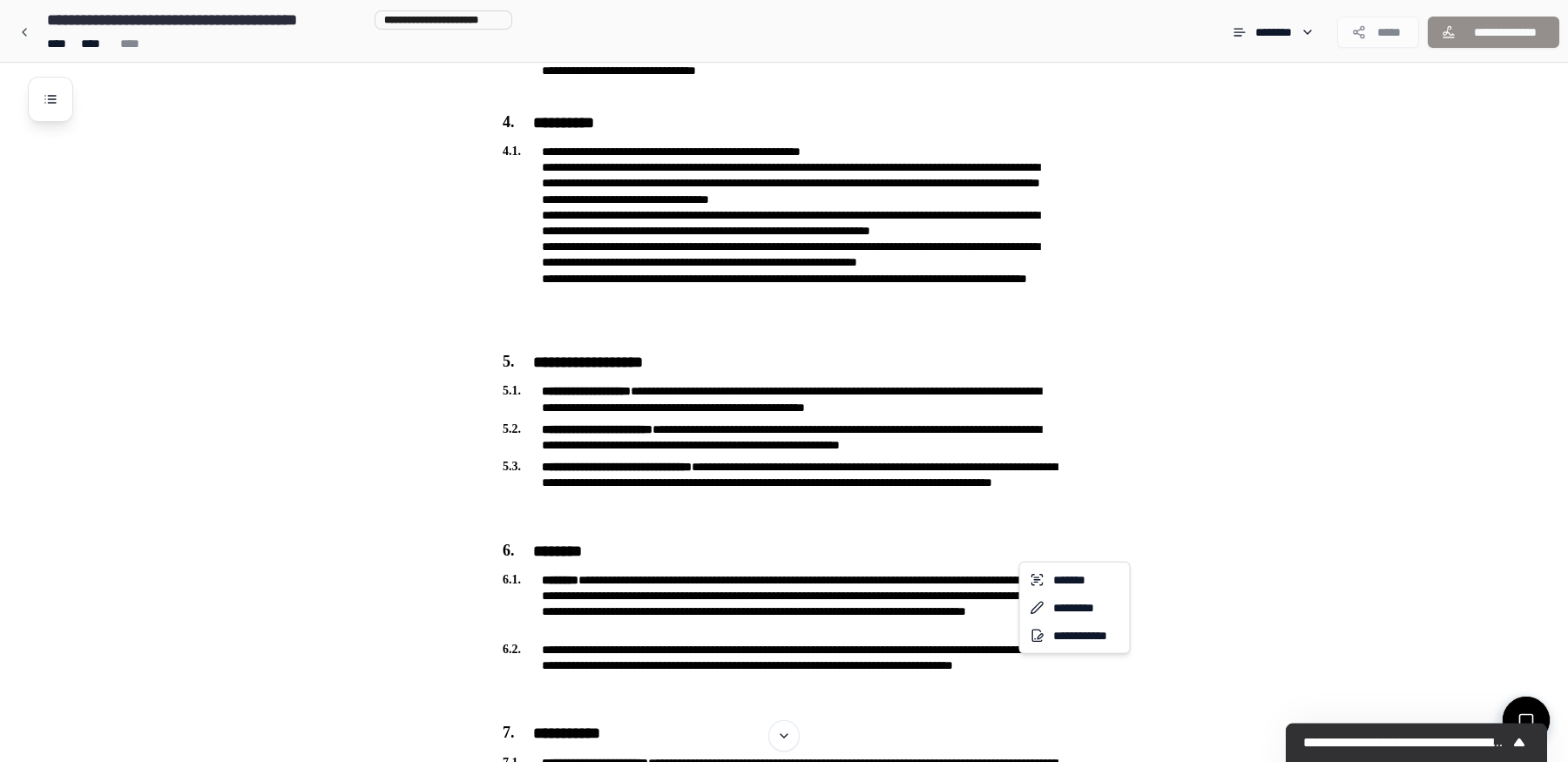 click on "**********" at bounding box center (792, 604) 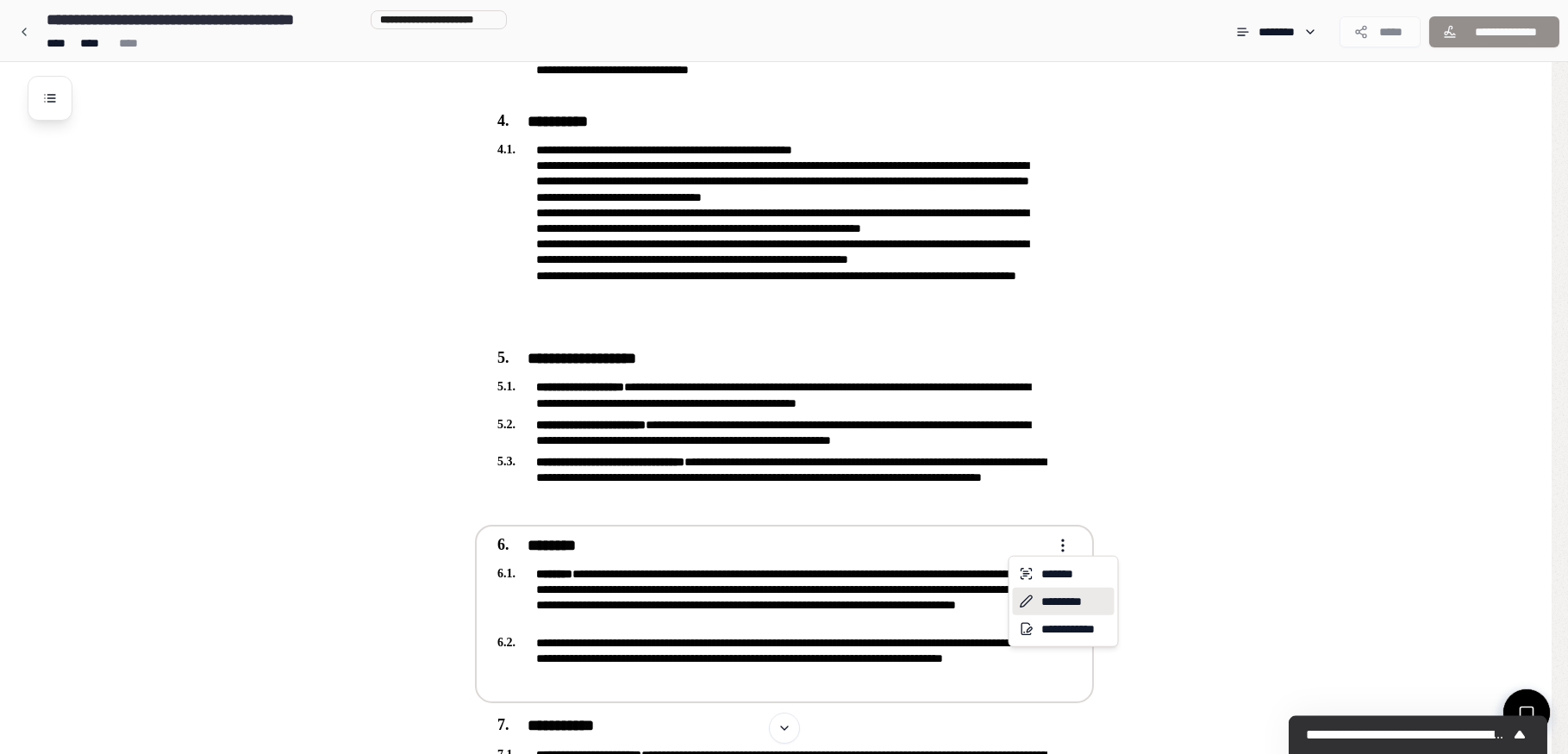 click on "*********" at bounding box center (1064, 601) 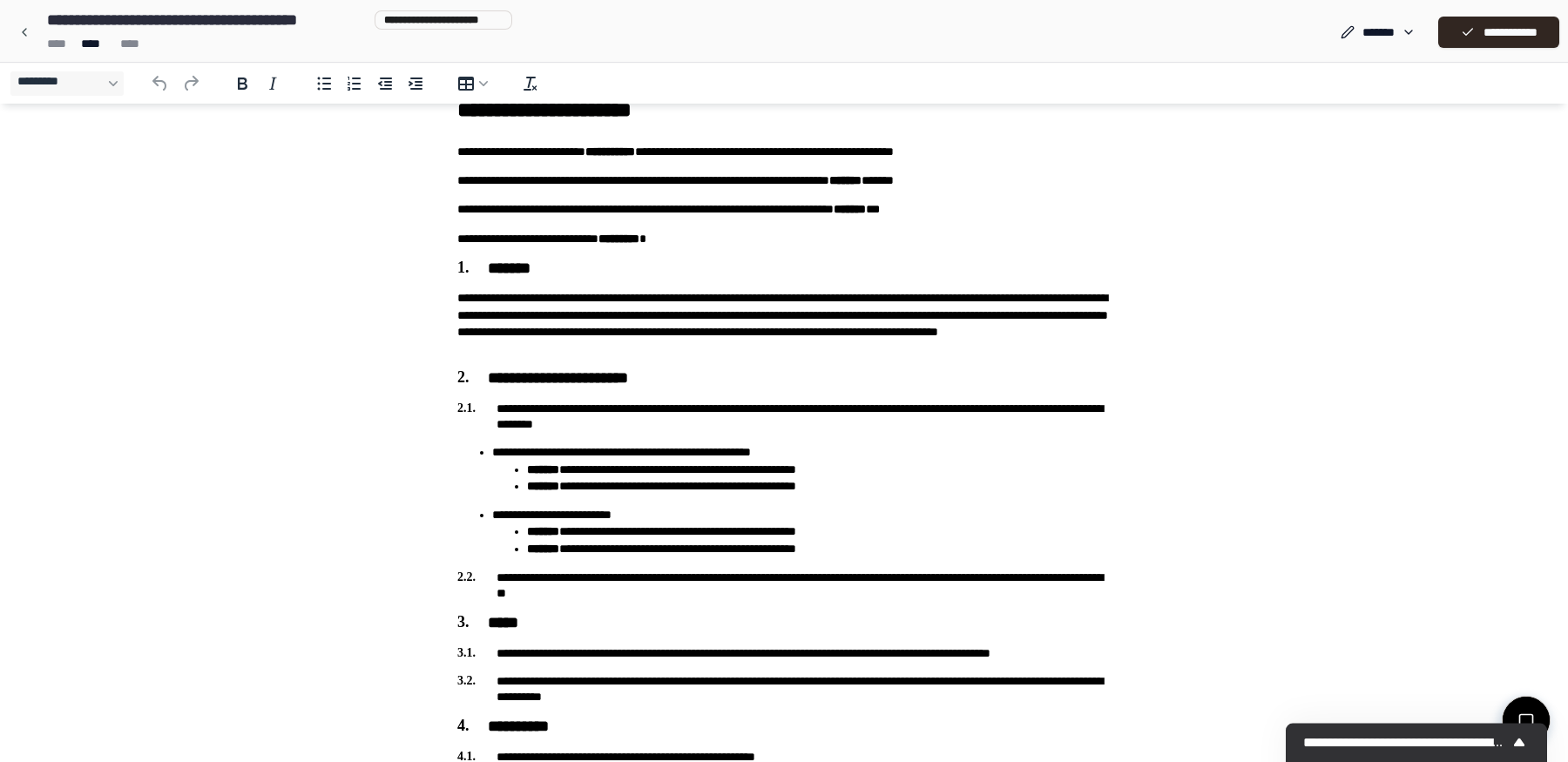 scroll, scrollTop: 0, scrollLeft: 0, axis: both 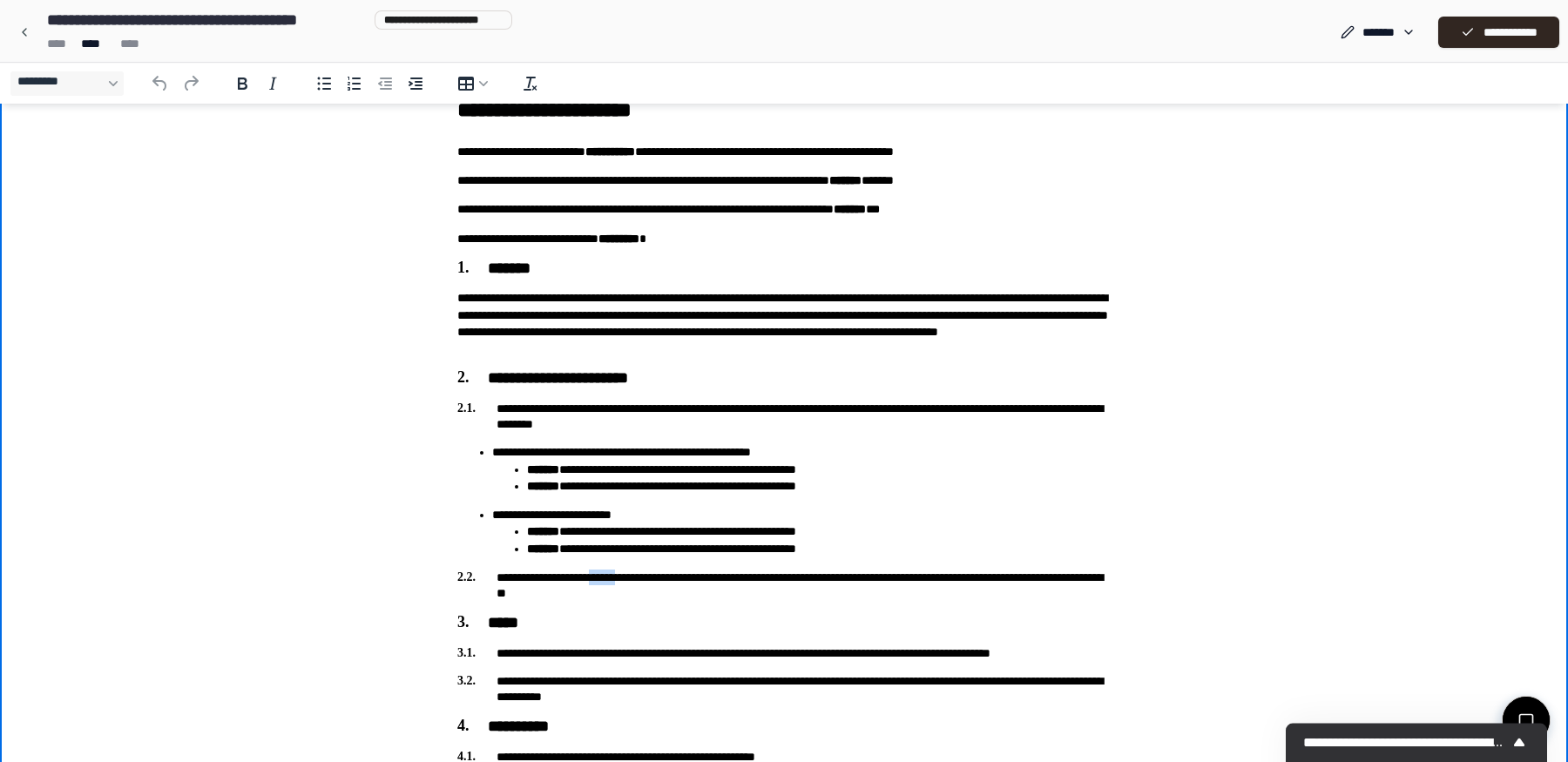 click on "**********" at bounding box center [784, 584] 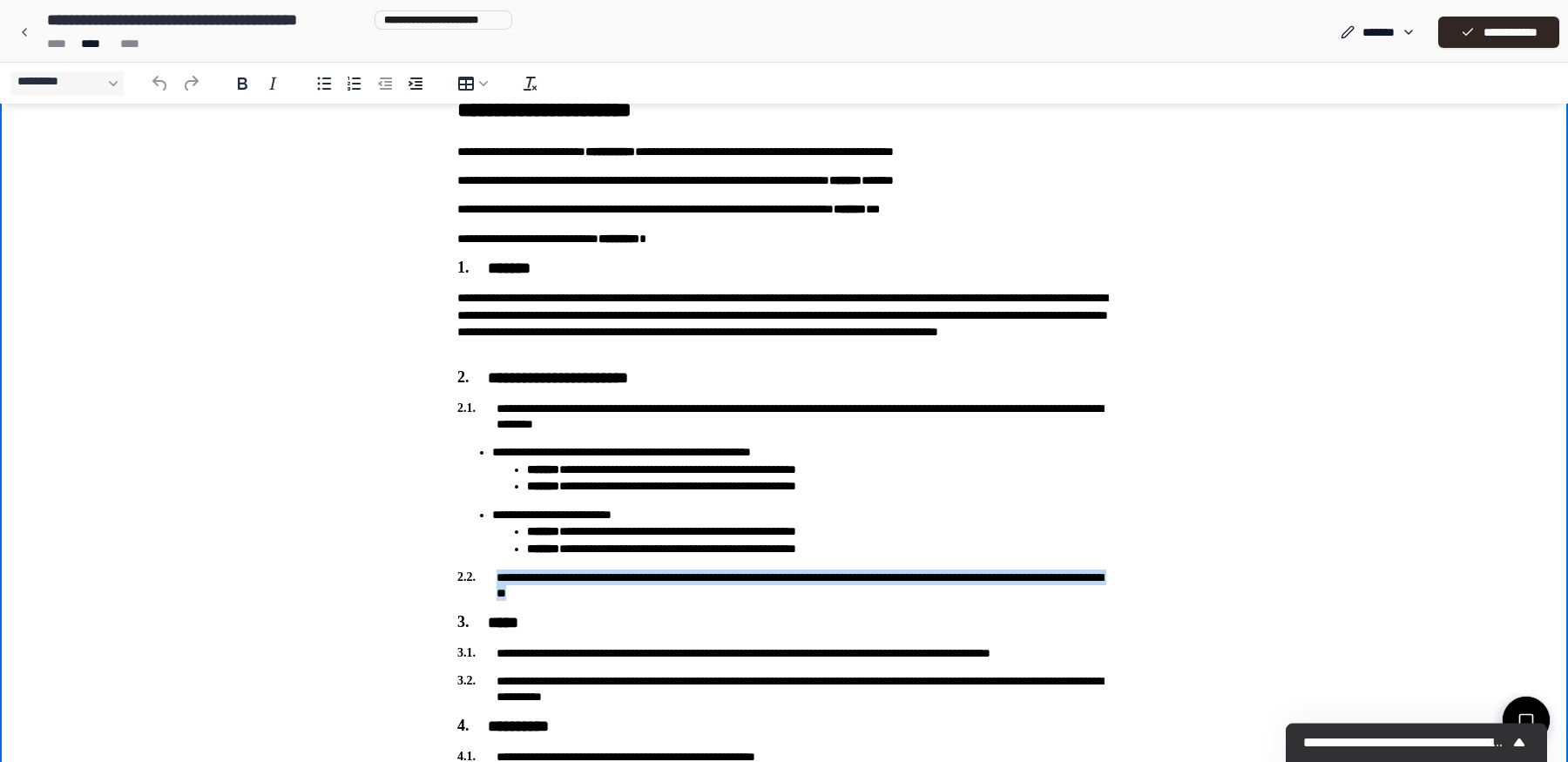 click on "**********" at bounding box center (784, 584) 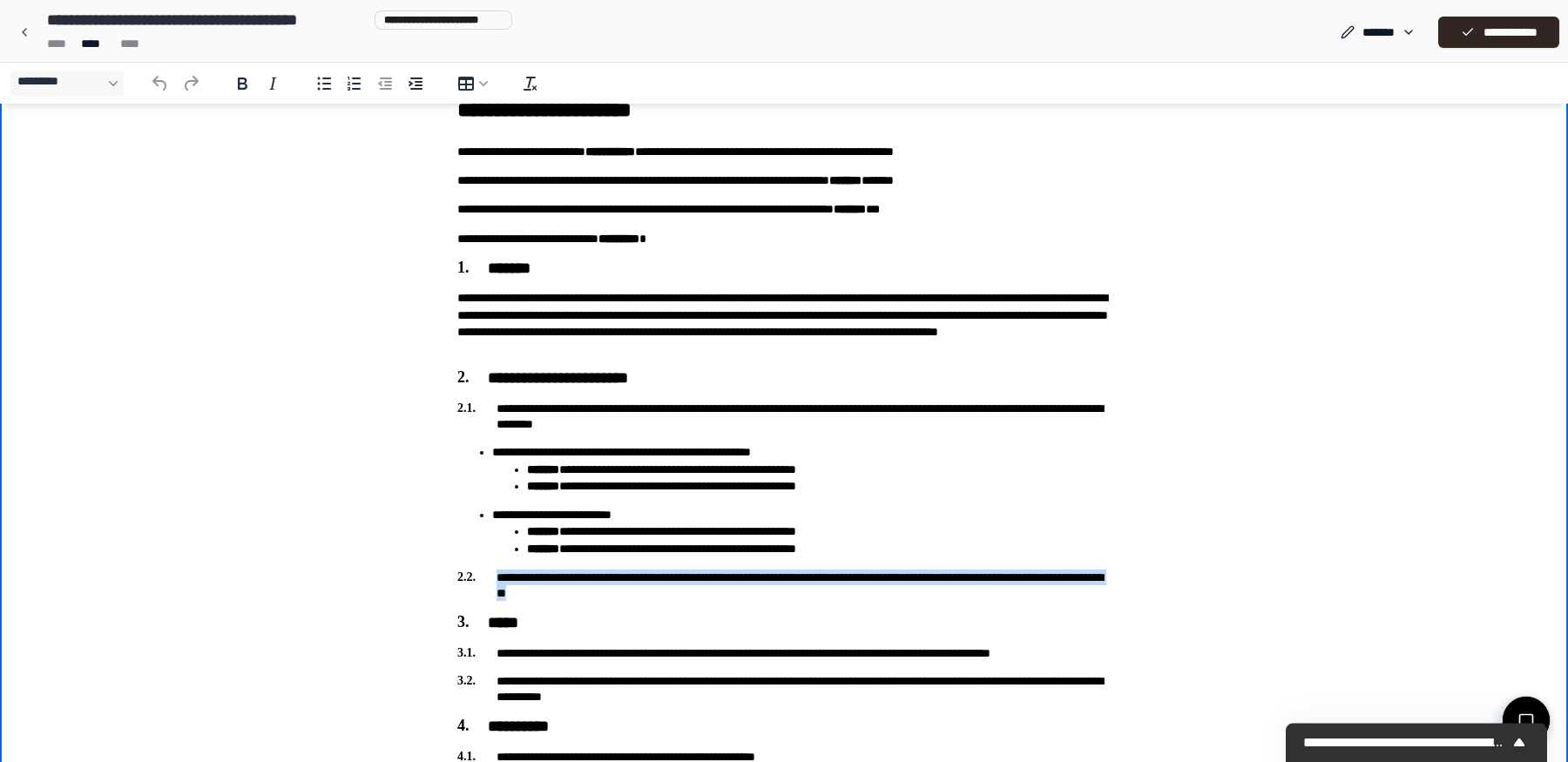 copy on "**********" 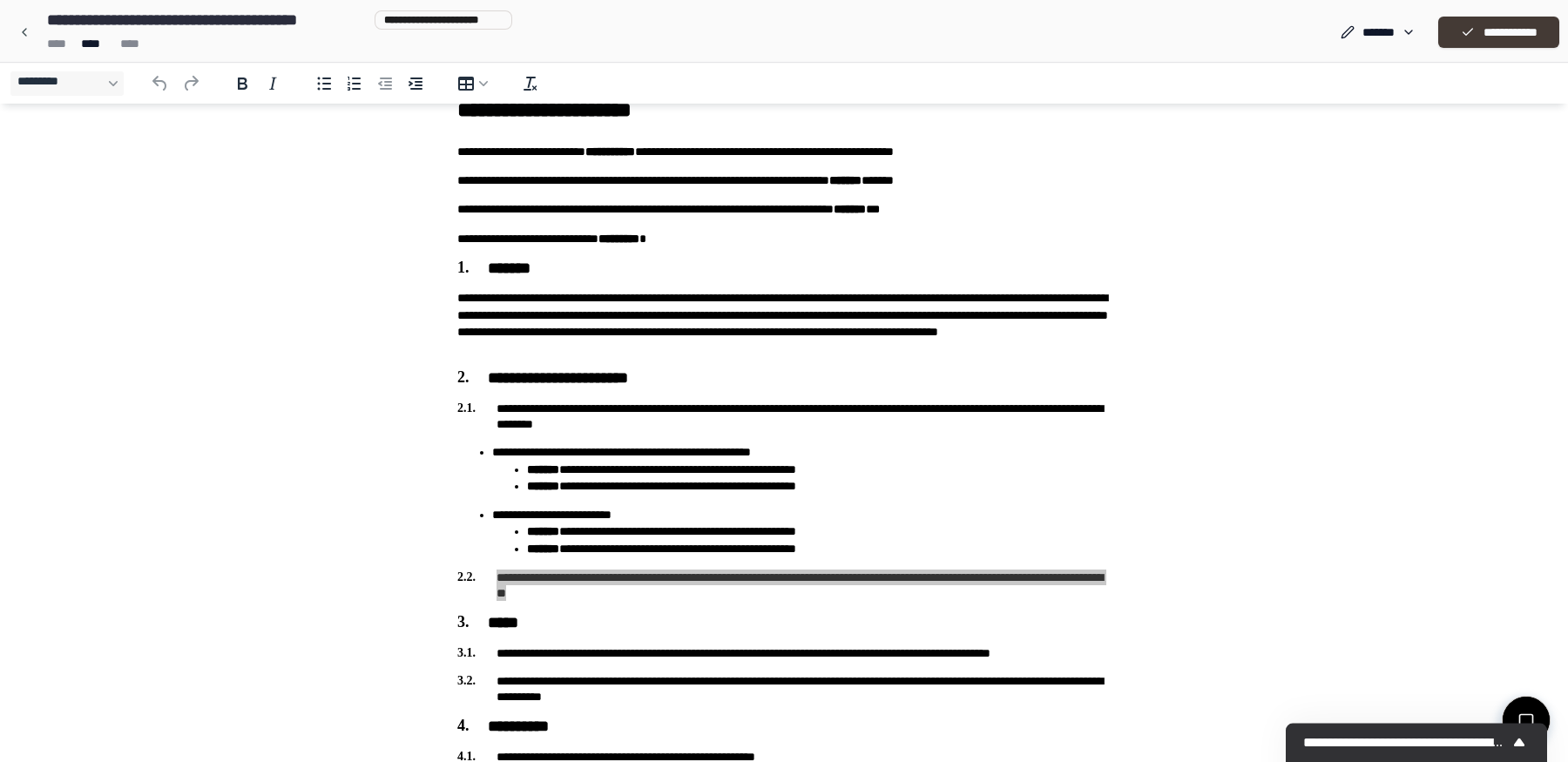 click on "**********" at bounding box center (1498, 32) 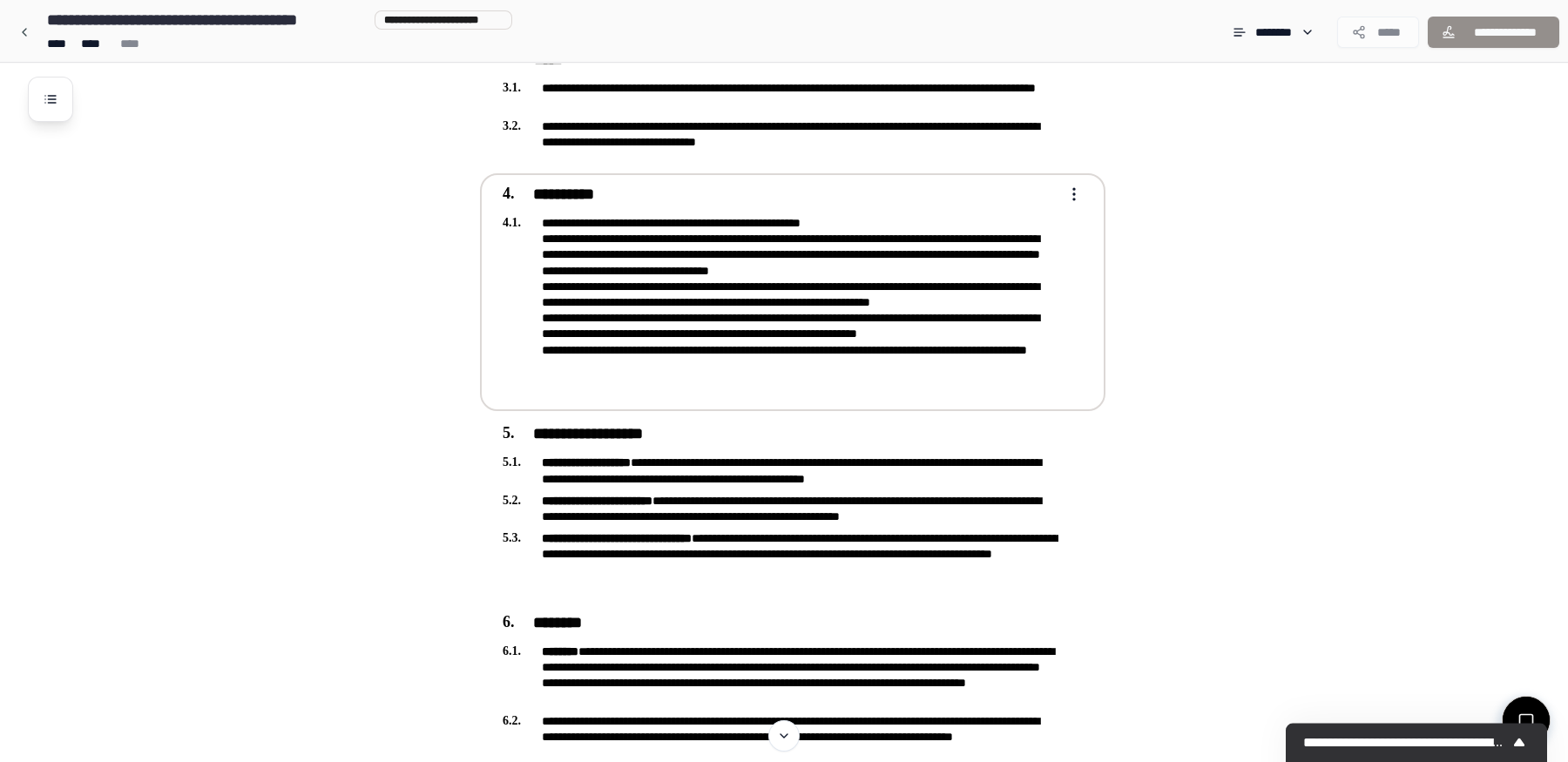 drag, startPoint x: 979, startPoint y: 466, endPoint x: 965, endPoint y: 516, distance: 51.92302 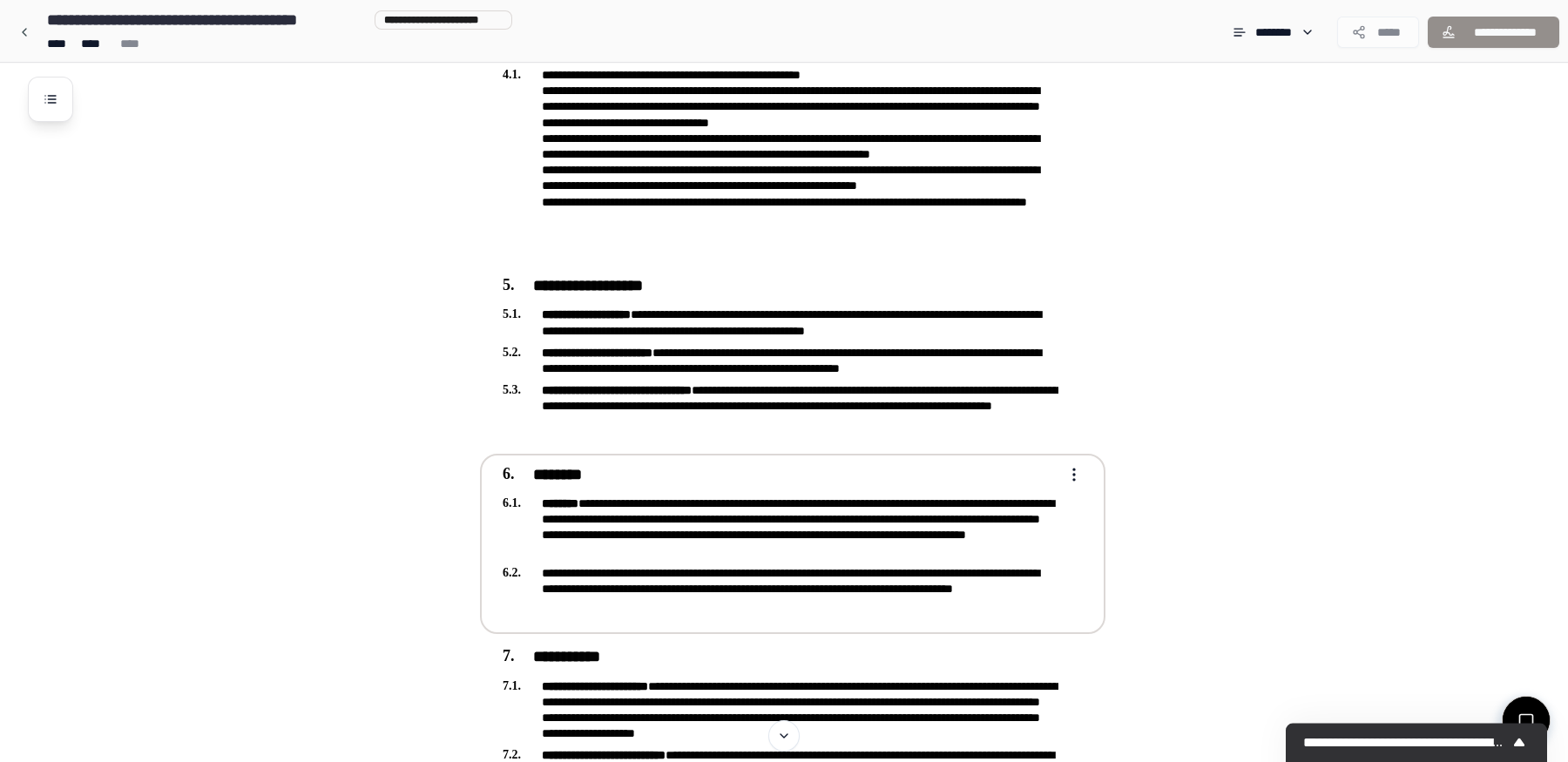 drag, startPoint x: 770, startPoint y: 433, endPoint x: 764, endPoint y: 550, distance: 117.15375 